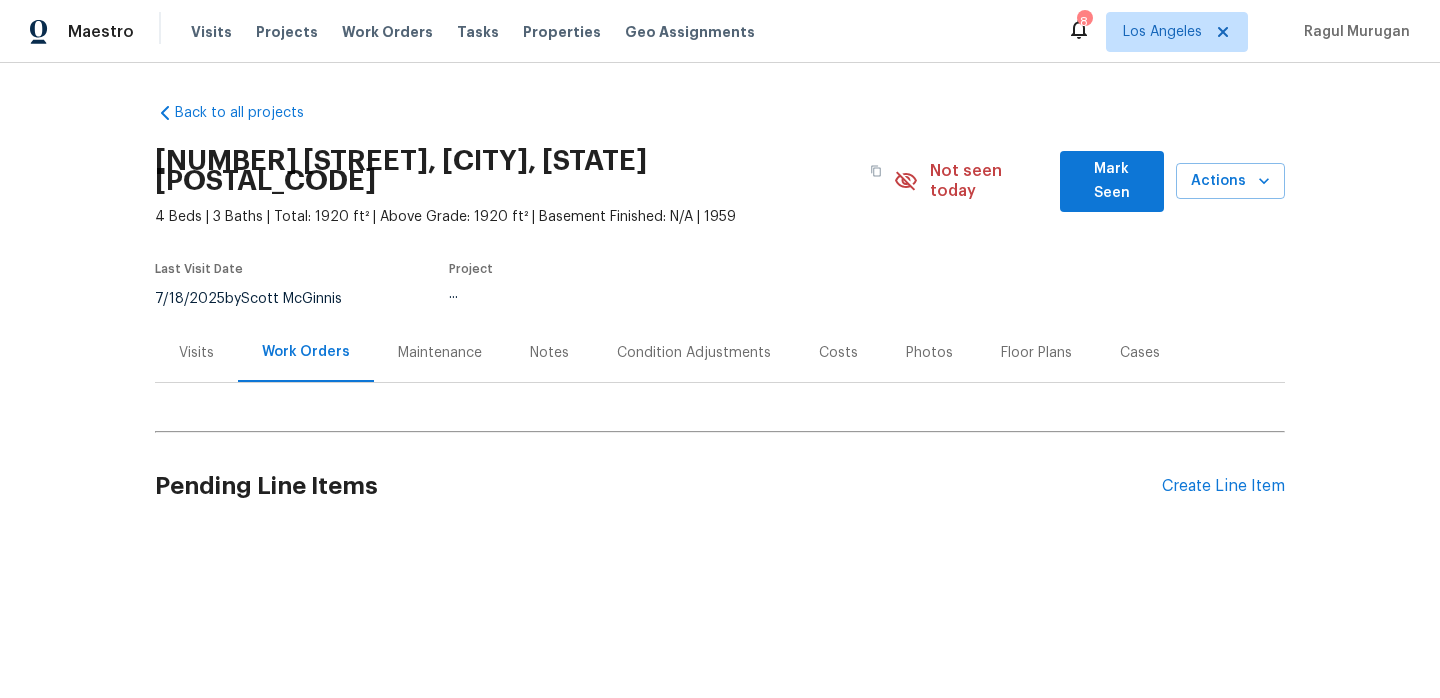 scroll, scrollTop: 0, scrollLeft: 0, axis: both 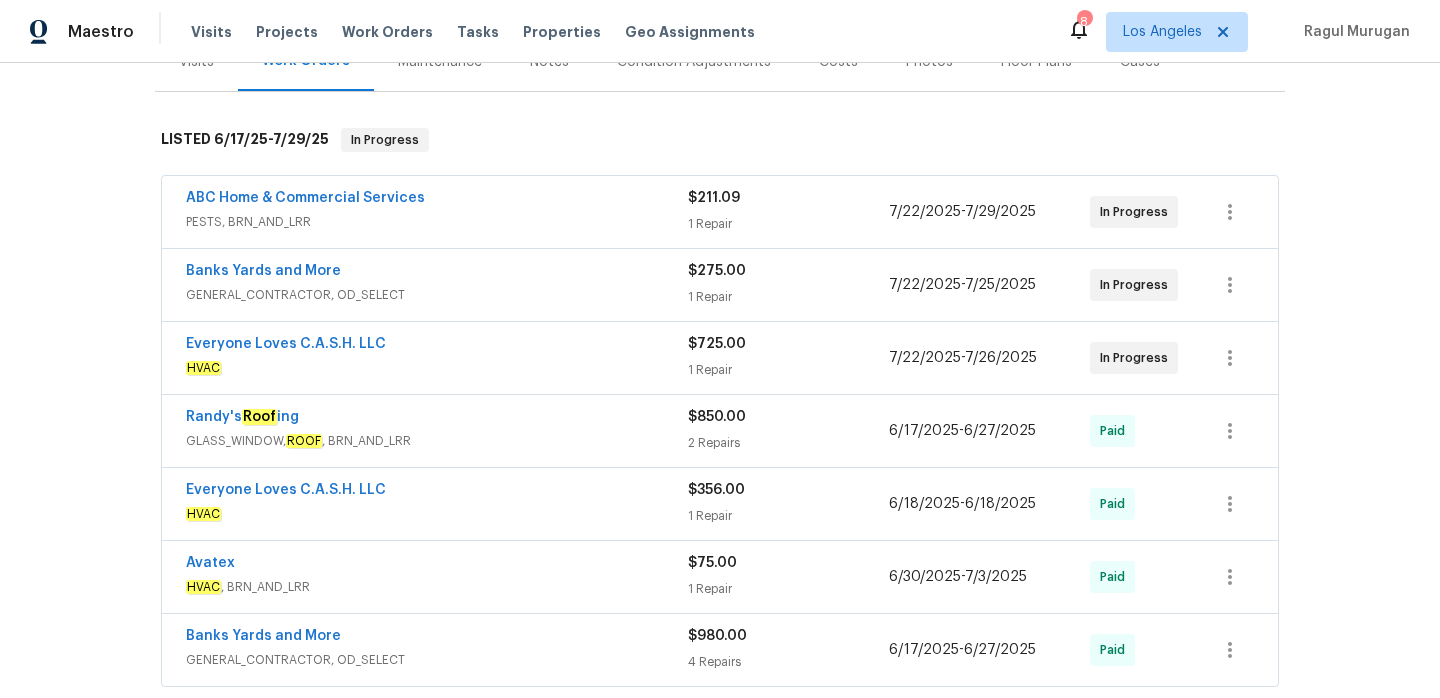 click on "HVAC" at bounding box center (437, 368) 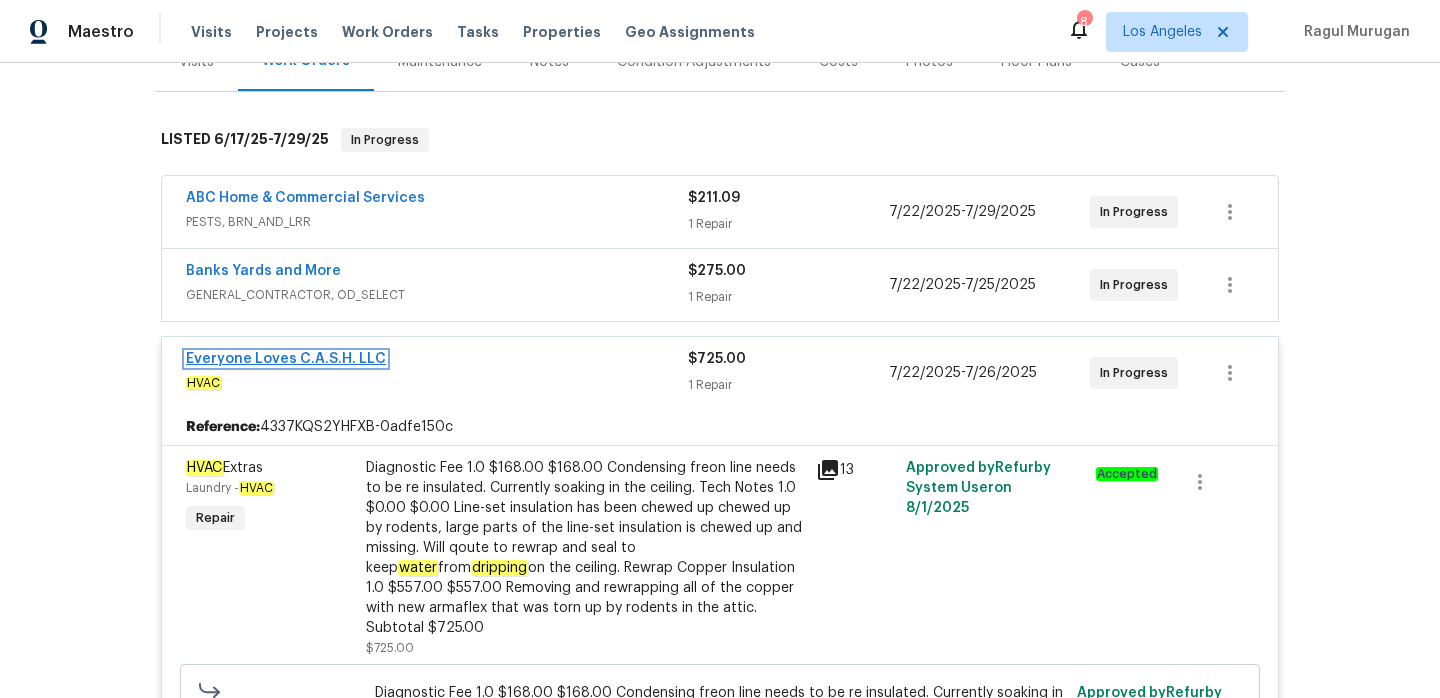 click on "Everyone Loves C.A.S.H. LLC" at bounding box center (286, 359) 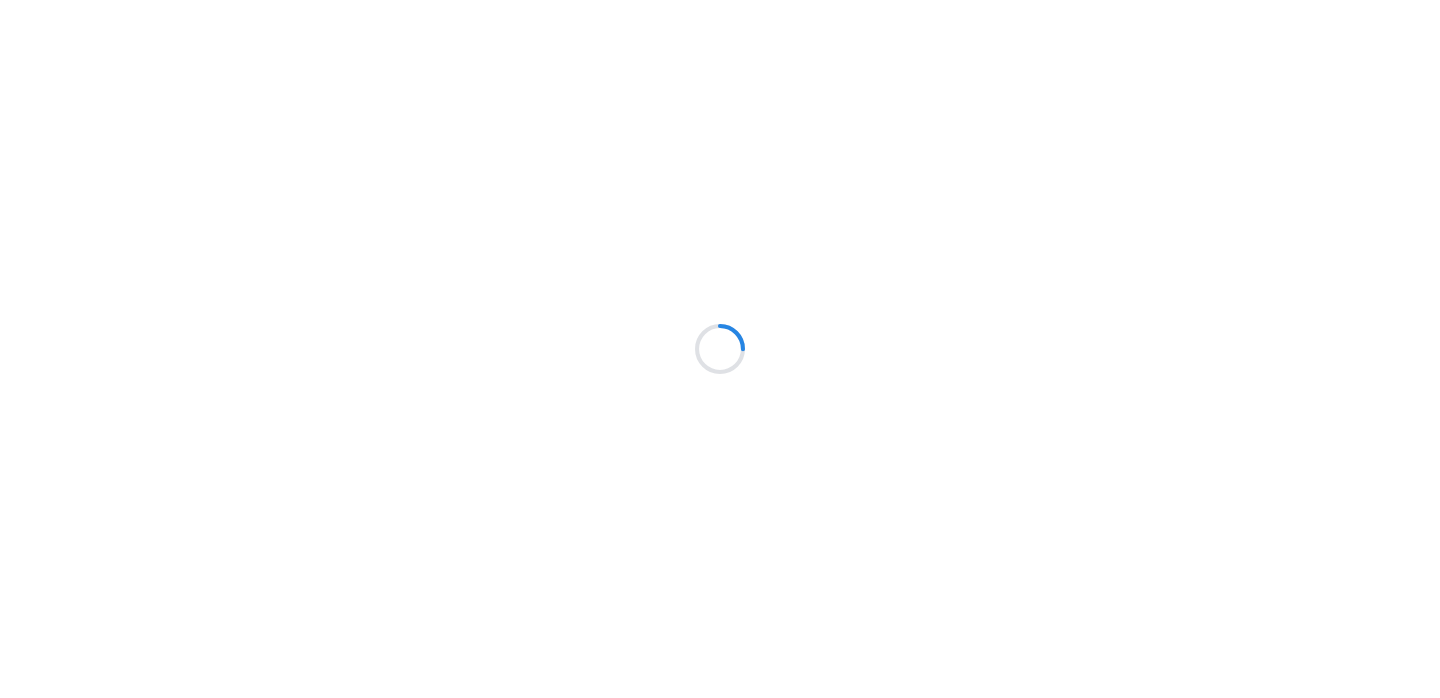 scroll, scrollTop: 0, scrollLeft: 0, axis: both 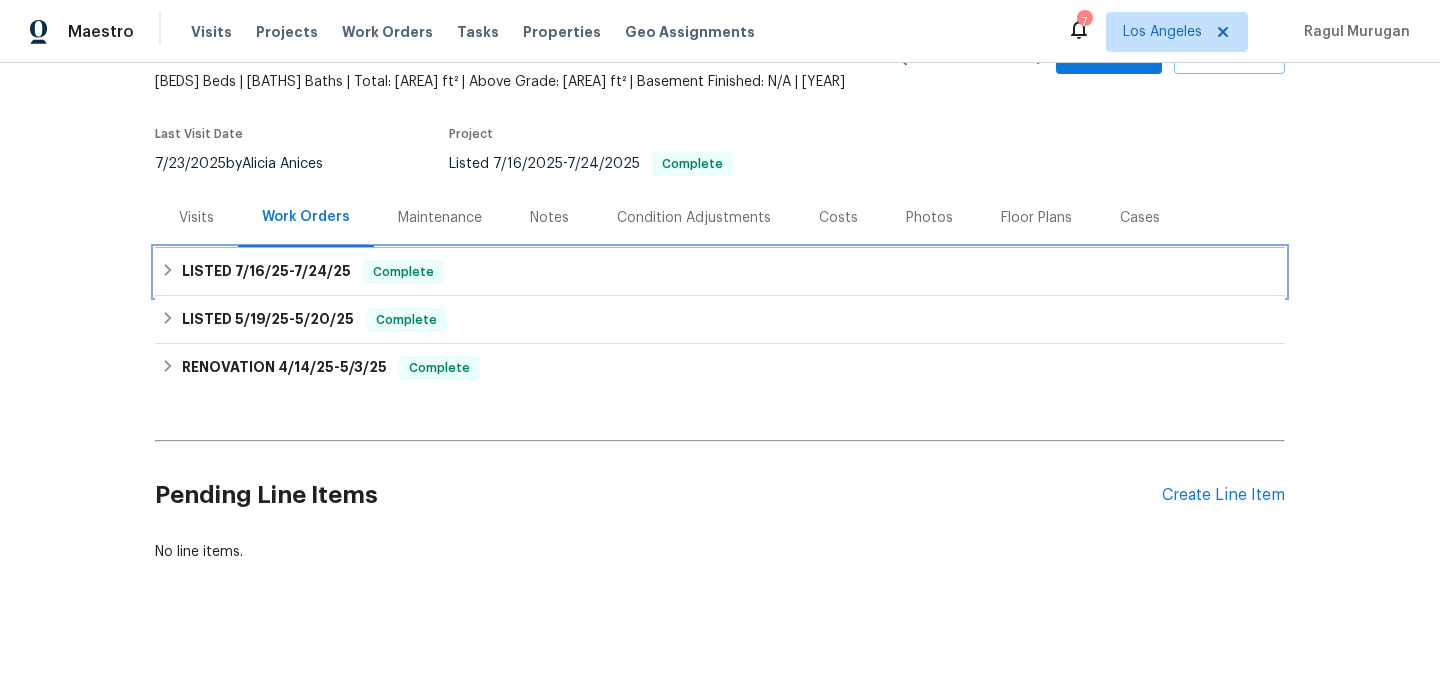 click on "LISTED   7/16/25  -  7/24/25 Complete" at bounding box center [720, 272] 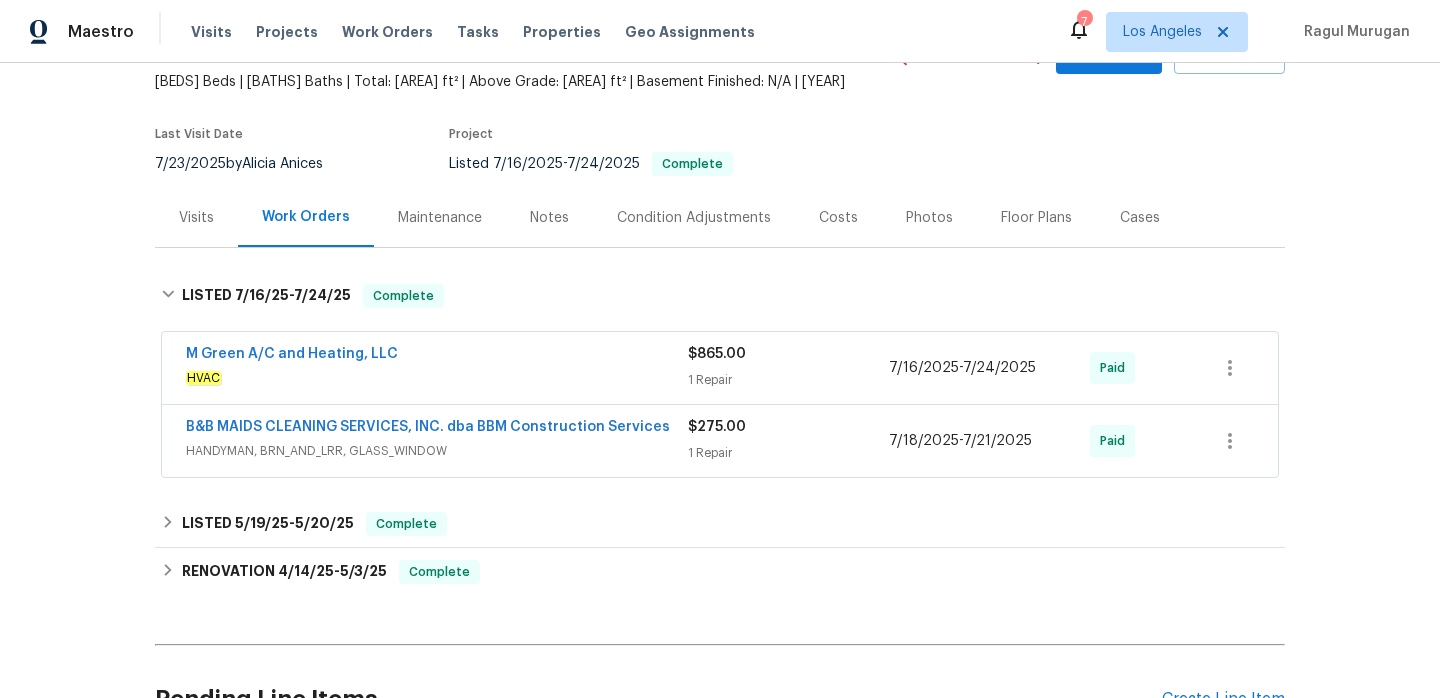 click on "HVAC" at bounding box center (437, 378) 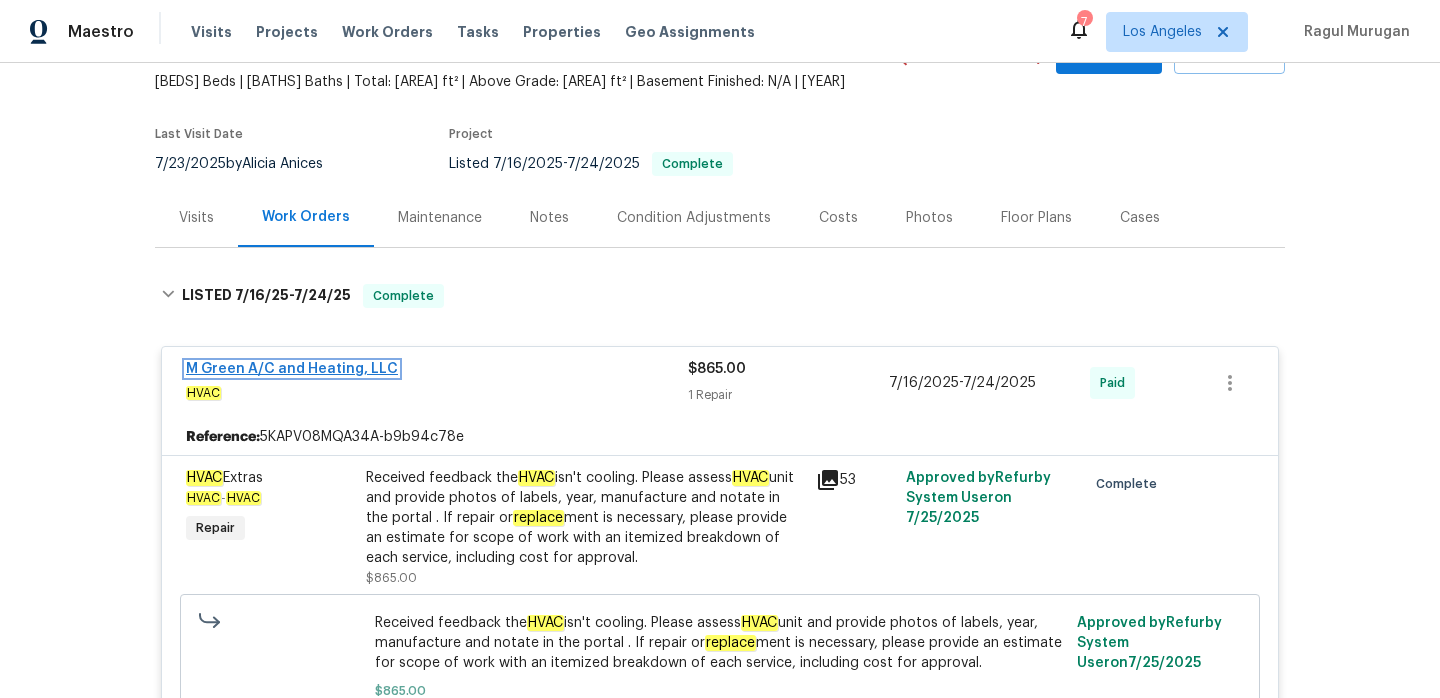 click on "M Green A/C and Heating, LLC" at bounding box center (292, 369) 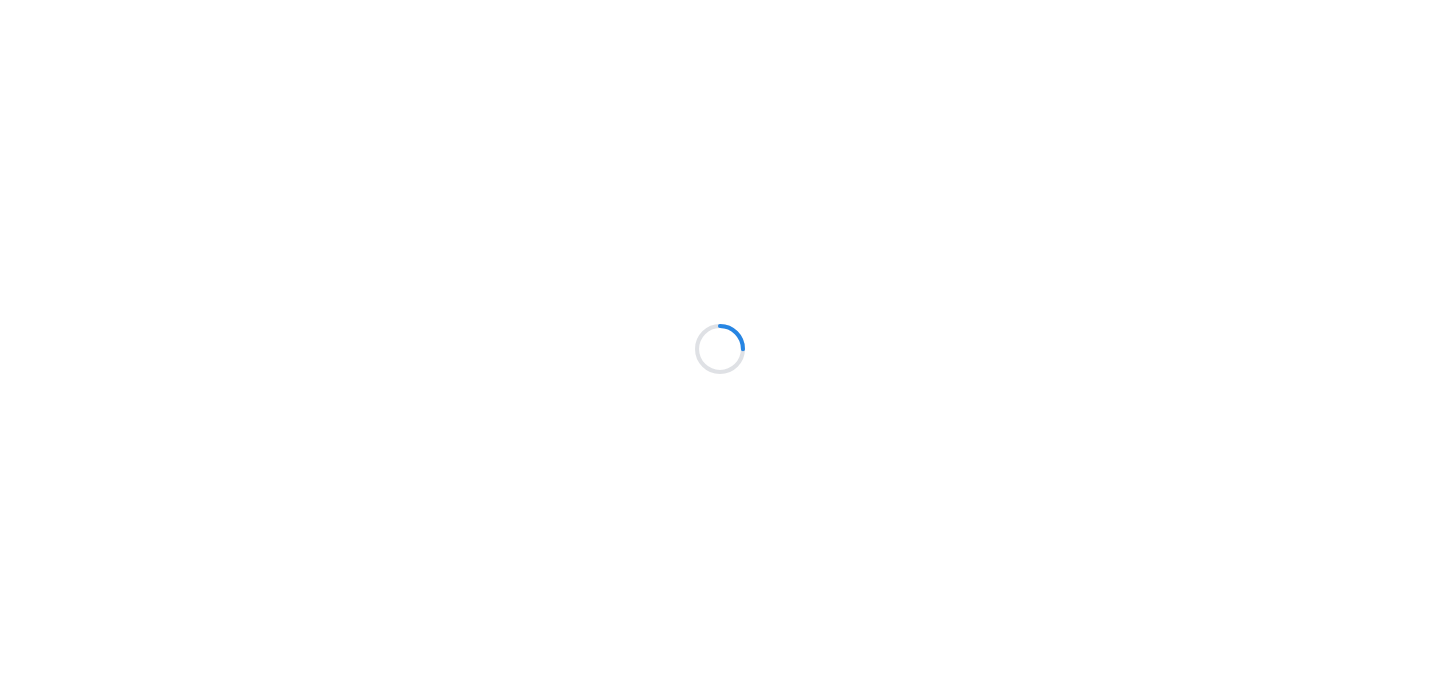 scroll, scrollTop: 0, scrollLeft: 0, axis: both 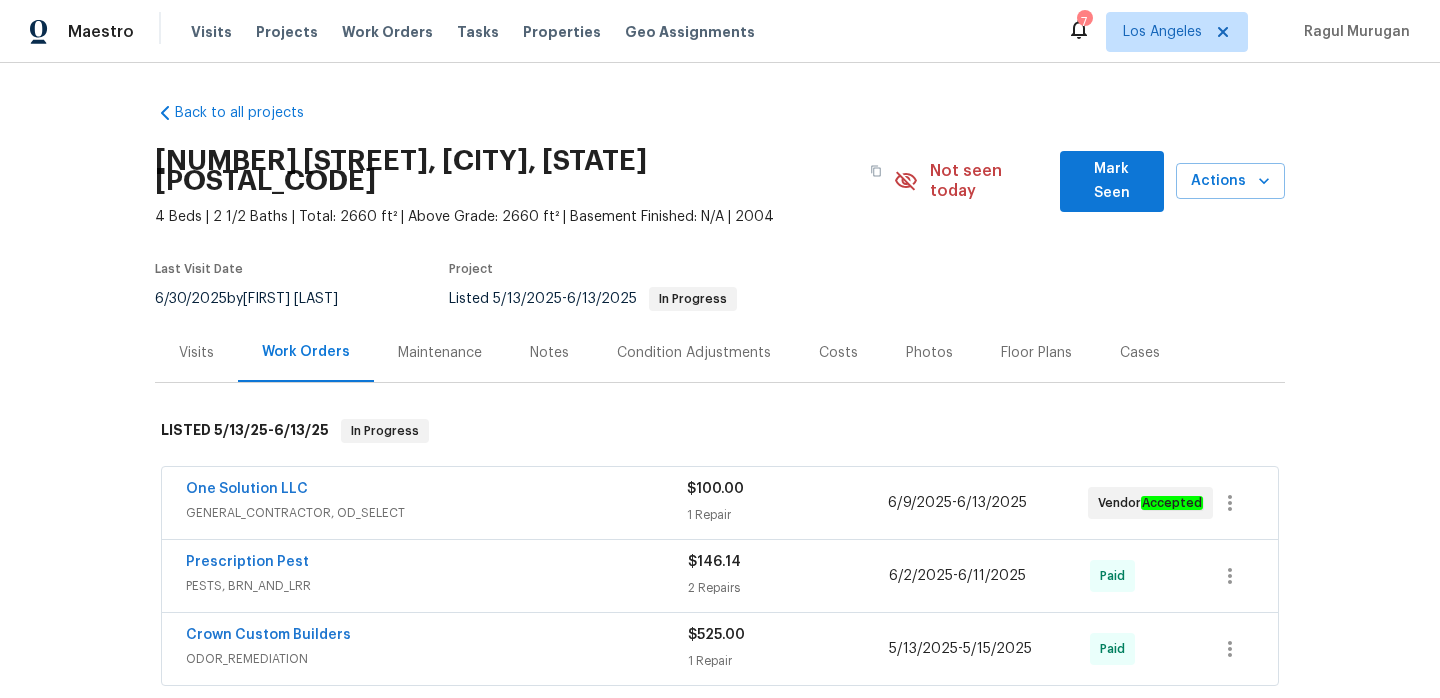 click on "One Solution LLC" at bounding box center [436, 491] 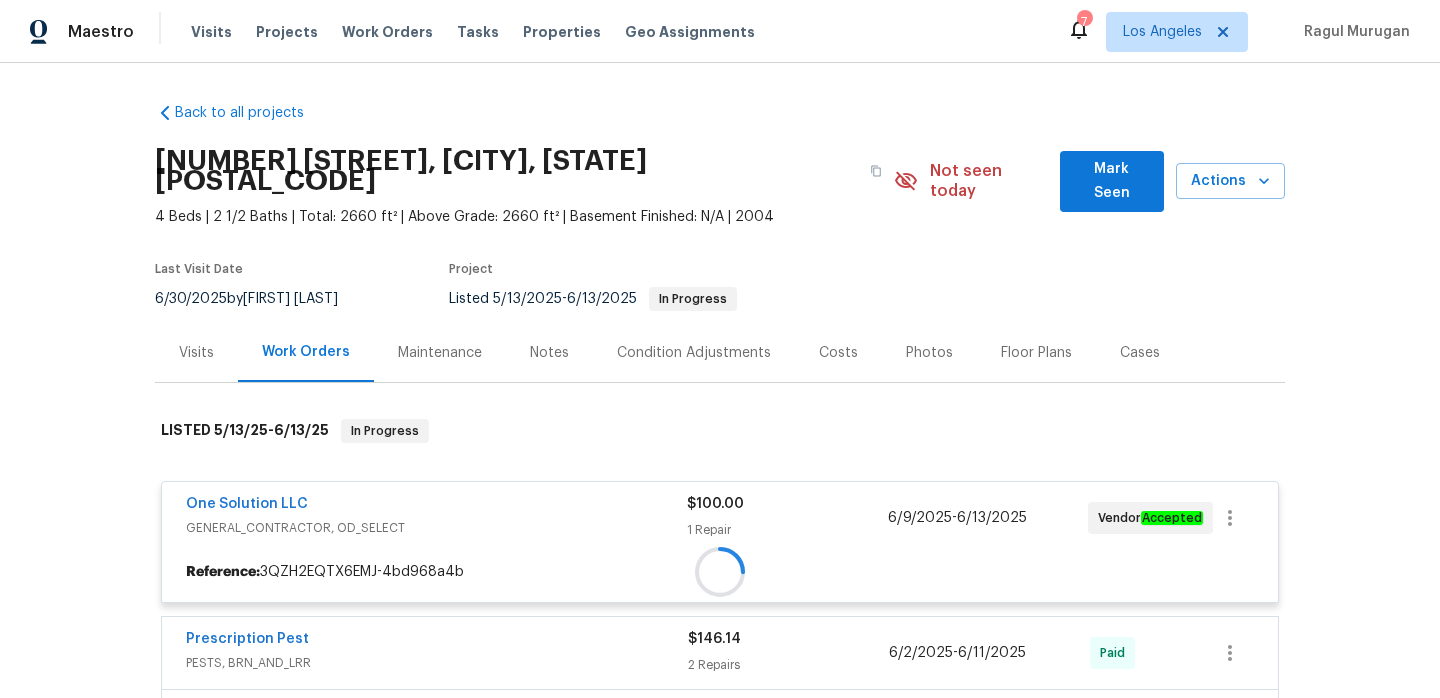 scroll, scrollTop: 249, scrollLeft: 0, axis: vertical 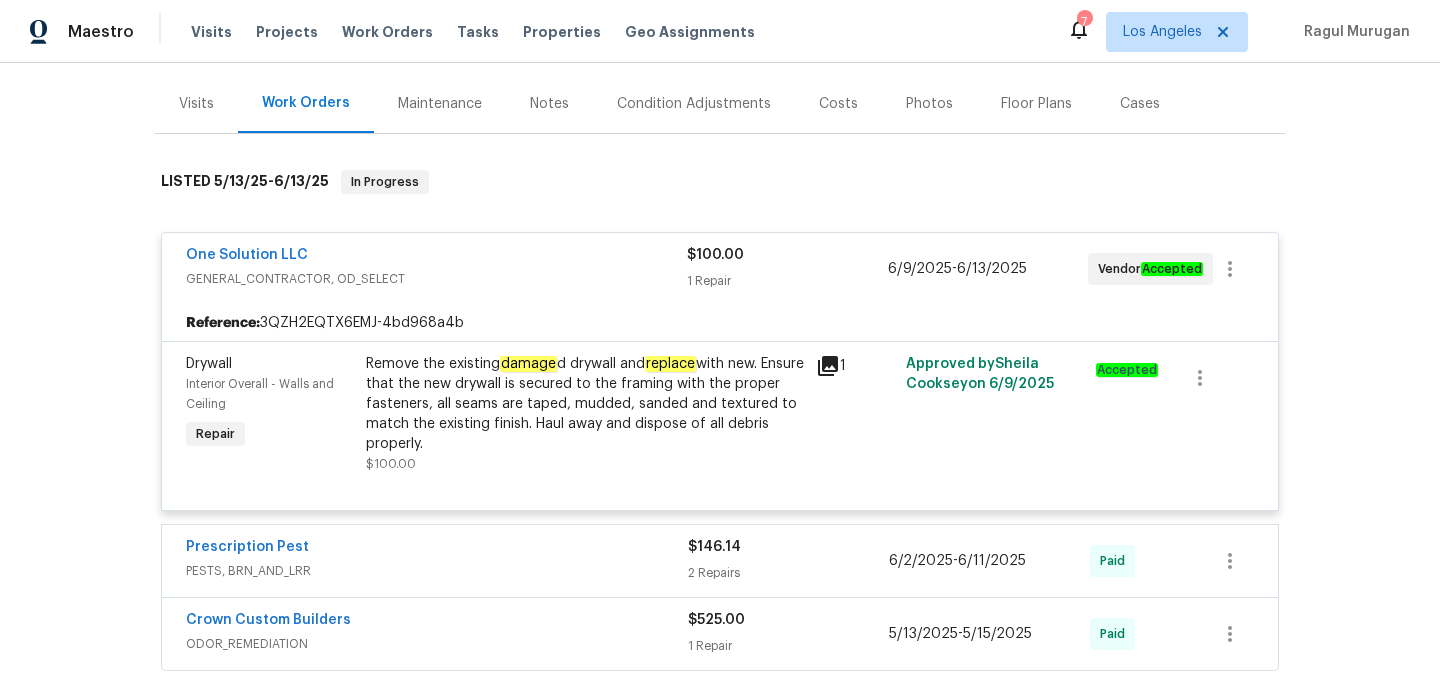 click on "PESTS, BRN_AND_LRR" at bounding box center (437, 571) 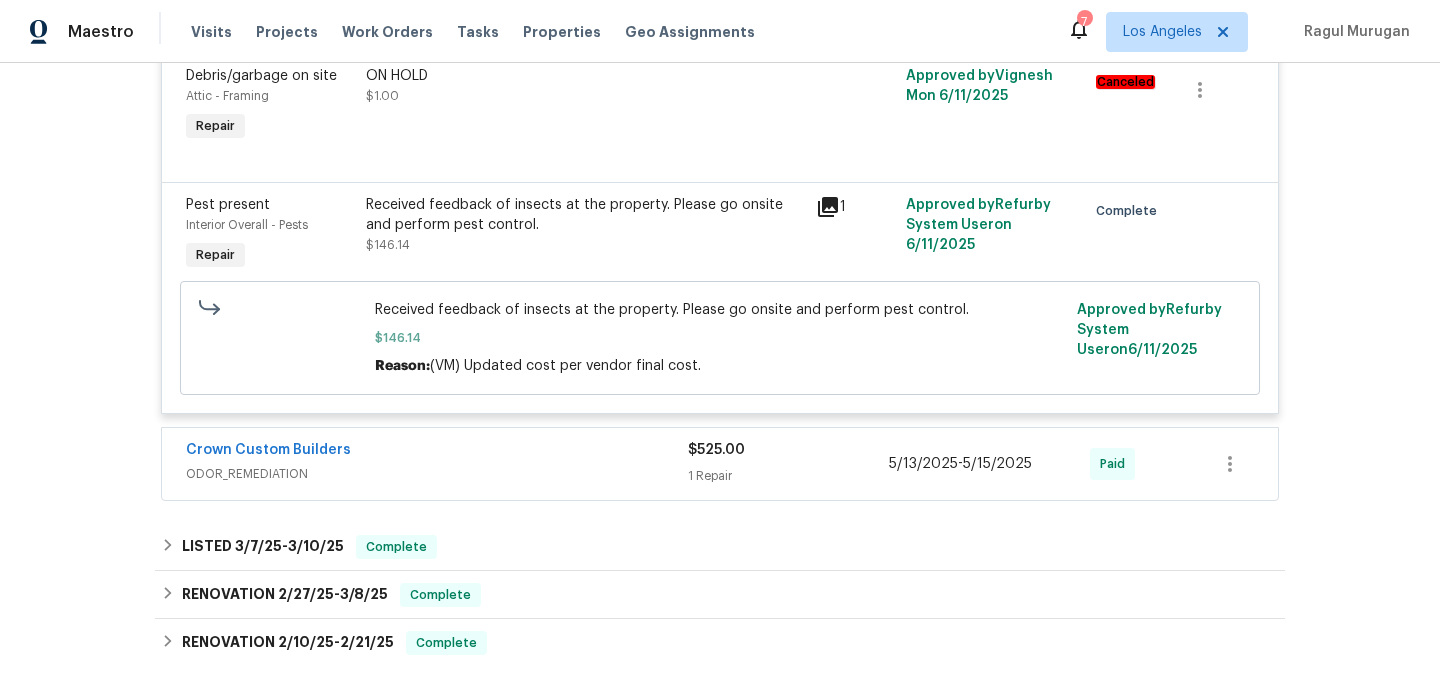 scroll, scrollTop: 937, scrollLeft: 0, axis: vertical 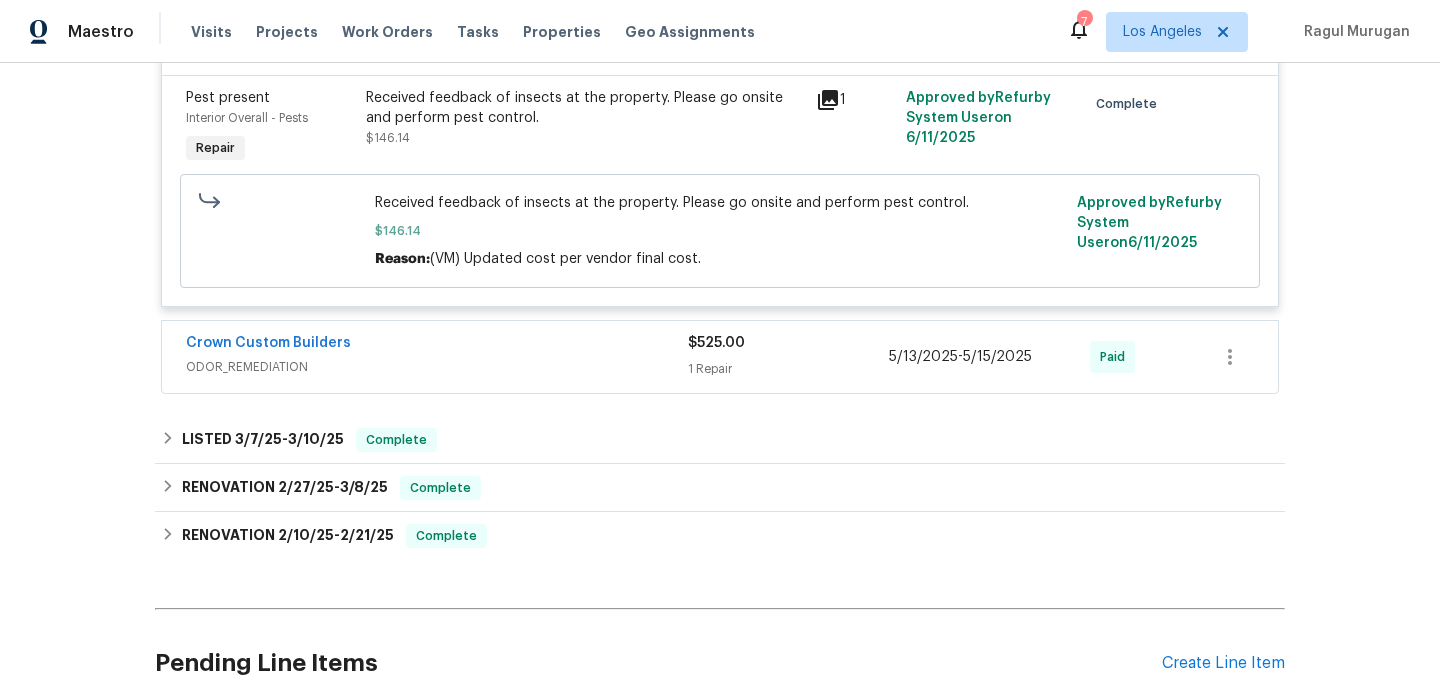 click on "One Solution LLC GENERAL_CONTRACTOR, OD_SELECT $100.00 1 Repair 6/9/2025  -  6/13/2025 Vendor  Accepted Reference:  3QZH2EQTX6EMJ-4bd968a4b Drywall Interior Overall - Walls and Ceiling Repair Remove the existing  damage d drywall and  replace  with new. Ensure that the new drywall is secured to the framing with the proper fasteners, all seams are taped, mudded, sanded and textured to match the existing finish. Haul away and dispose of all debris properly. $100.00   1 Approved by  Sheila Cooksey  on   6/9/2025 Accepted Prescription Pest PESTS, BRN_AND_LRR $146.14 2 Repairs 6/2/2025  -  6/11/2025 Paid Reference:  3QZH2EQTX6EMJ-373c316ea Debris/garbage on site Attic - Framing Repair ON HOLD $1.00 Approved by  Vignesh M  on   6/11/2025 Canceled Pest present Interior Overall - Pests Repair Received feedback of insects at the property. Please go onsite and perform pest control. $146.14   1 Approved by  Refurby System User  on   6/11/2025 Complete $146.14 Reason:  (VM) Updated cost per vendor final cost.  on   -" at bounding box center [720, -37] 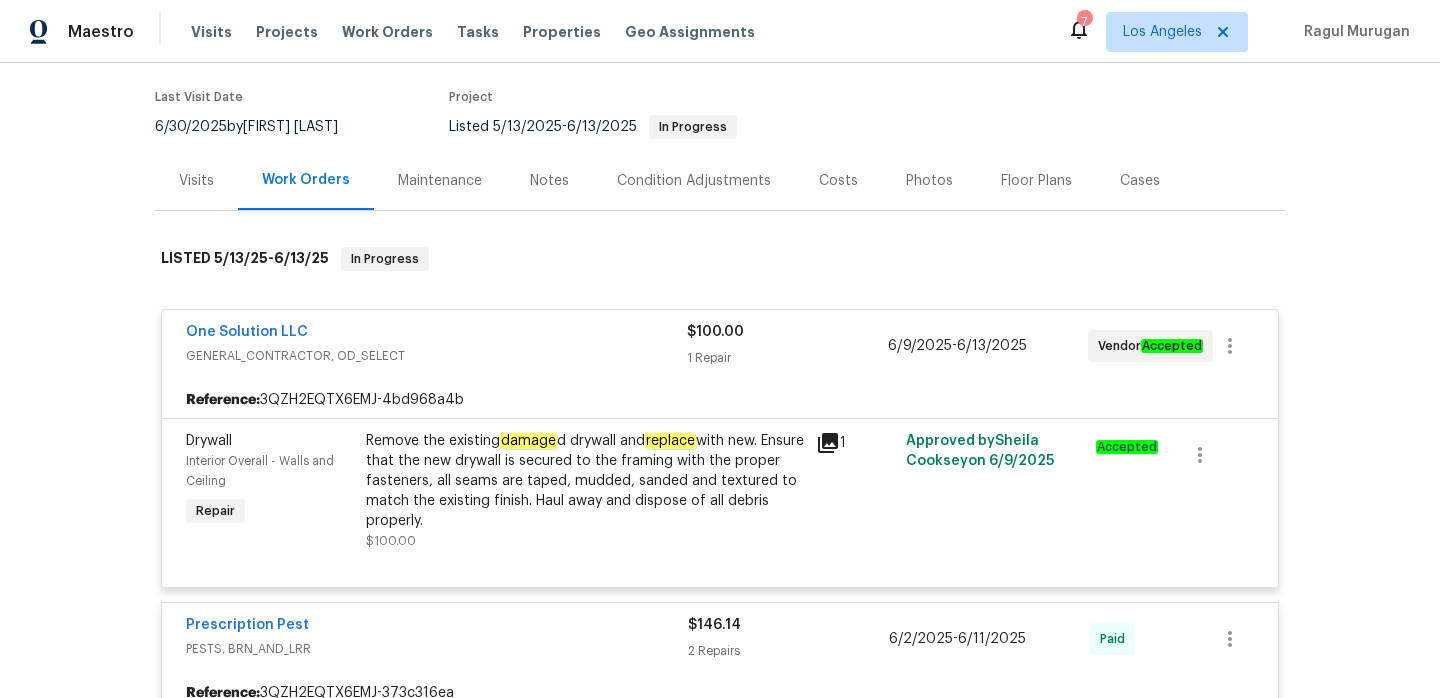 scroll, scrollTop: 113, scrollLeft: 0, axis: vertical 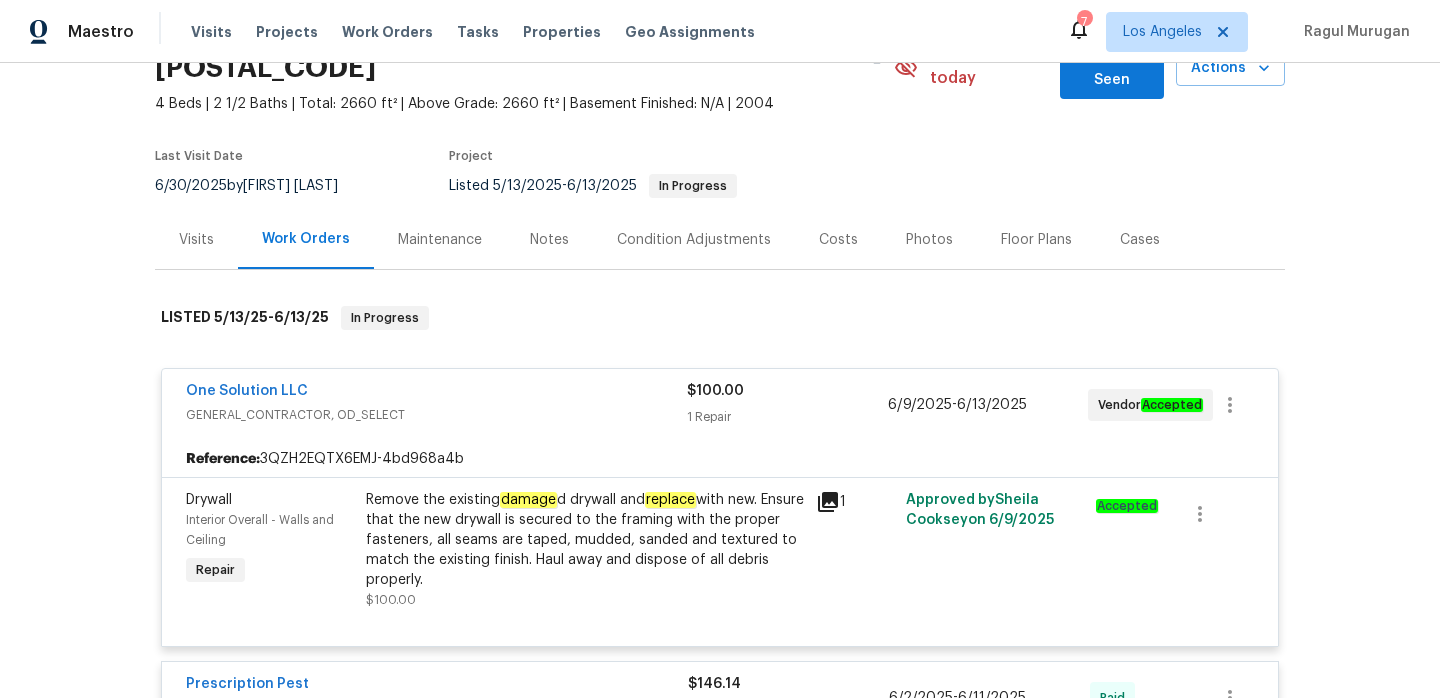 click on "Visits" at bounding box center [196, 240] 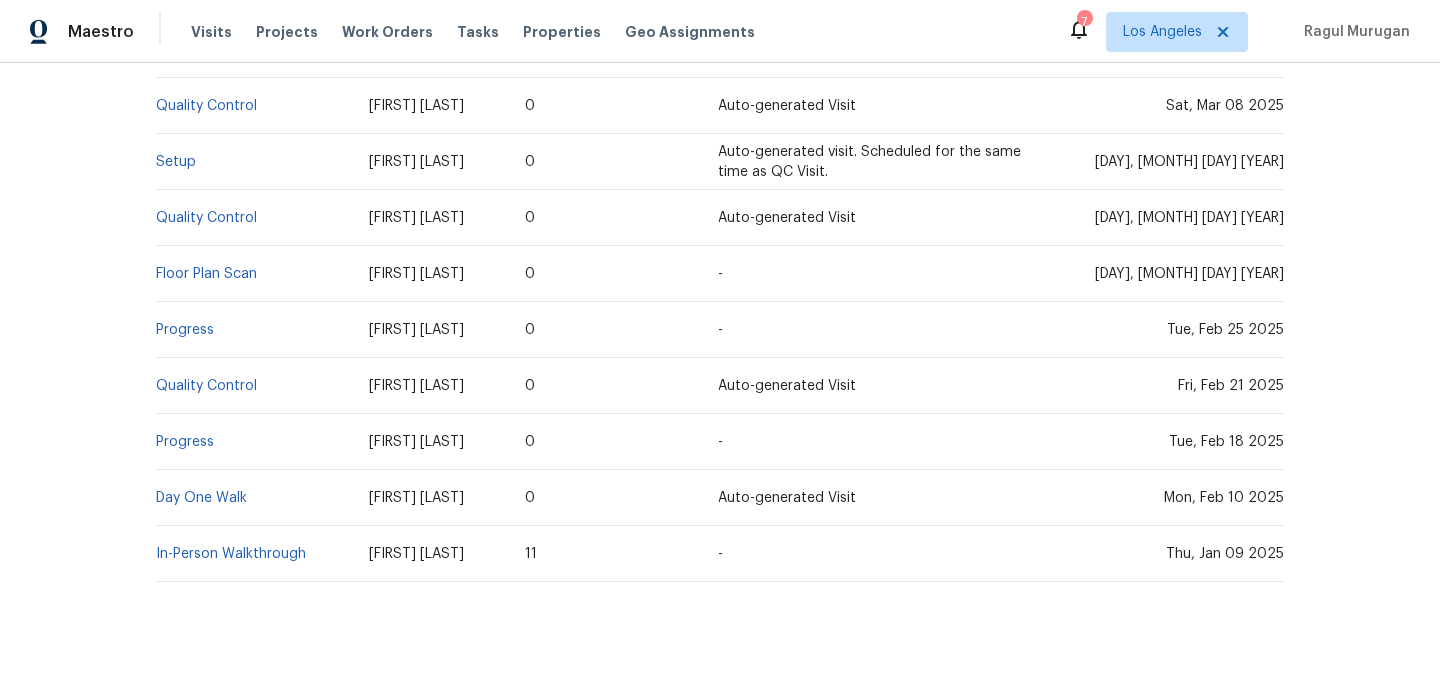 scroll, scrollTop: 522, scrollLeft: 0, axis: vertical 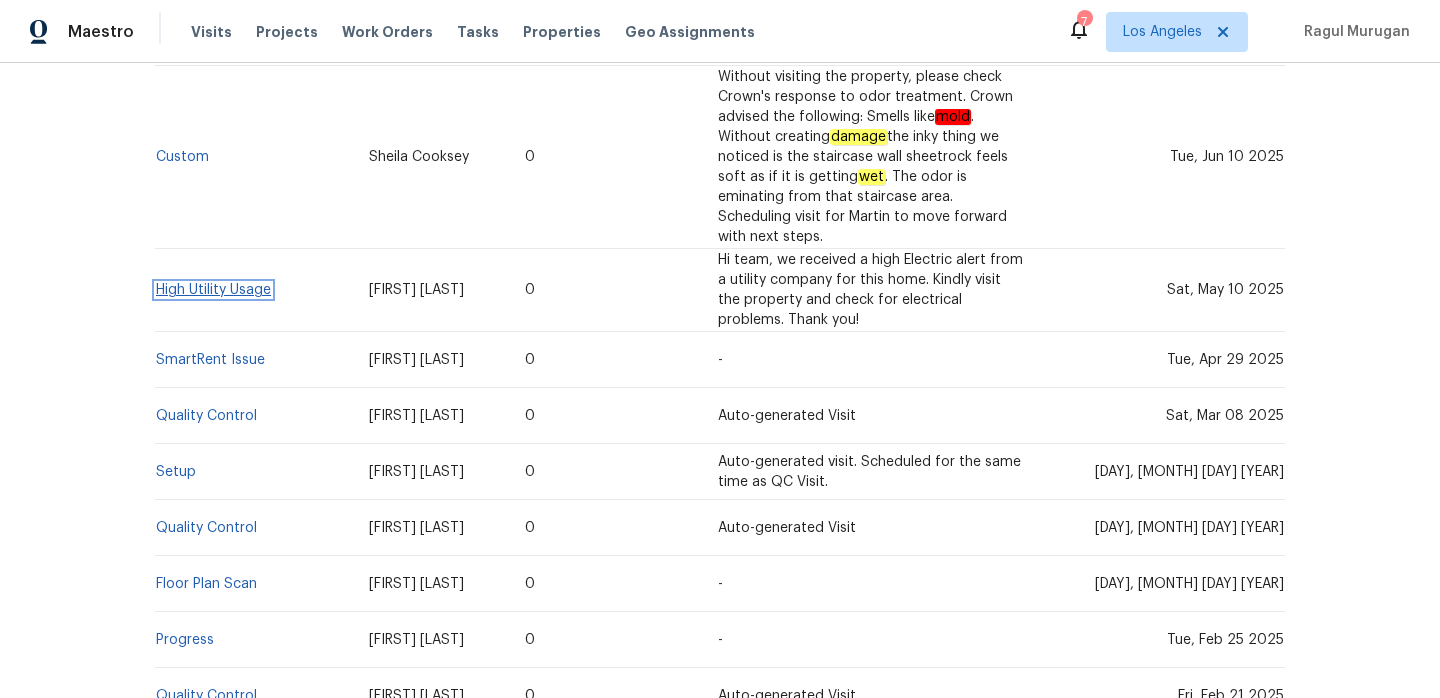 click on "High Utility Usage" at bounding box center (213, 290) 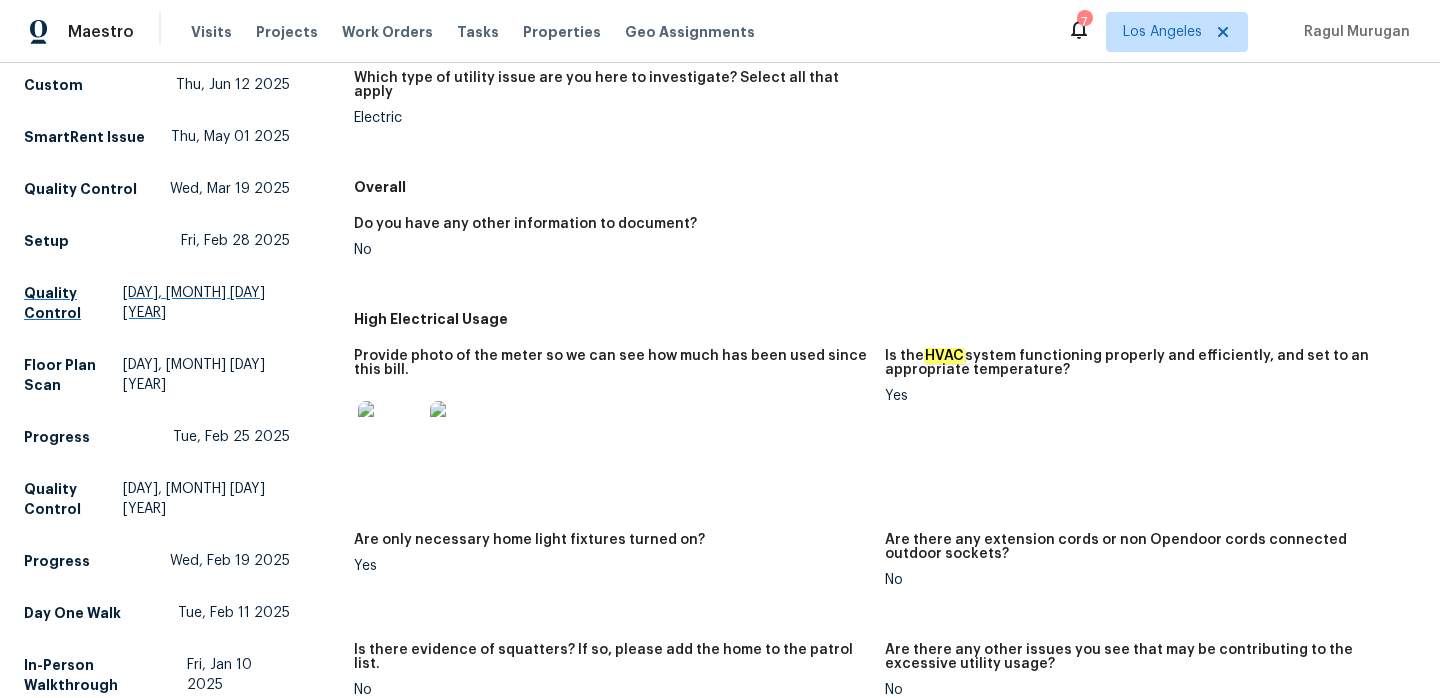 scroll, scrollTop: 0, scrollLeft: 0, axis: both 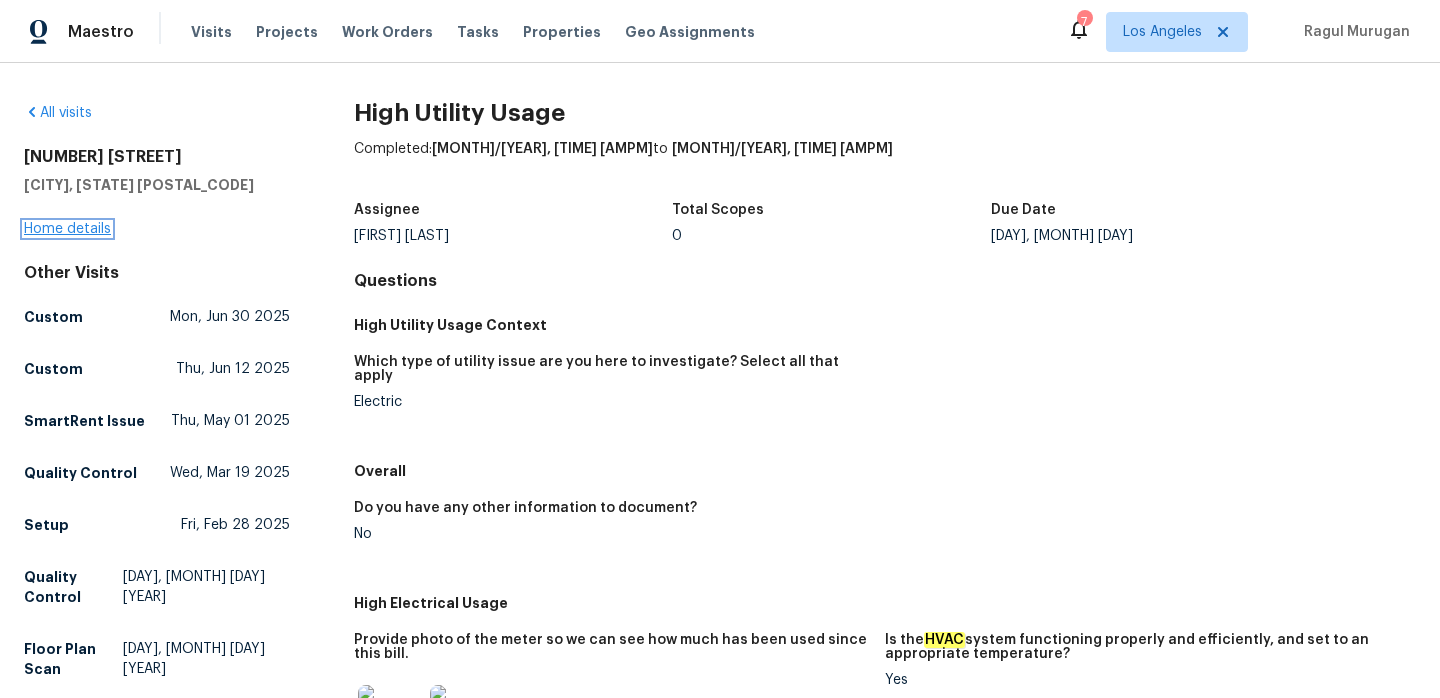 click on "Home details" at bounding box center (67, 229) 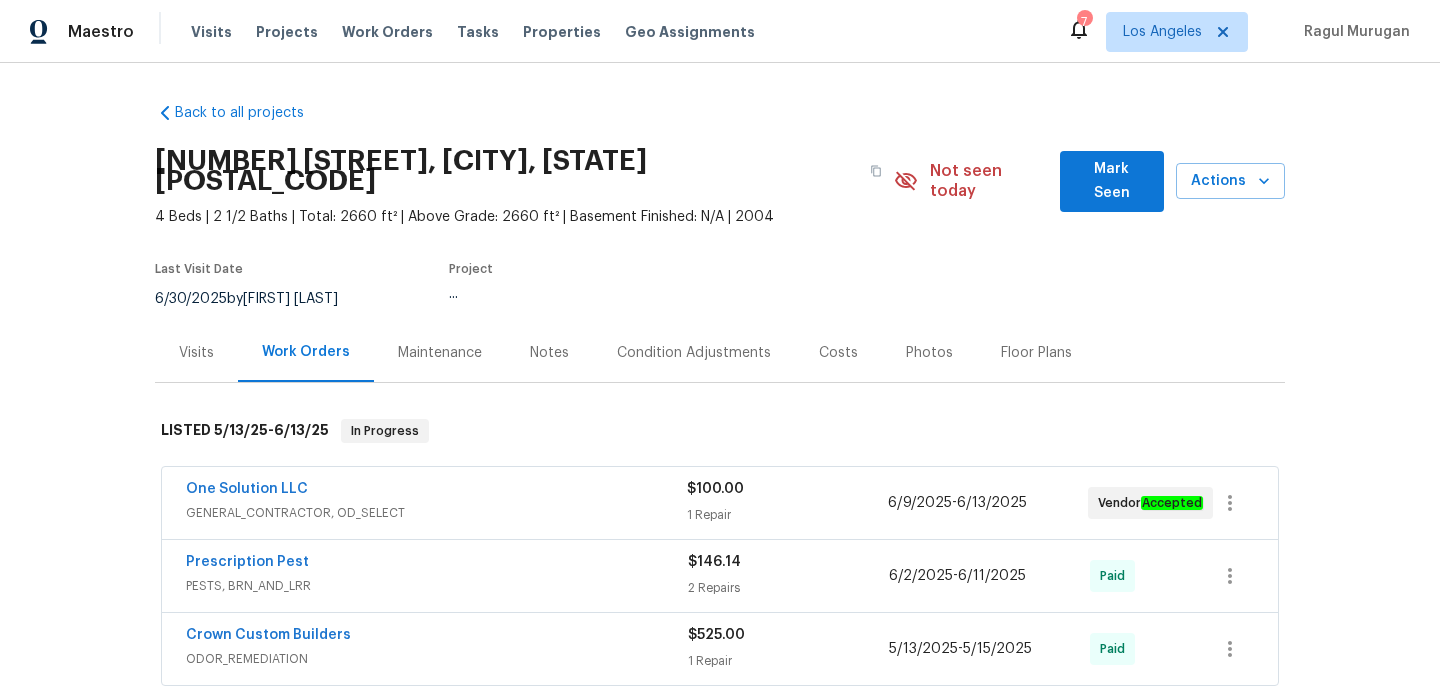 scroll, scrollTop: 208, scrollLeft: 0, axis: vertical 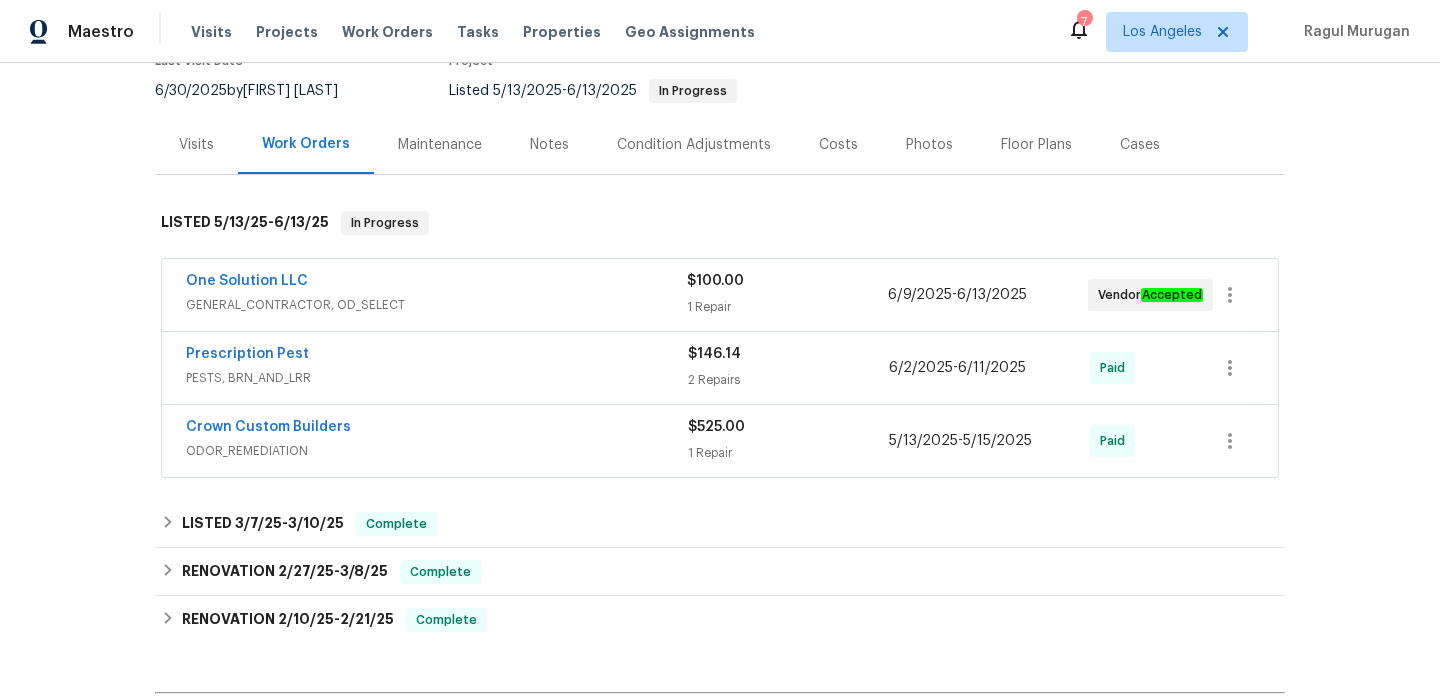 click on "Crown Custom Builders" at bounding box center (437, 429) 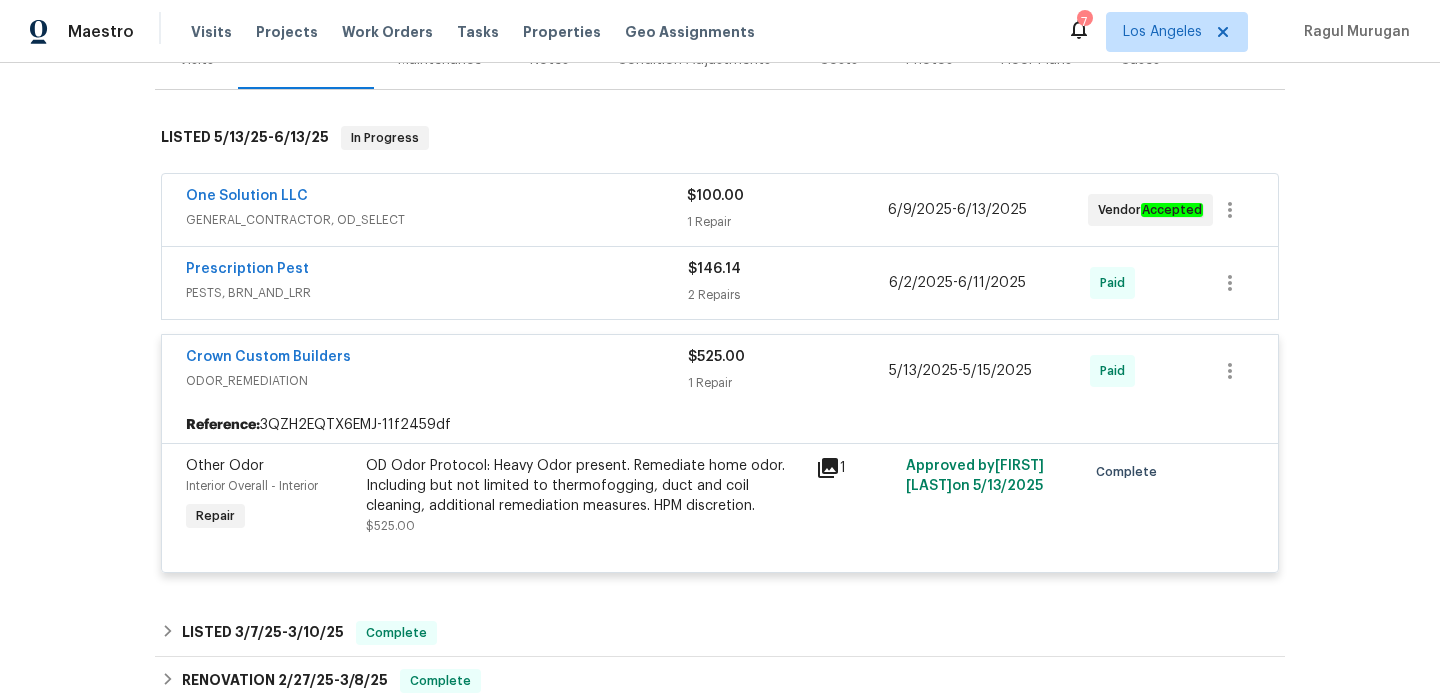 scroll, scrollTop: 296, scrollLeft: 0, axis: vertical 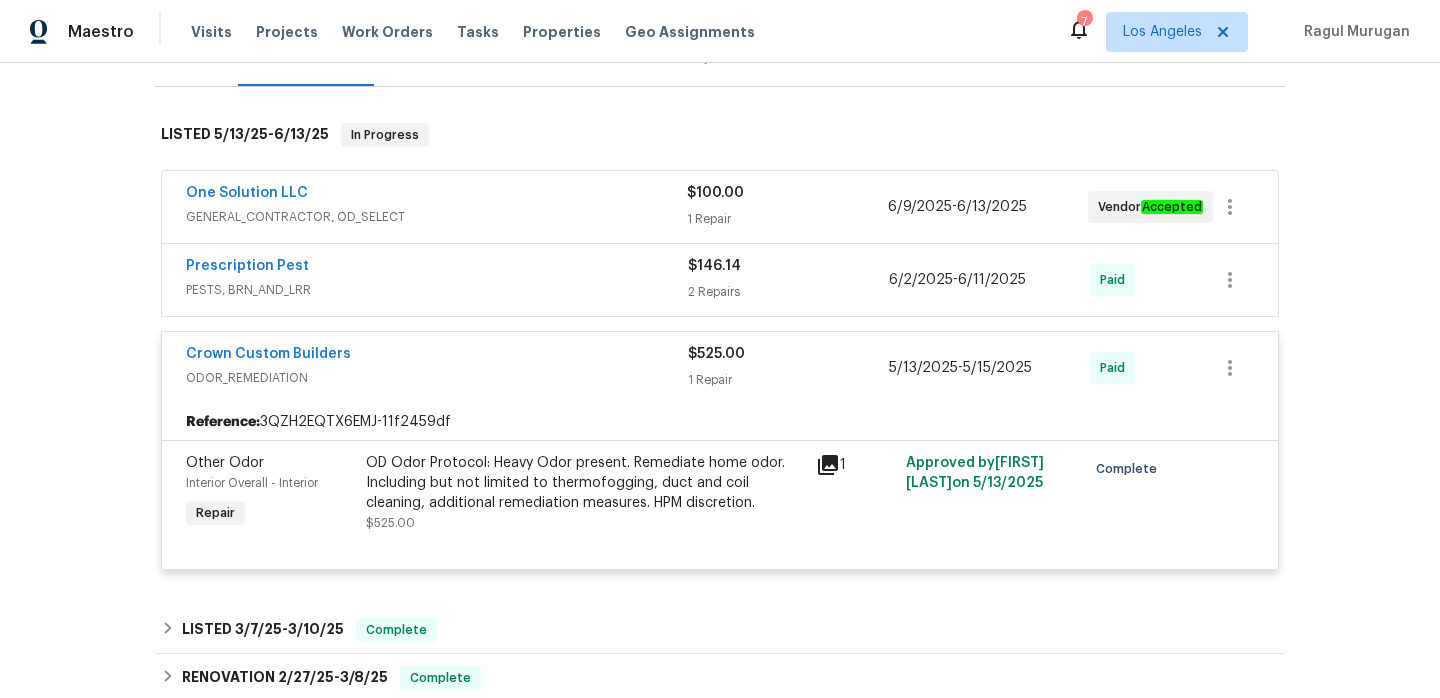 click on "Prescription Pest PESTS, BRN_AND_LRR $146.14 2 Repairs 6/2/2025  -  6/11/2025 Paid" at bounding box center (720, 280) 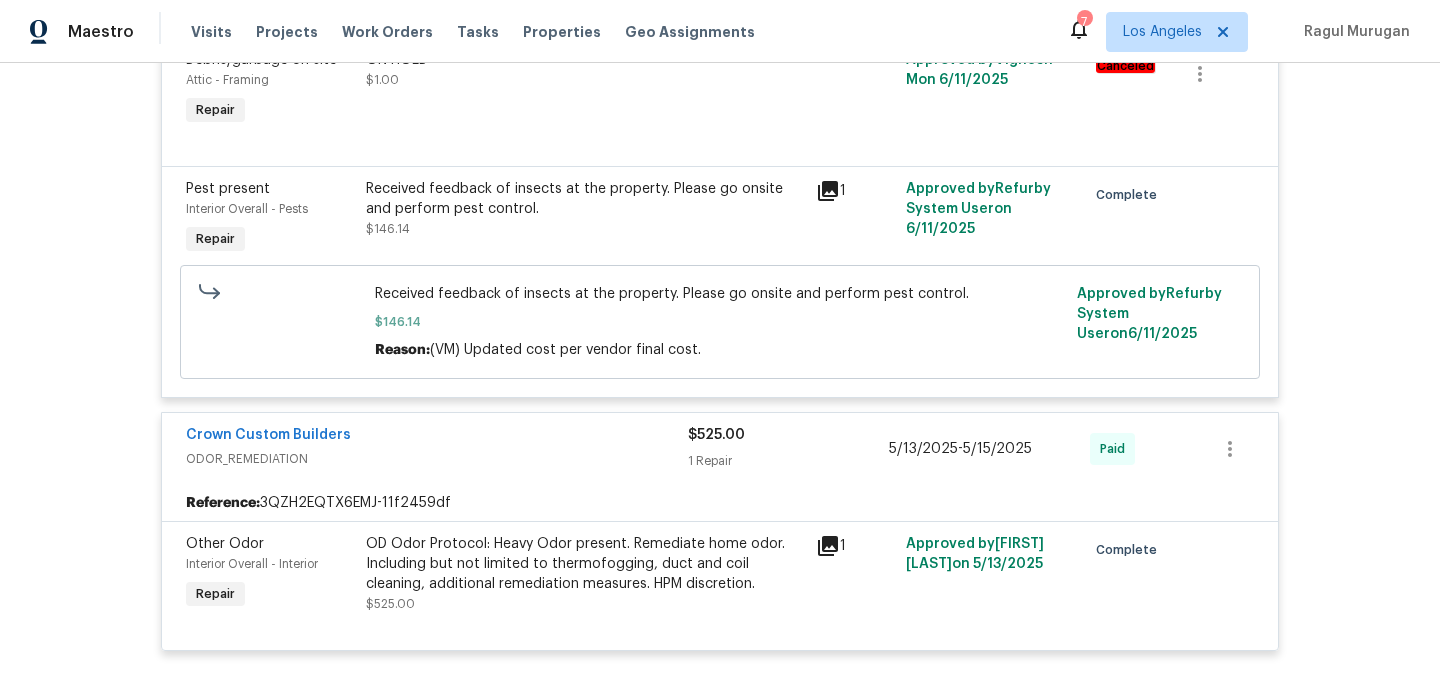 scroll, scrollTop: 373, scrollLeft: 0, axis: vertical 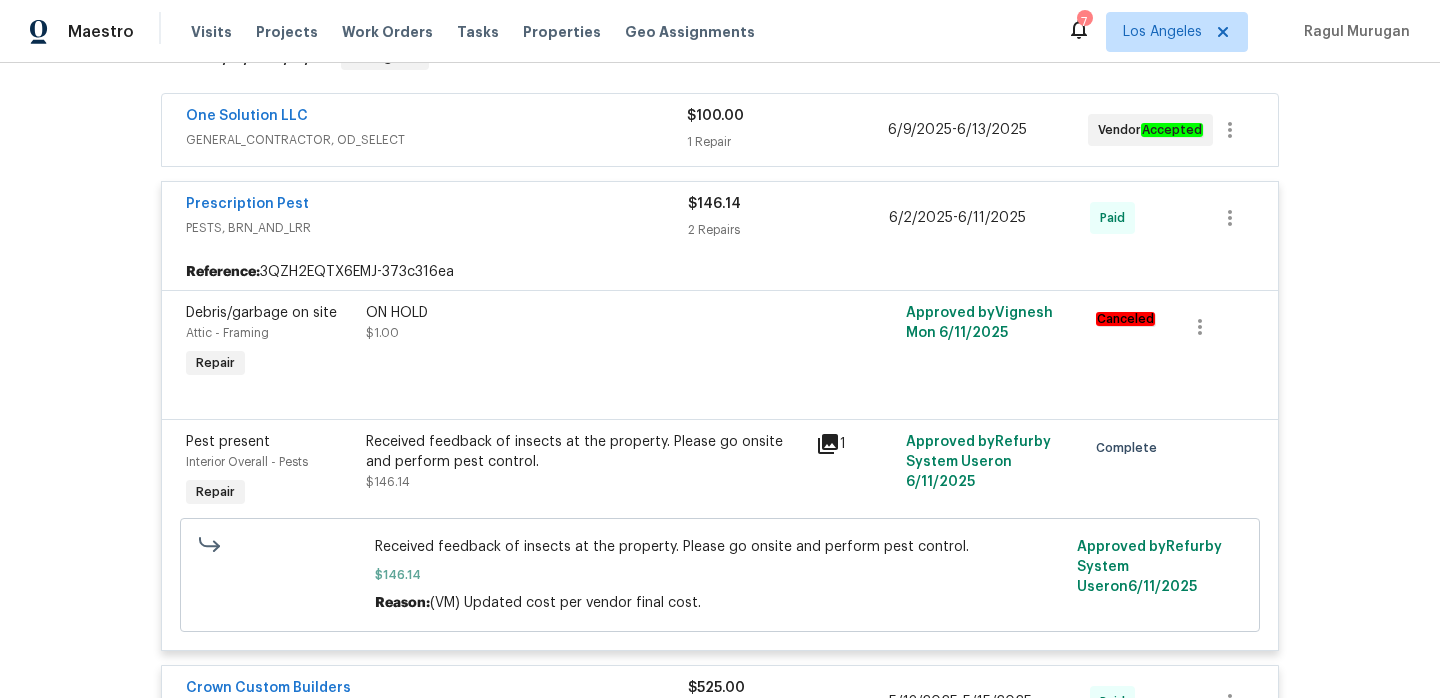 click on "GENERAL_CONTRACTOR, OD_SELECT" at bounding box center (436, 140) 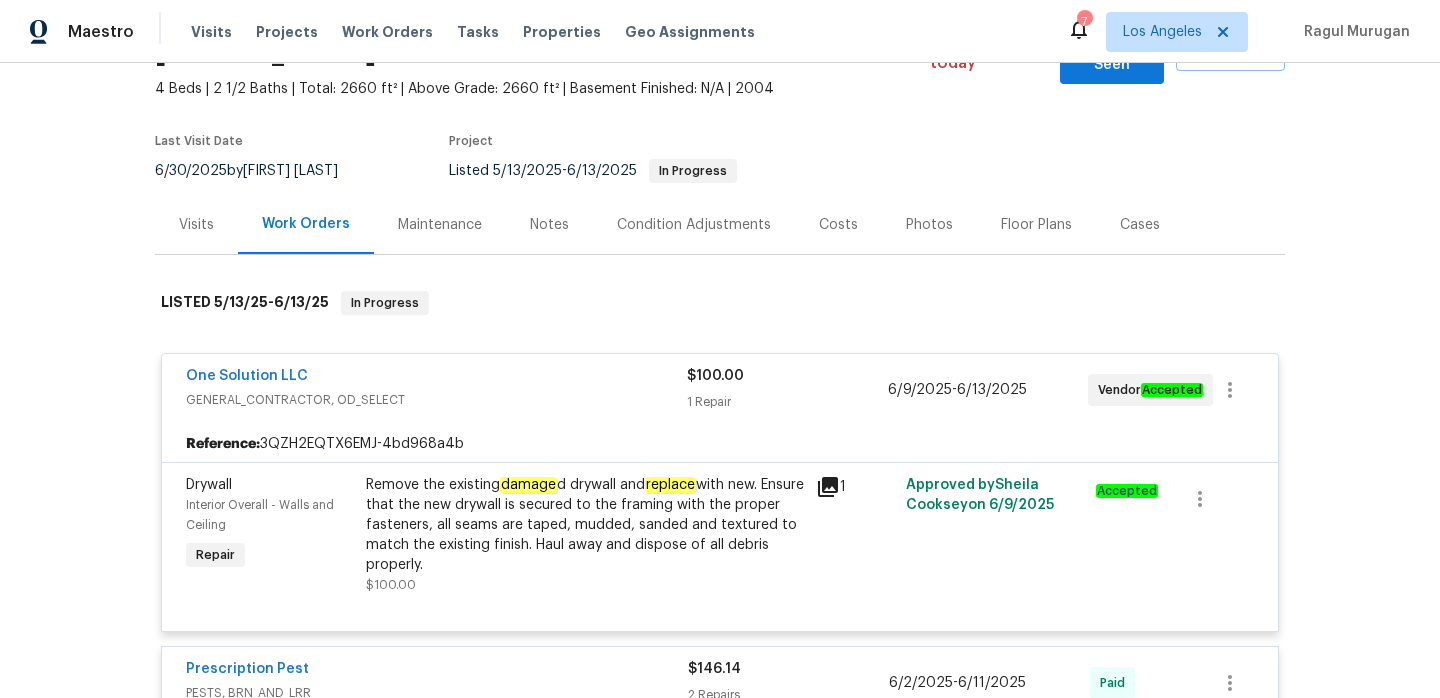 scroll, scrollTop: 3, scrollLeft: 0, axis: vertical 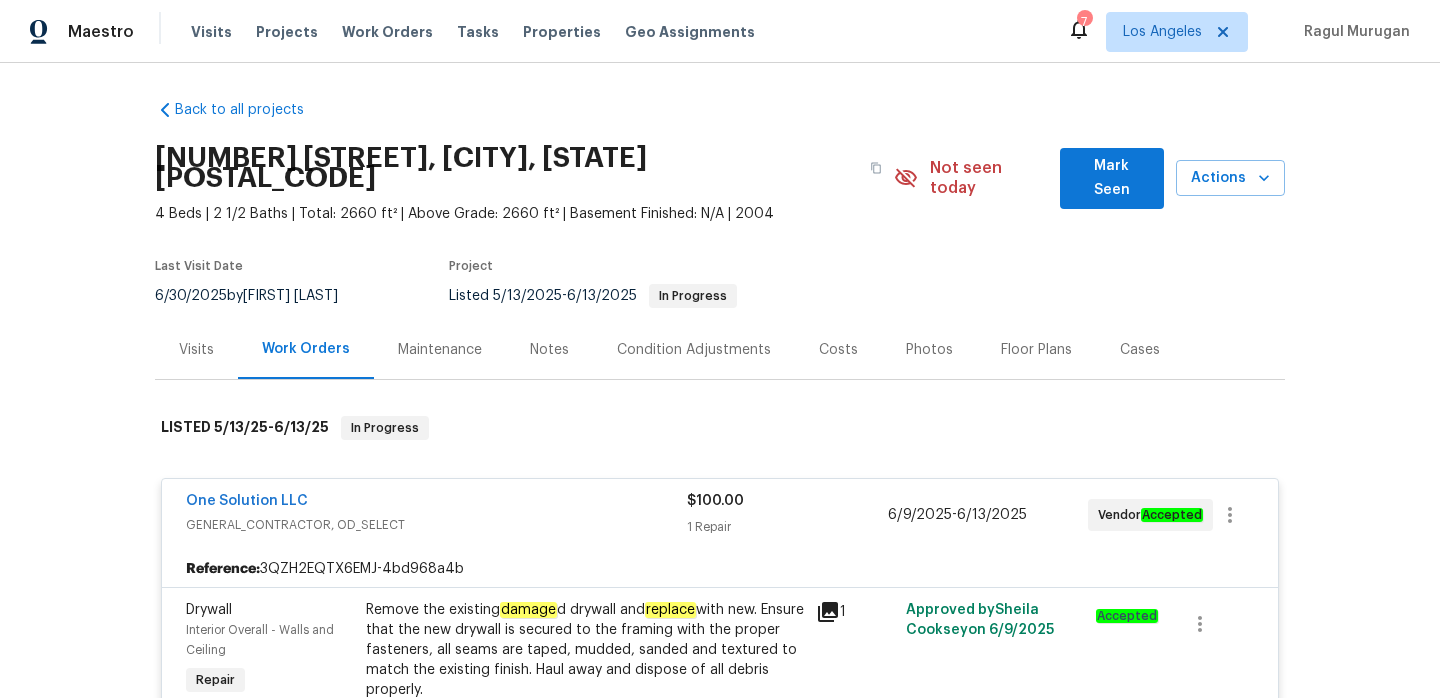 click on "Notes" at bounding box center [549, 349] 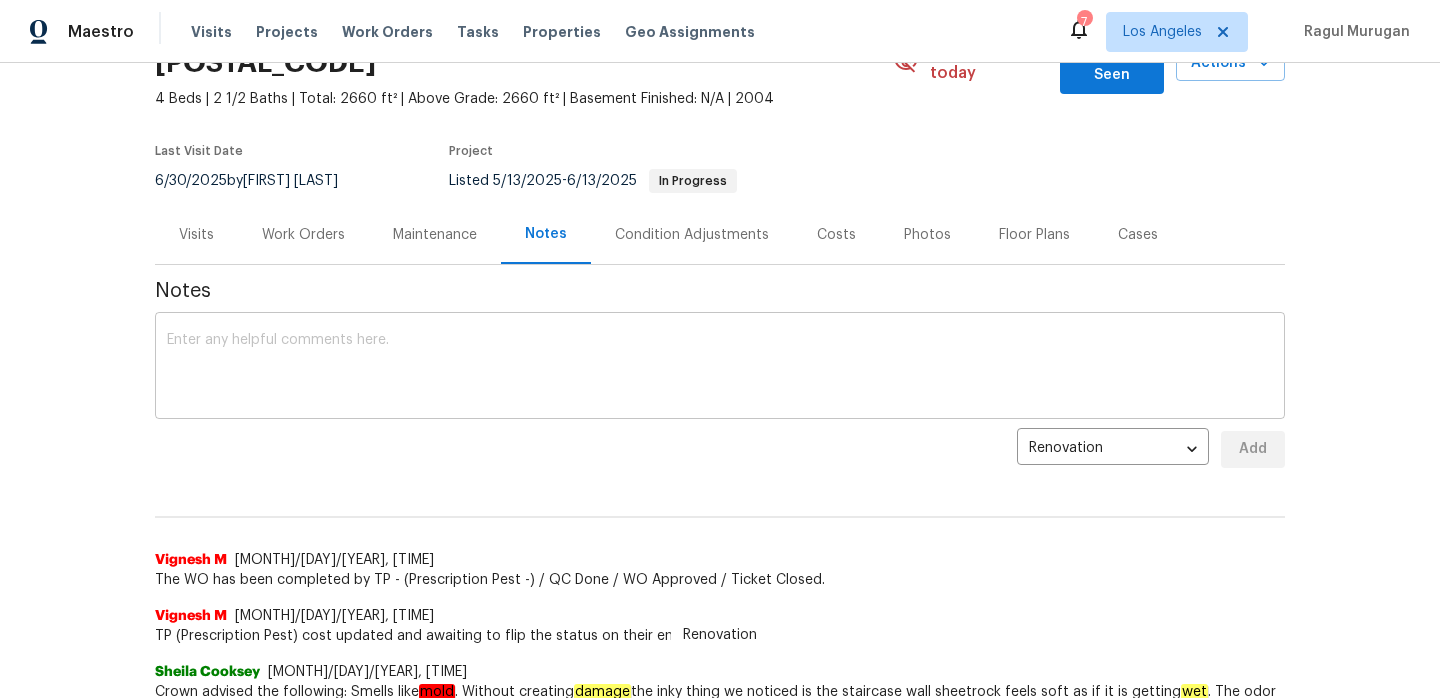 scroll, scrollTop: 0, scrollLeft: 0, axis: both 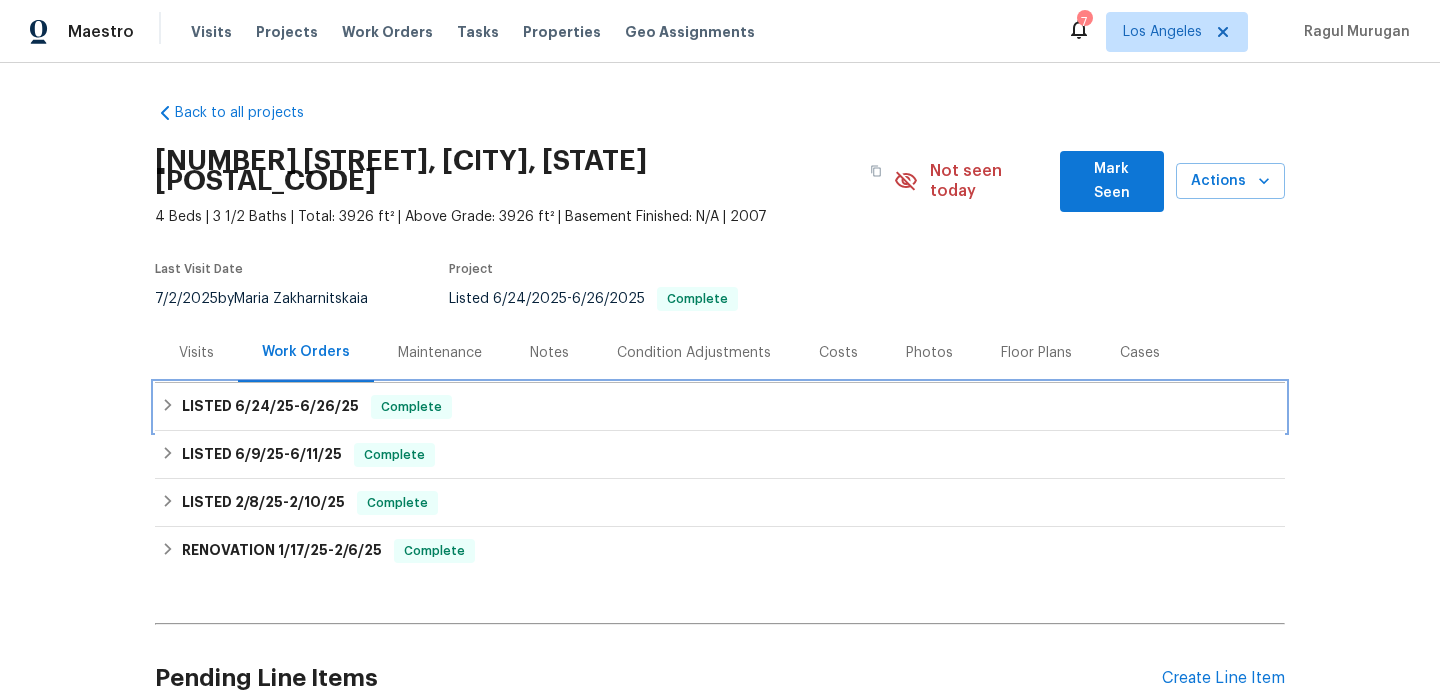 click on "LISTED   6/24/25  -  6/26/25 Complete" at bounding box center (720, 407) 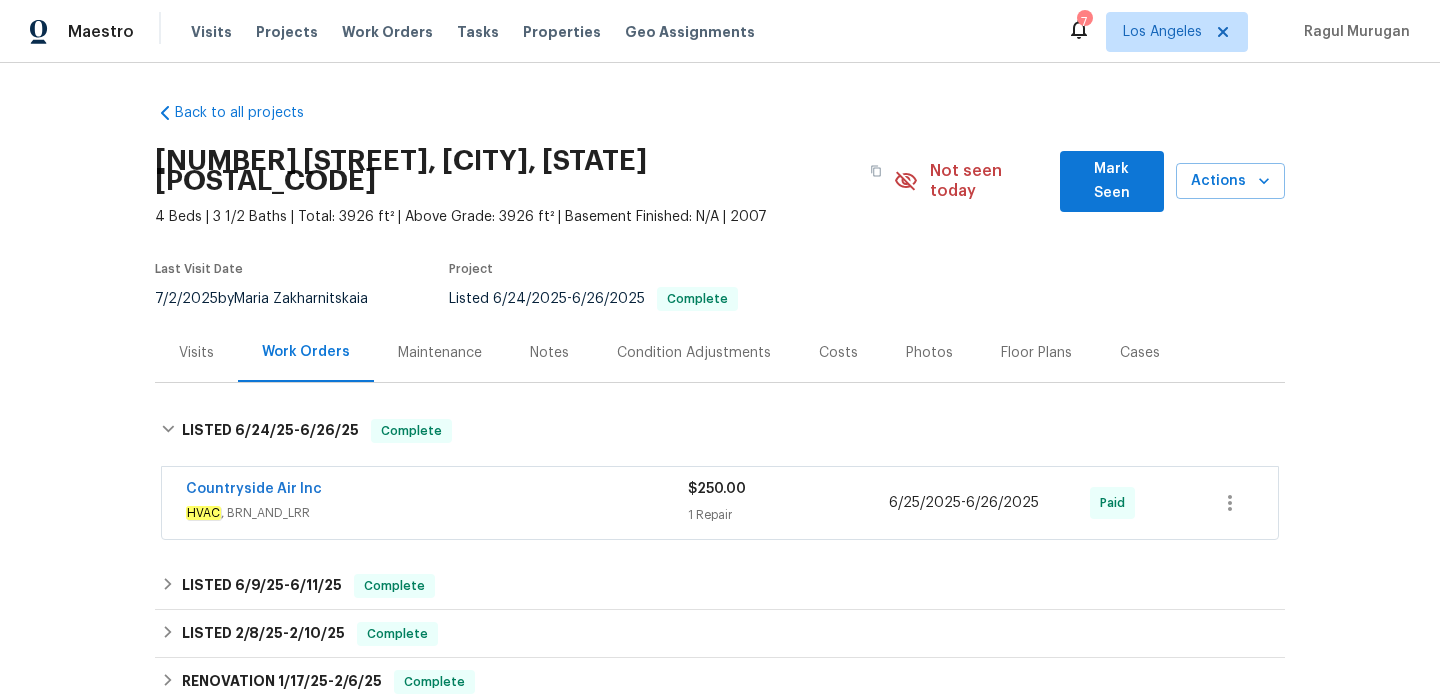 click on "HVAC , BRN_AND_LRR" at bounding box center (437, 513) 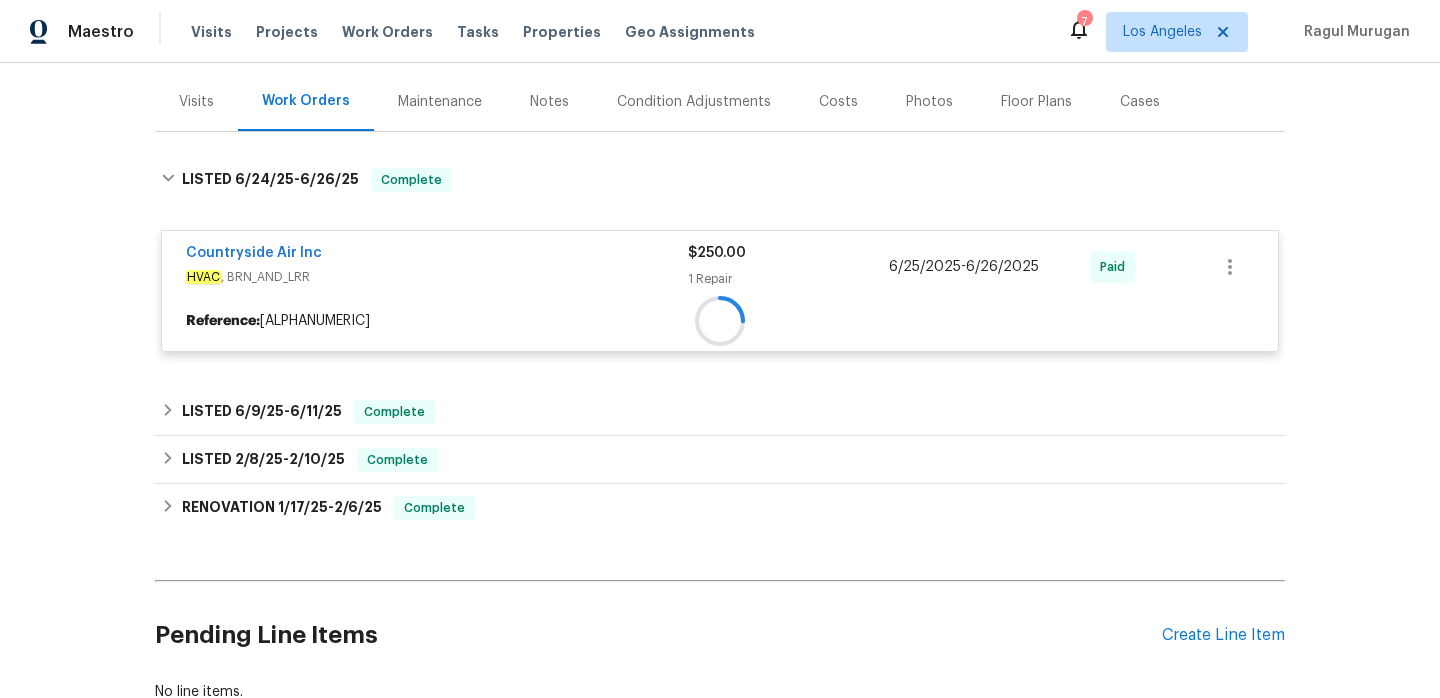 scroll, scrollTop: 271, scrollLeft: 0, axis: vertical 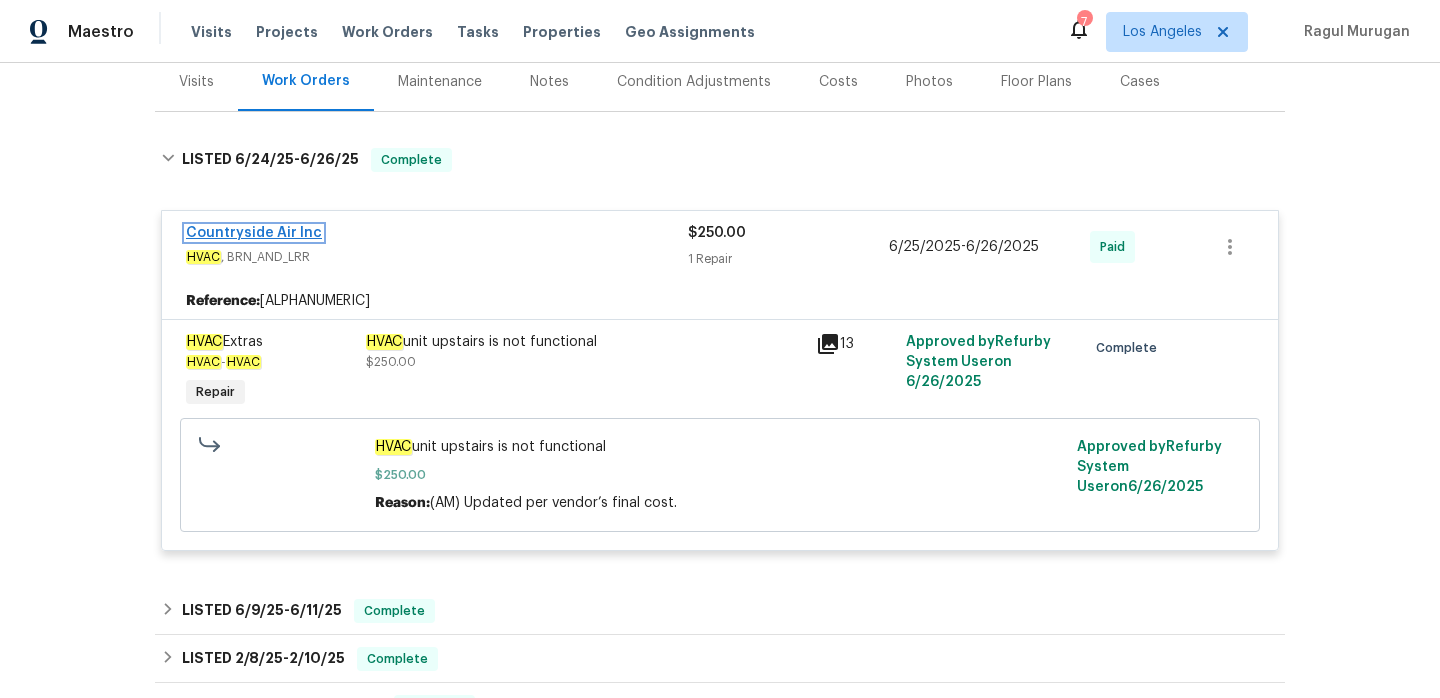 click on "Countryside Air Inc" at bounding box center (254, 233) 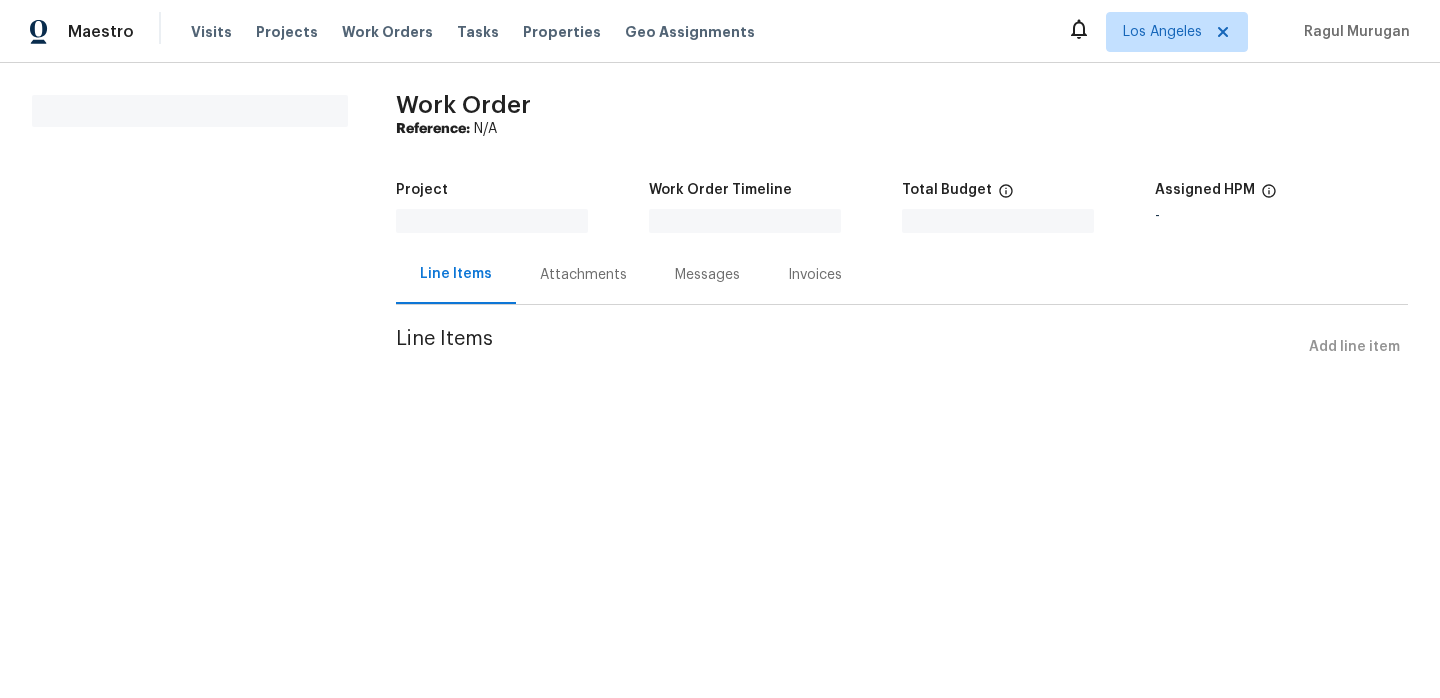 scroll, scrollTop: 0, scrollLeft: 0, axis: both 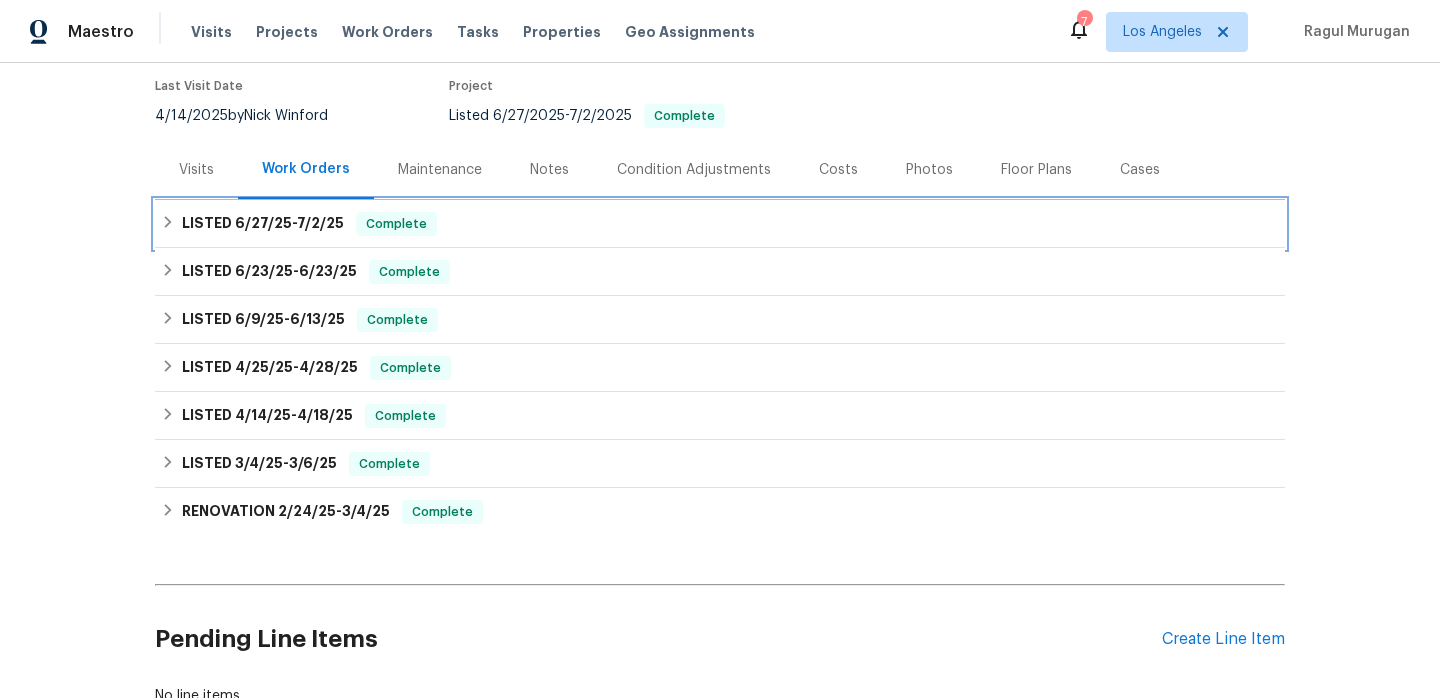 click on "LISTED   6/27/25  -  7/2/25 Complete" at bounding box center (720, 224) 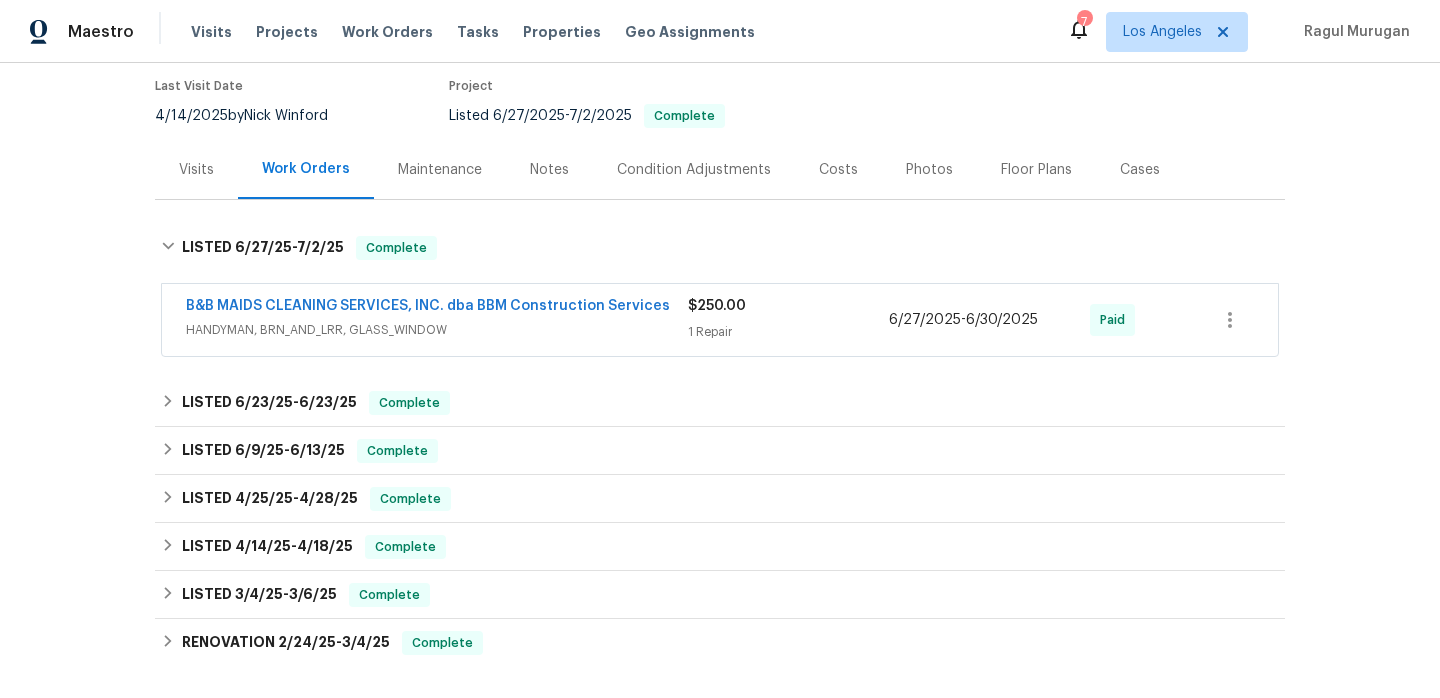 click on "HANDYMAN, BRN_AND_LRR, GLASS_WINDOW" at bounding box center [437, 330] 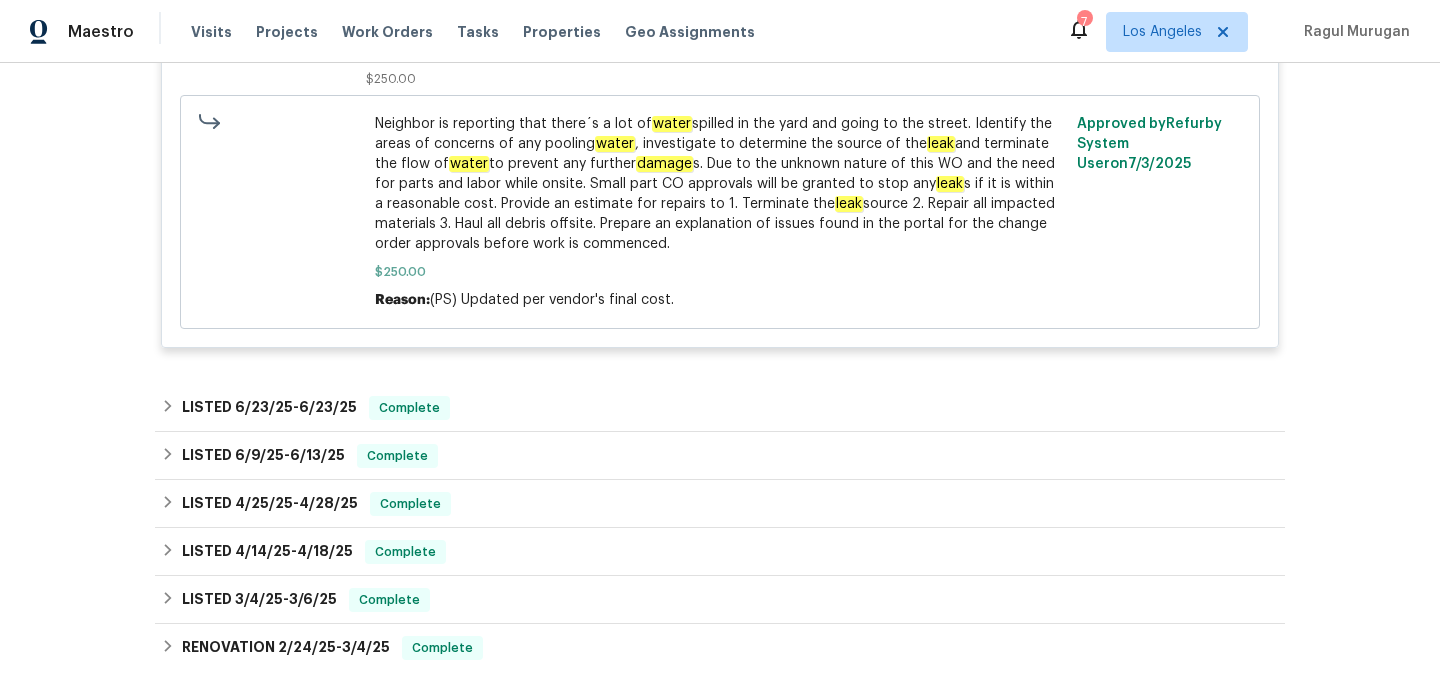 scroll, scrollTop: 752, scrollLeft: 0, axis: vertical 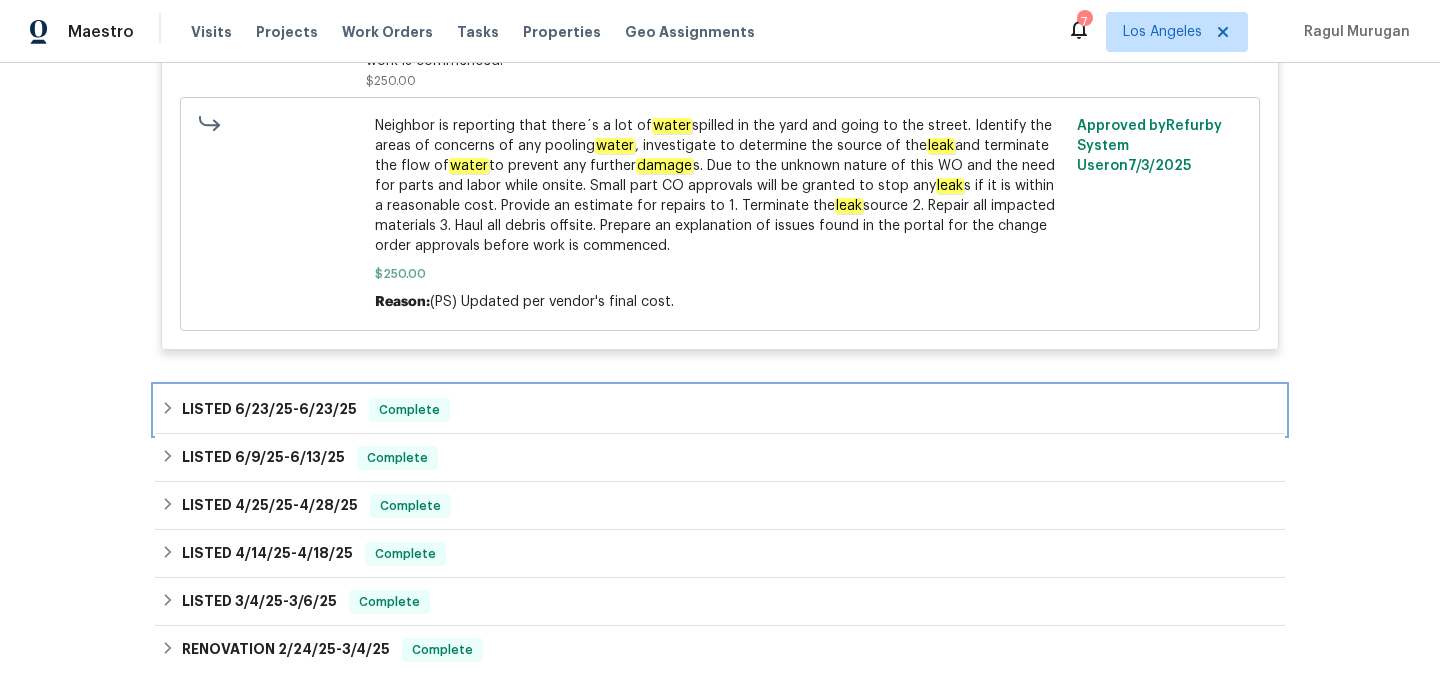 click on "LISTED   6/23/25  -  6/23/25 Complete" at bounding box center [720, 410] 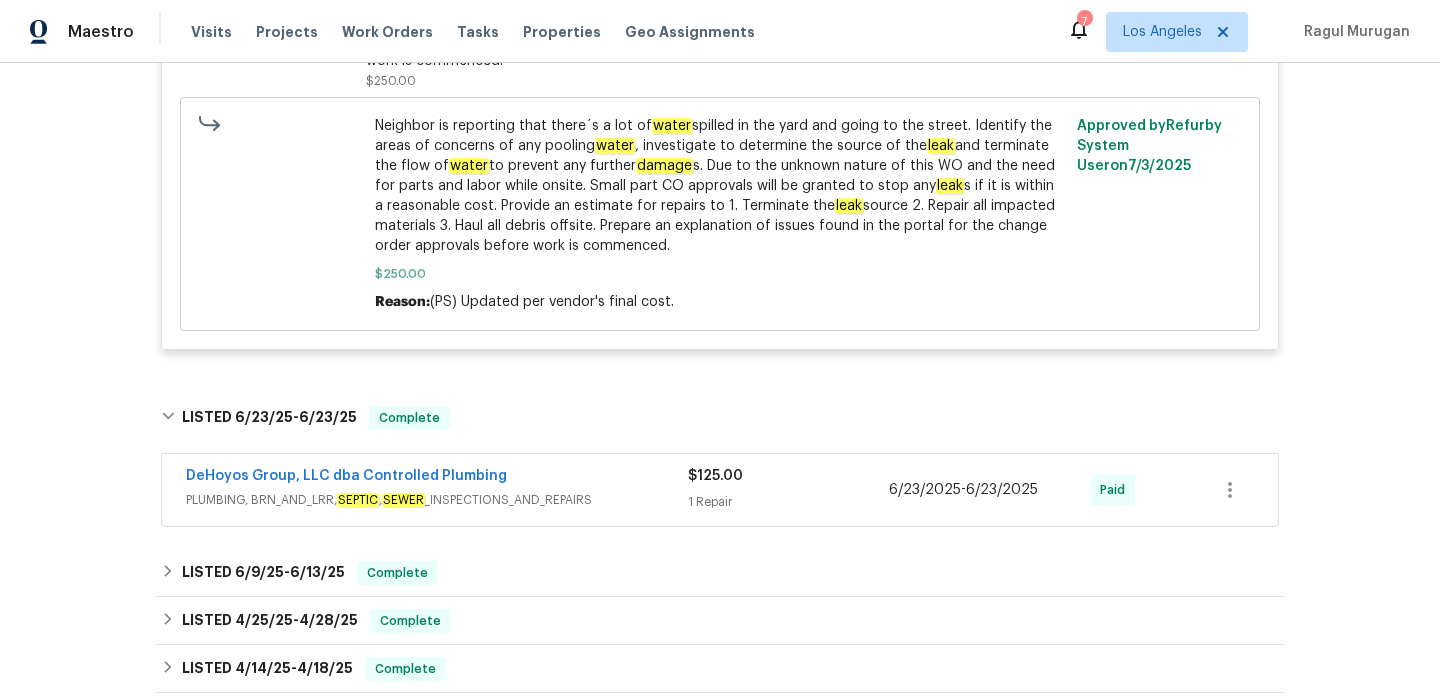 click on "PLUMBING, BRN_AND_LRR,  SEPTIC ,  SEWER _INSPECTIONS_AND_REPAIRS" at bounding box center (437, 500) 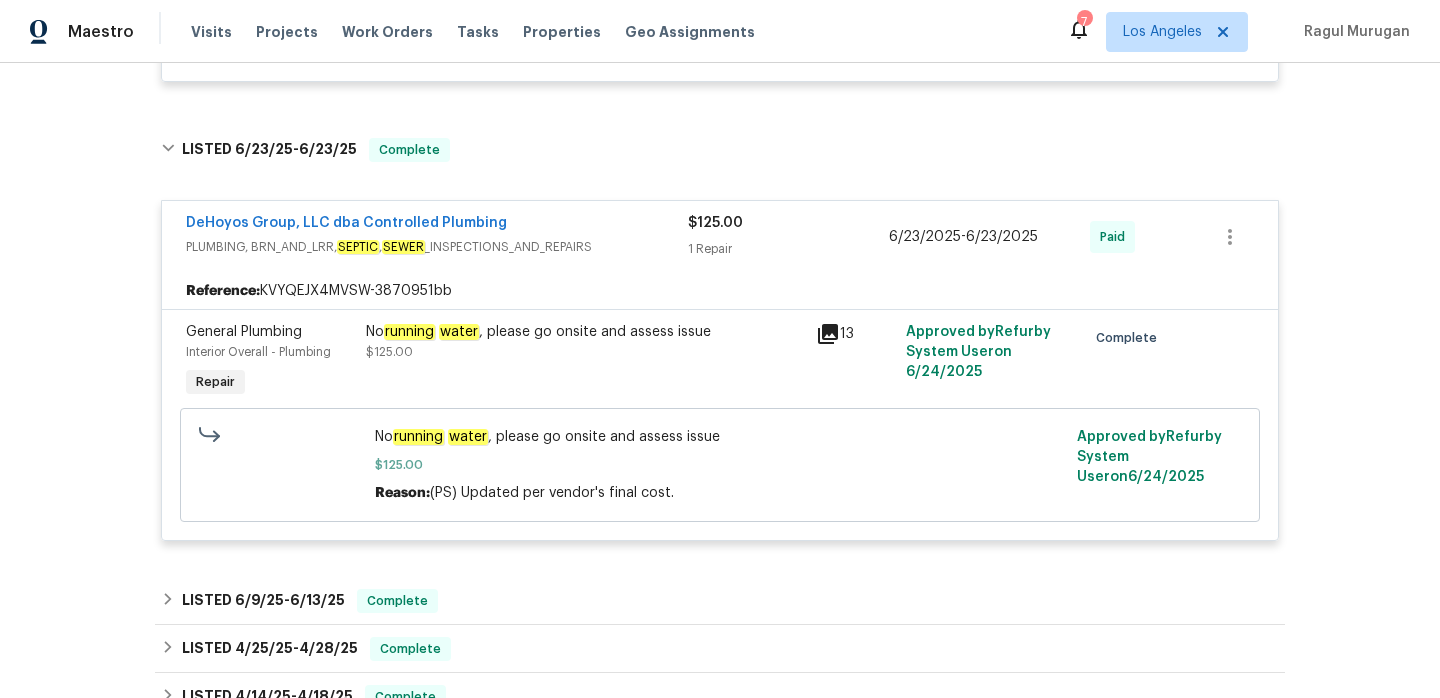 scroll, scrollTop: 1074, scrollLeft: 0, axis: vertical 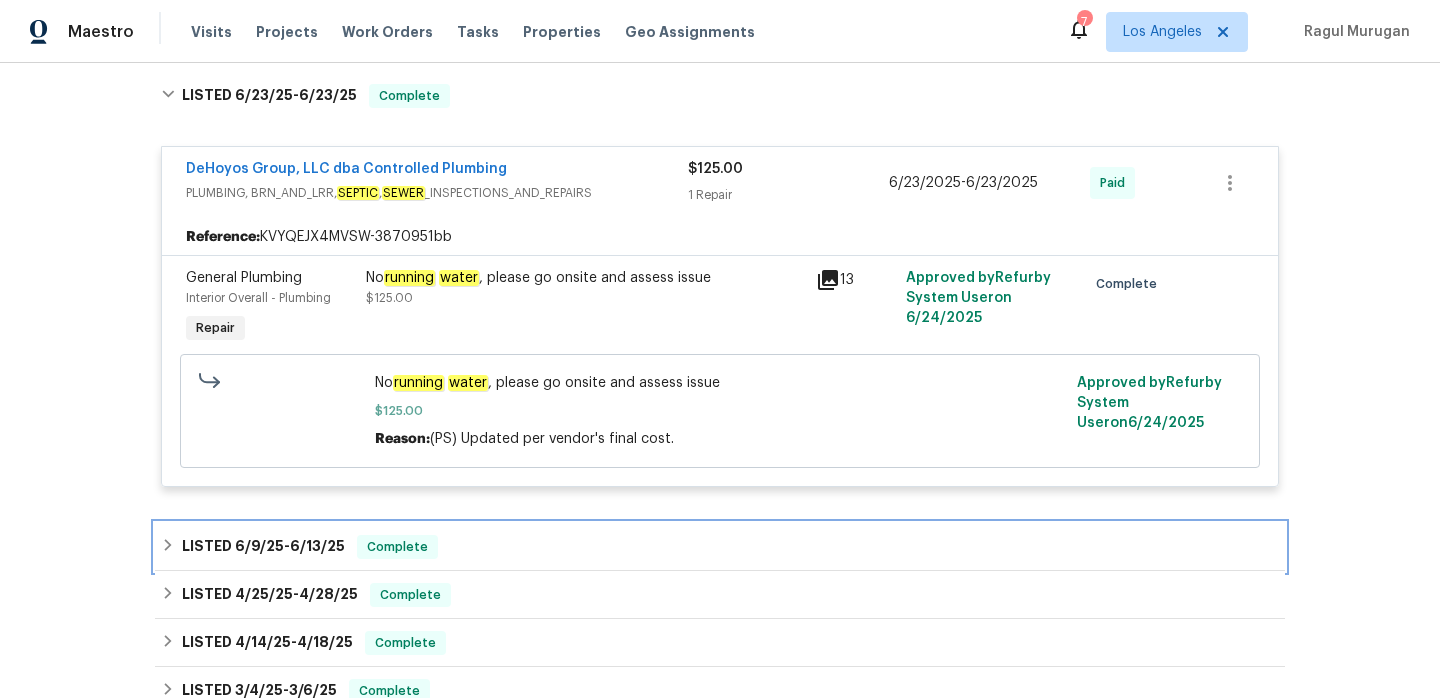 click on "LISTED   6/9/25  -  6/13/25 Complete" at bounding box center [720, 547] 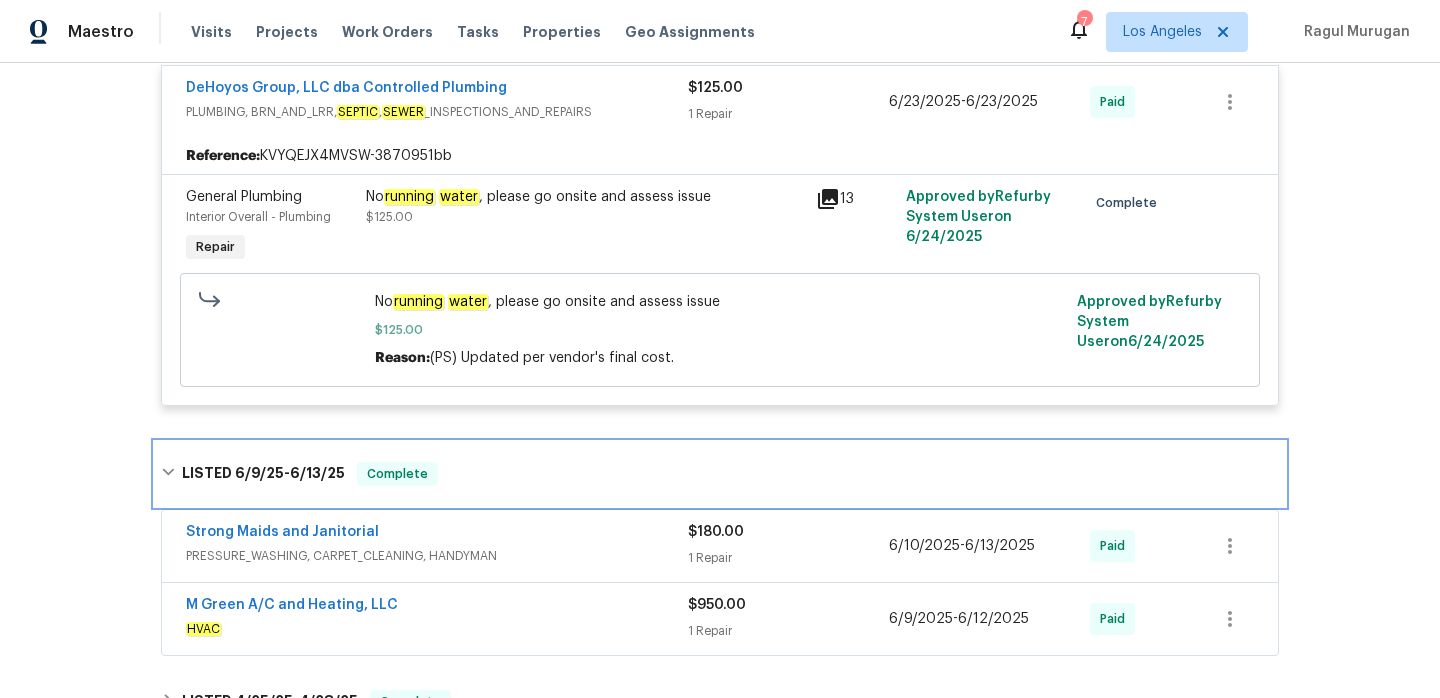 scroll, scrollTop: 1251, scrollLeft: 0, axis: vertical 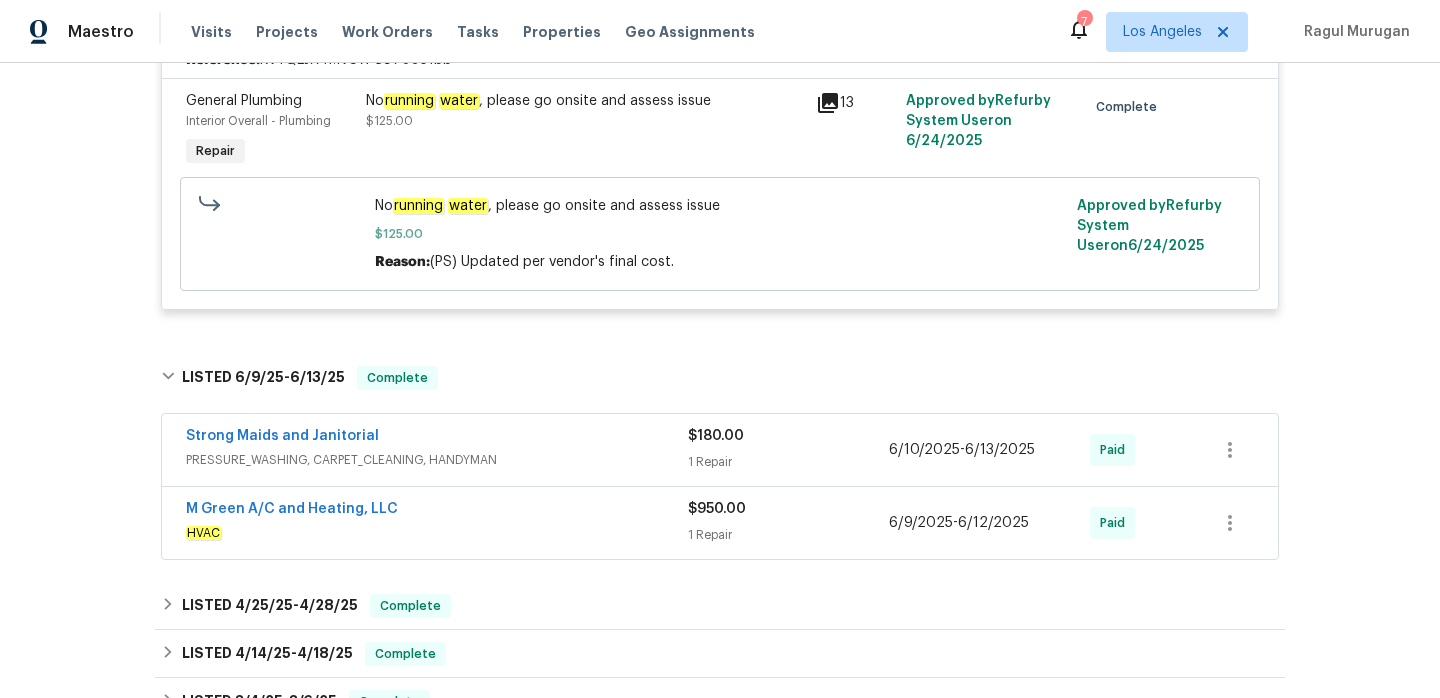 click on "HVAC" at bounding box center [437, 533] 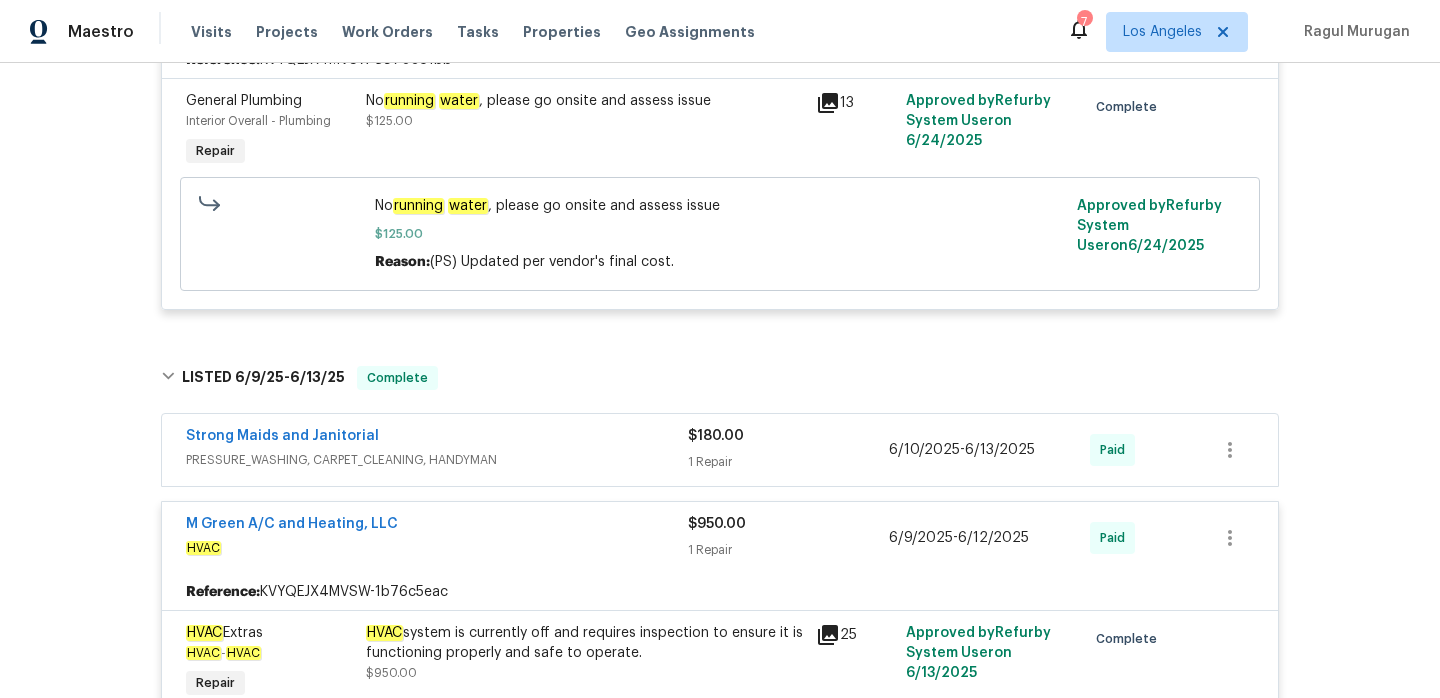 click on "M Green A/C and Heating, LLC" at bounding box center (292, 524) 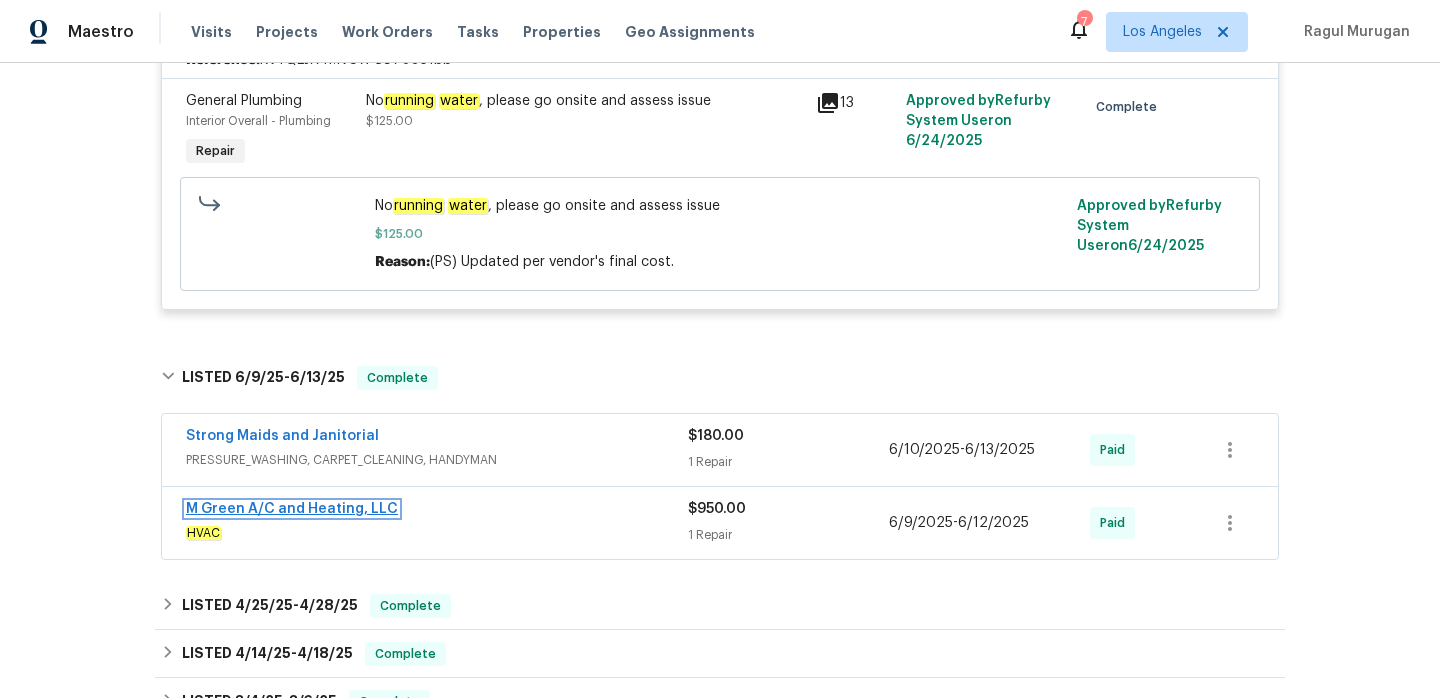 click on "M Green A/C and Heating, LLC" at bounding box center (292, 509) 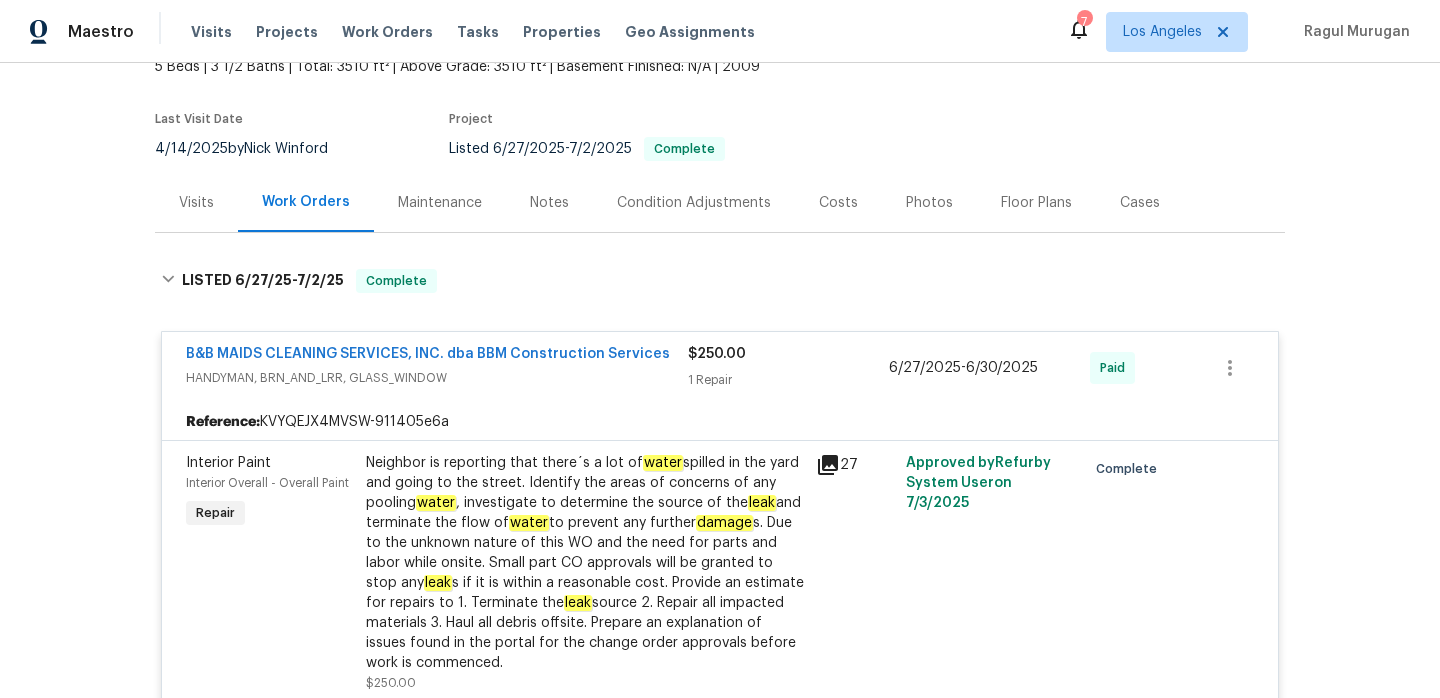 scroll, scrollTop: 115, scrollLeft: 0, axis: vertical 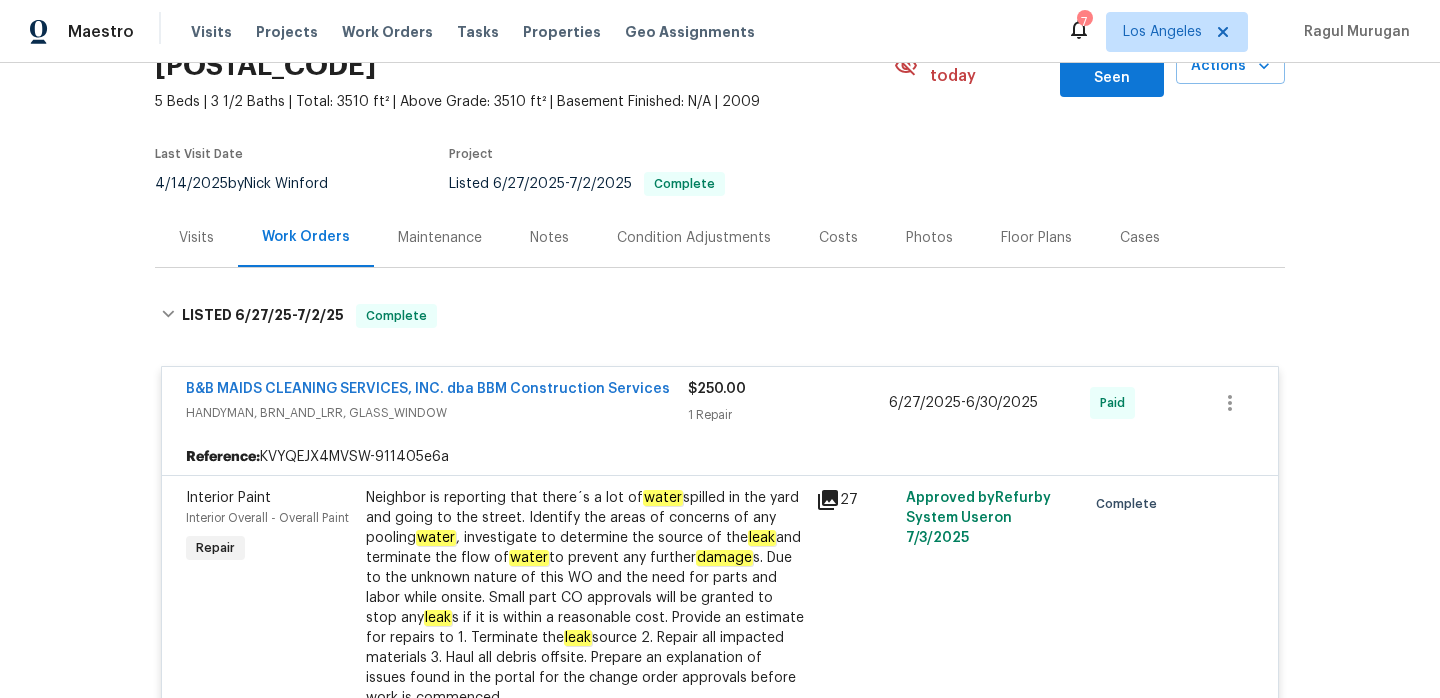 click on "Visits" at bounding box center (196, 237) 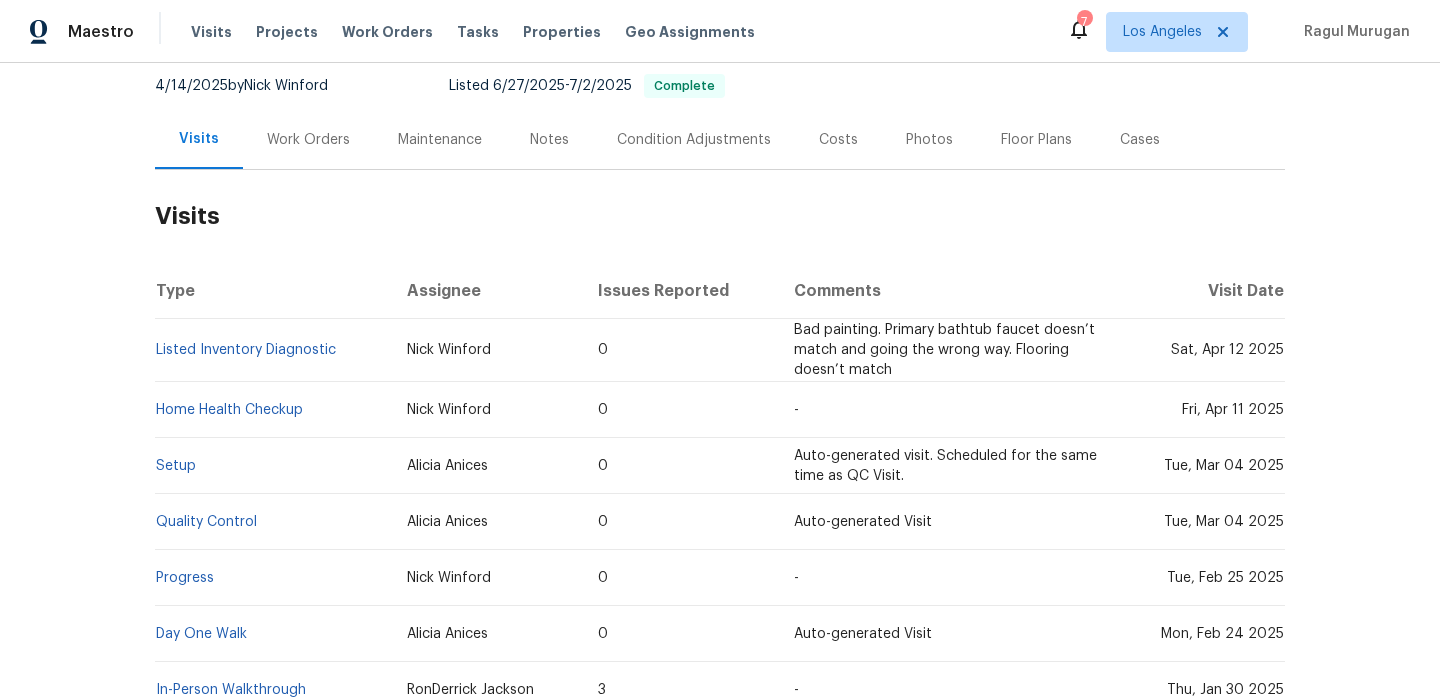 scroll, scrollTop: 202, scrollLeft: 0, axis: vertical 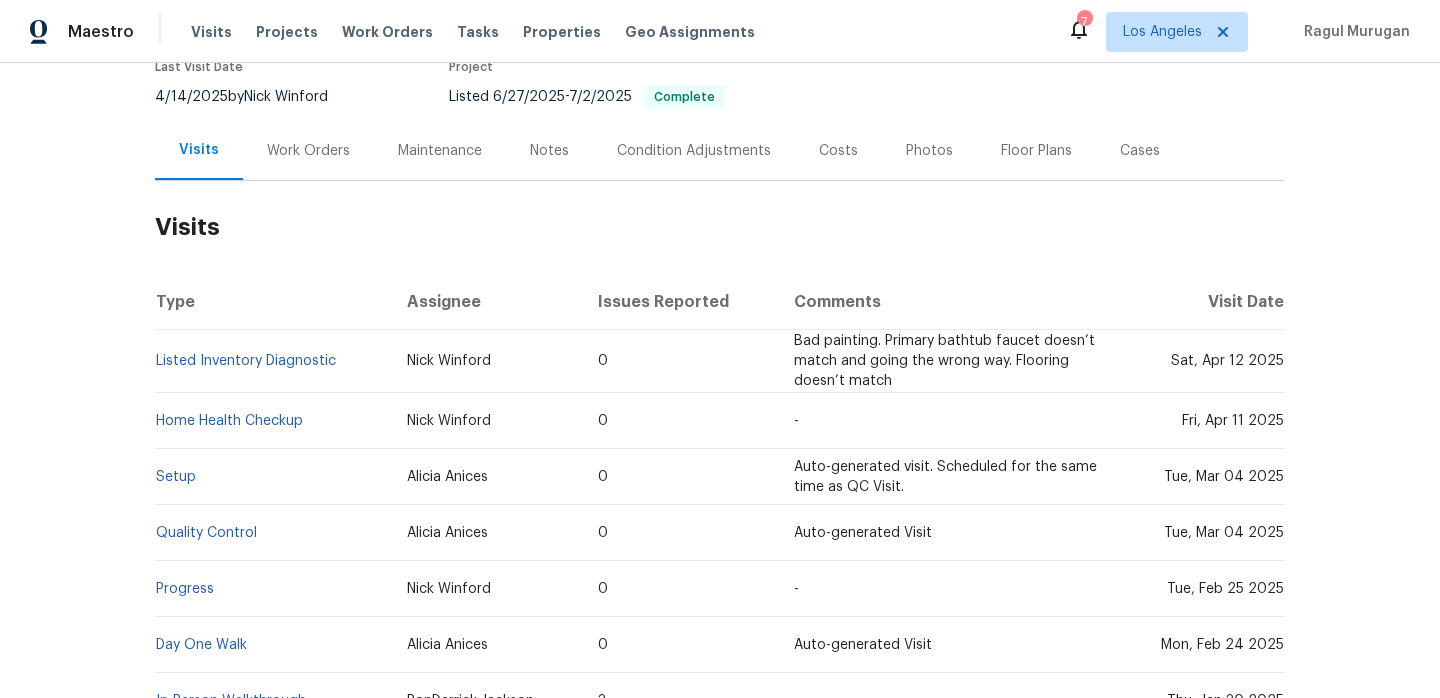 click on "Notes" at bounding box center [549, 150] 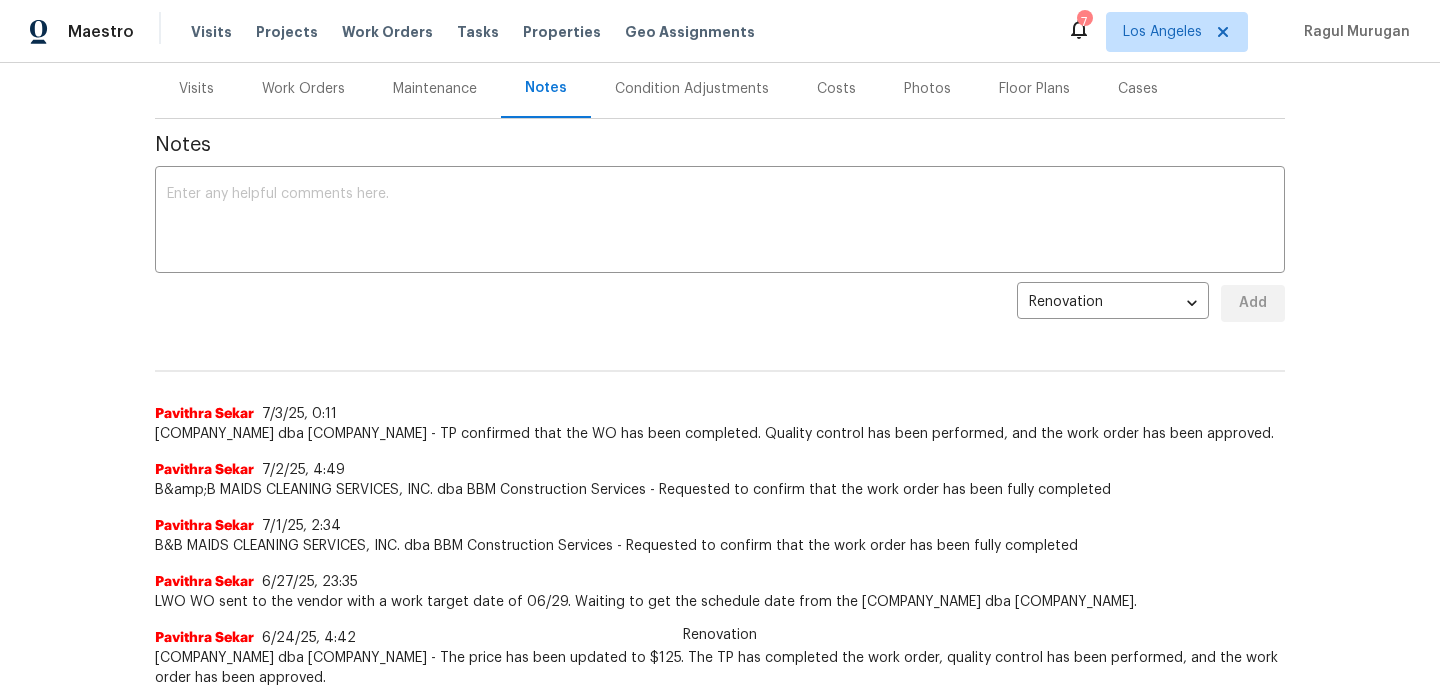 scroll, scrollTop: 262, scrollLeft: 0, axis: vertical 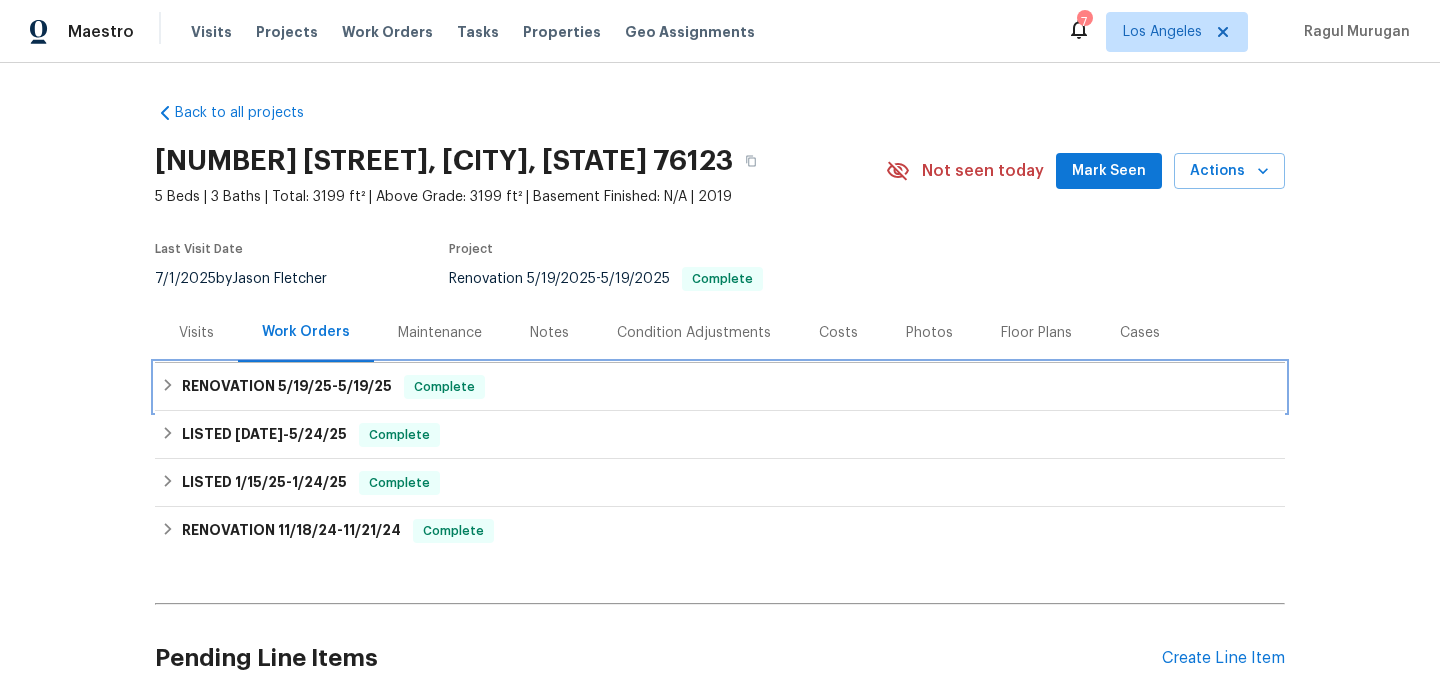 click on "RENOVATION   5/19/25  -  5/19/25 Complete" at bounding box center [720, 387] 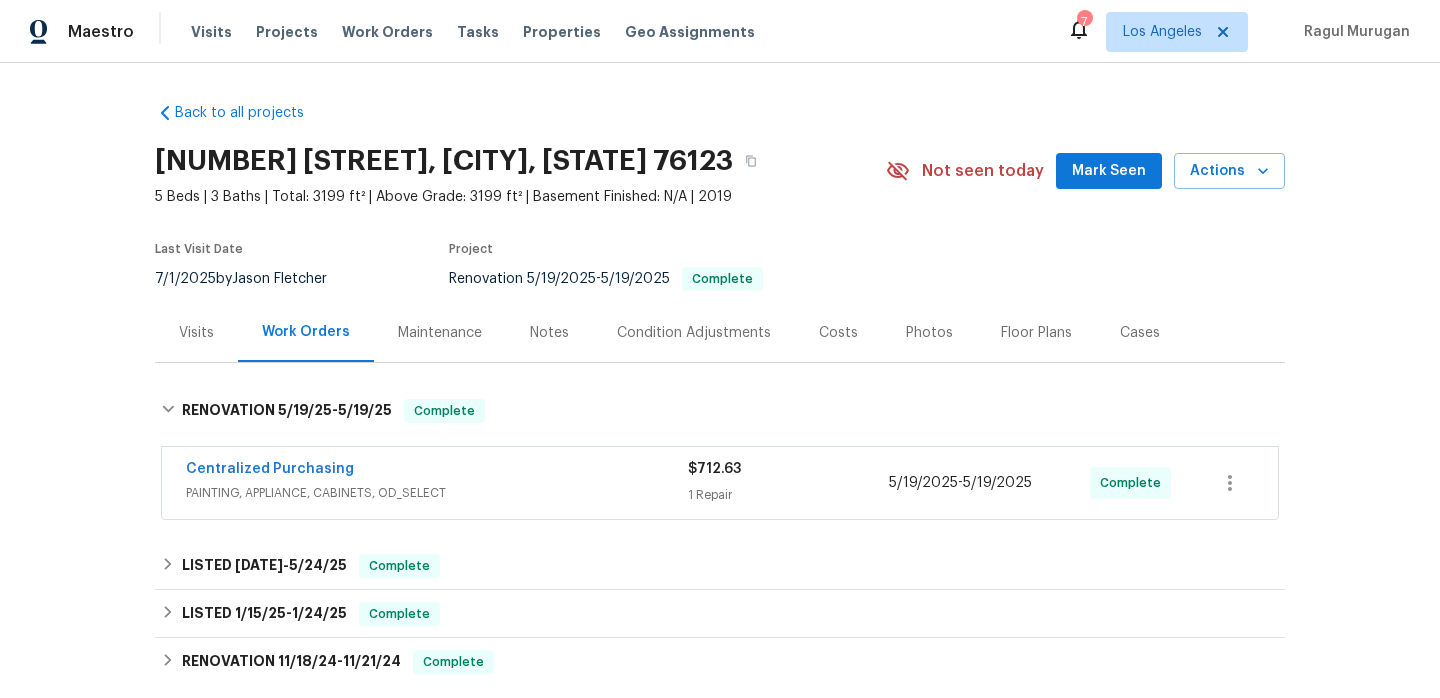 click on "Back to all projects 6416 Texas Cowboy Dr, Fort Worth, TX 76123 5 Beds | 3 Baths | Total: 3199 ft² | Above Grade: 3199 ft² | Basement Finished: N/A | 2019 Not seen today Mark Seen Actions Last Visit Date 7/1/2025  by  Jason Fletcher   Project Renovation   5/19/2025  -  5/19/2025 Complete Visits Work Orders Maintenance Notes Condition Adjustments Costs Photos Floor Plans Cases RENOVATION   5/19/25  -  5/19/25 Complete Centralized Purchasing PAINTING, APPLIANCE, CABINETS, OD_SELECT $712.63 1 Repair 5/19/2025  -  5/19/2025 Complete LISTED   1/23/25  -  5/24/25 Complete LTS MF Enterprises LLC GENERAL_CONTRACTOR, OD_SELECT $9,687.20 2 Repairs | 4 Upgrade 5/19/2025  -  5/24/2025 Paid LISTED   1/15/25  -  1/24/25 Complete LTS MF Enterprises LLC GENERAL_CONTRACTOR, OD_SELECT $40.00 1 Repair 1/15/2025  -  1/24/2025 Paid RENOVATION   11/18/24  -  11/21/24 Complete LTS MF Enterprises LLC LANDSCAPING_MAINTENANCE, HARDSCAPE_LANDSCAPE $60.00 1 Repair 11/18/2024  -  11/21/2024 Paid Seven Cleaning LLC $425.00 2 Repairs  -" at bounding box center [720, 479] 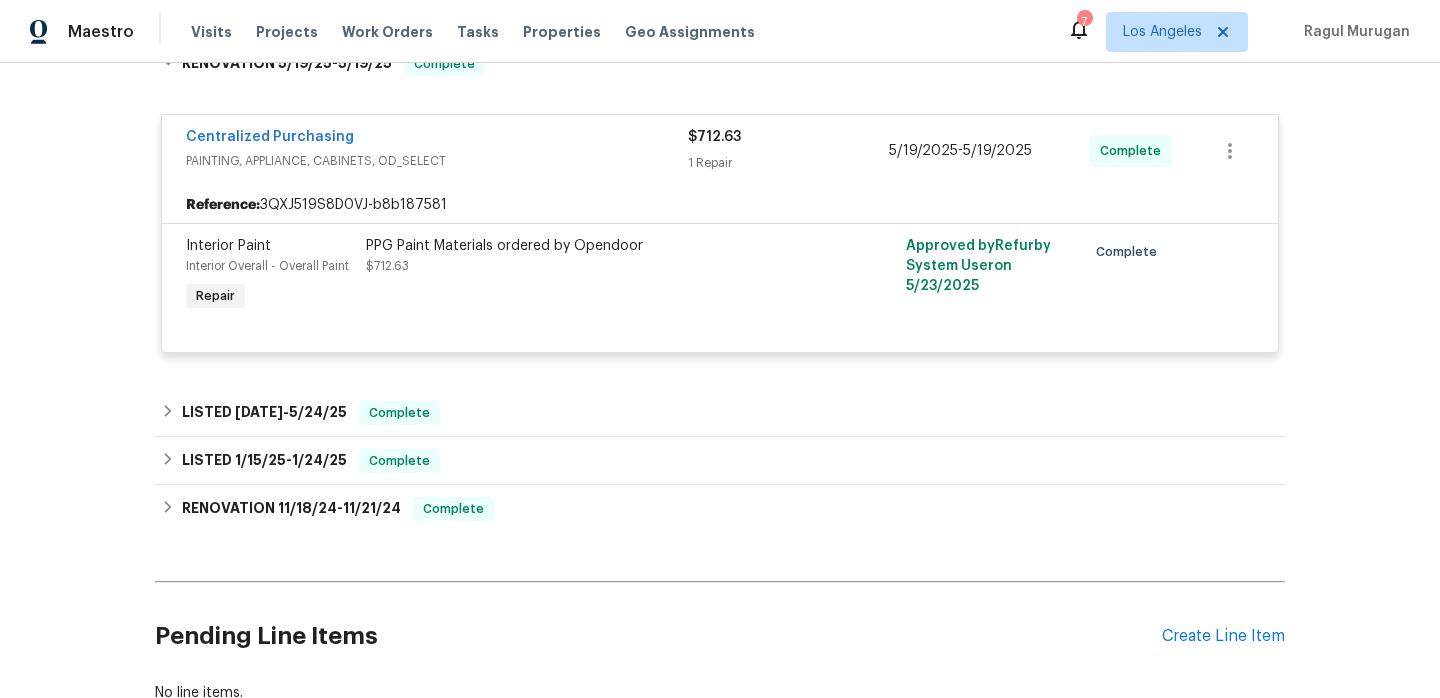 scroll, scrollTop: 65, scrollLeft: 0, axis: vertical 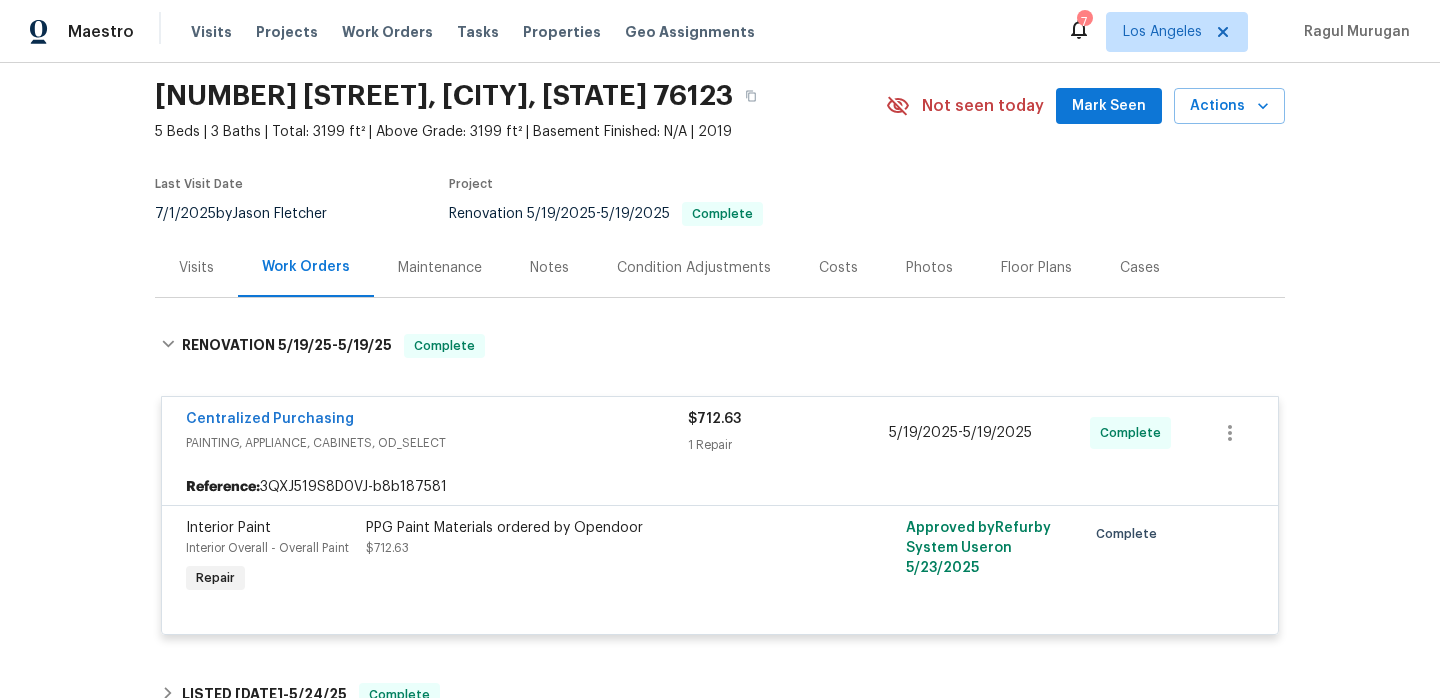 click on "Visits" at bounding box center (196, 267) 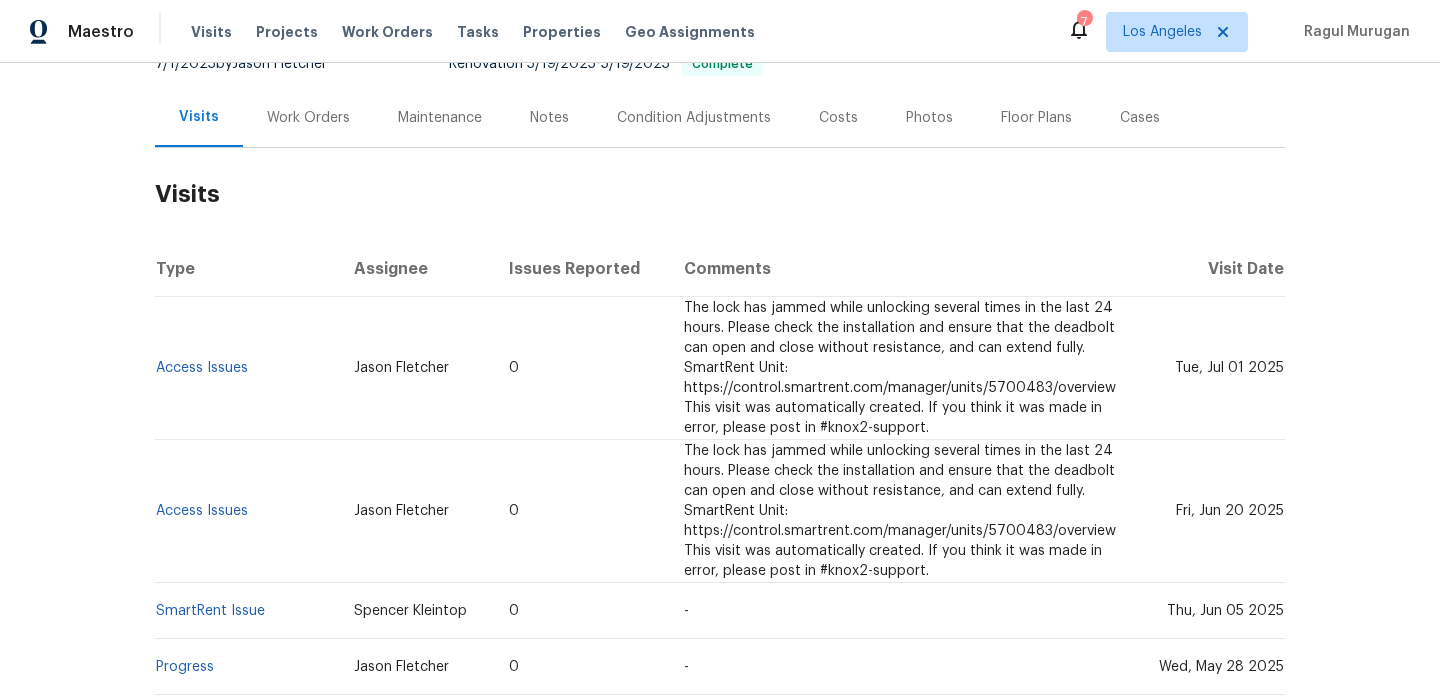 scroll, scrollTop: 0, scrollLeft: 0, axis: both 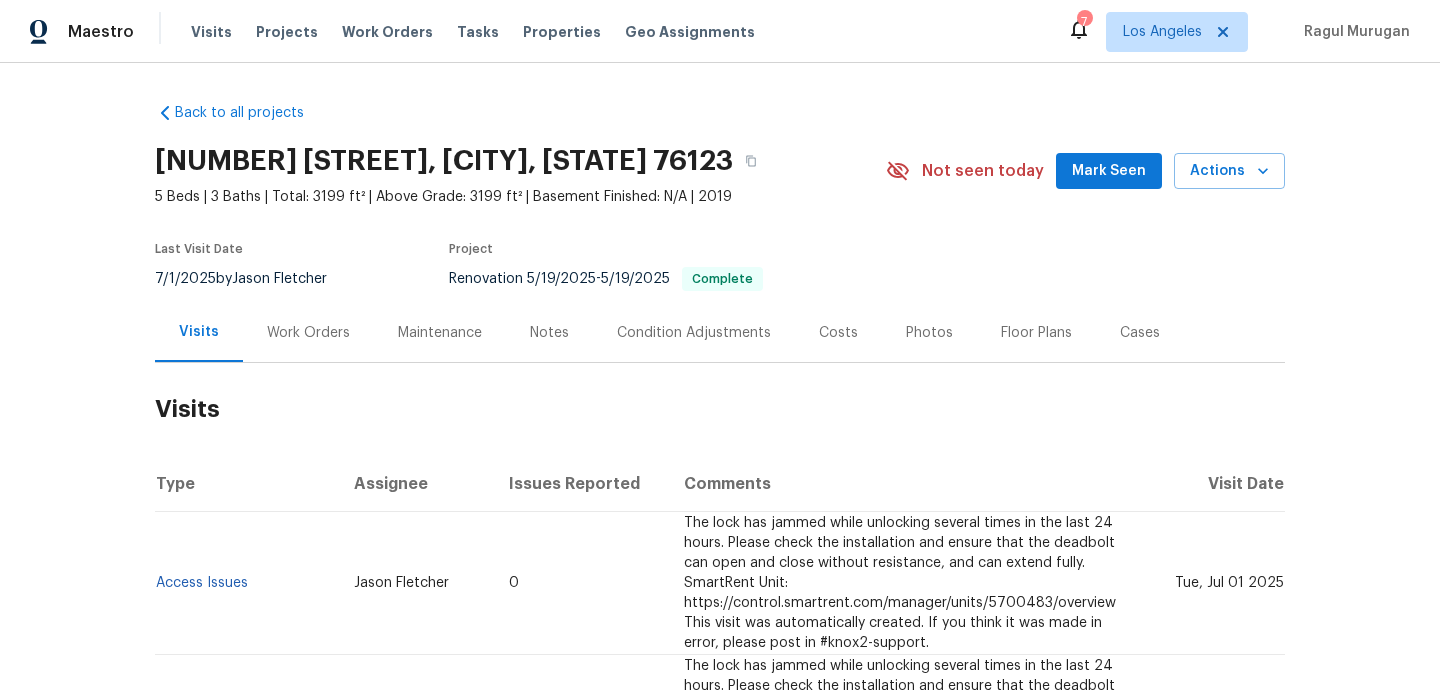 click on "Notes" at bounding box center [549, 333] 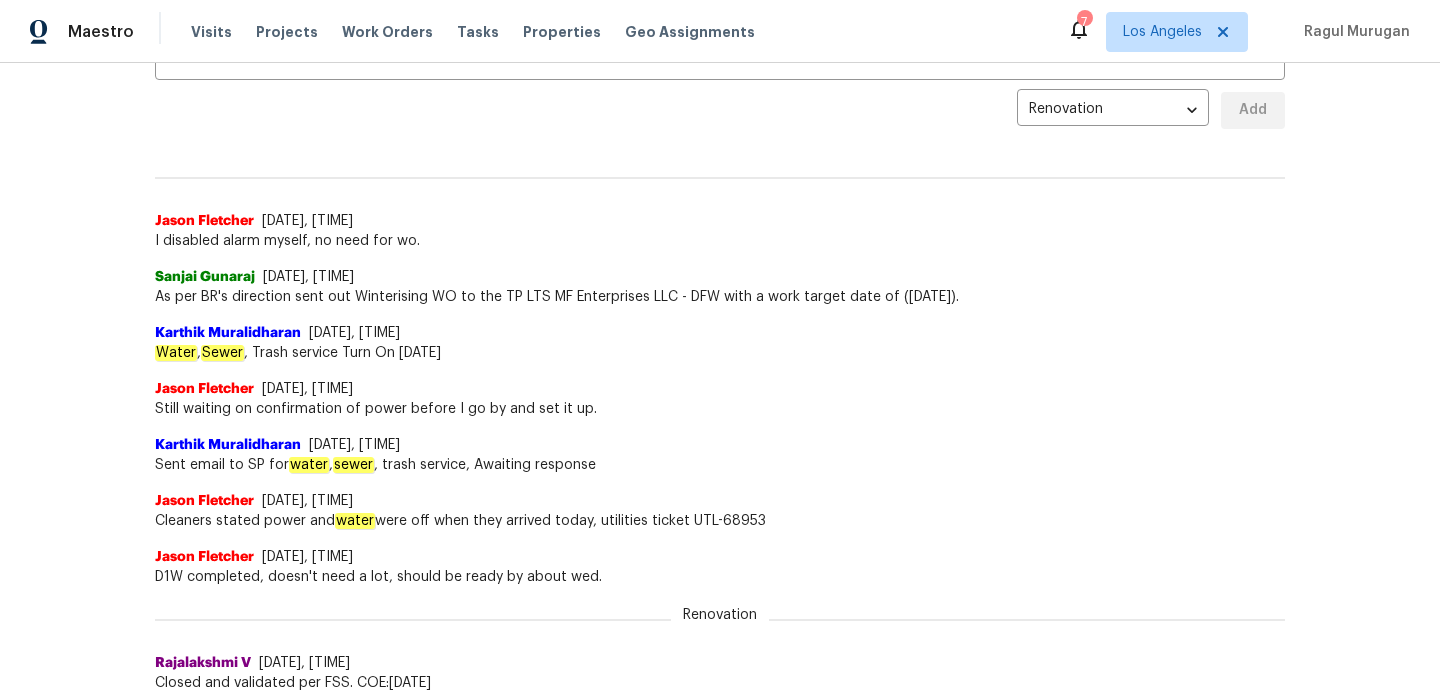 scroll, scrollTop: 0, scrollLeft: 0, axis: both 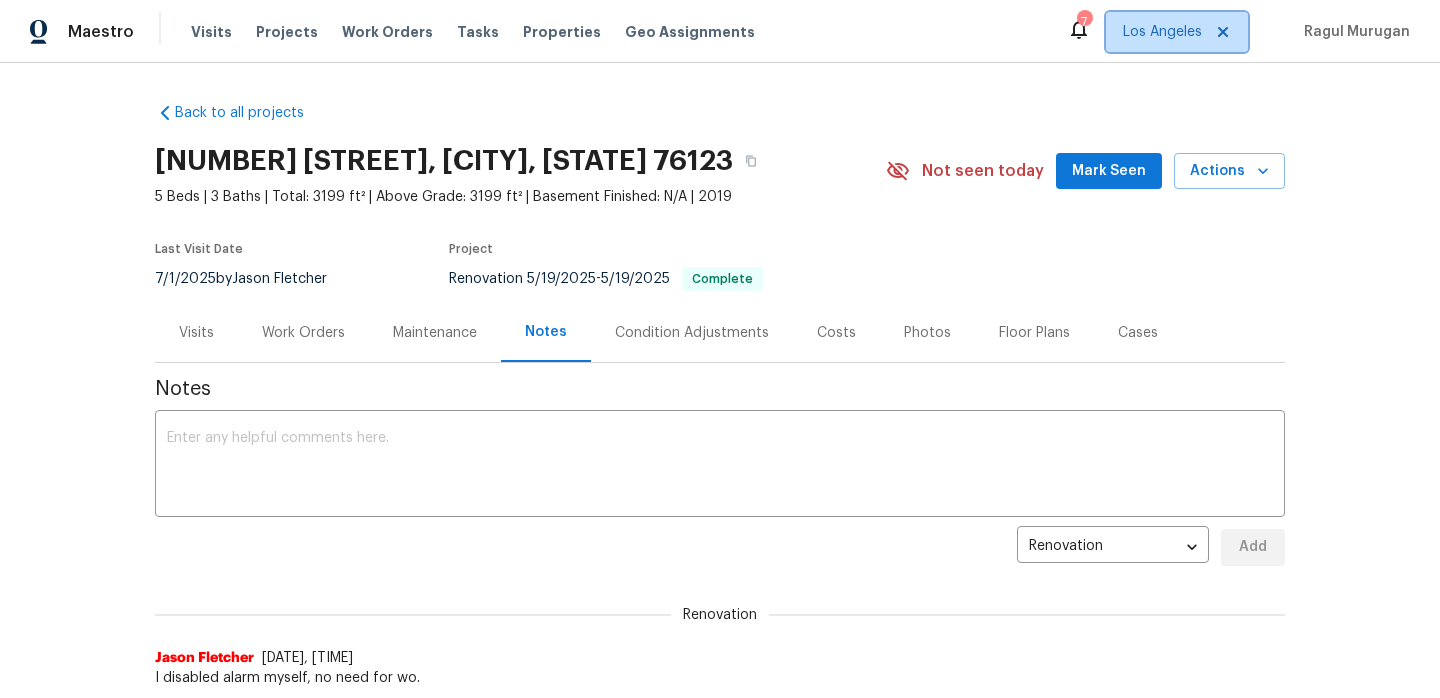 click on "Los Angeles" at bounding box center (1162, 32) 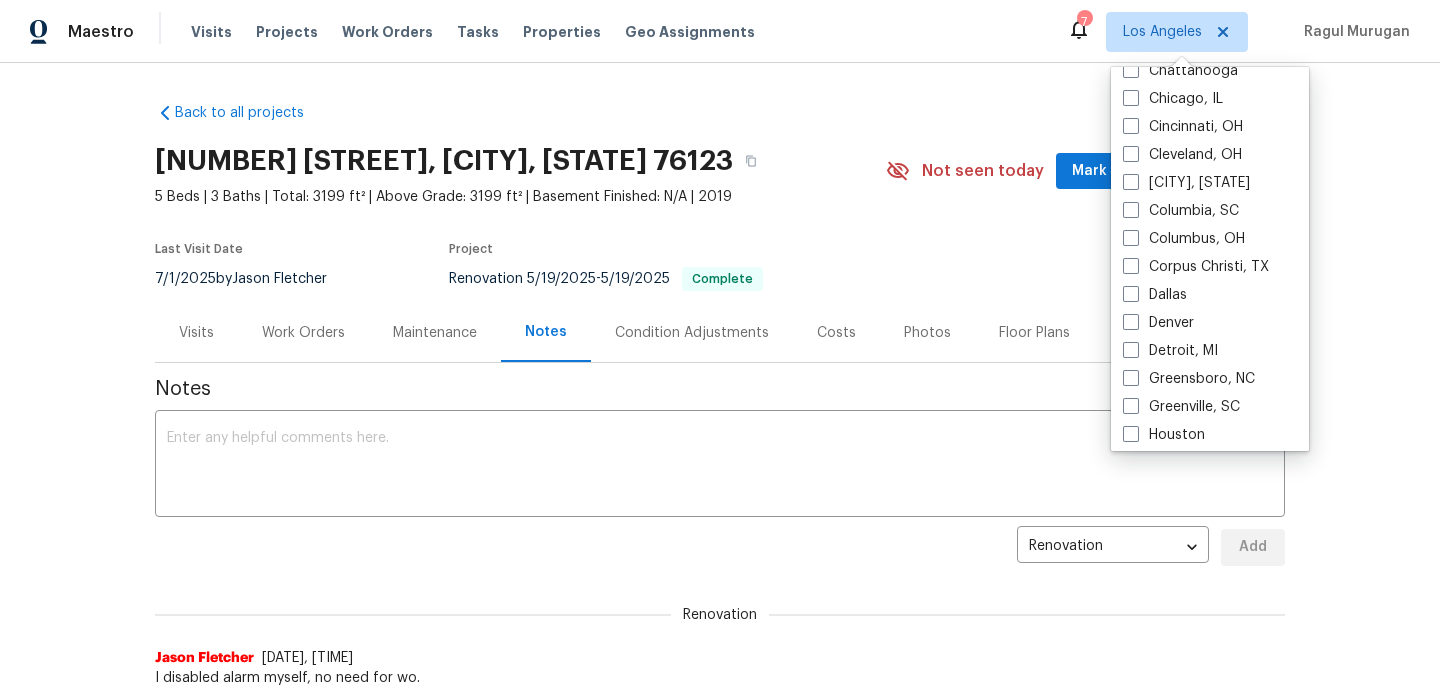 scroll, scrollTop: 459, scrollLeft: 0, axis: vertical 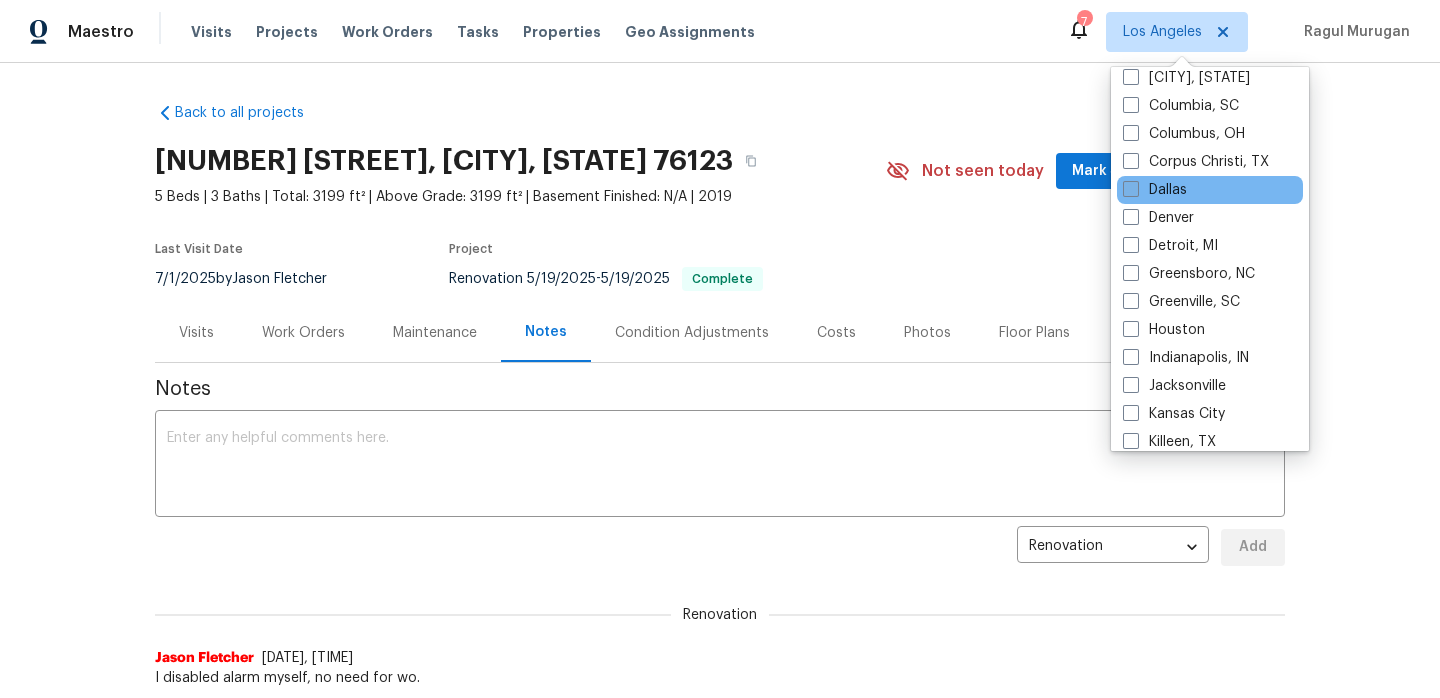 click on "Dallas" at bounding box center [1155, 190] 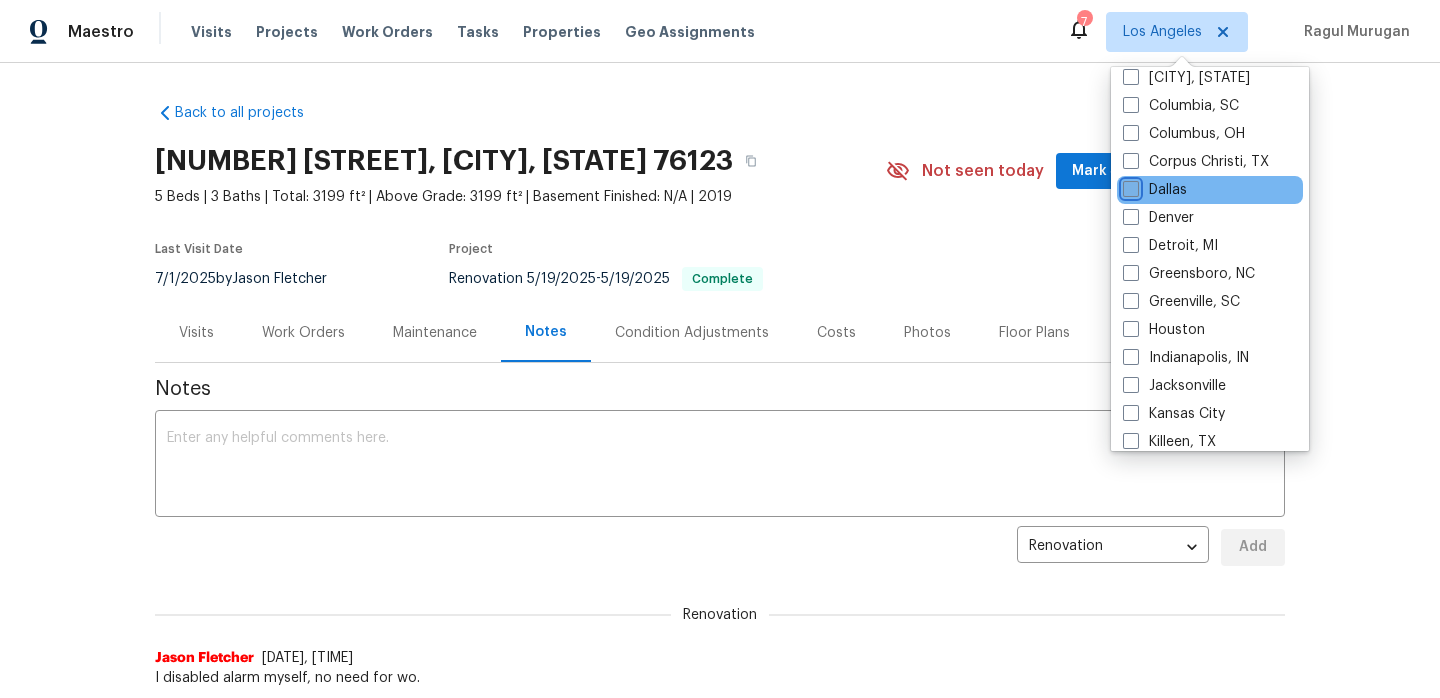 click on "Dallas" at bounding box center [1129, 186] 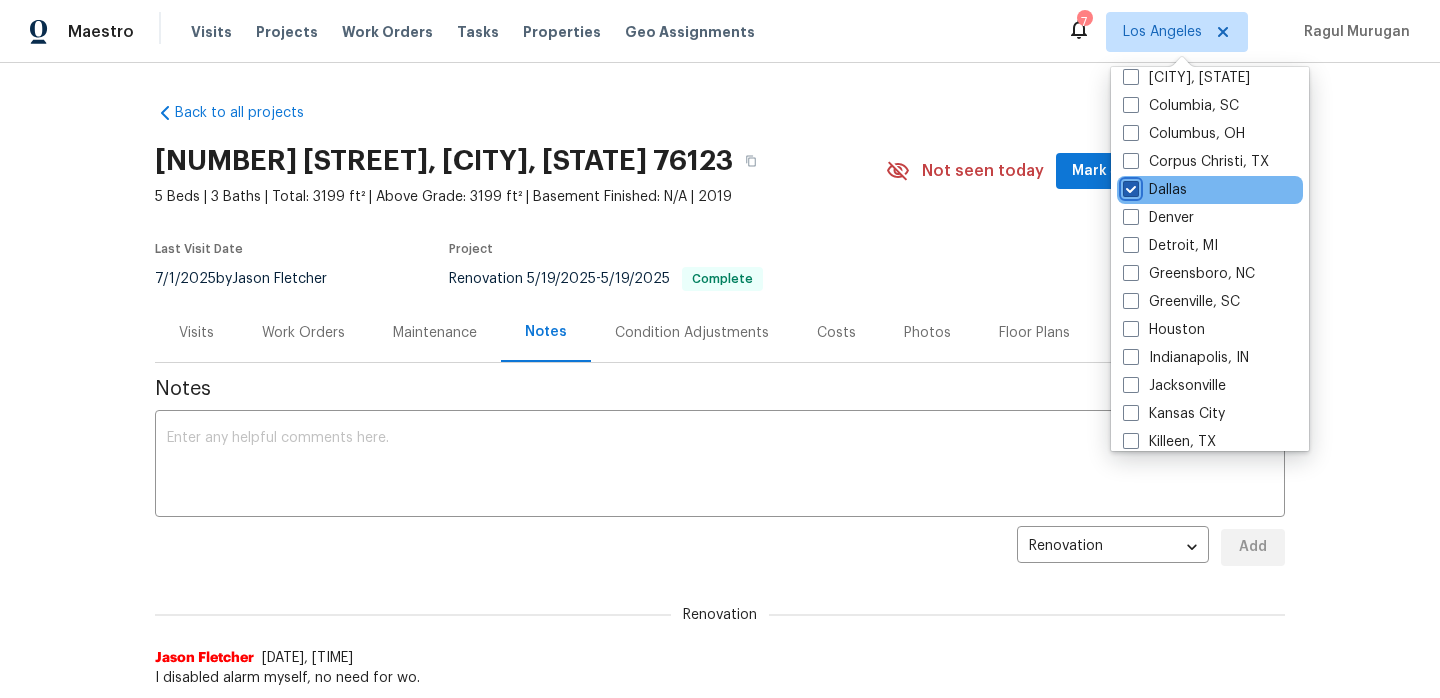 checkbox on "true" 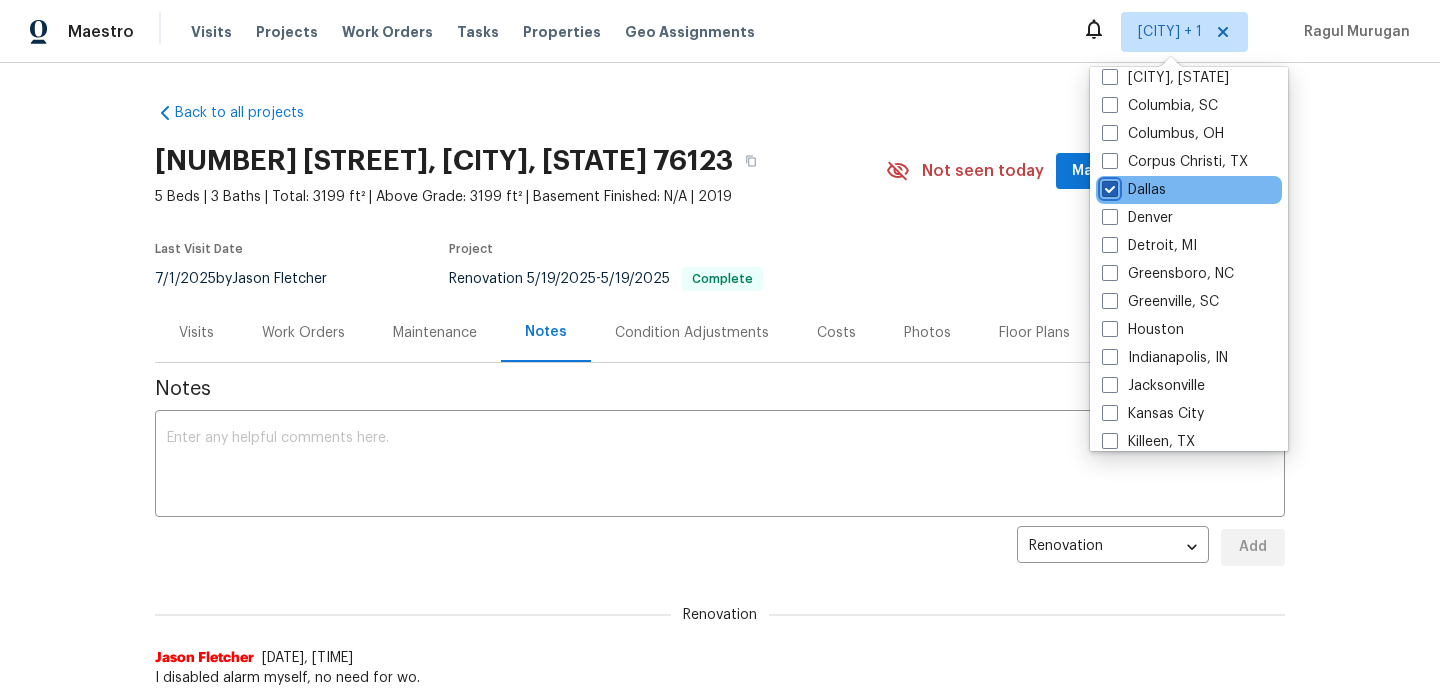 scroll, scrollTop: 0, scrollLeft: 0, axis: both 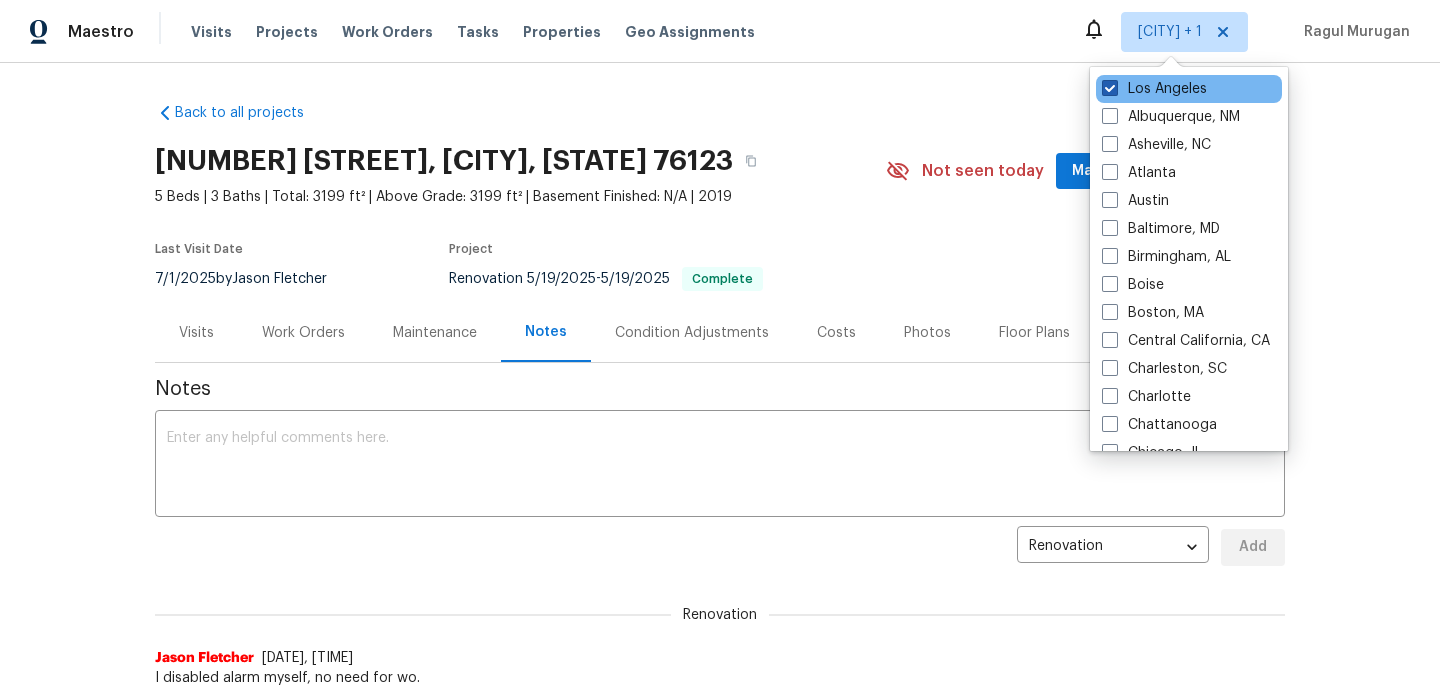 click on "Los Angeles" at bounding box center (1154, 89) 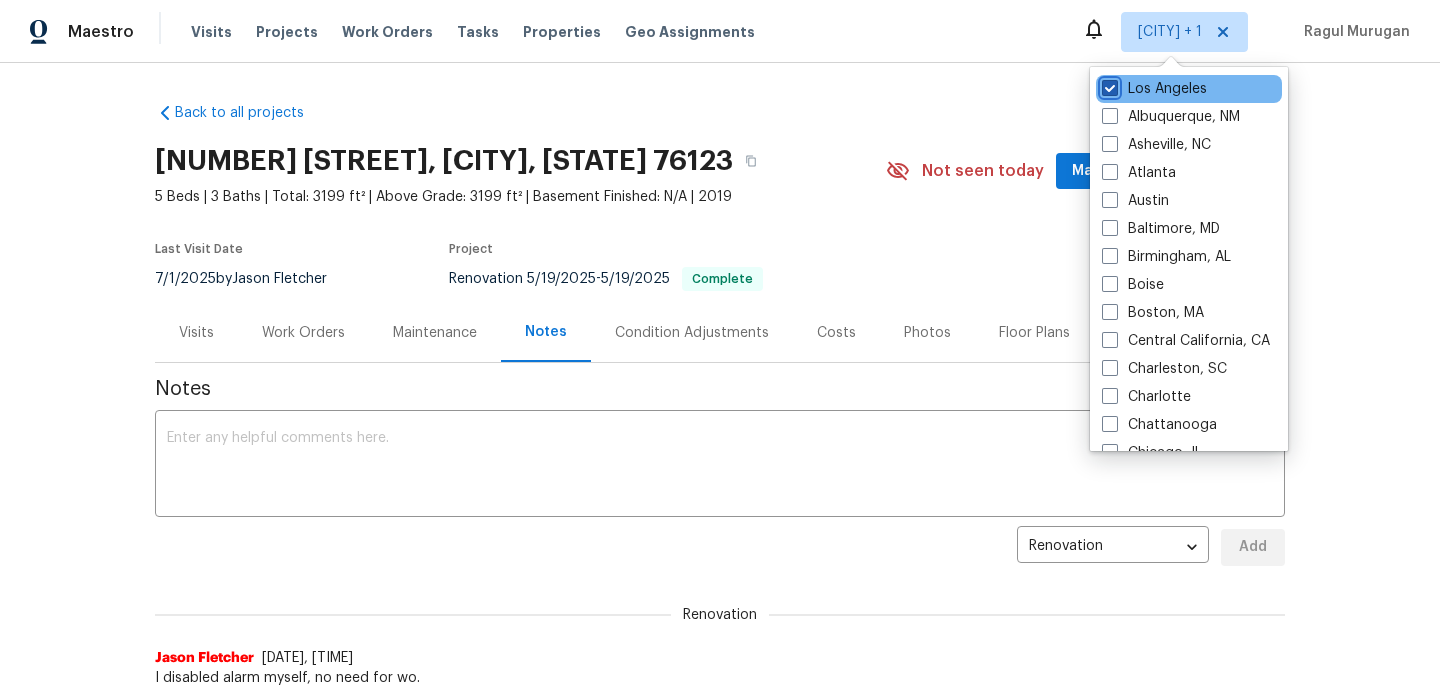 click on "Los Angeles" at bounding box center [1108, 85] 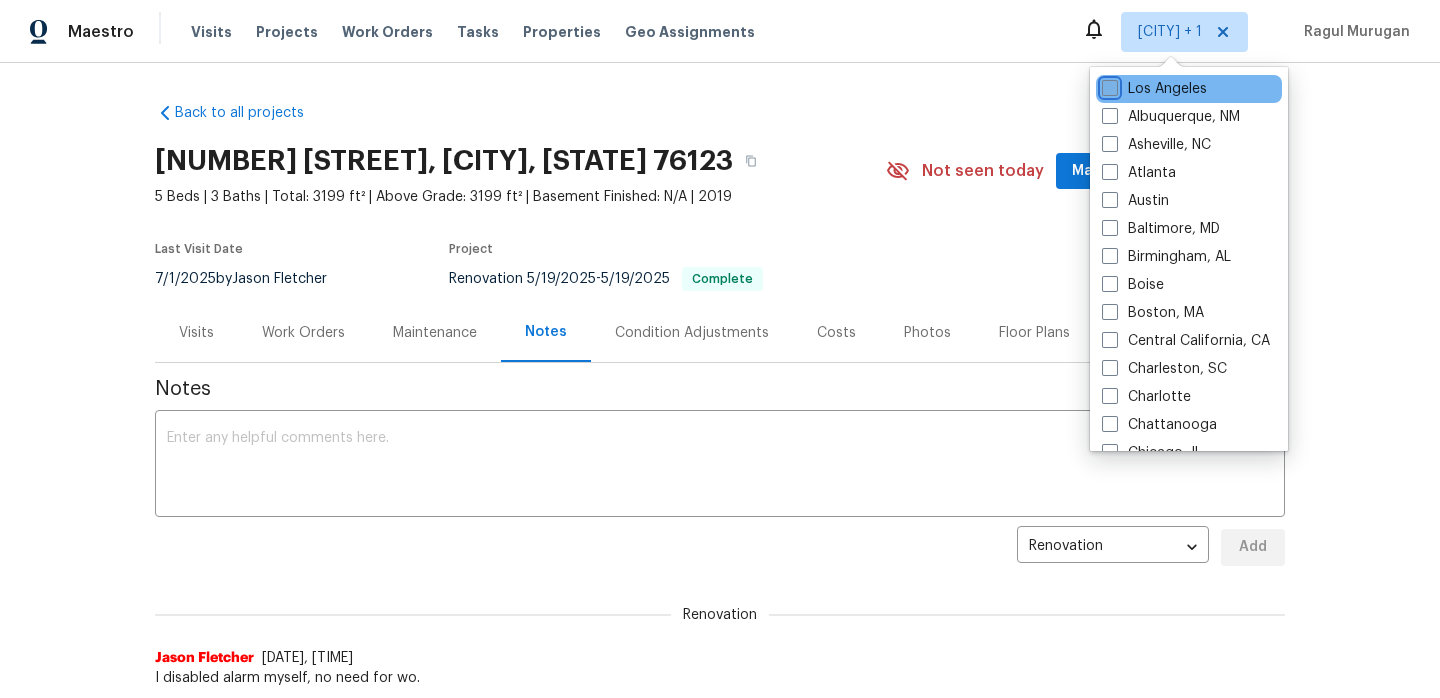 checkbox on "false" 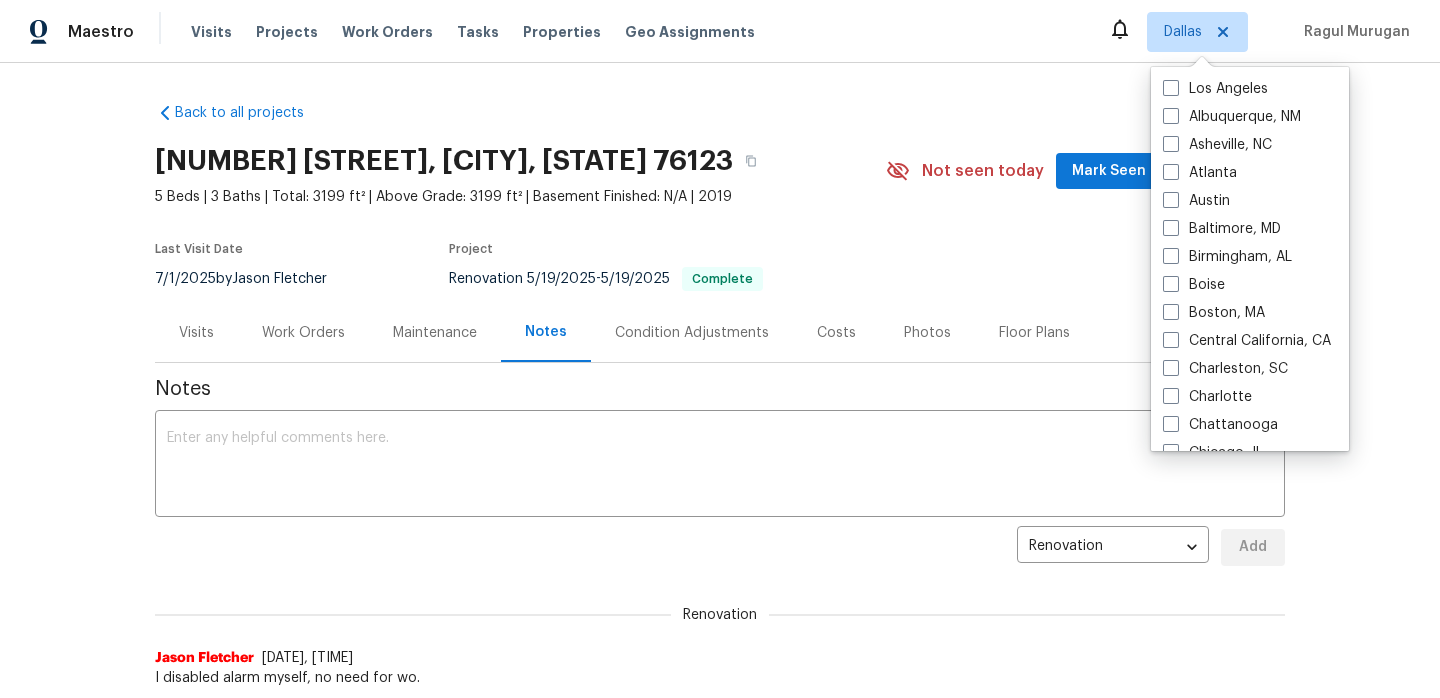 click on "Back to all projects 6416 Texas Cowboy Dr, Fort Worth, TX 76123 5 Beds | 3 Baths | Total: 3199 ft² | Above Grade: 3199 ft² | Basement Finished: N/A | 2019 Not seen today Mark Seen Actions Last Visit Date 7/1/2025  by  Jason Fletcher   Project Renovation   5/19/2025  -  5/19/2025 Complete Visits Work Orders Maintenance Notes Condition Adjustments Costs Photos Floor Plans Notes x ​ Renovation   4530fb67-ed9c-4aa4-b06d-9403715b49da ​ Add Renovation Jason Fletcher 1/25/25, 1:24 I disabled alarm myself, no need for wo. Sanjai Gunaraj 1/16/25, 3:57 As per BR's direction sent out Winterising WO to the TP LTS MF Enterprises LLC - DFW with a work target date of (01/24/2025). Karthik Muralidharan 11/22/24, 21:28 Water ,  Sewer , Trash service Turn On 11/22/2024 Jason Fletcher 11/22/24, 1:41 Still waiting on confirmation of power before I go by and set it up. Karthik Muralidharan 11/21/24, 1:33 Sent email to SP for  water ,  sewer , trash service, Awaiting response Jason Fletcher 11/21/24, 0:58 water Address The" at bounding box center [720, 1079] 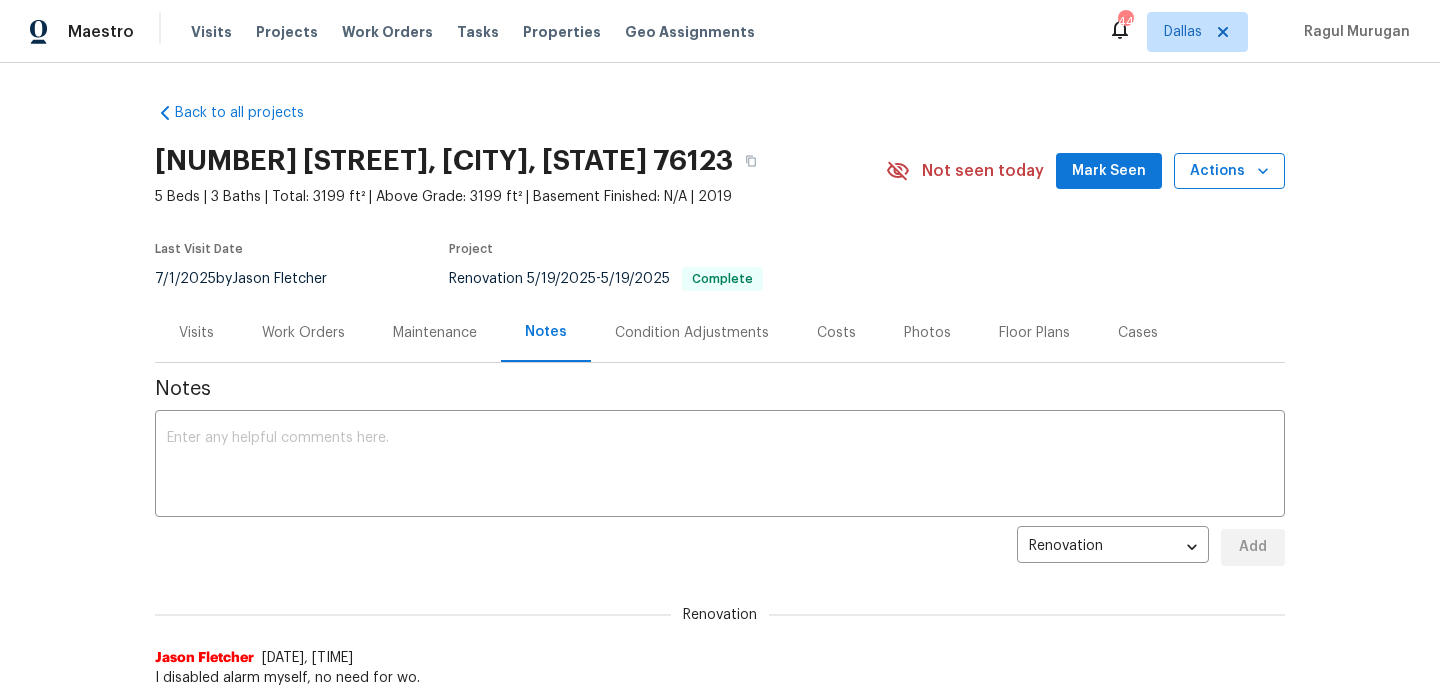 click on "Actions" at bounding box center (1229, 171) 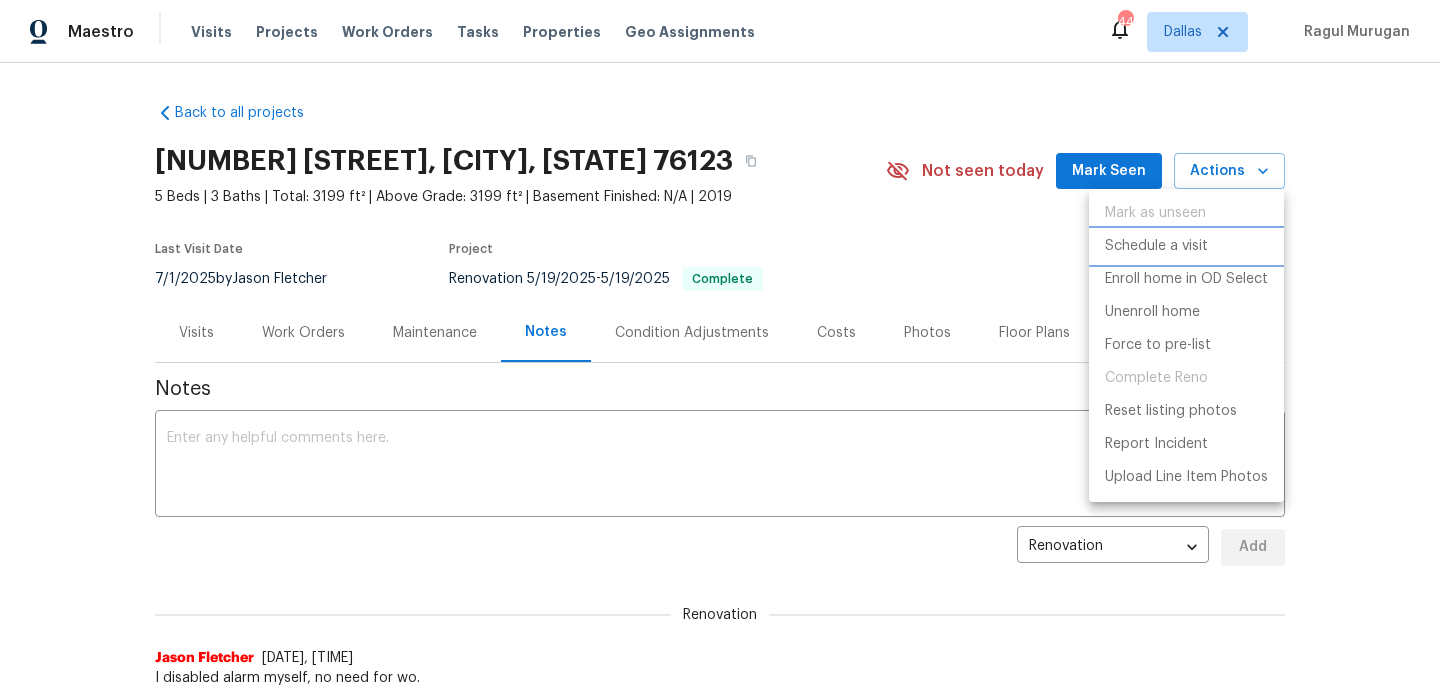 click on "Schedule a visit" at bounding box center (1156, 246) 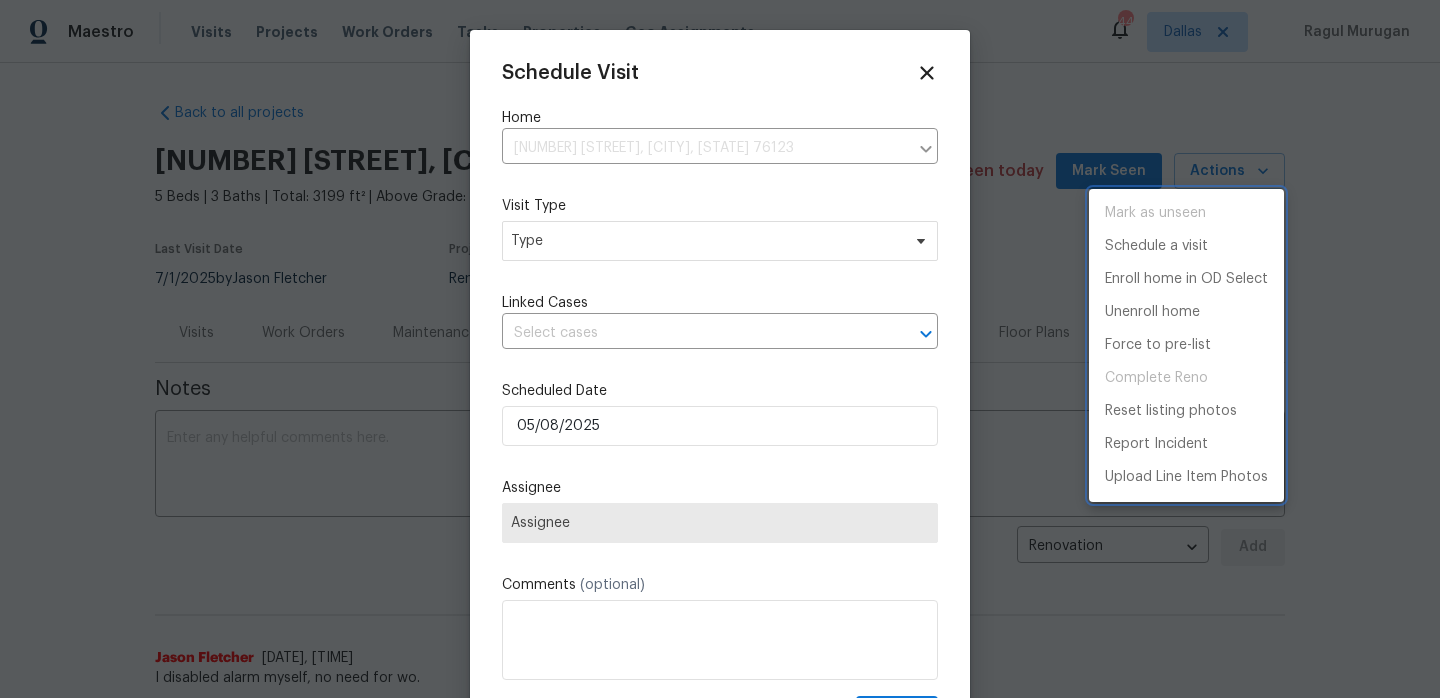 click at bounding box center [720, 349] 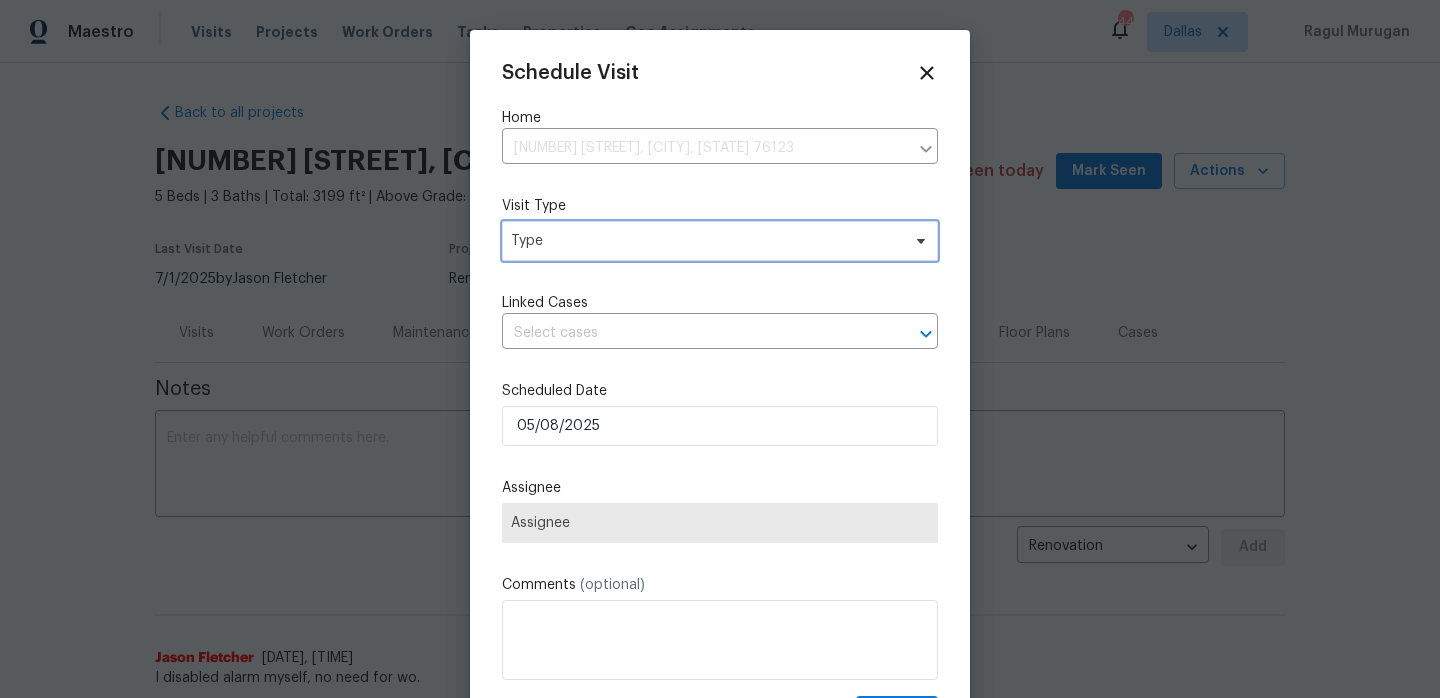 click on "Type" at bounding box center [705, 241] 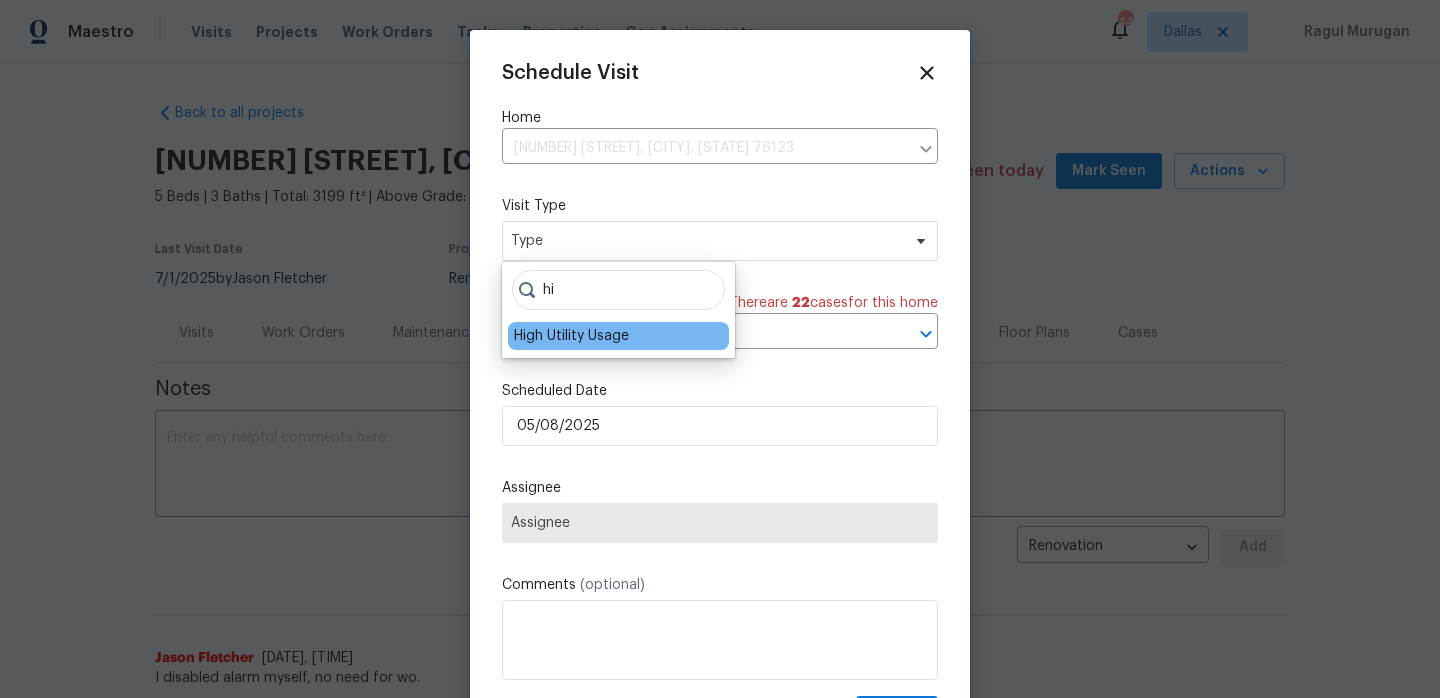 type on "hi" 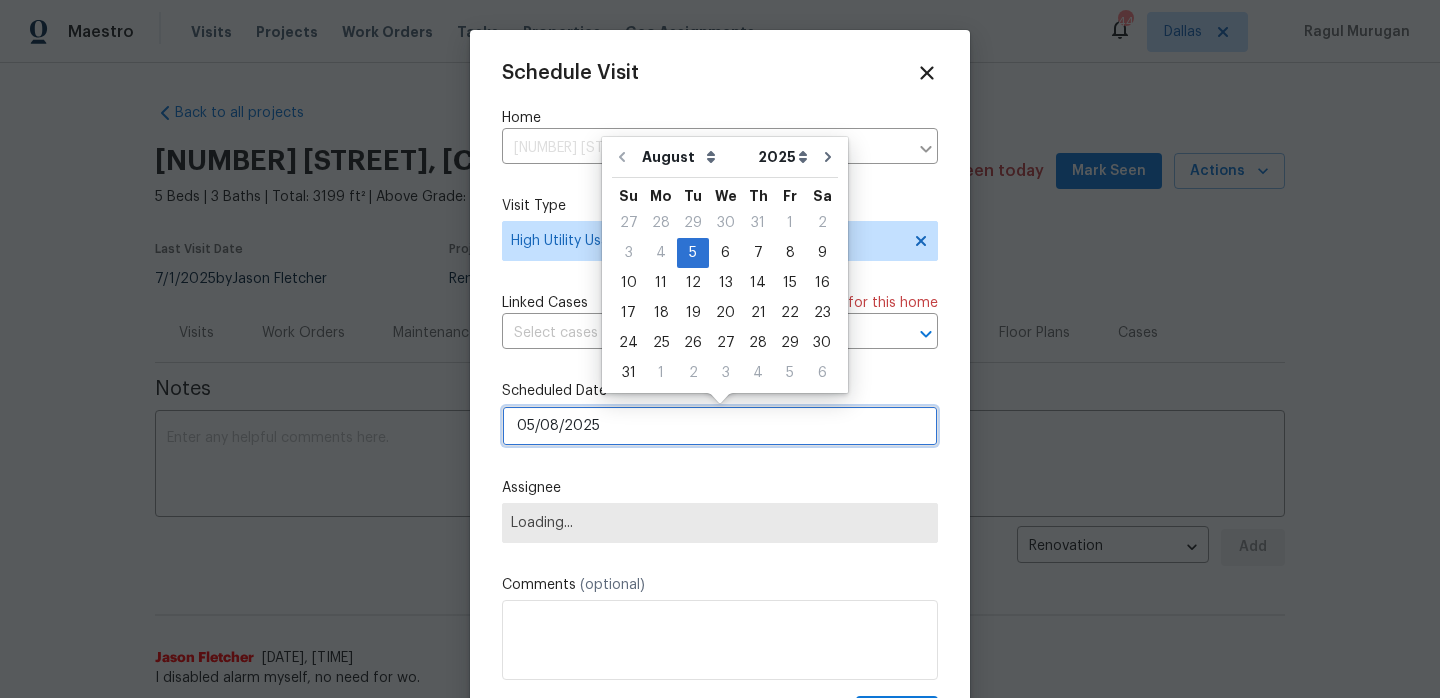 click on "05/08/2025" at bounding box center [720, 426] 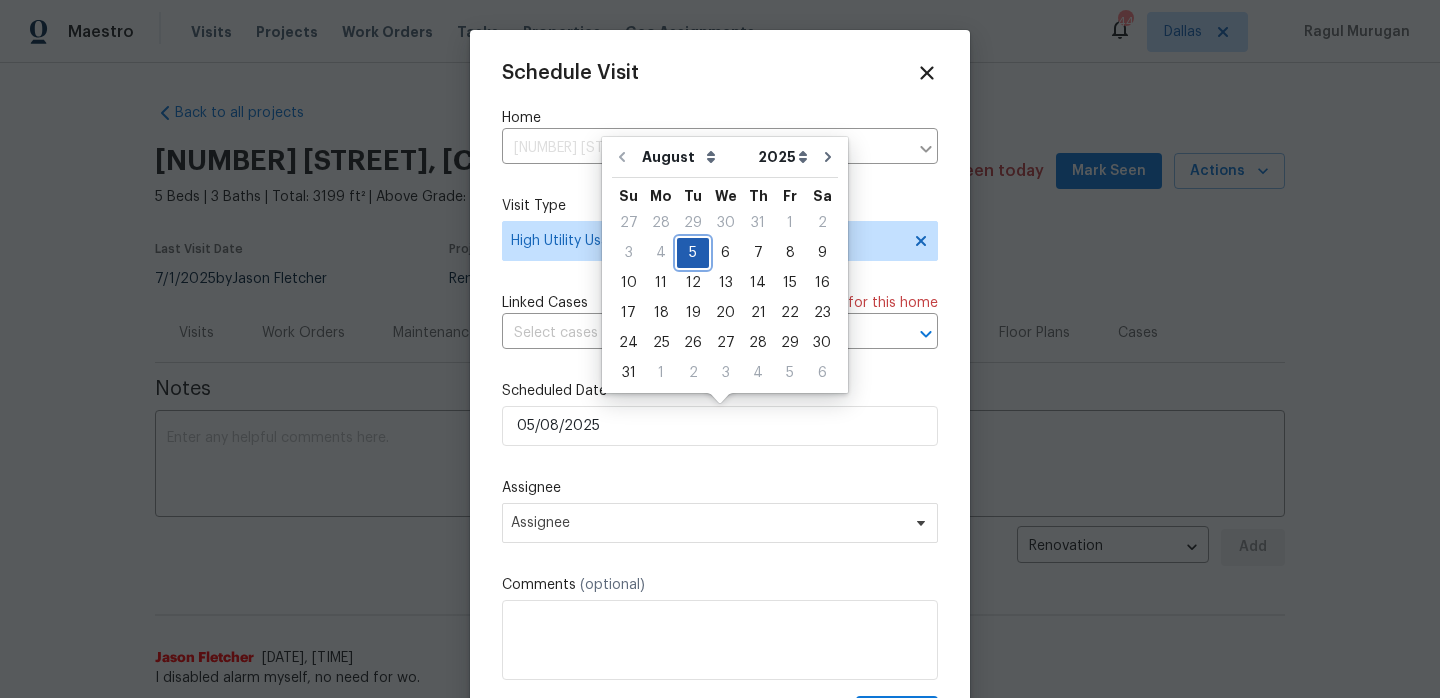 click on "5" at bounding box center [693, 253] 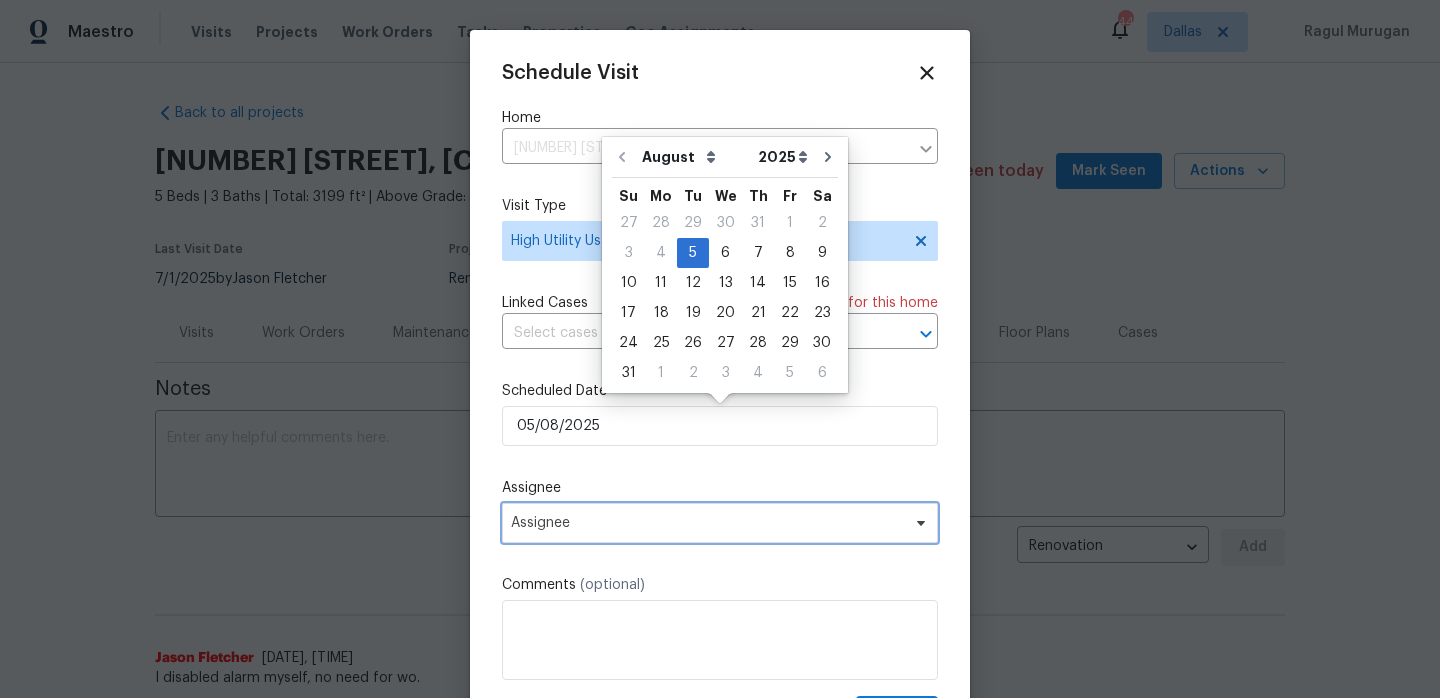 click on "Assignee" at bounding box center (720, 523) 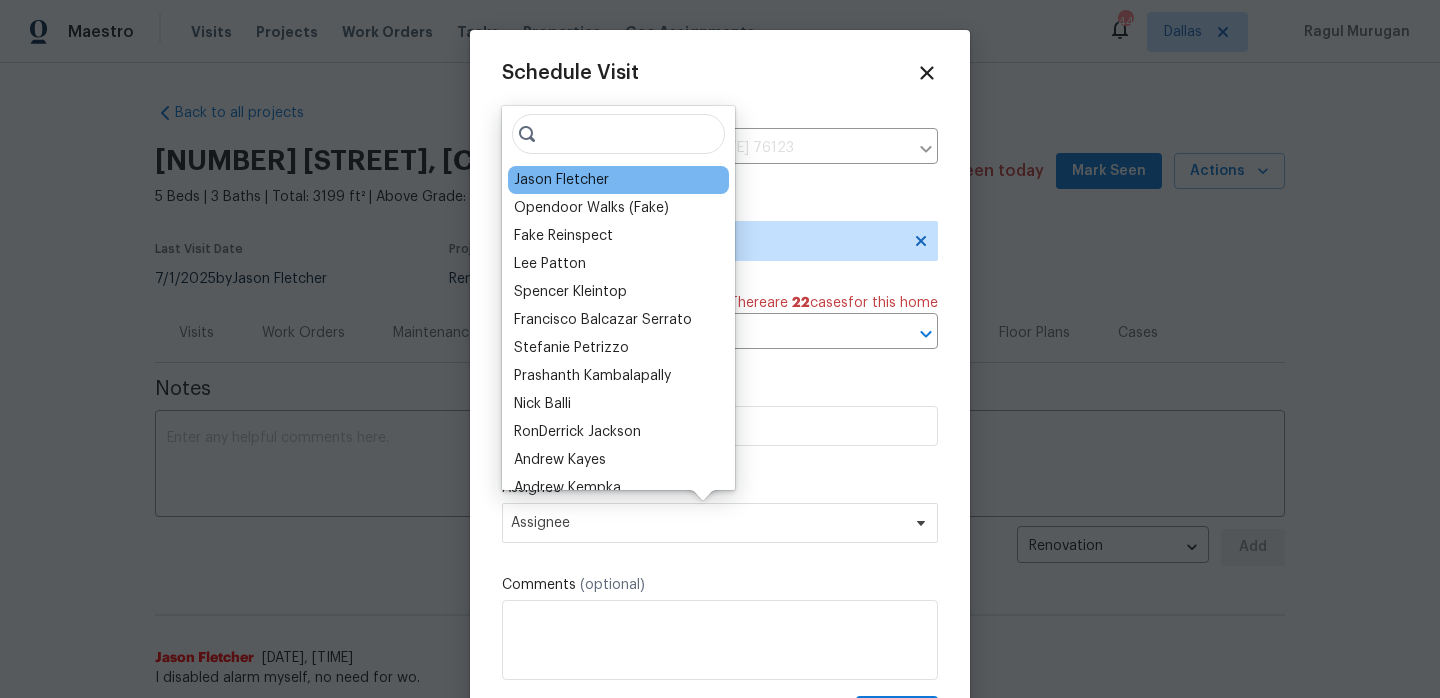 click on "Jason Fletcher" at bounding box center [561, 180] 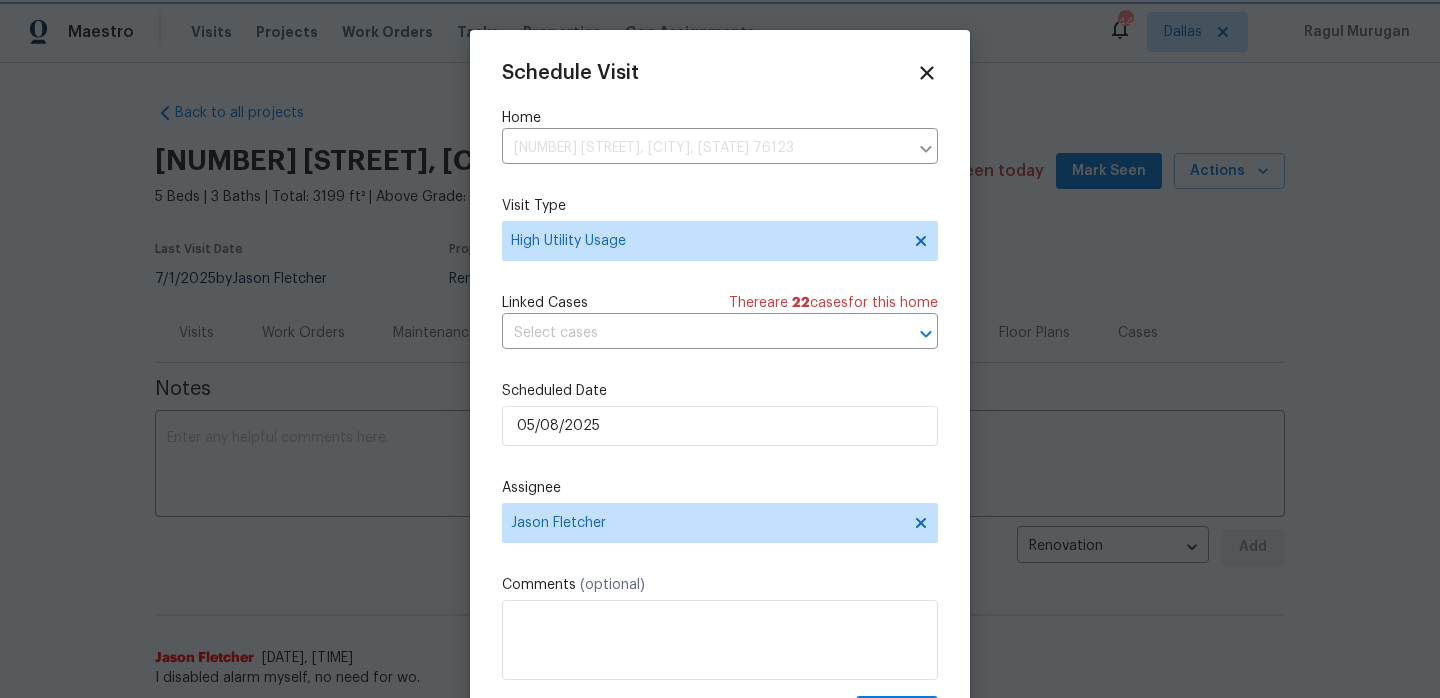 scroll, scrollTop: 36, scrollLeft: 0, axis: vertical 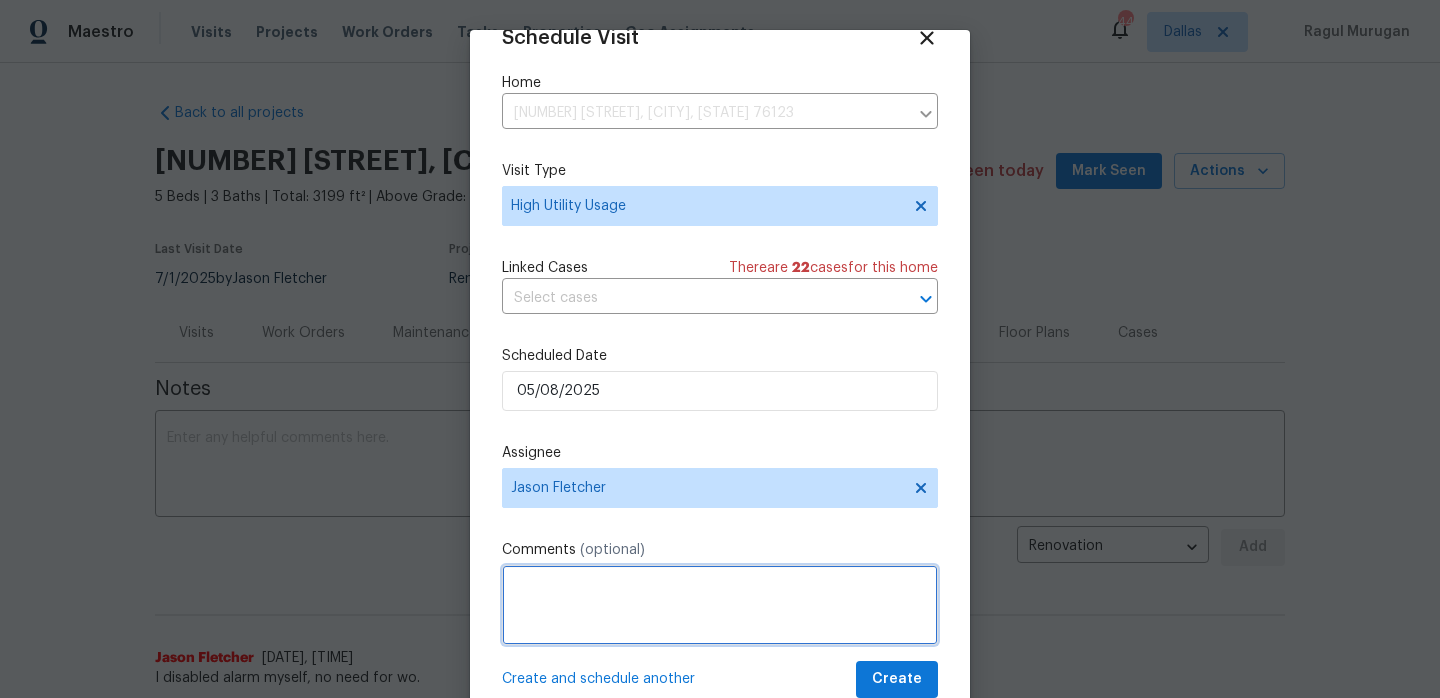click at bounding box center [720, 605] 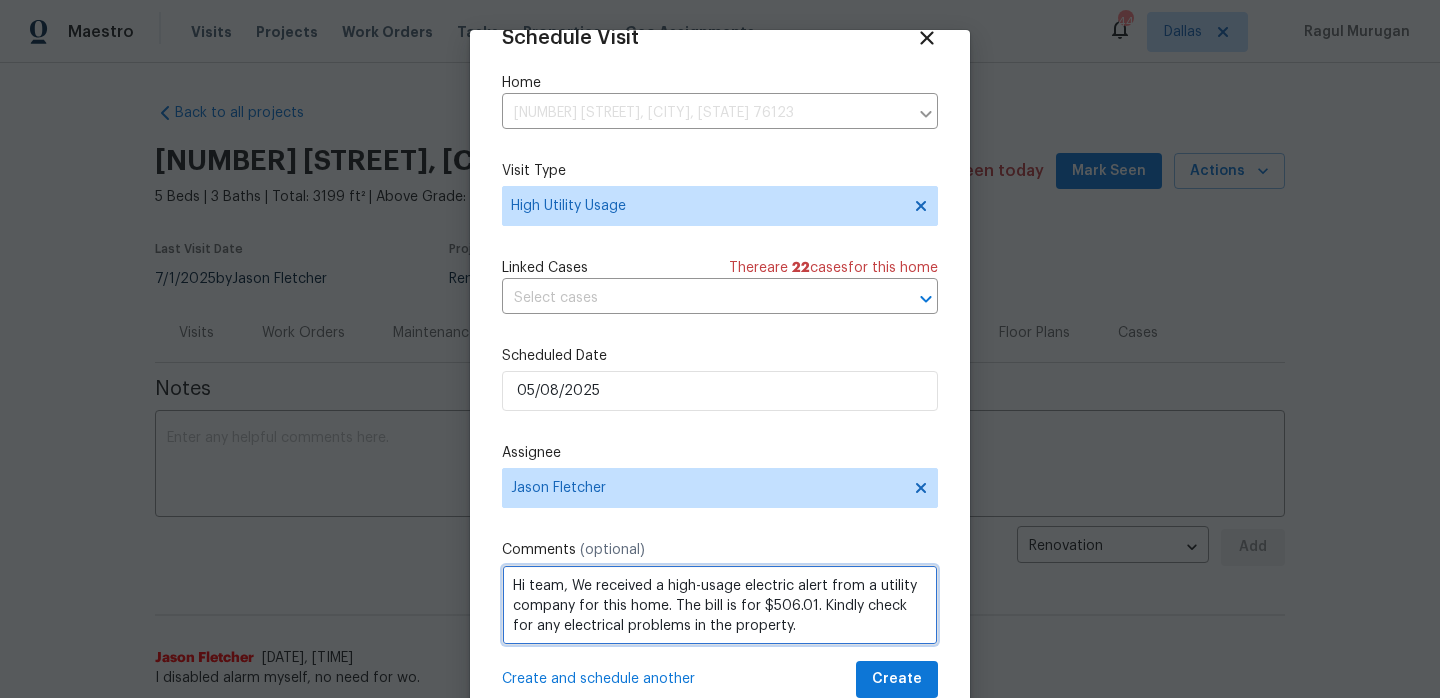 type on "Hi team, We received a high-usage electric alert from a utility company for this home. The bill is for $506.01. Kindly check for any electrical problems in the property." 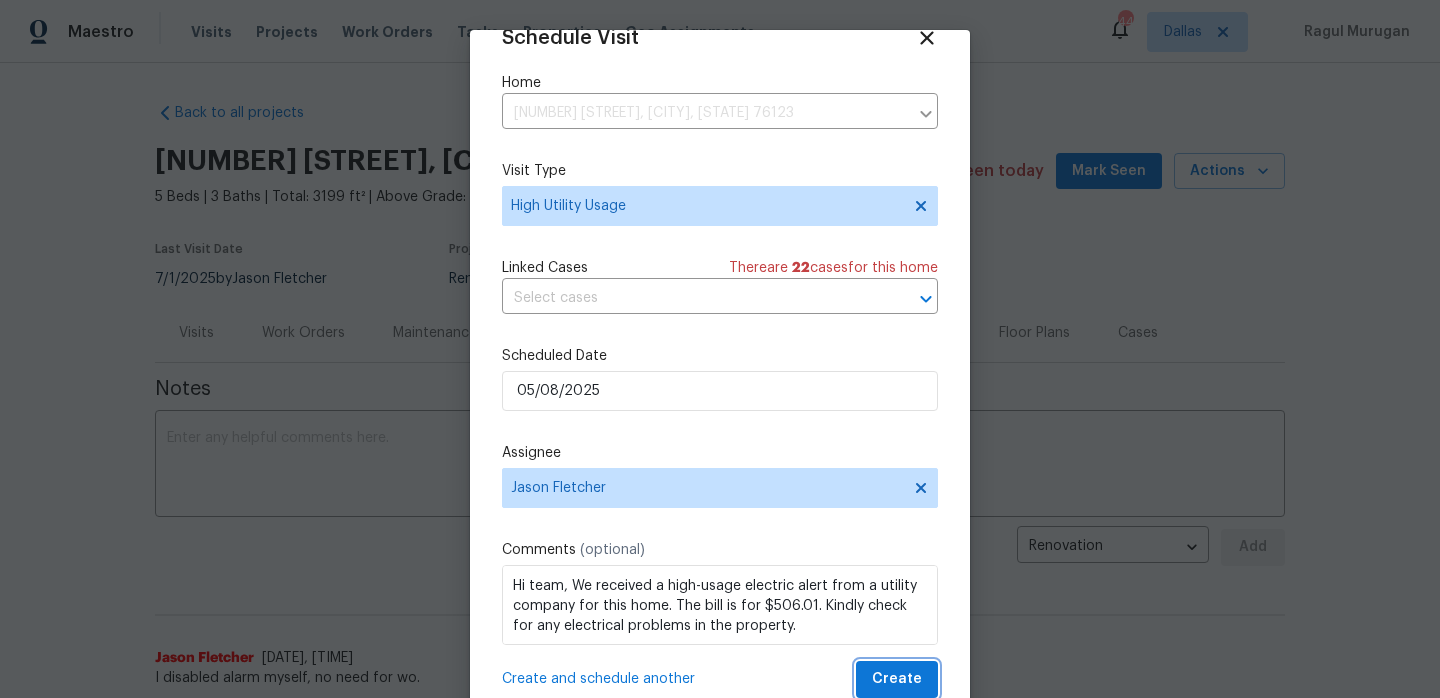 click on "Create" at bounding box center [897, 679] 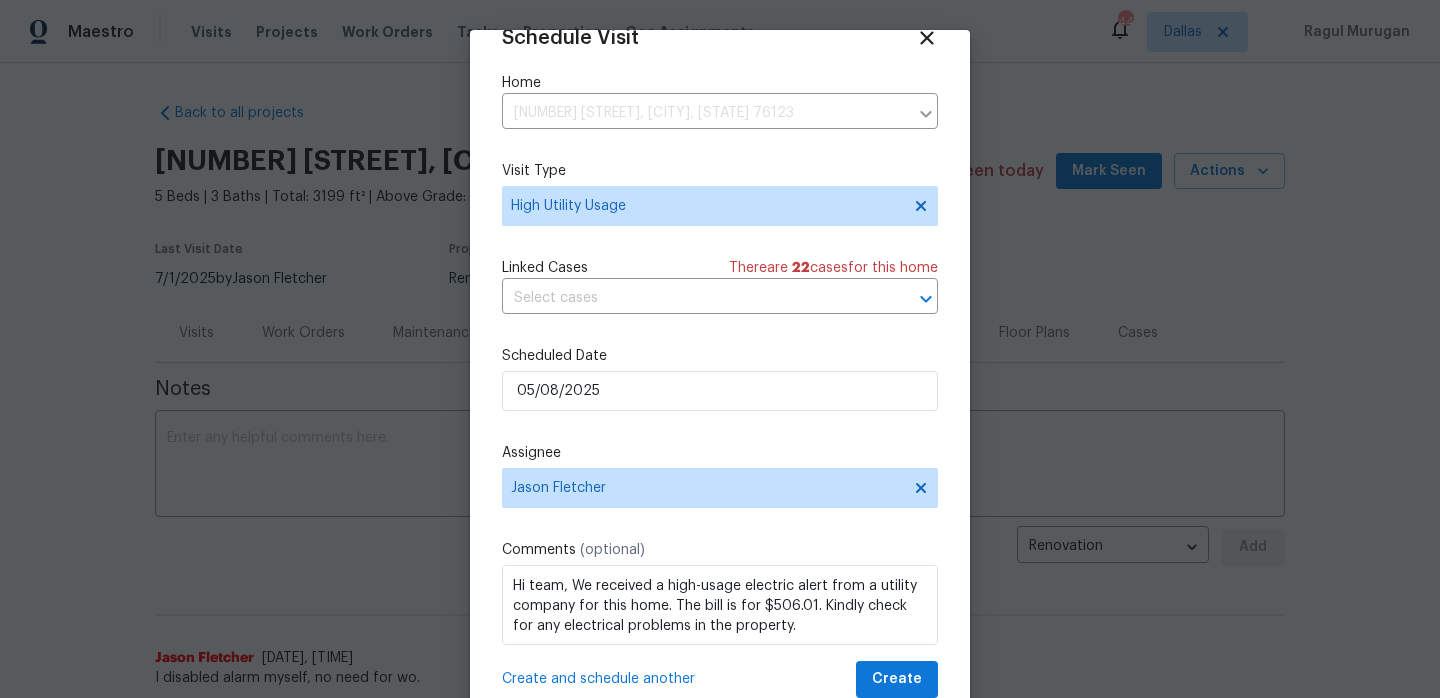 scroll, scrollTop: 0, scrollLeft: 0, axis: both 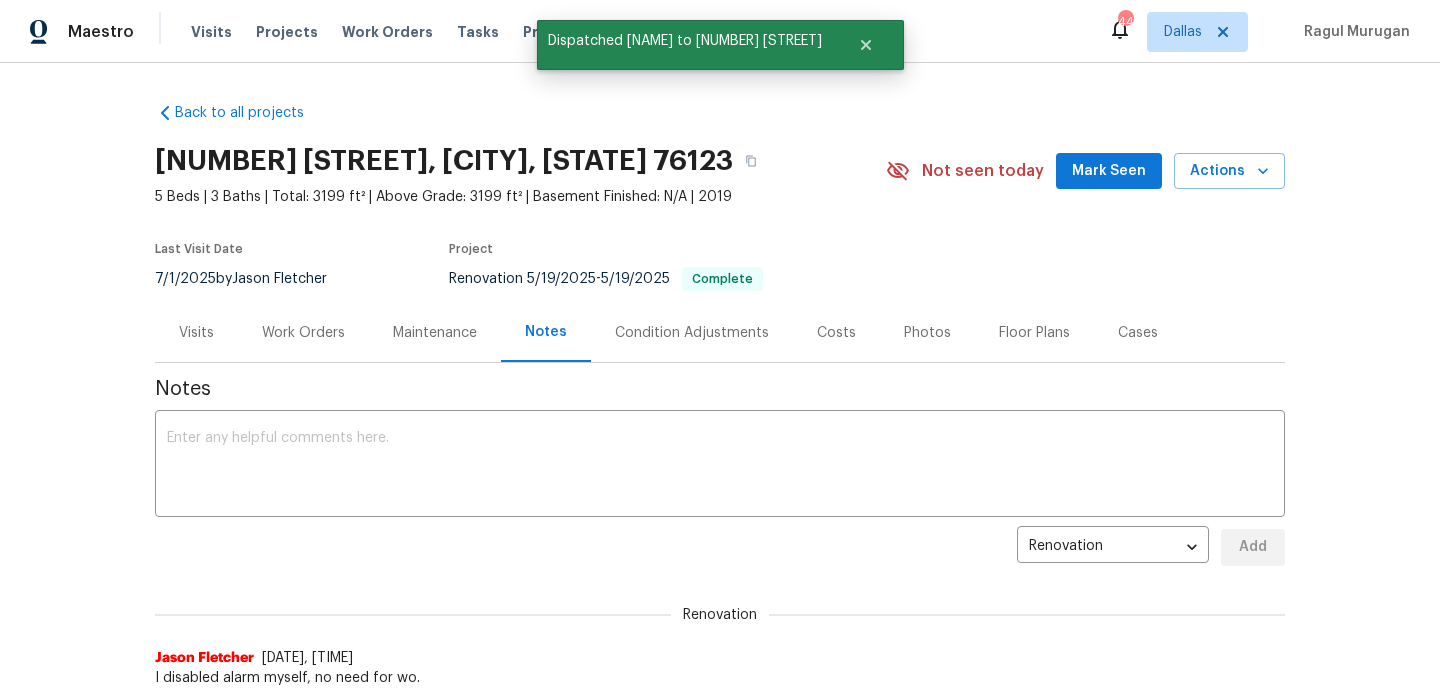 click on "Visits" at bounding box center [196, 333] 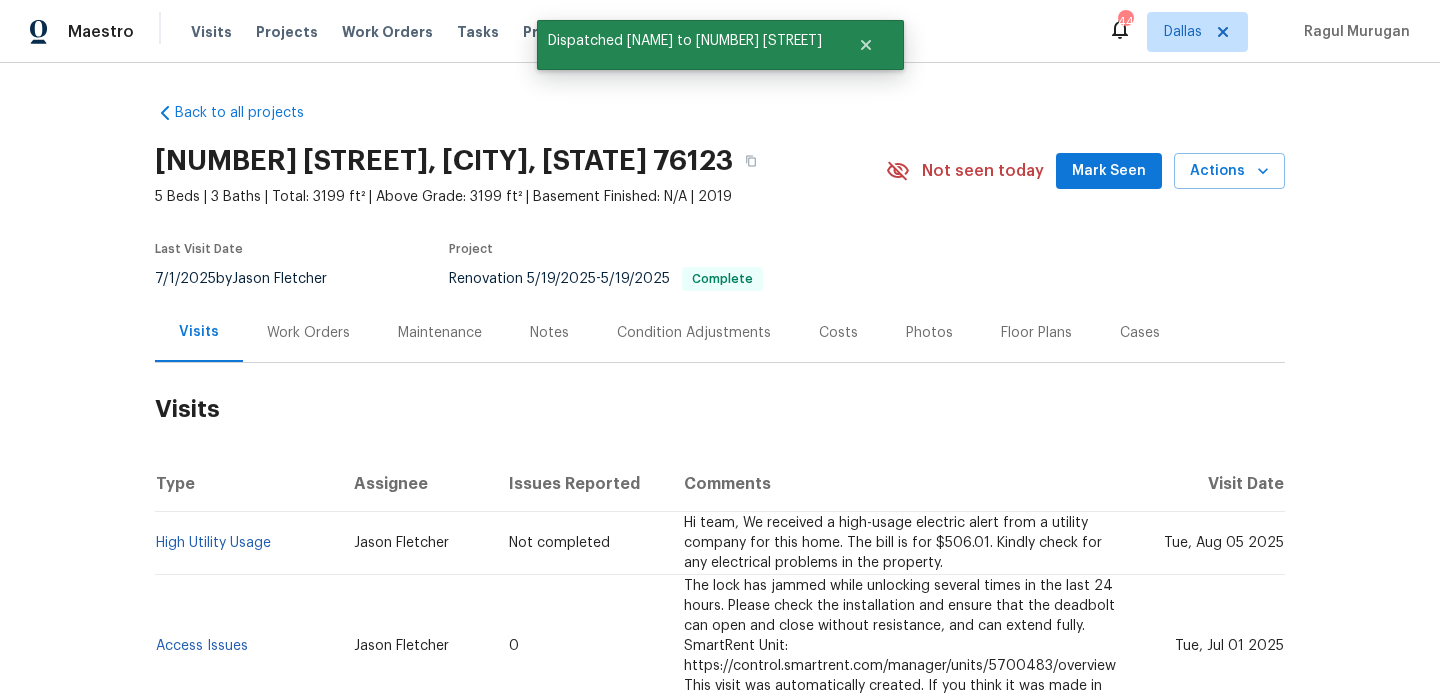 click on "High Utility Usage" at bounding box center [246, 543] 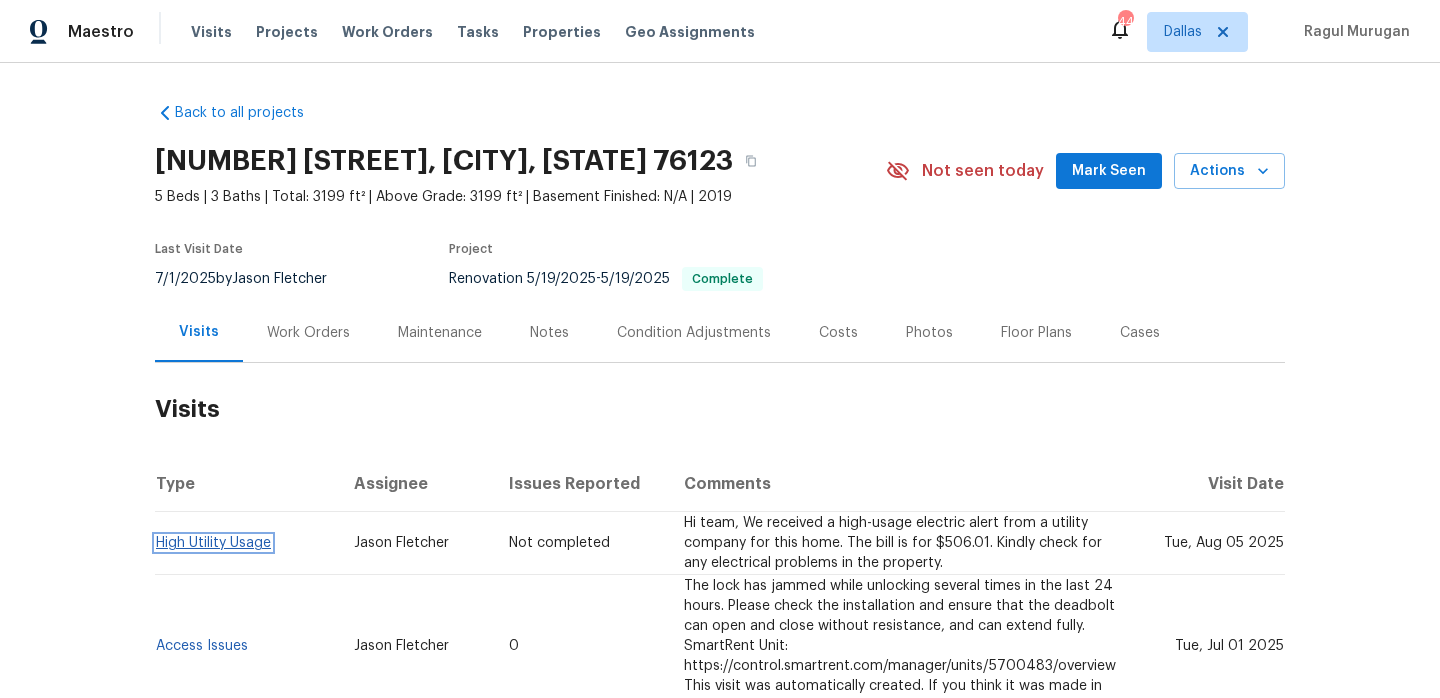 click on "High Utility Usage" at bounding box center [213, 543] 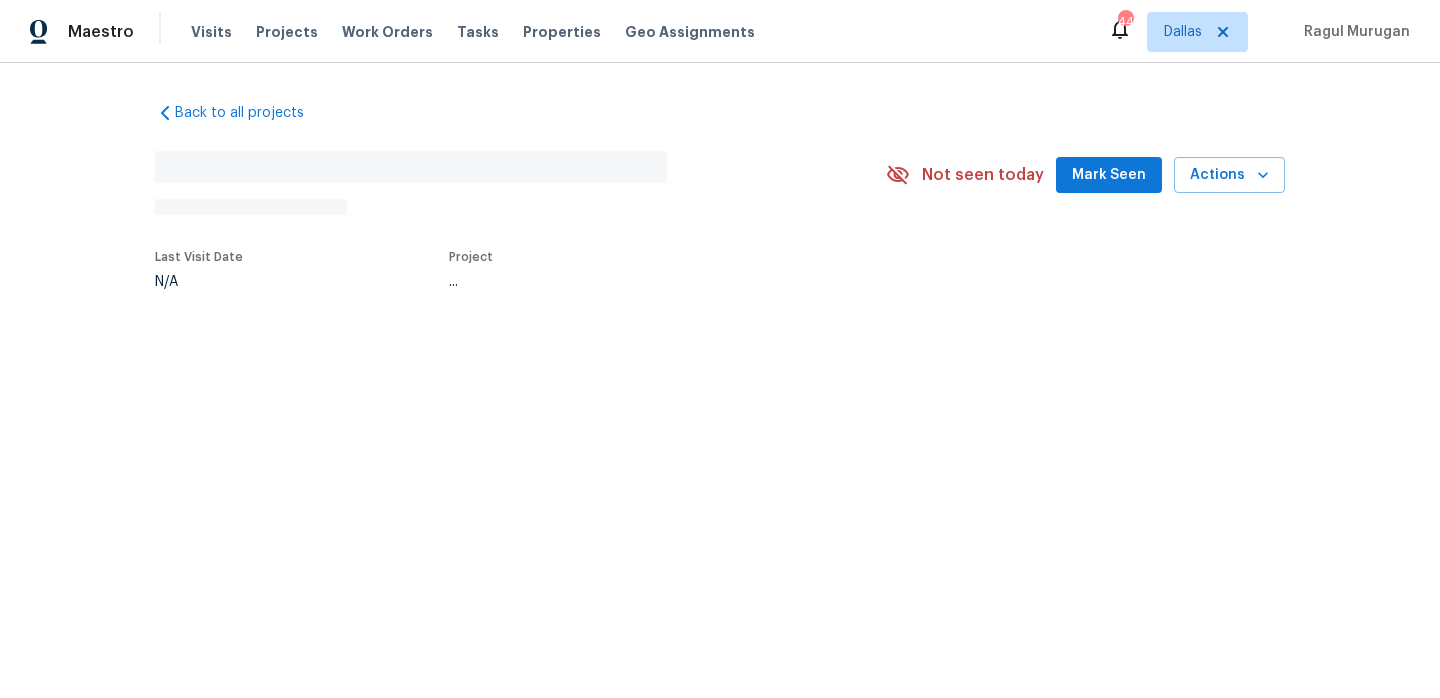scroll, scrollTop: 0, scrollLeft: 0, axis: both 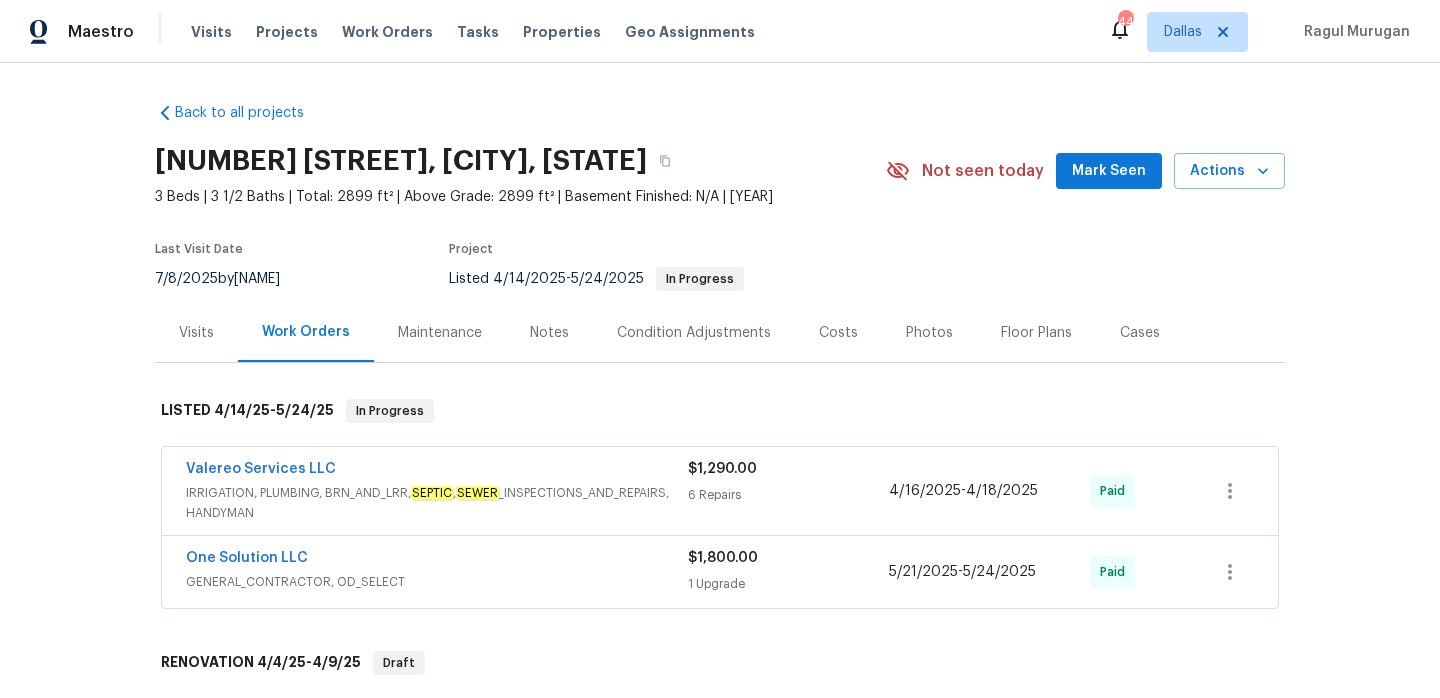 click on "Valereo Services LLC" at bounding box center (437, 471) 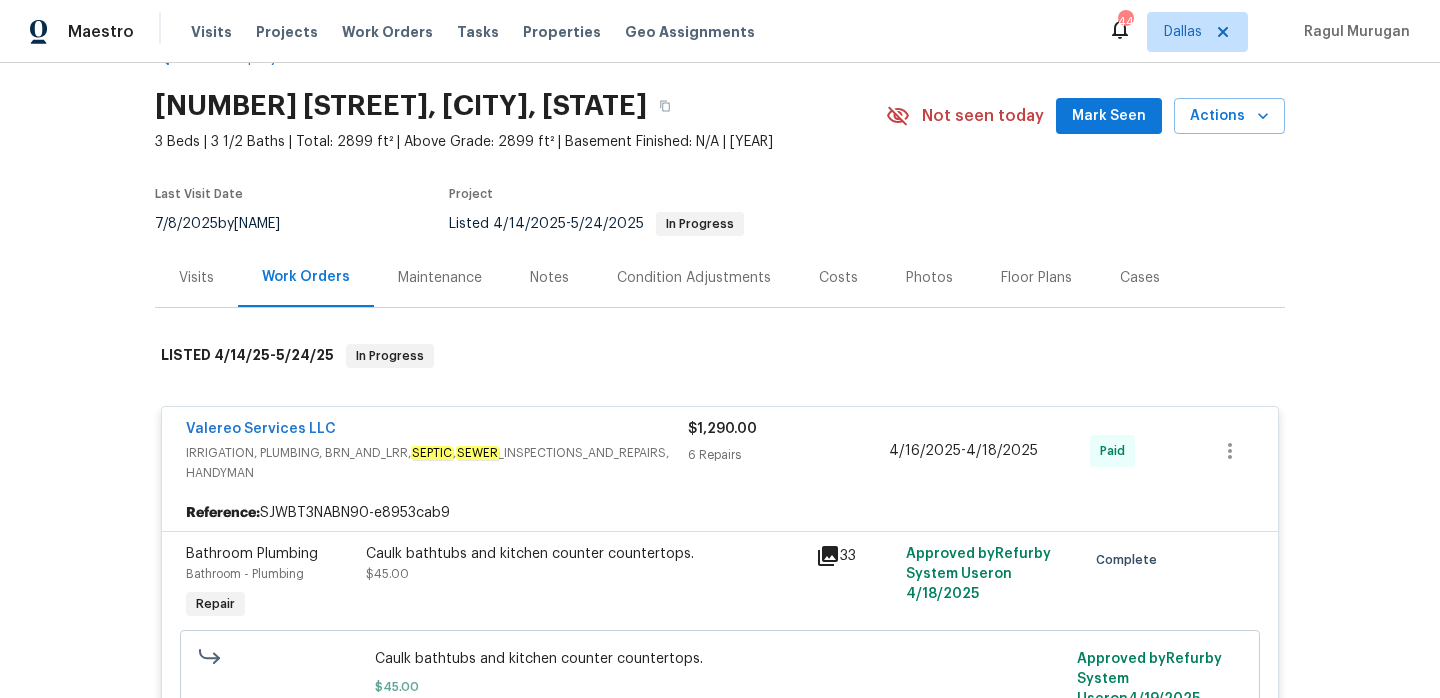scroll, scrollTop: 0, scrollLeft: 0, axis: both 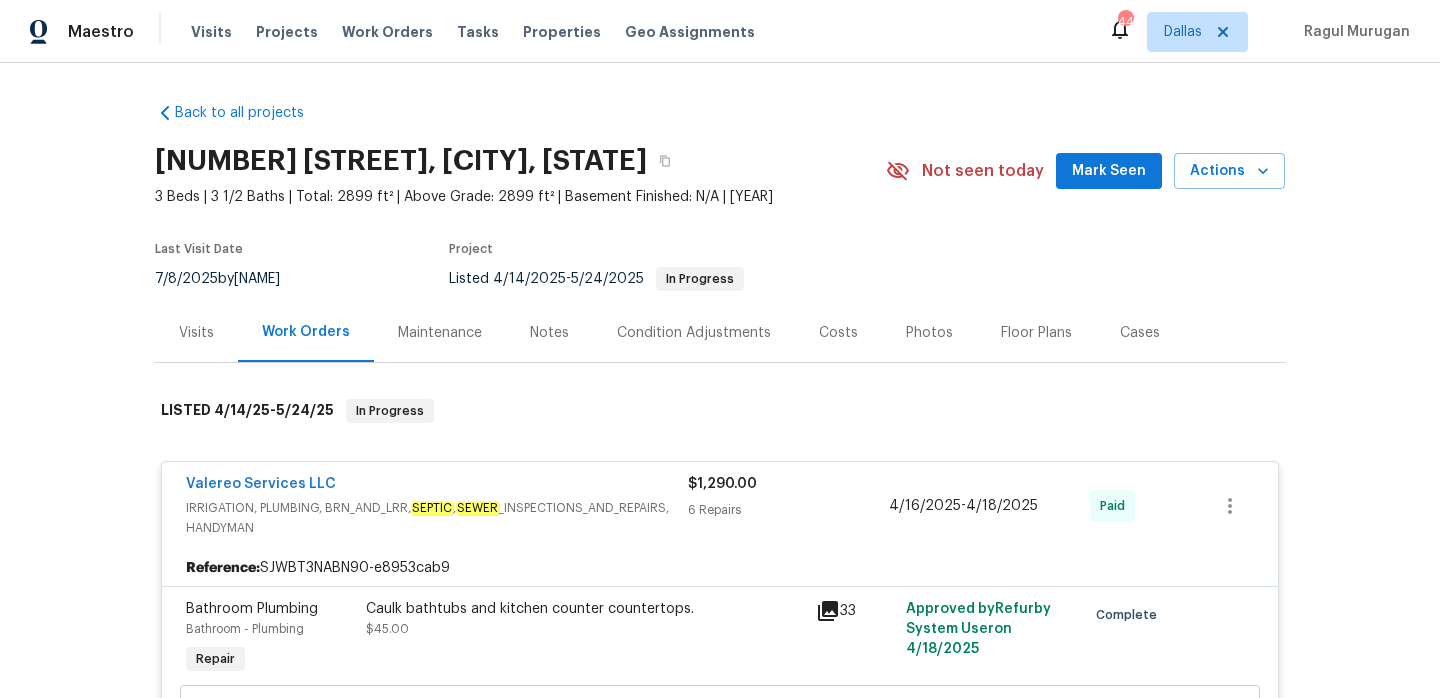 click on "Visits" at bounding box center (196, 333) 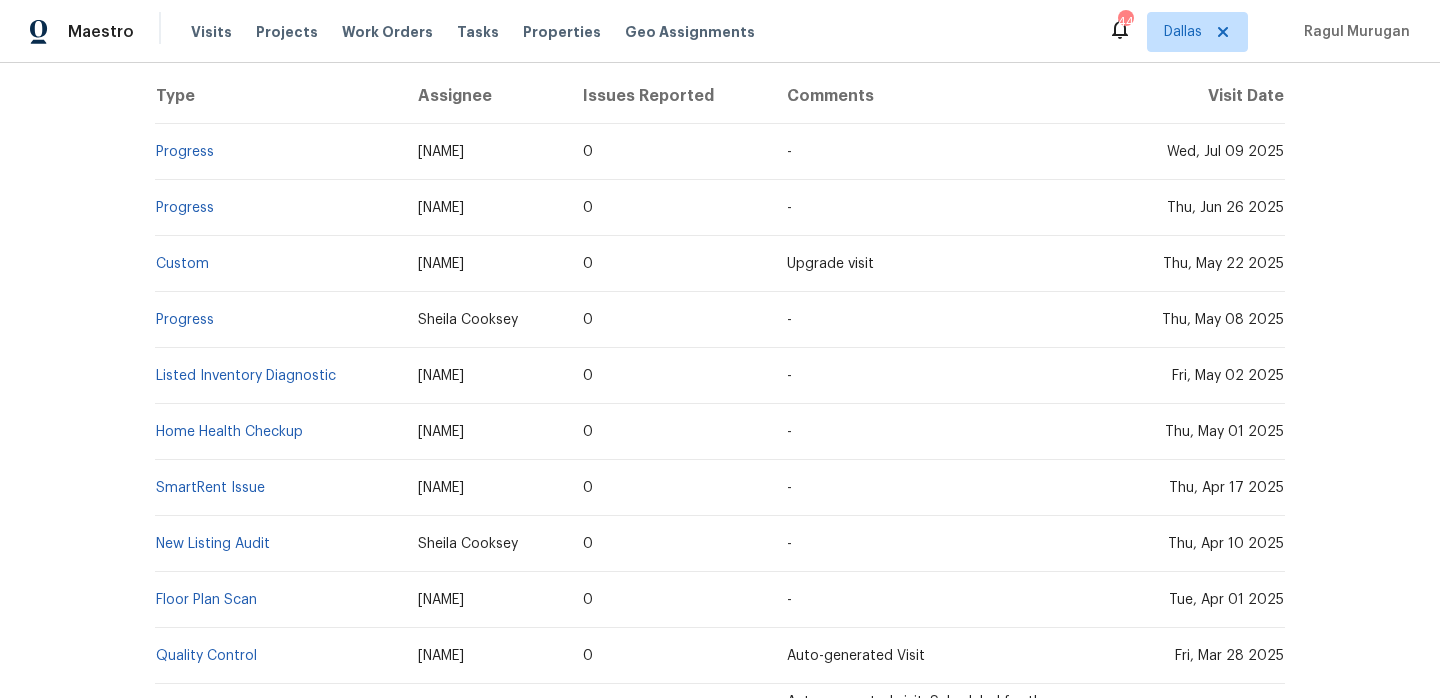 scroll, scrollTop: 0, scrollLeft: 0, axis: both 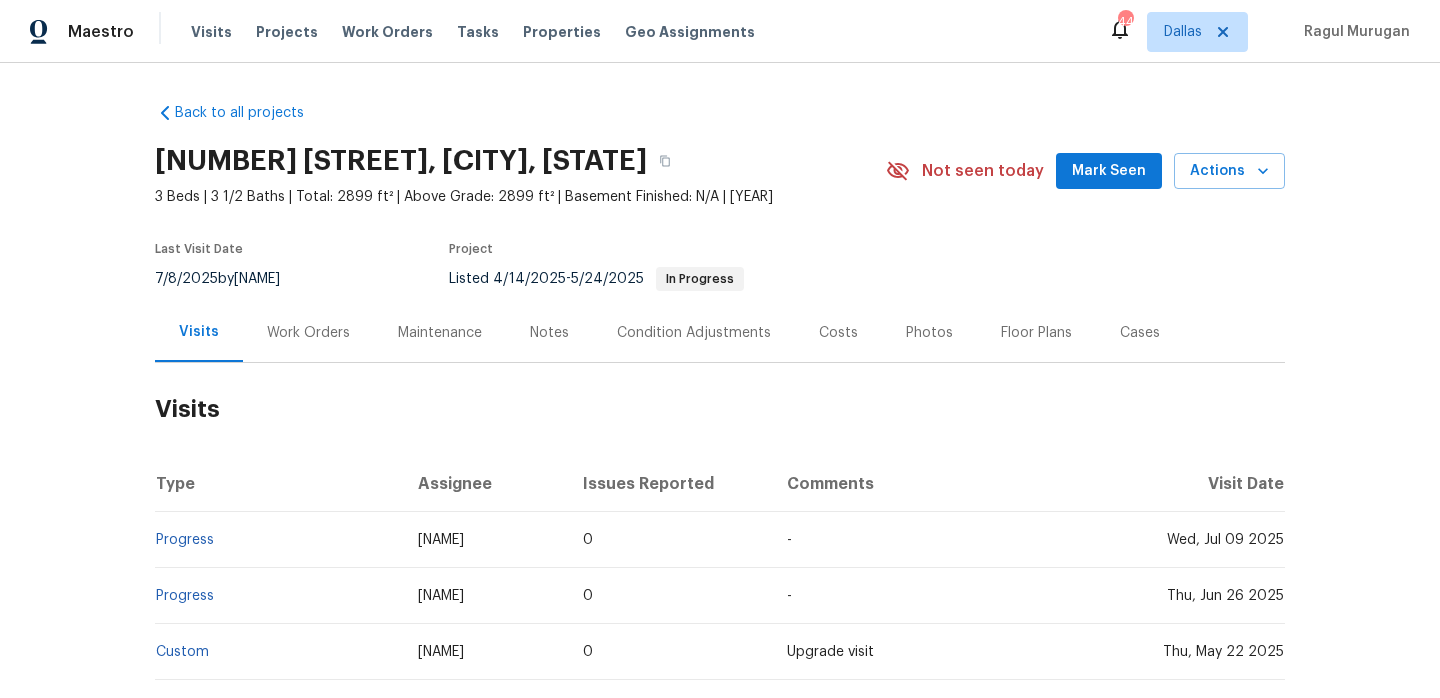 click on "Notes" at bounding box center (549, 332) 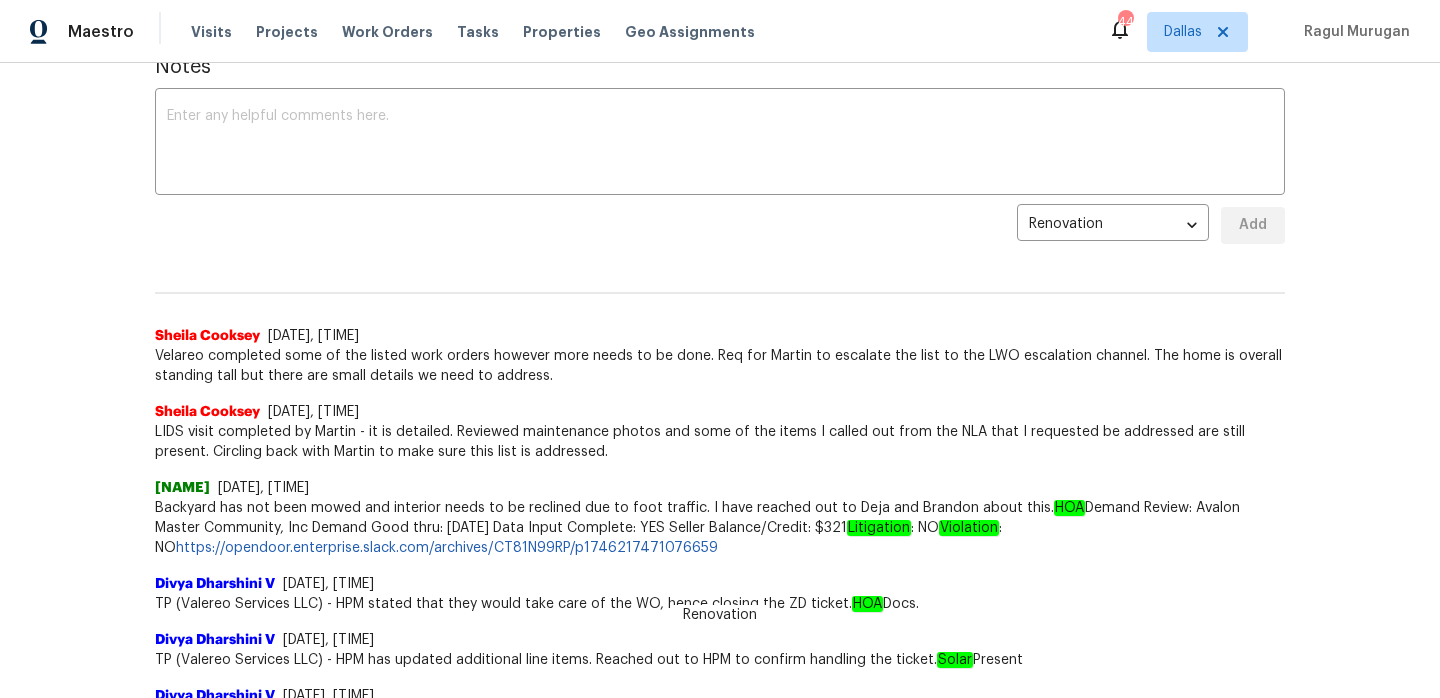 scroll, scrollTop: 0, scrollLeft: 0, axis: both 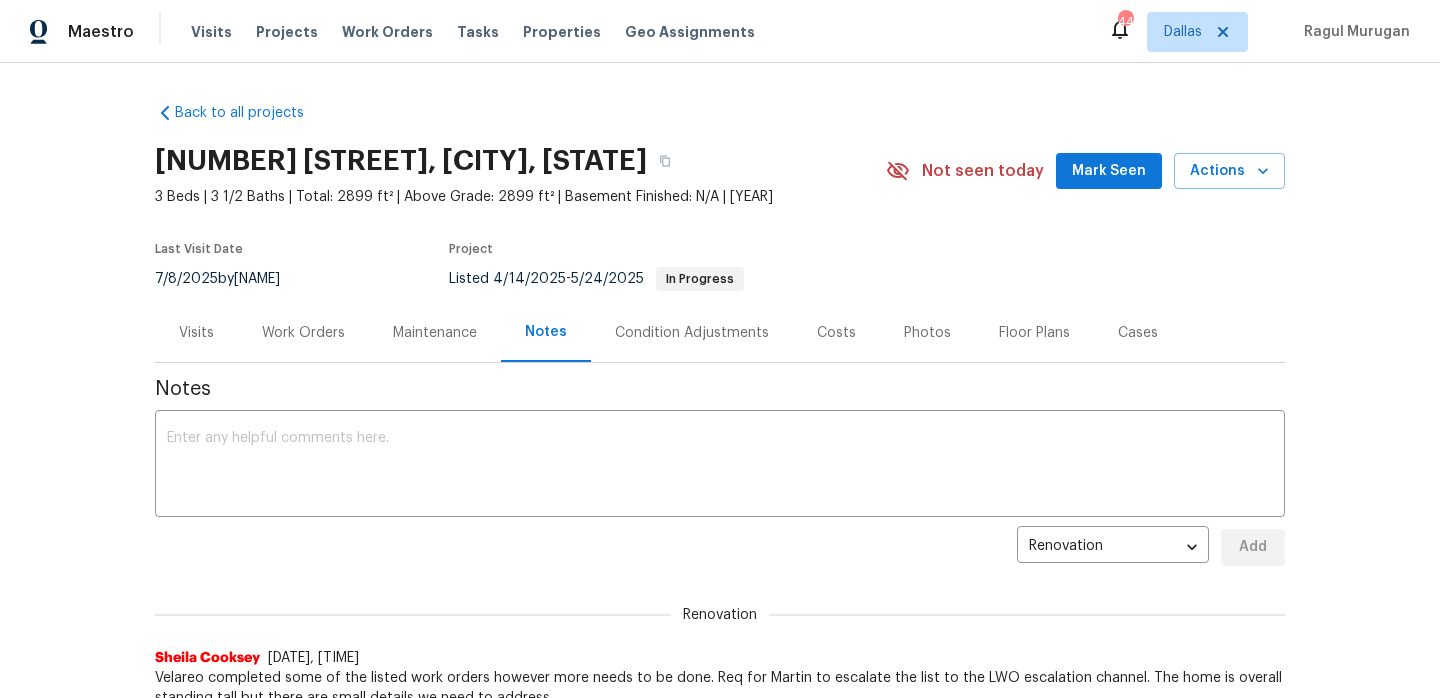 click on "Work Orders" at bounding box center (303, 333) 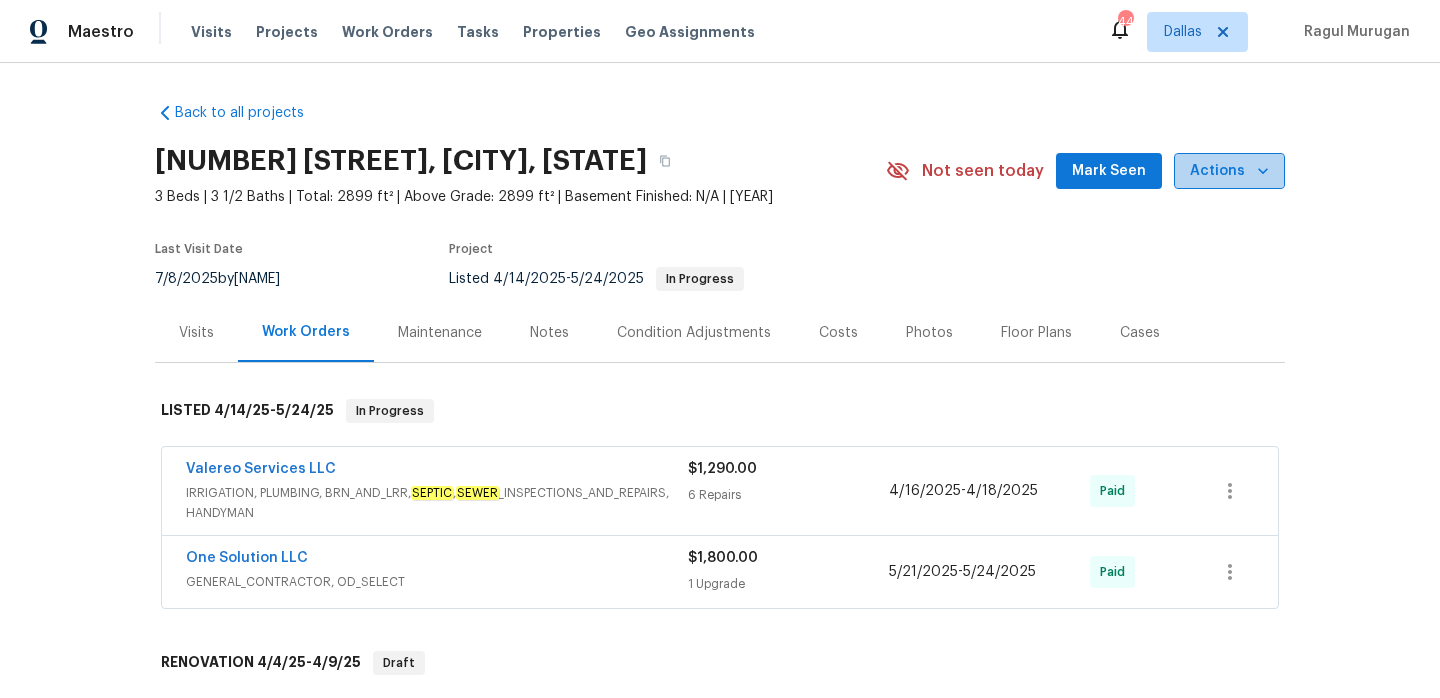 click on "Actions" at bounding box center (1229, 171) 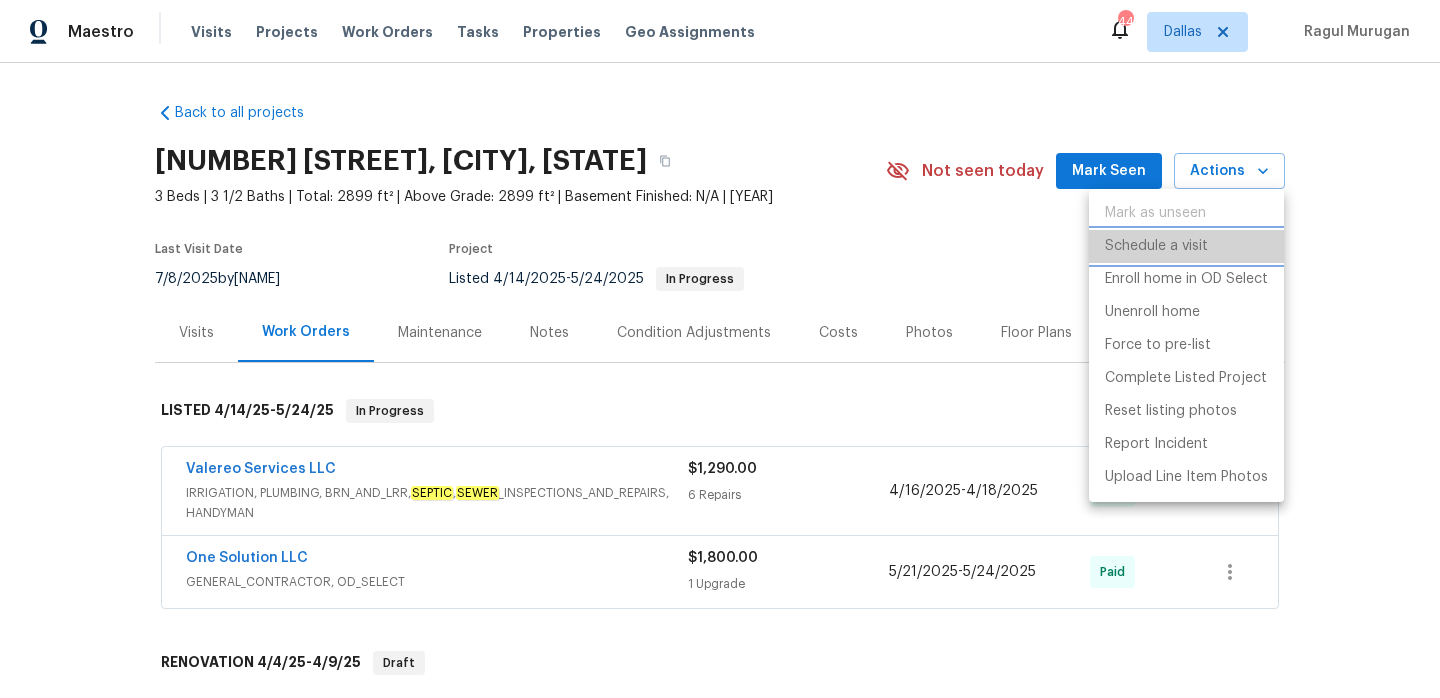 click on "Schedule a visit" at bounding box center (1156, 246) 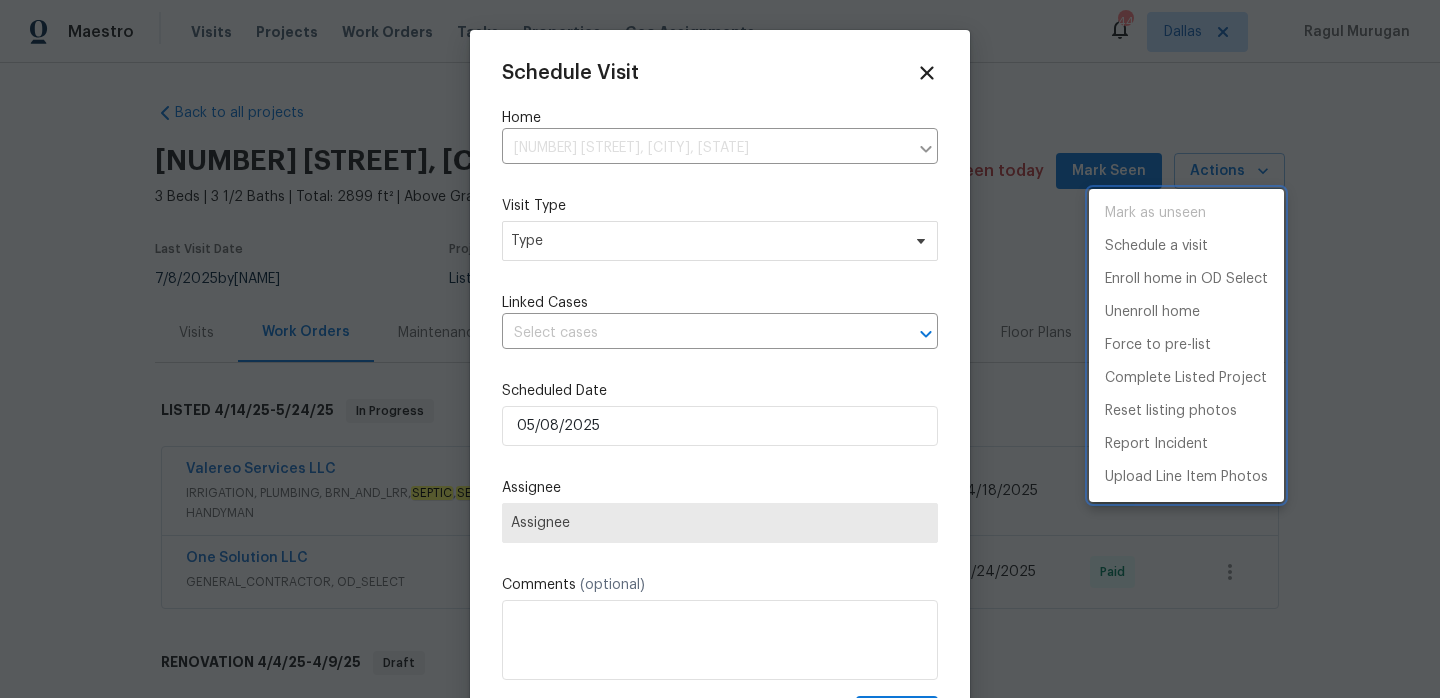 click at bounding box center [720, 349] 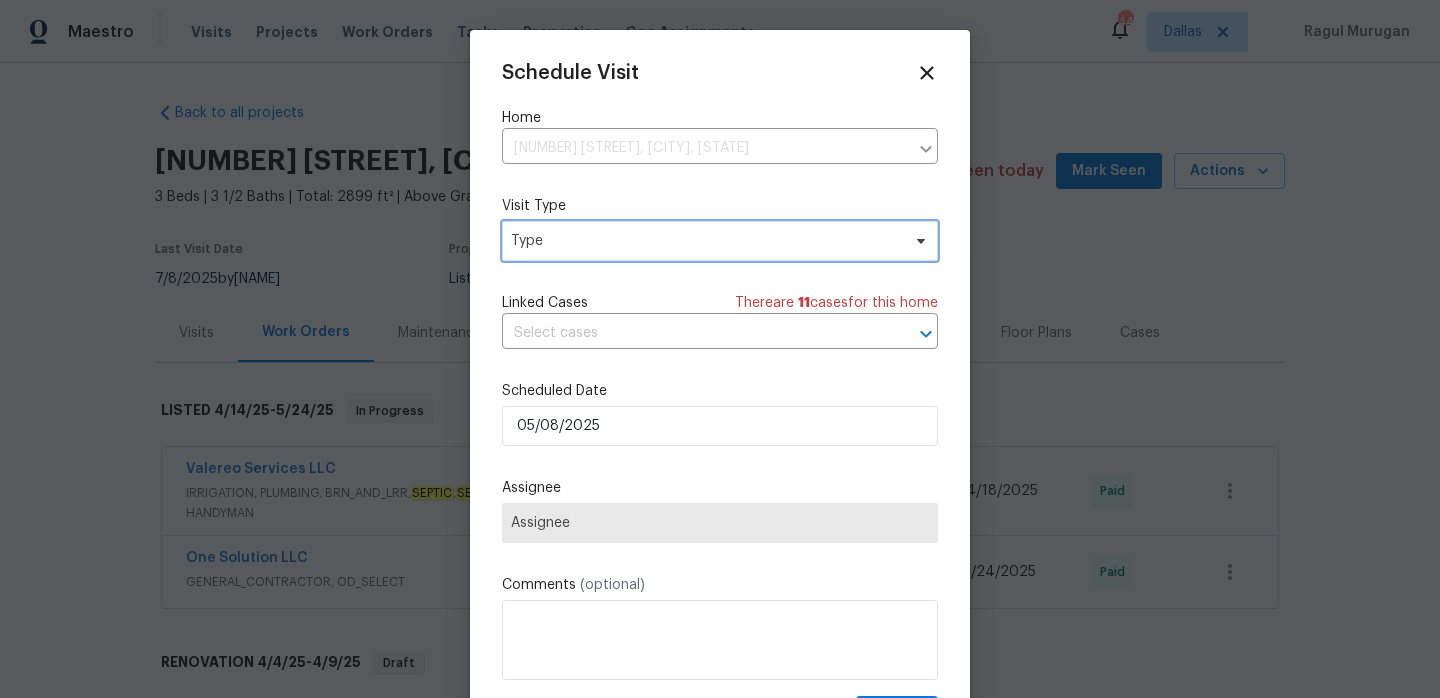 click on "Type" at bounding box center [705, 241] 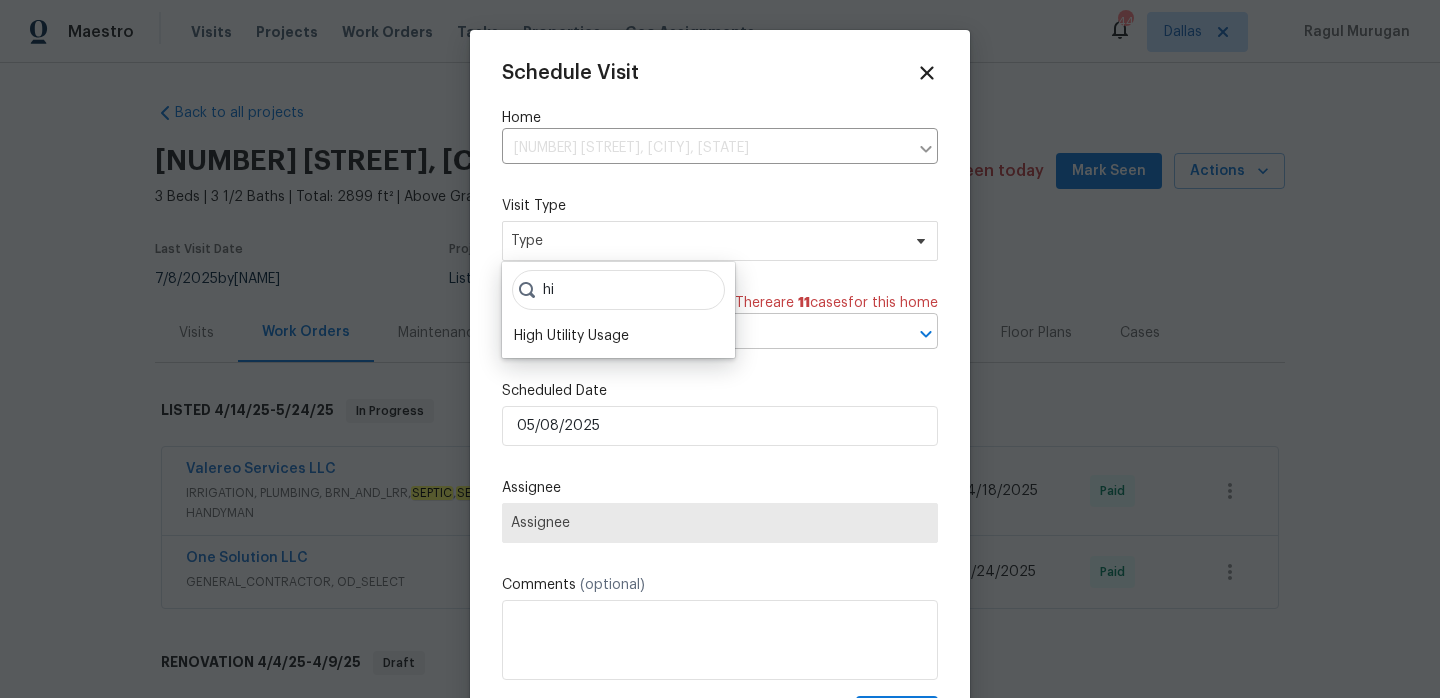 type on "hi" 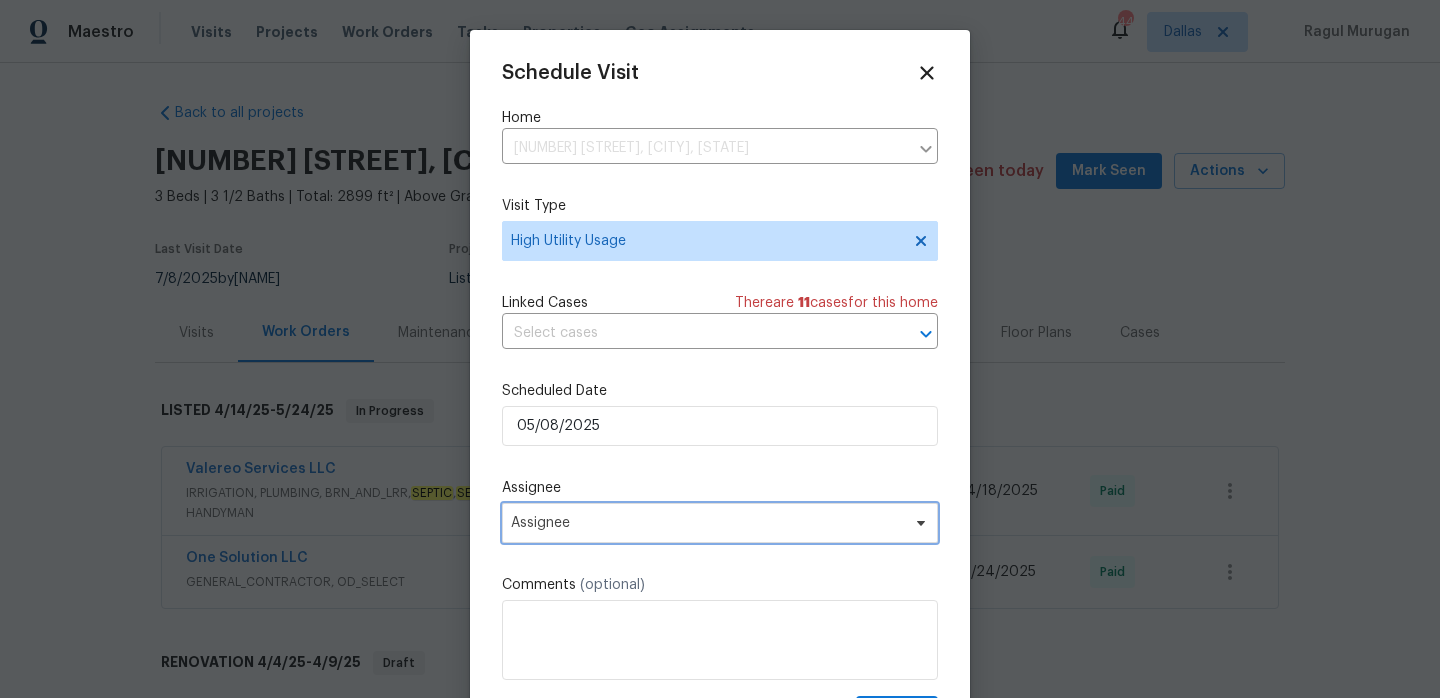 click on "Assignee" at bounding box center (707, 523) 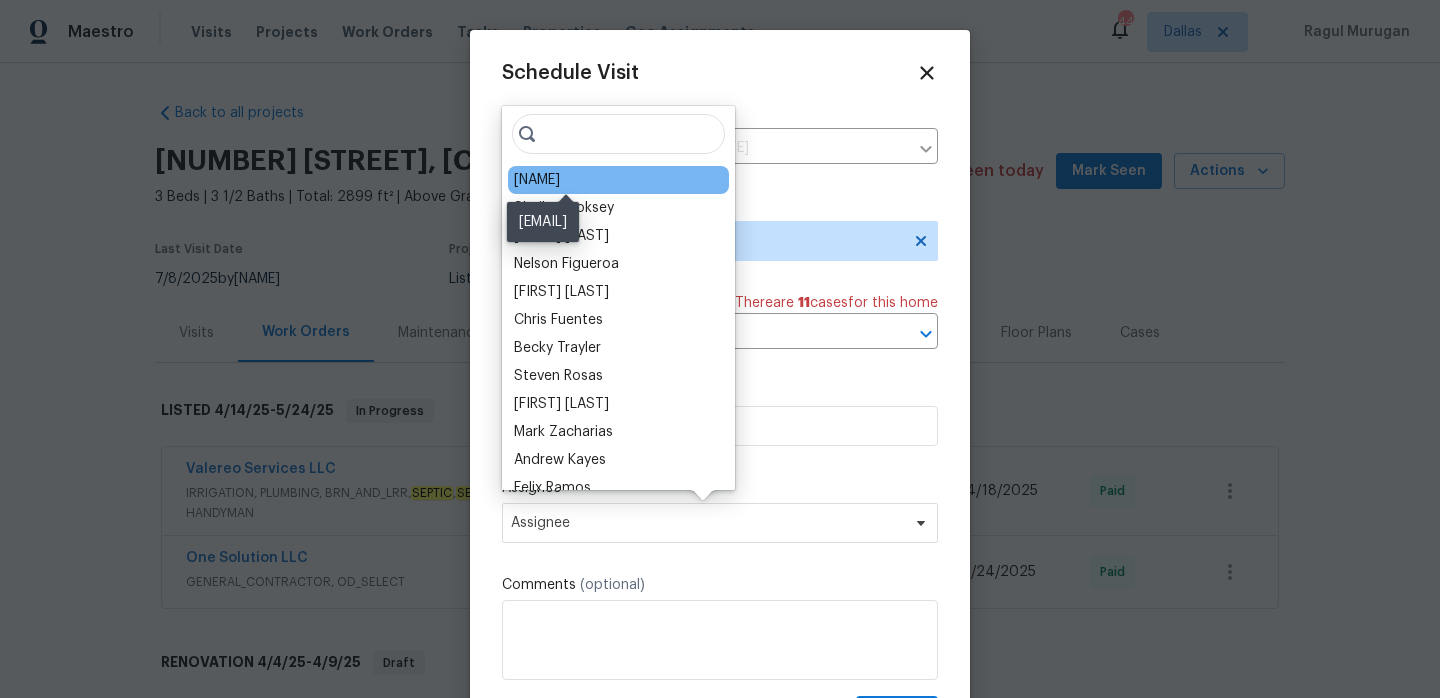 click on "Martin Chagolla" at bounding box center (537, 180) 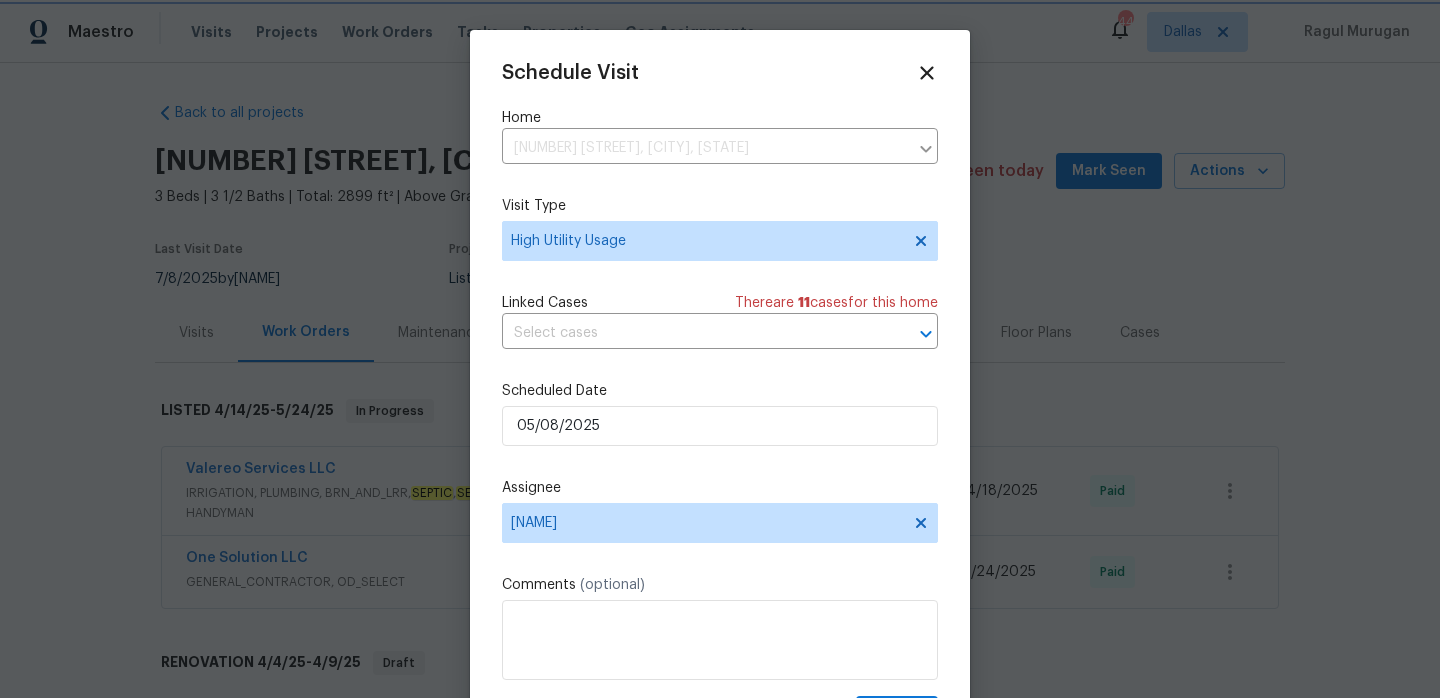 scroll, scrollTop: 36, scrollLeft: 0, axis: vertical 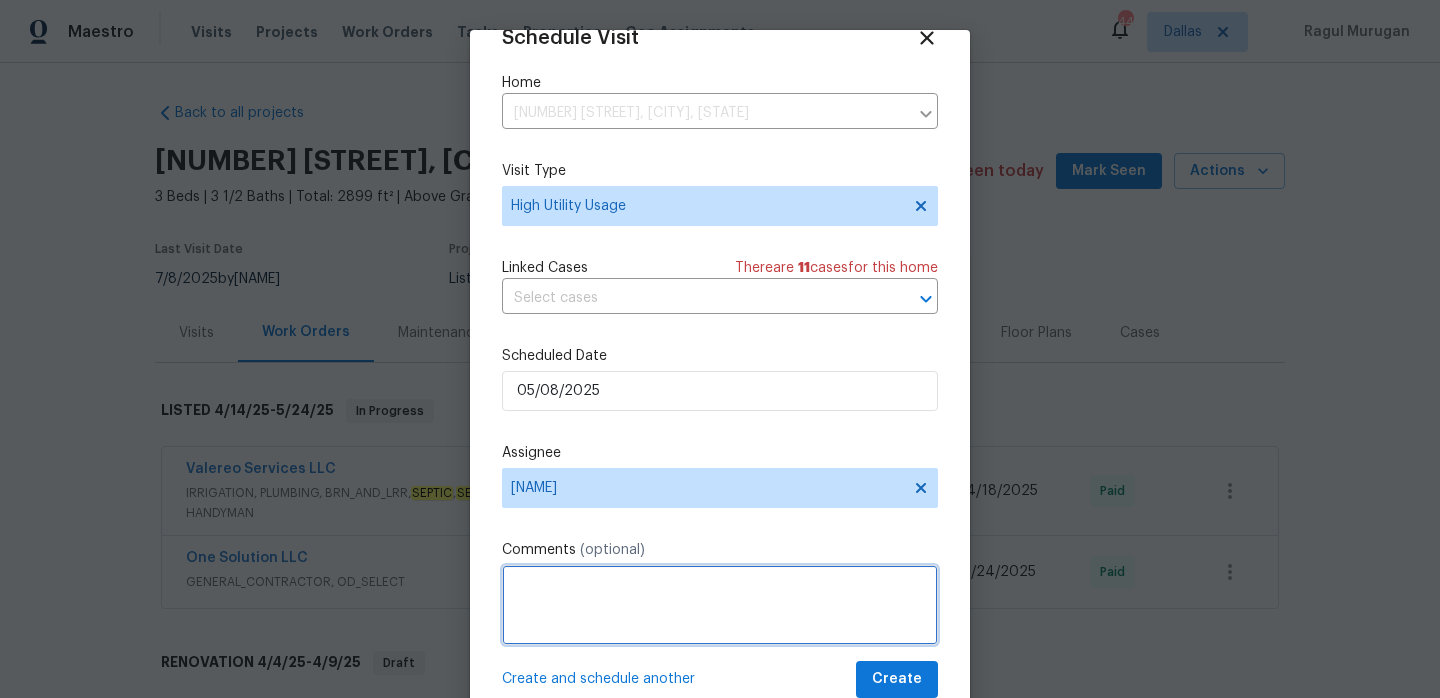 click at bounding box center (720, 605) 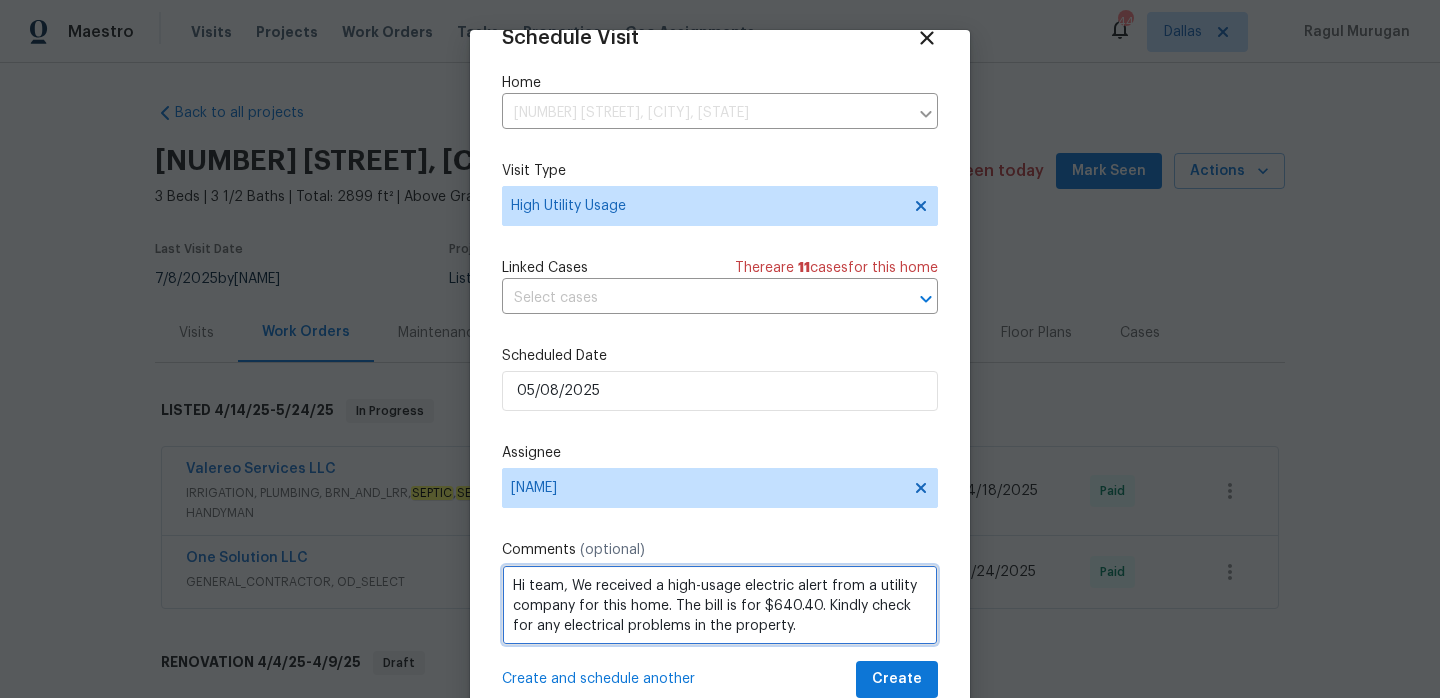 type on "Hi team, We received a high-usage electric alert from a utility company for this home. The bill is for $640.40. Kindly check for any electrical problems in the property." 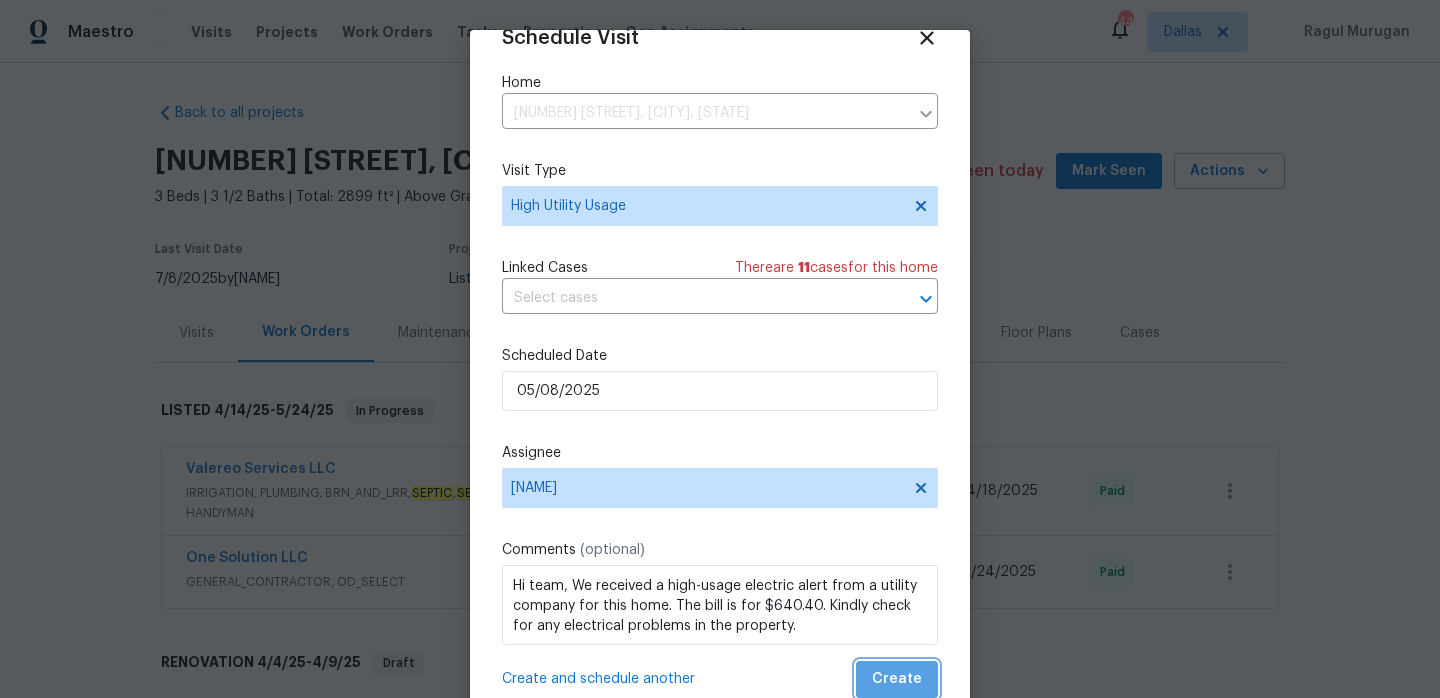 click on "Create" at bounding box center (897, 679) 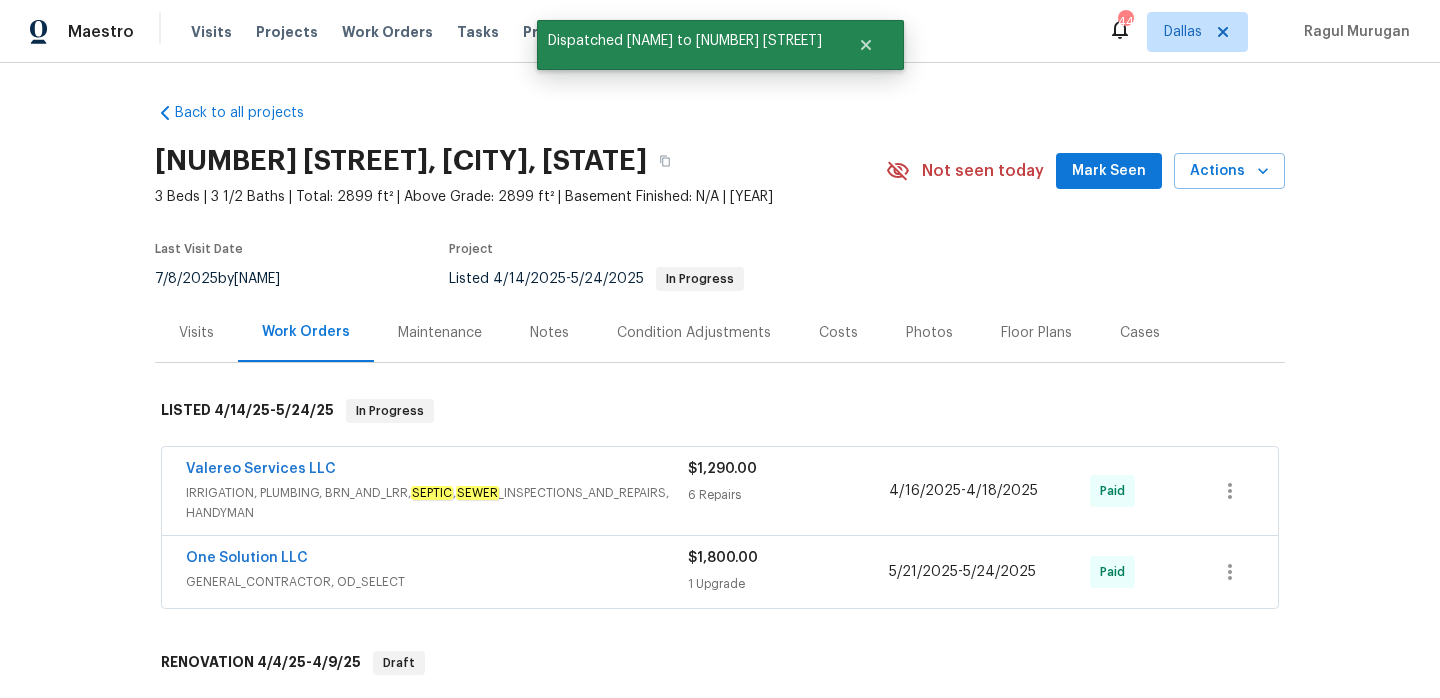 scroll, scrollTop: 0, scrollLeft: 0, axis: both 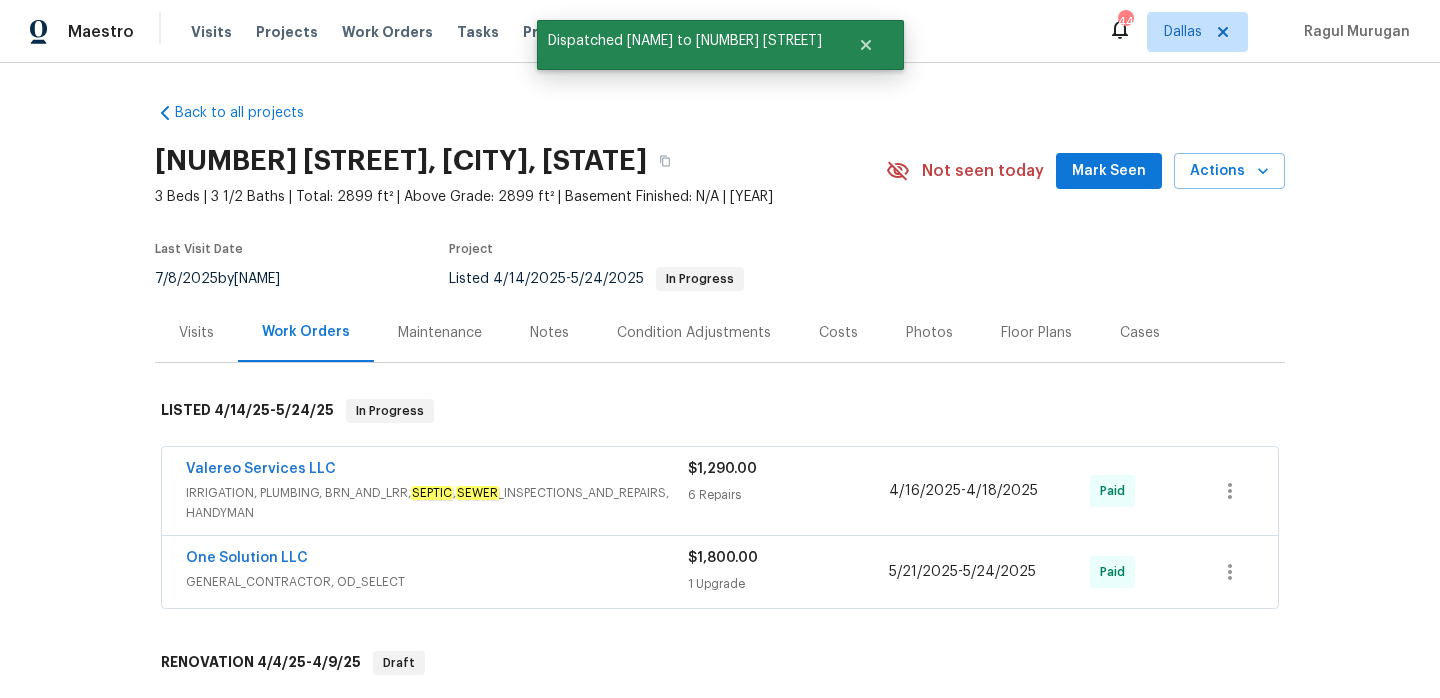 click on "Visits" at bounding box center [196, 333] 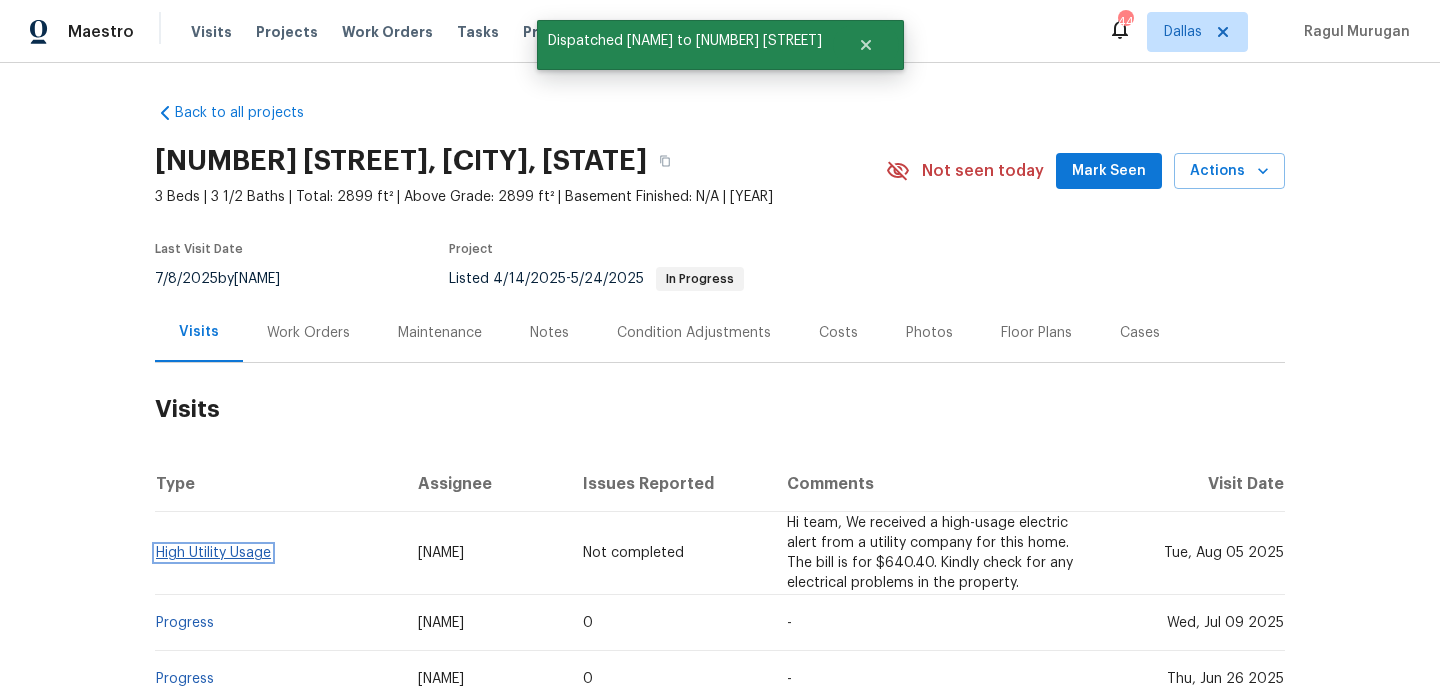 click on "High Utility Usage" at bounding box center [213, 553] 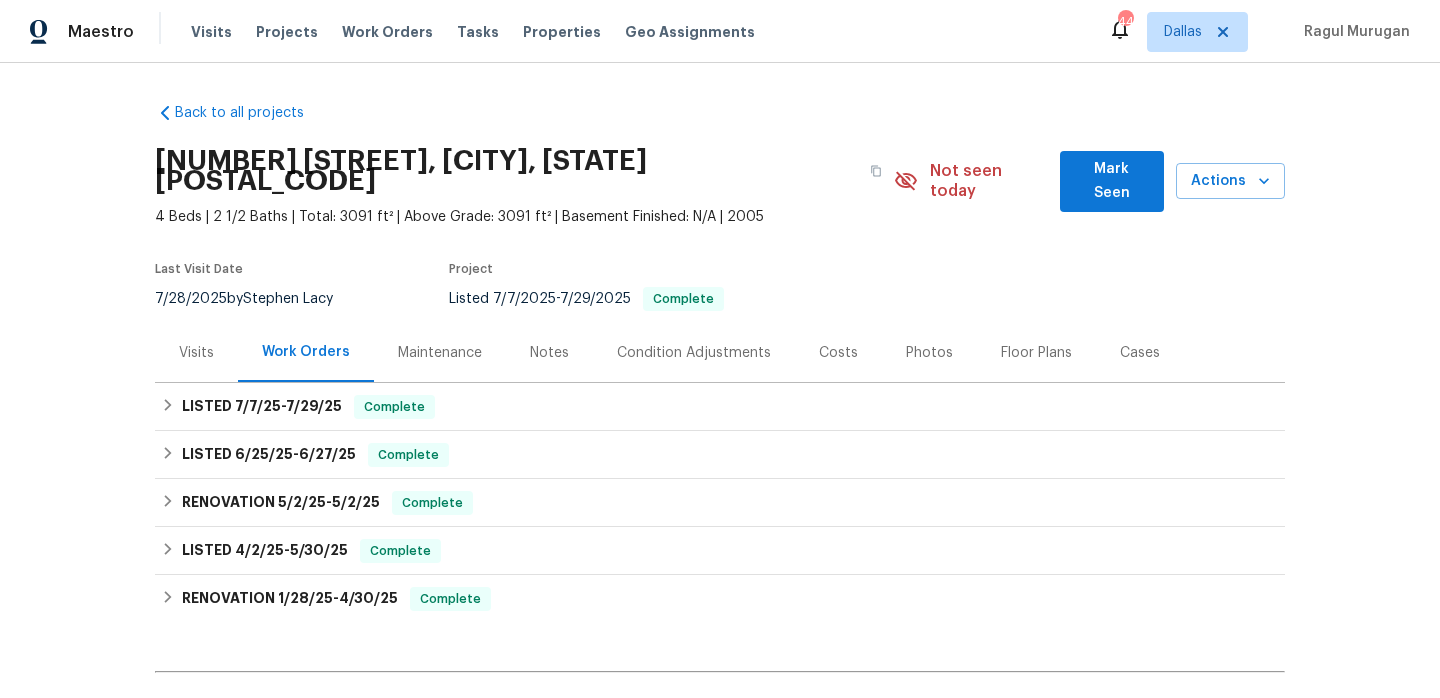 scroll, scrollTop: 0, scrollLeft: 0, axis: both 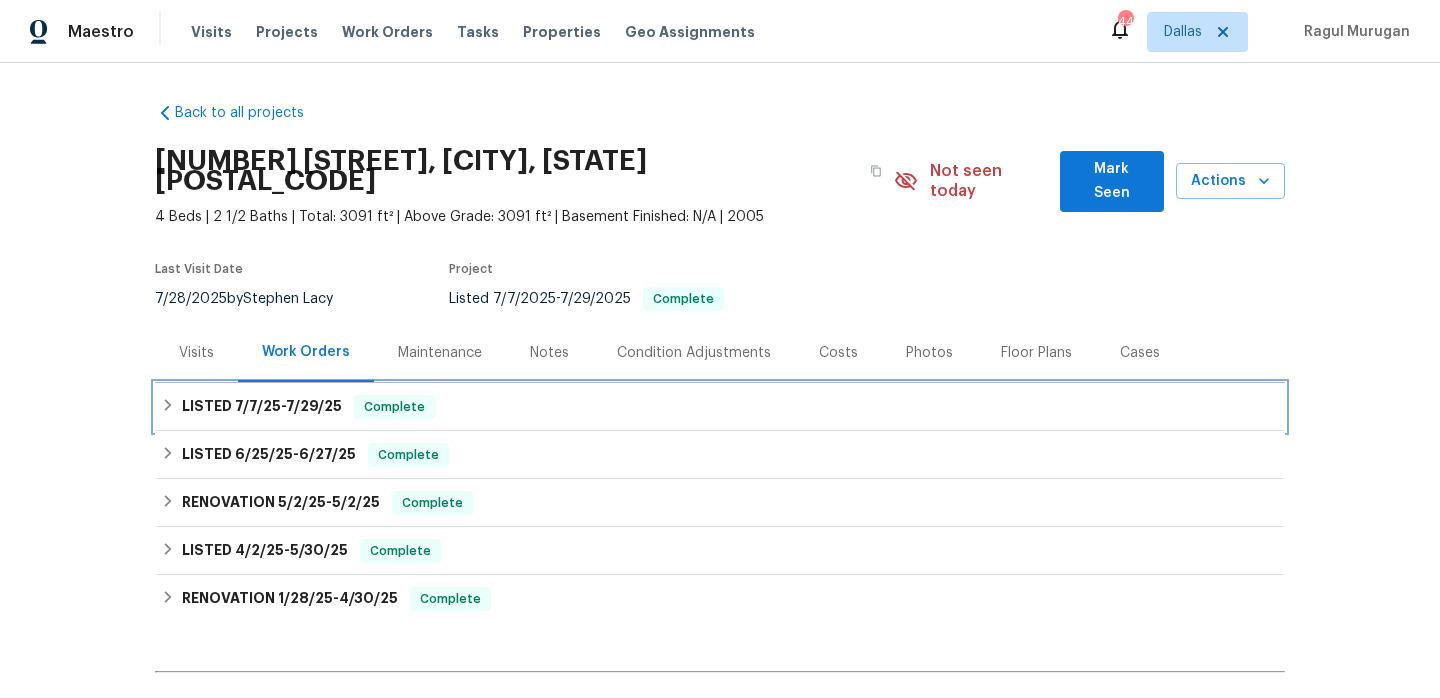 click on "LISTED   7/7/25  -  7/29/25 Complete" at bounding box center [720, 407] 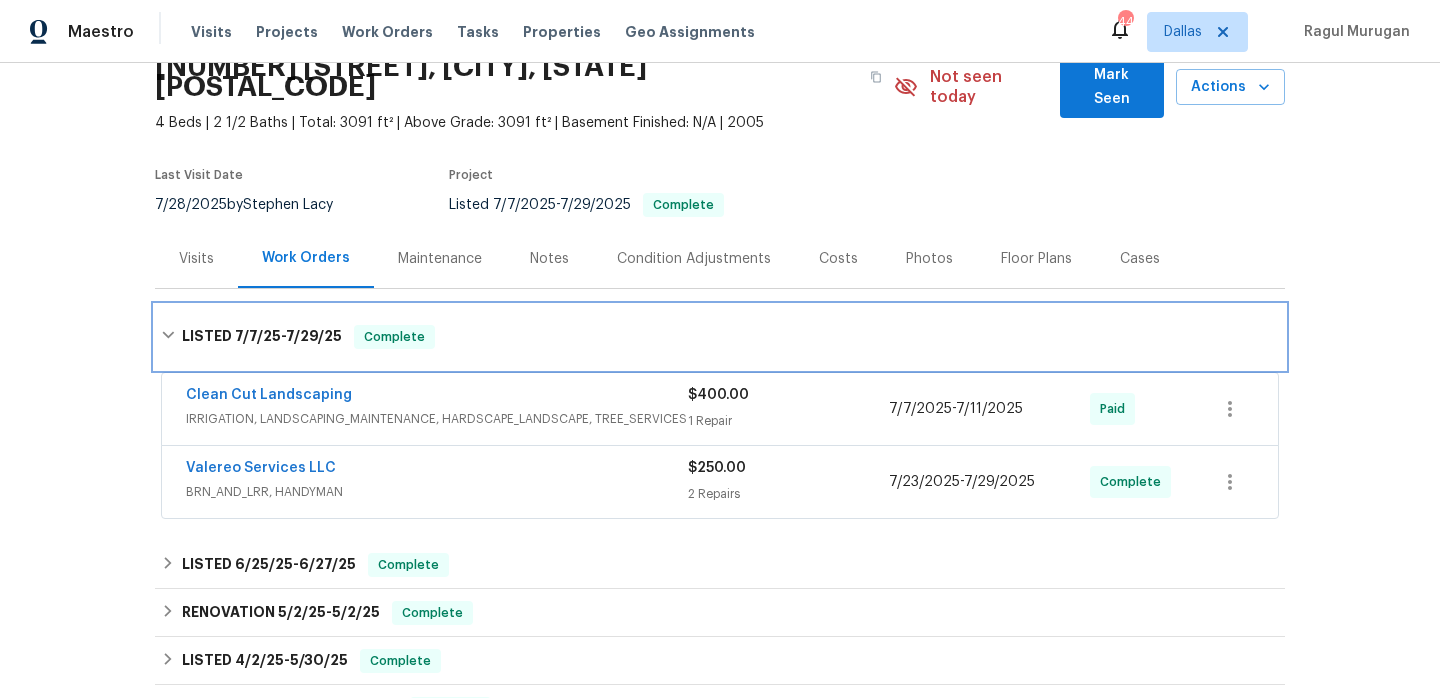 scroll, scrollTop: 147, scrollLeft: 0, axis: vertical 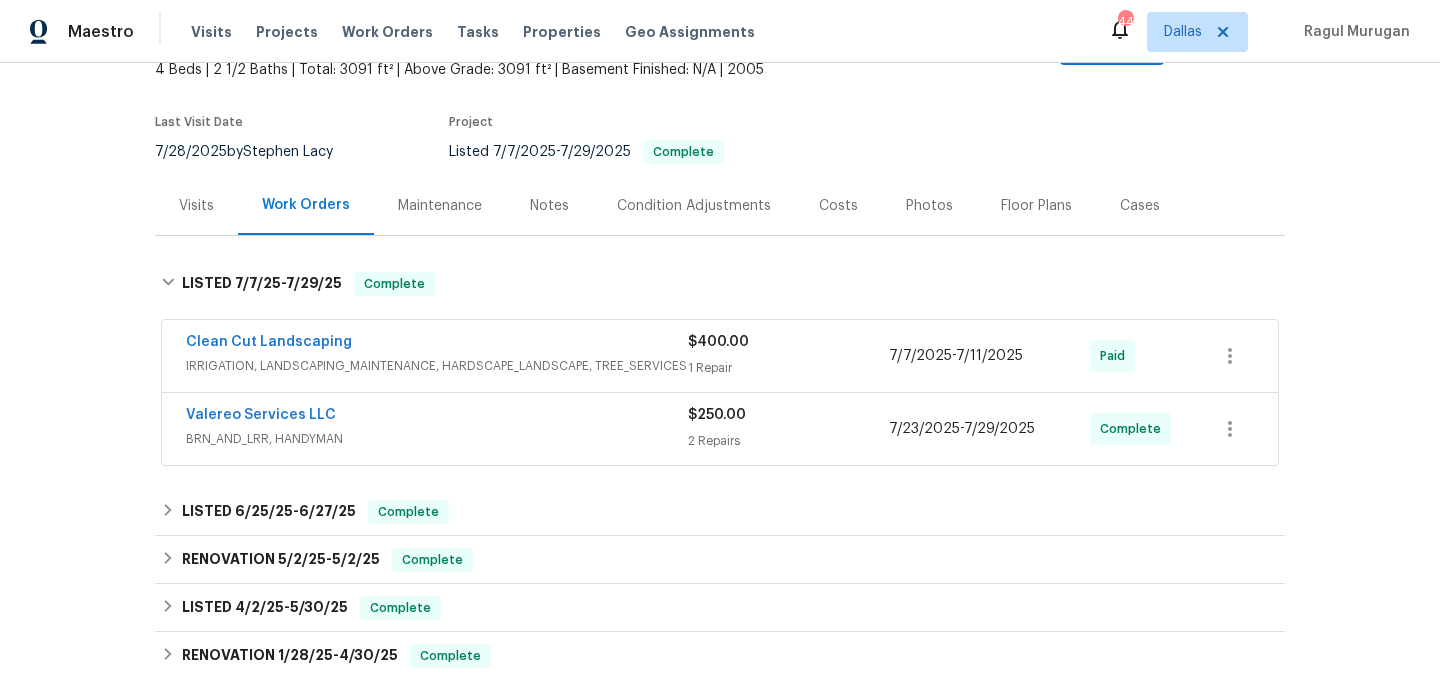 click on "IRRIGATION, LANDSCAPING_MAINTENANCE, HARDSCAPE_LANDSCAPE, TREE_SERVICES" at bounding box center (437, 366) 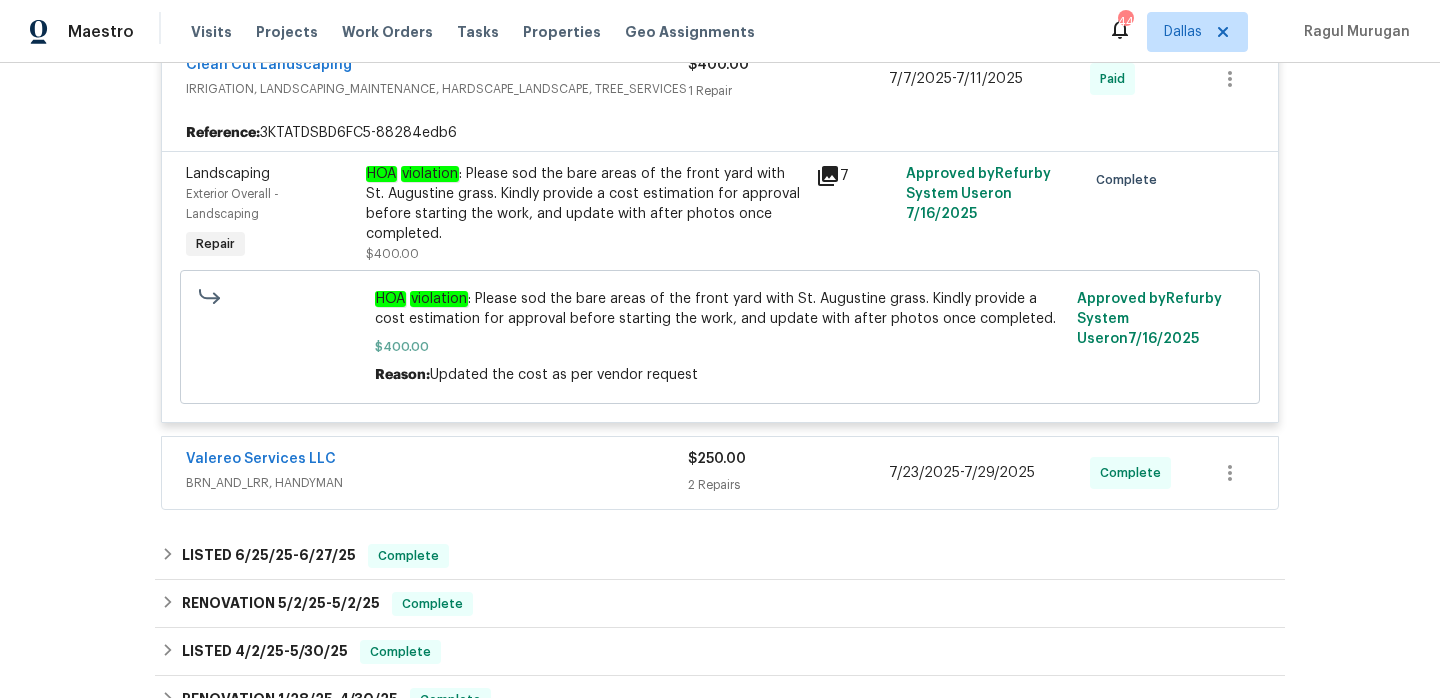 click on "Valereo Services LLC" at bounding box center (437, 461) 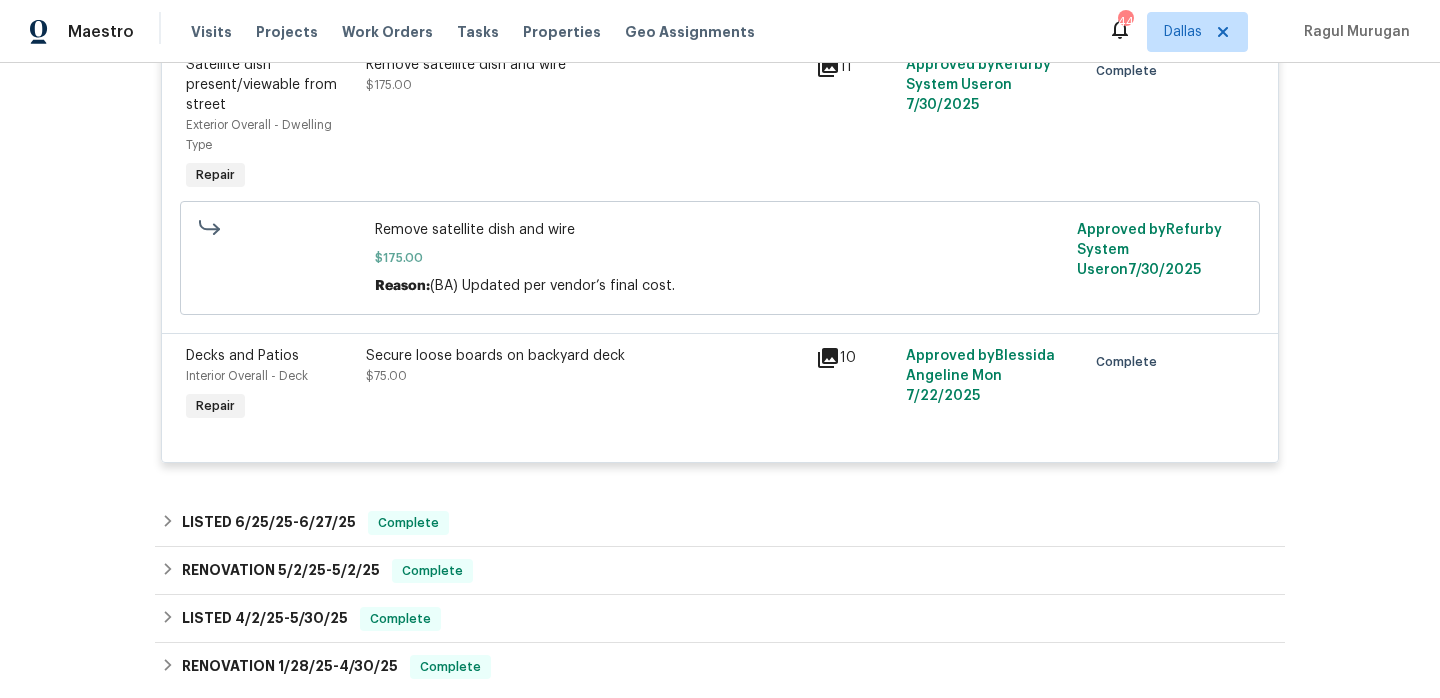 scroll, scrollTop: 1032, scrollLeft: 0, axis: vertical 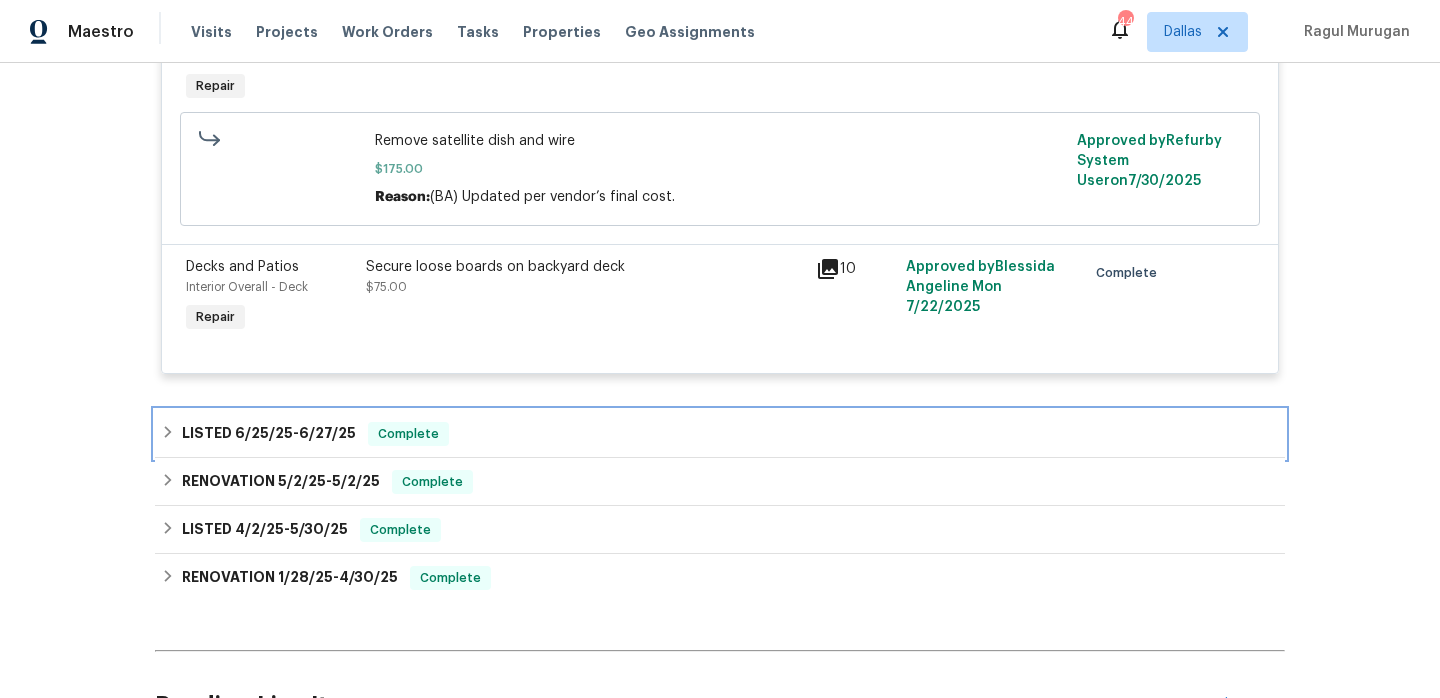 click on "LISTED   6/25/25  -  6/27/25 Complete" at bounding box center [720, 434] 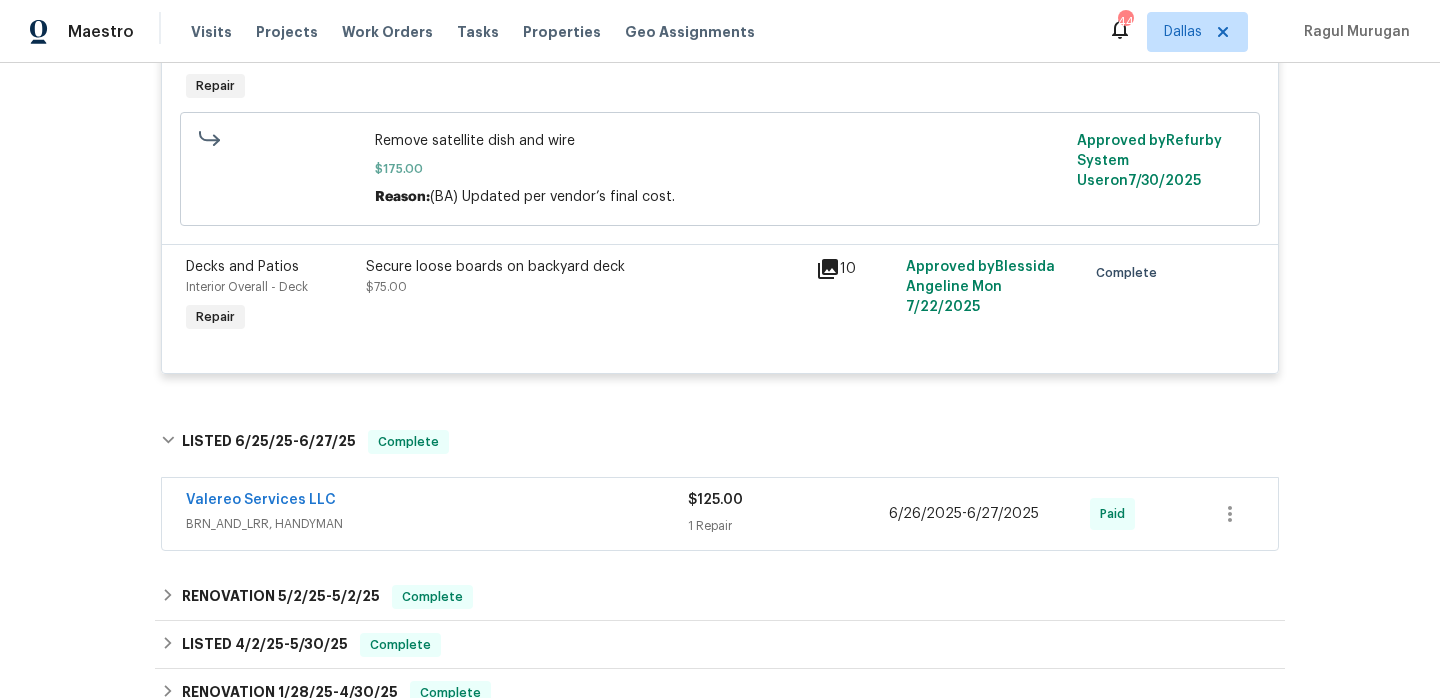 click on "Valereo Services LLC" at bounding box center (437, 502) 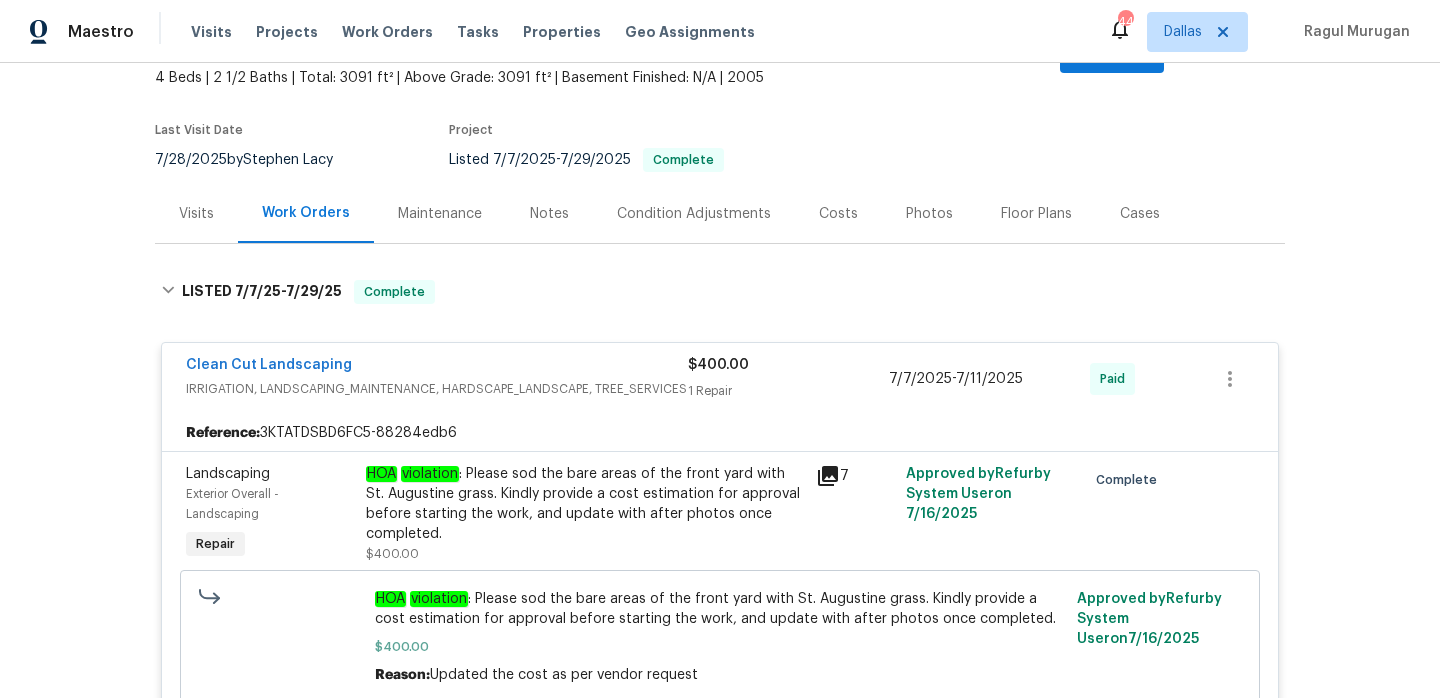 scroll, scrollTop: 0, scrollLeft: 0, axis: both 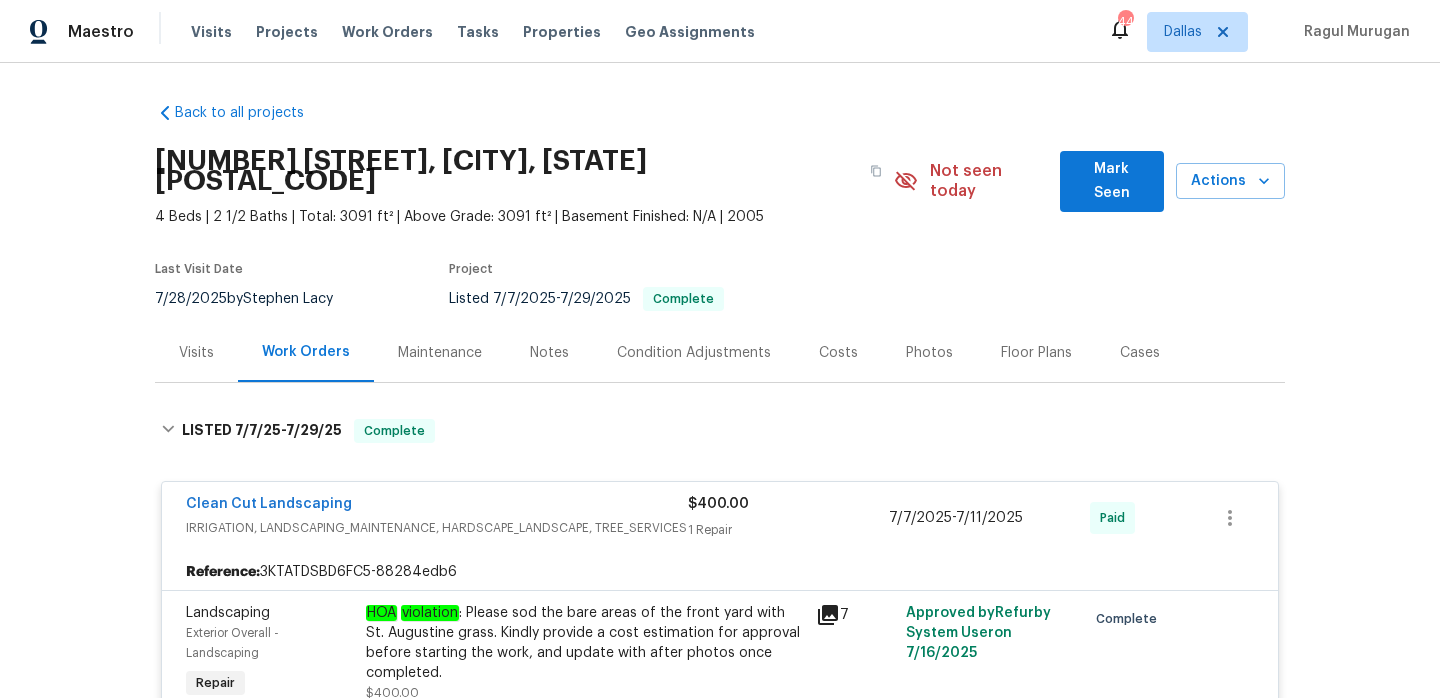 click on "Notes" at bounding box center [549, 352] 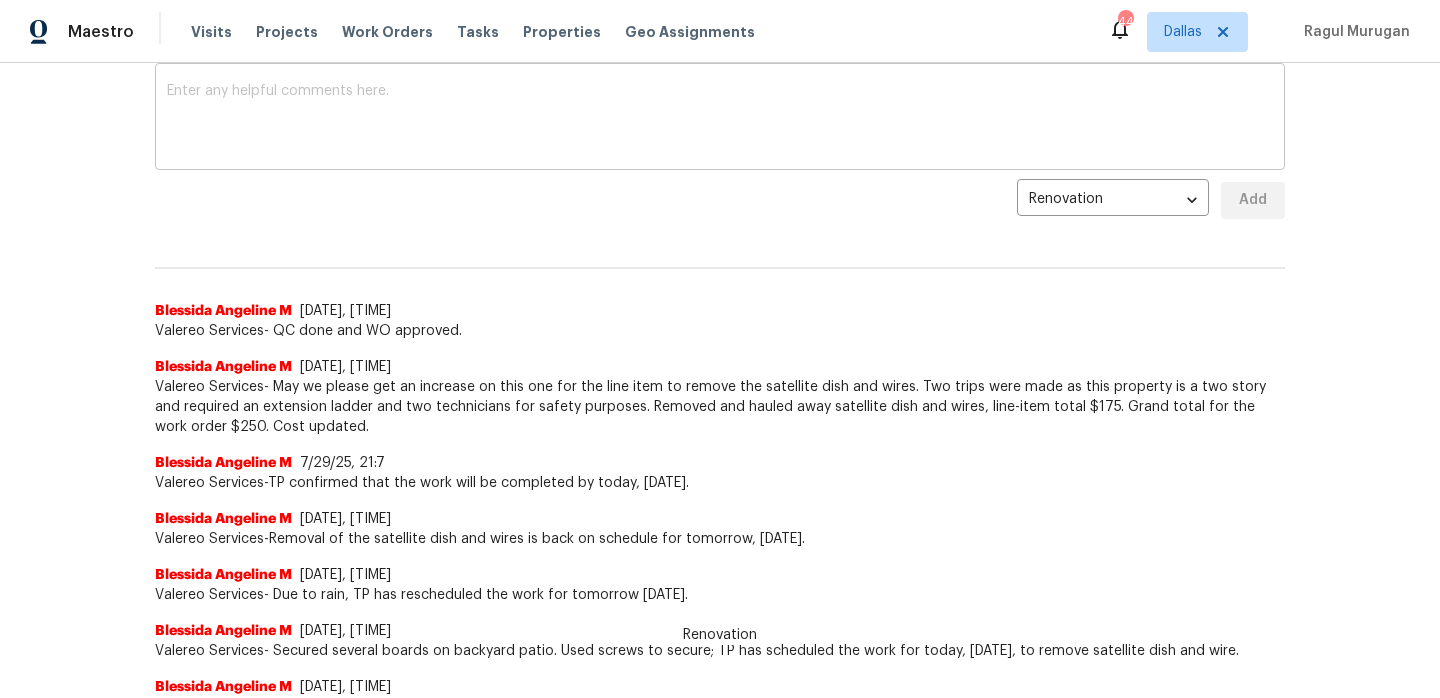 scroll, scrollTop: 0, scrollLeft: 0, axis: both 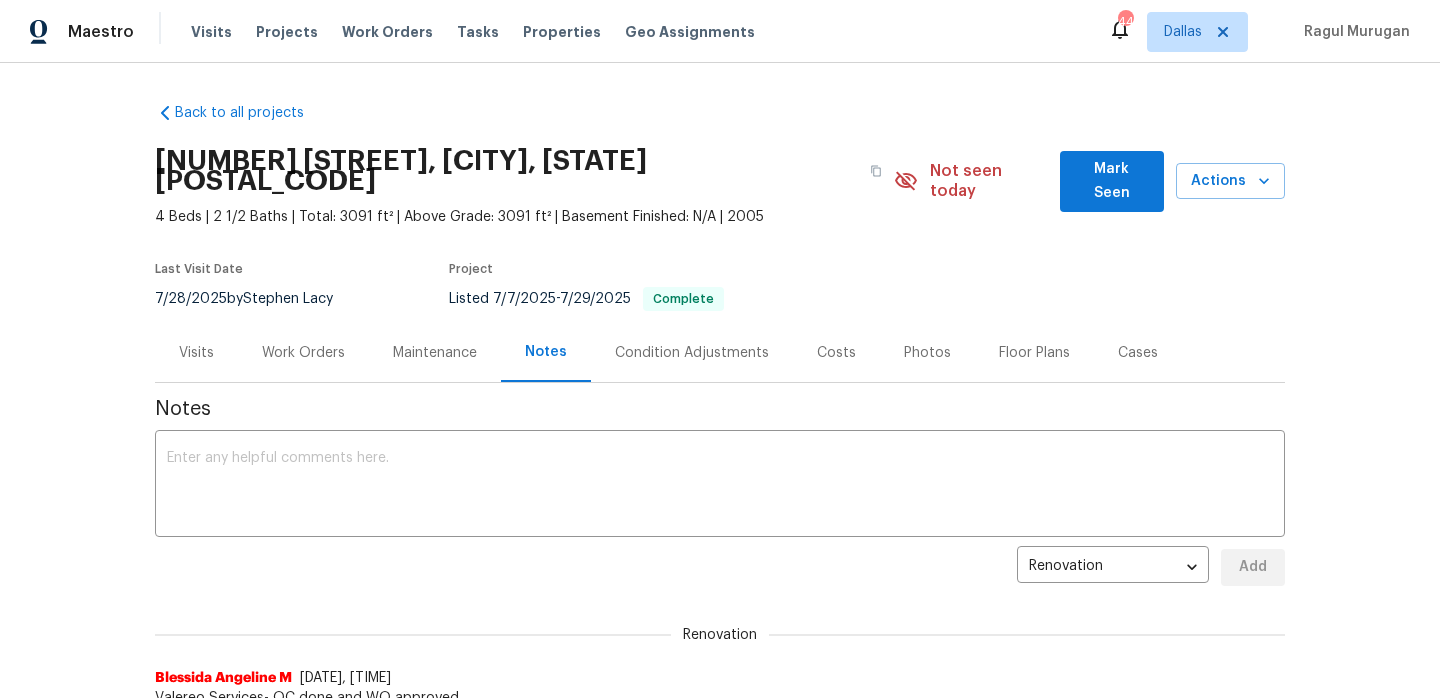 click on "Visits" at bounding box center (196, 352) 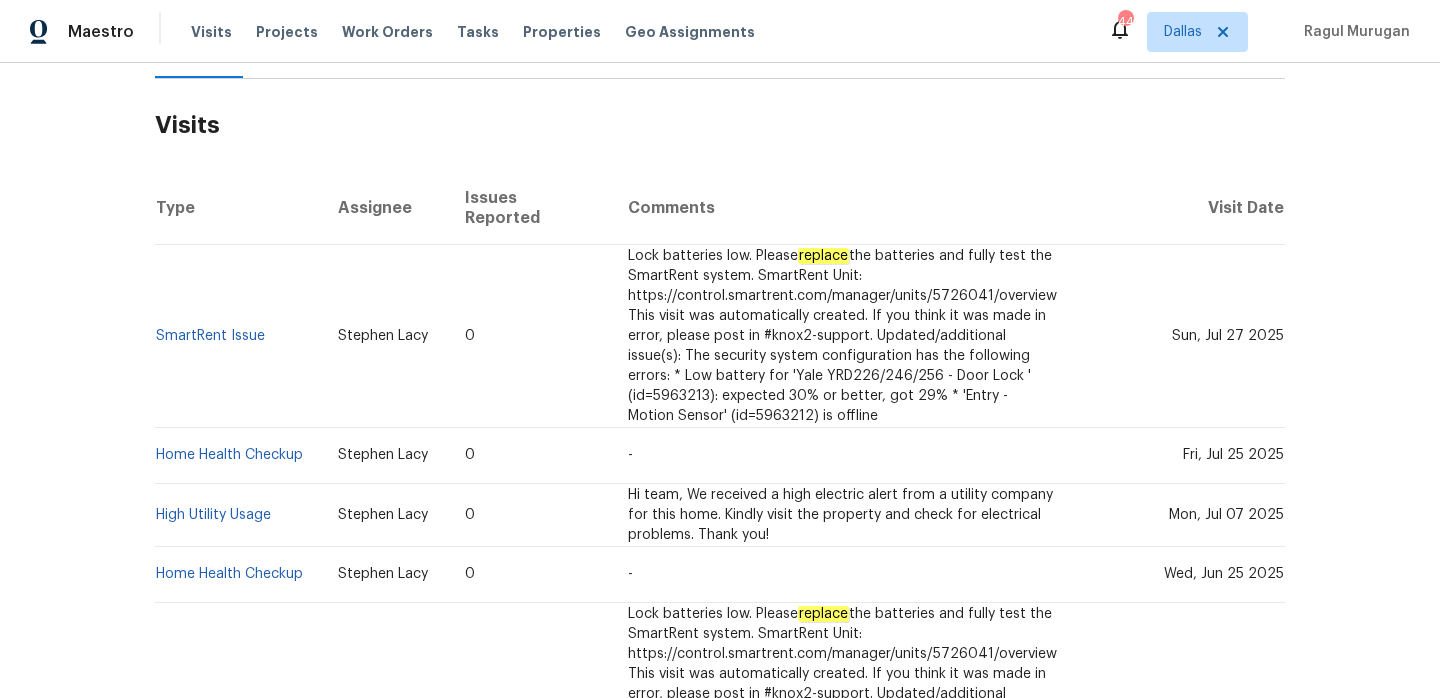 scroll, scrollTop: 474, scrollLeft: 0, axis: vertical 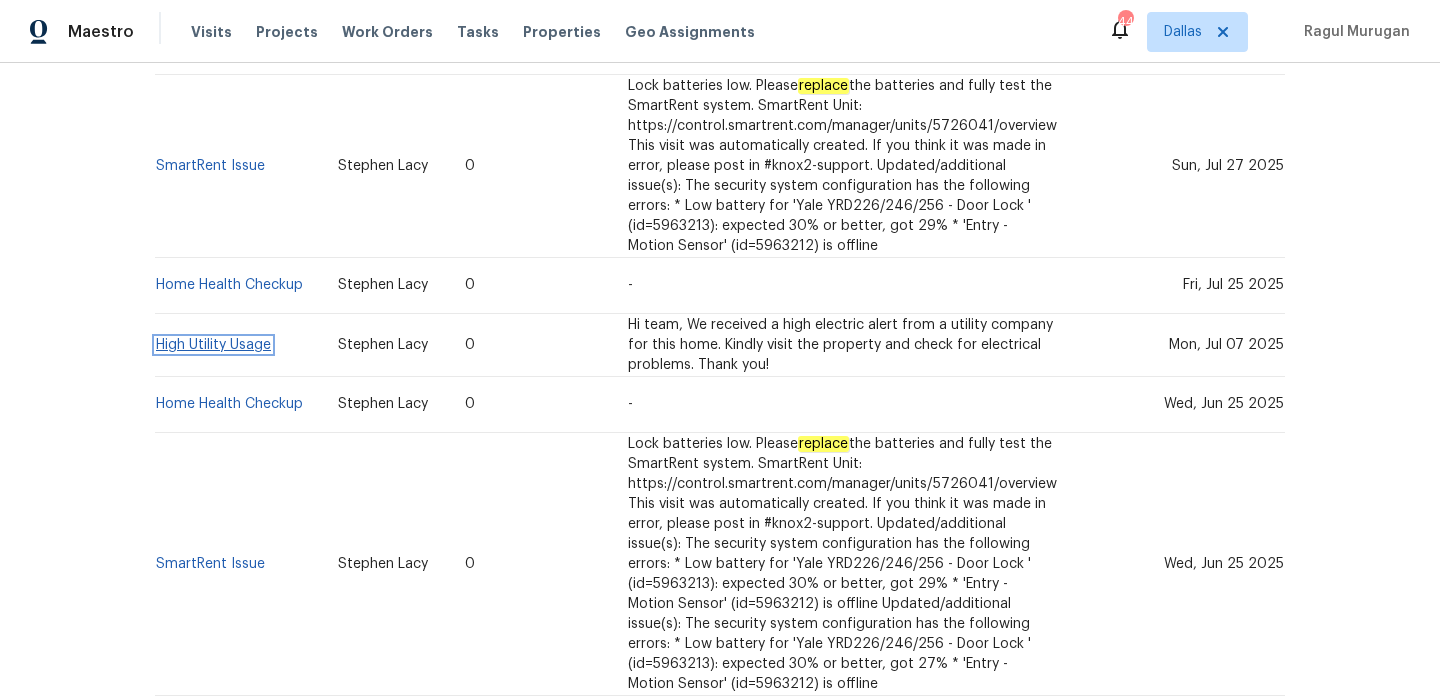 click on "High Utility Usage" at bounding box center (213, 345) 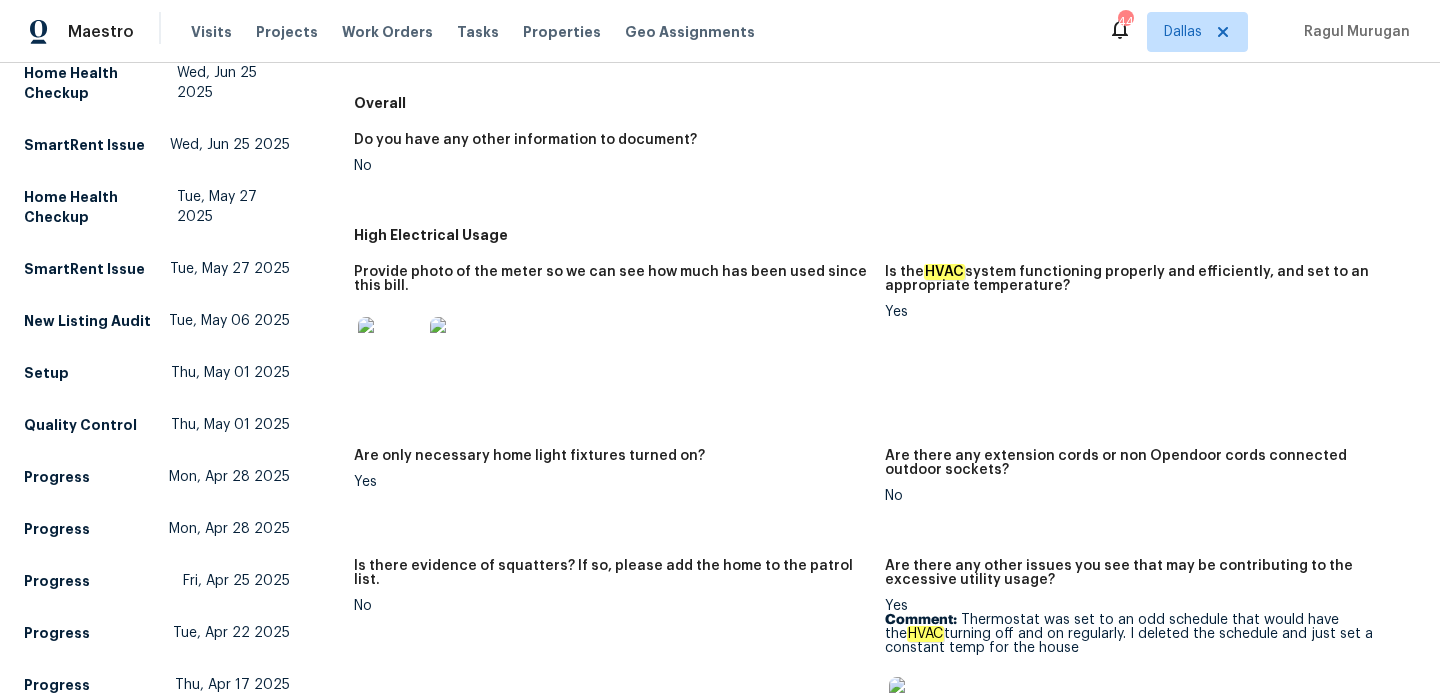 scroll, scrollTop: 377, scrollLeft: 0, axis: vertical 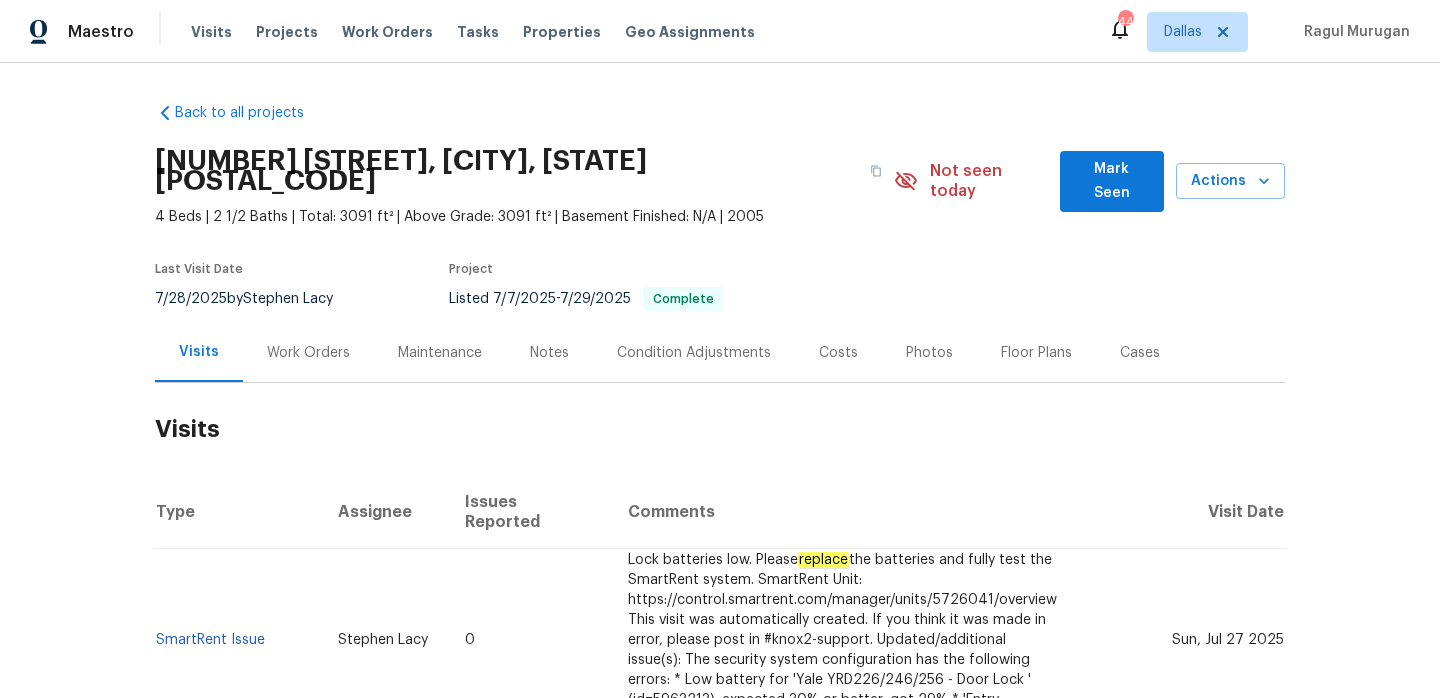 click on "Notes" at bounding box center [549, 352] 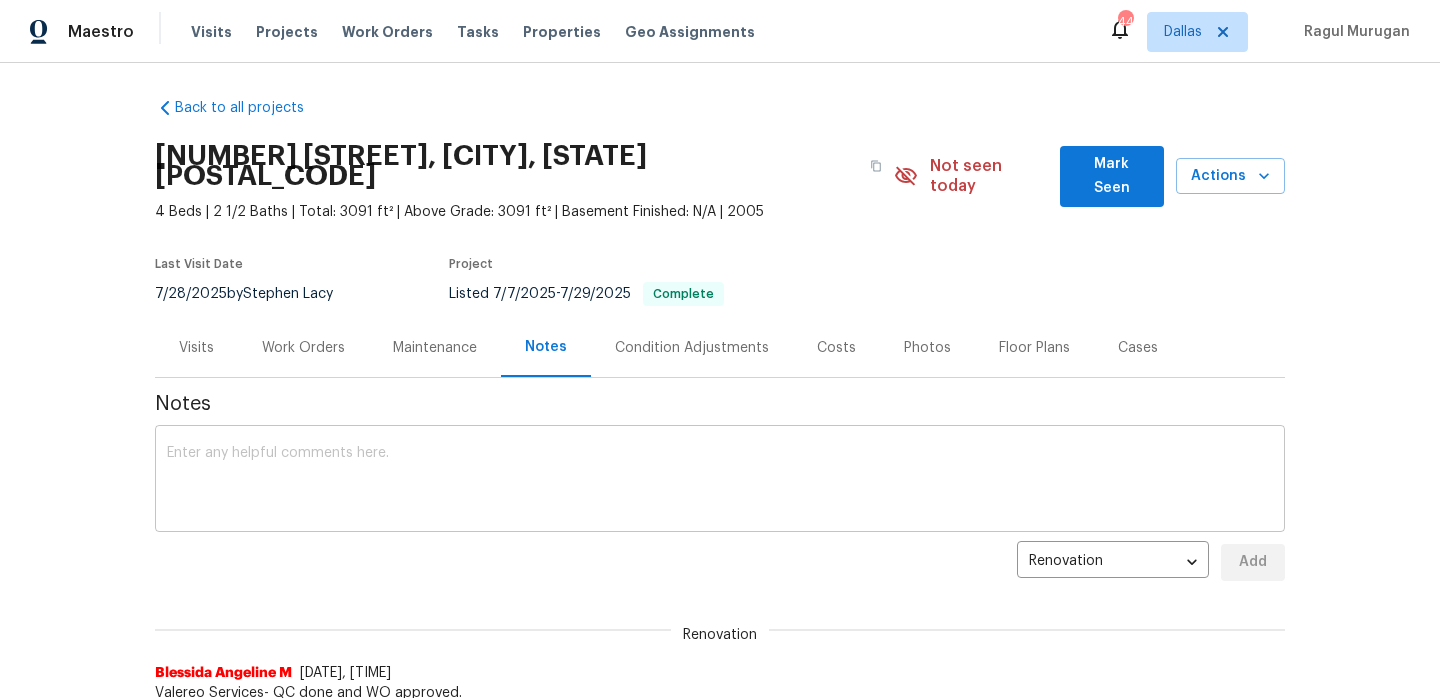 scroll, scrollTop: 0, scrollLeft: 0, axis: both 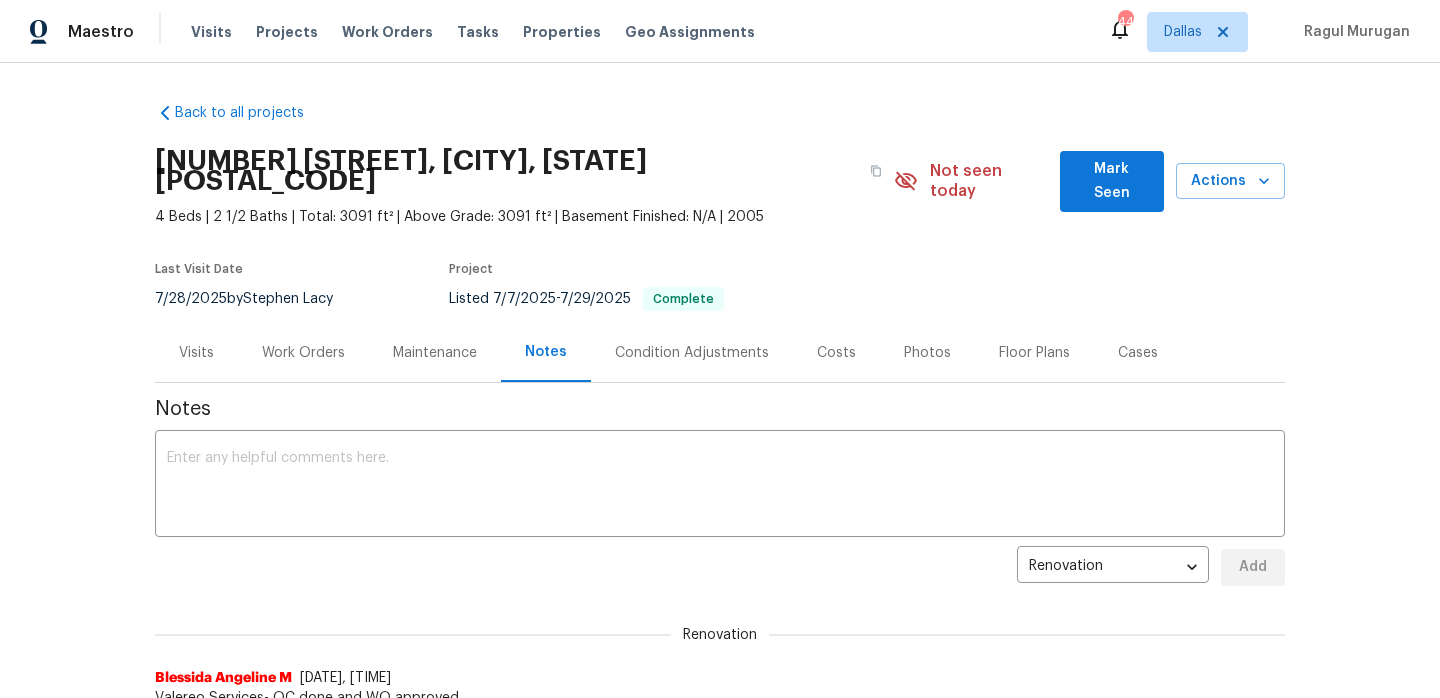 click on "Work Orders" at bounding box center [303, 353] 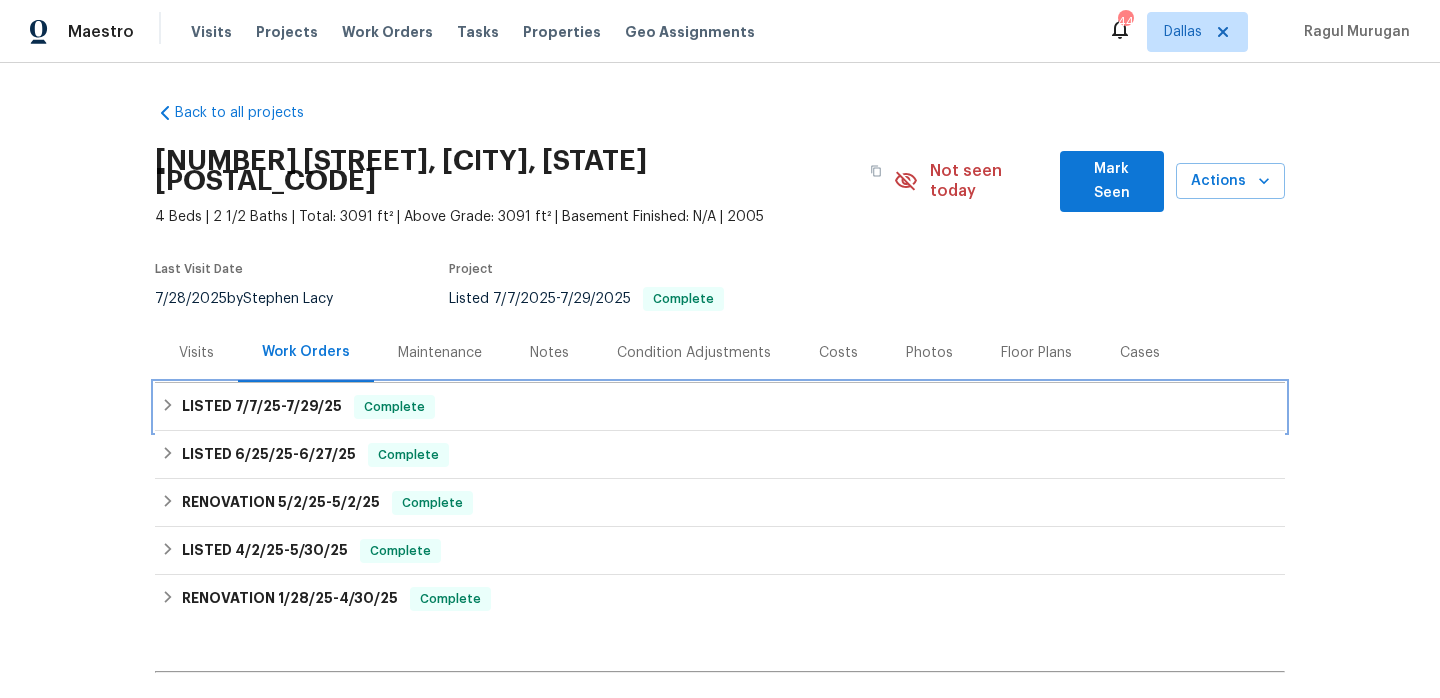 click on "LISTED   7/7/25  -  7/29/25 Complete" at bounding box center [720, 407] 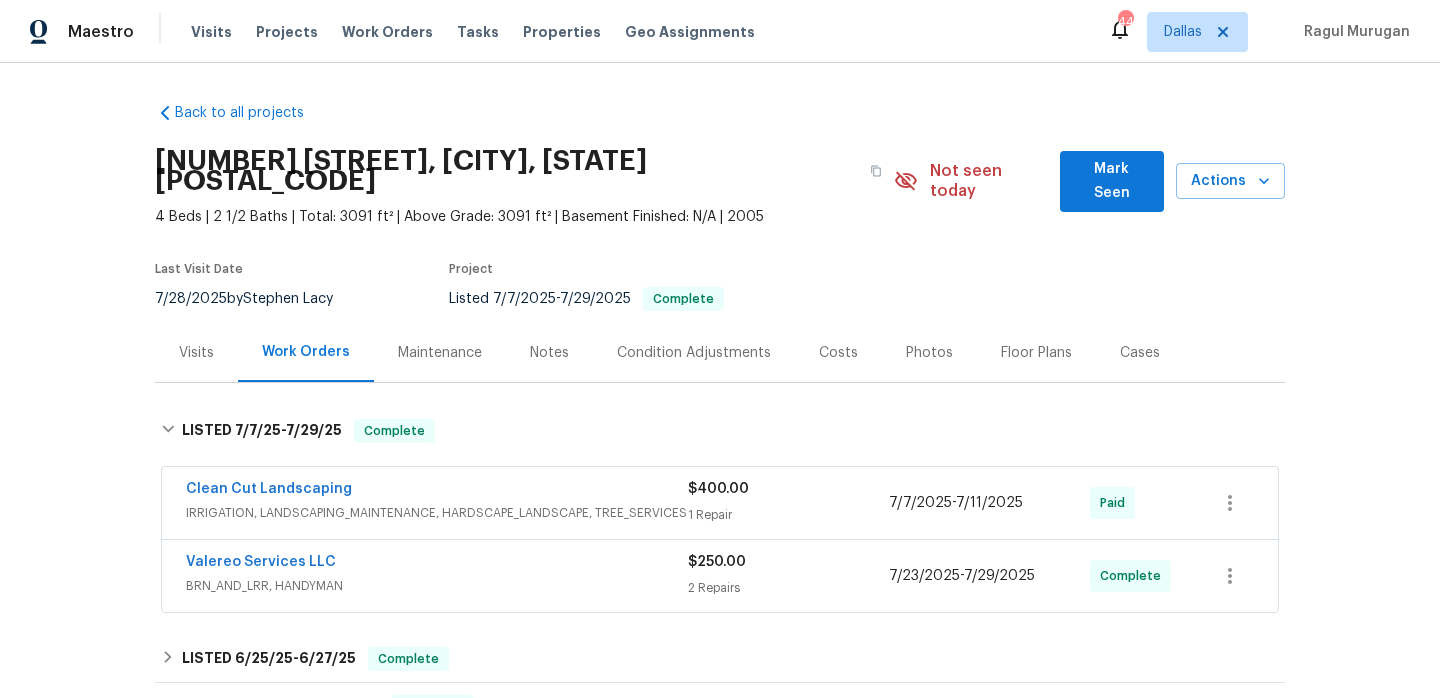 click on "IRRIGATION, LANDSCAPING_MAINTENANCE, HARDSCAPE_LANDSCAPE, TREE_SERVICES" at bounding box center (437, 513) 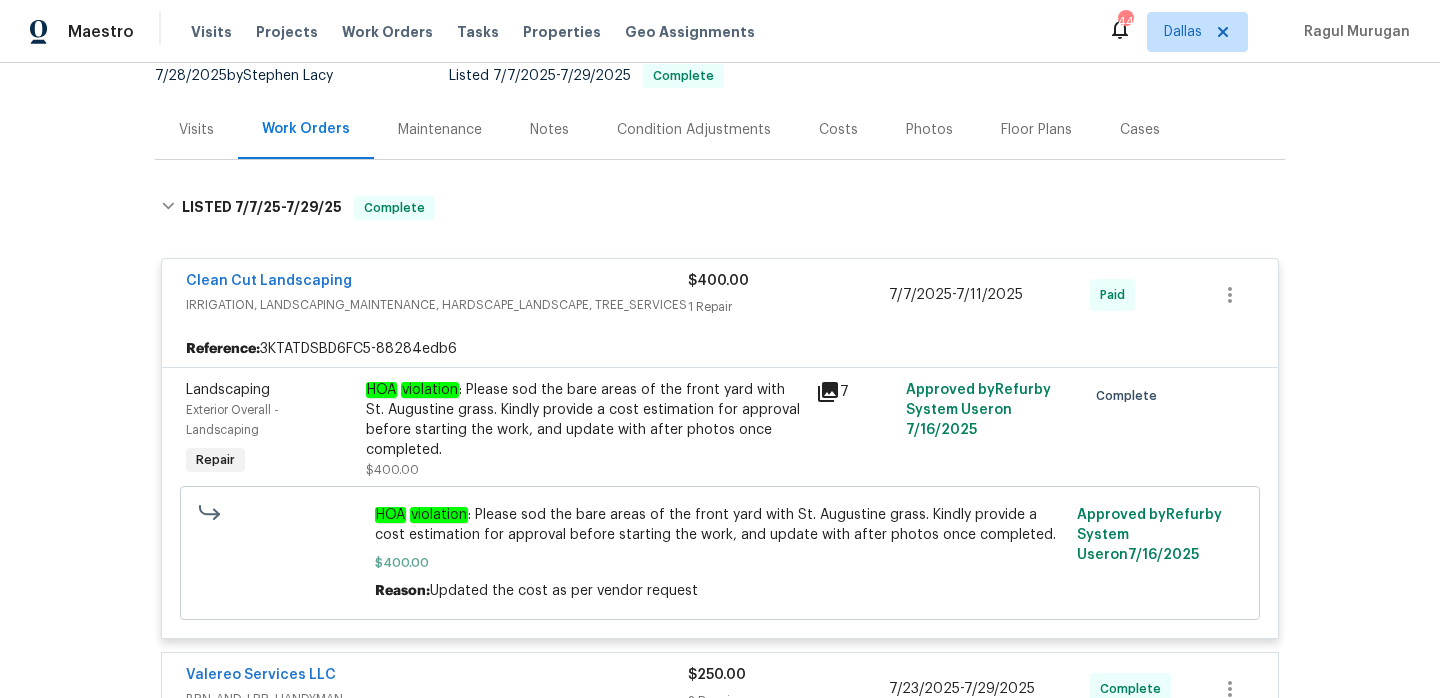 scroll, scrollTop: 358, scrollLeft: 0, axis: vertical 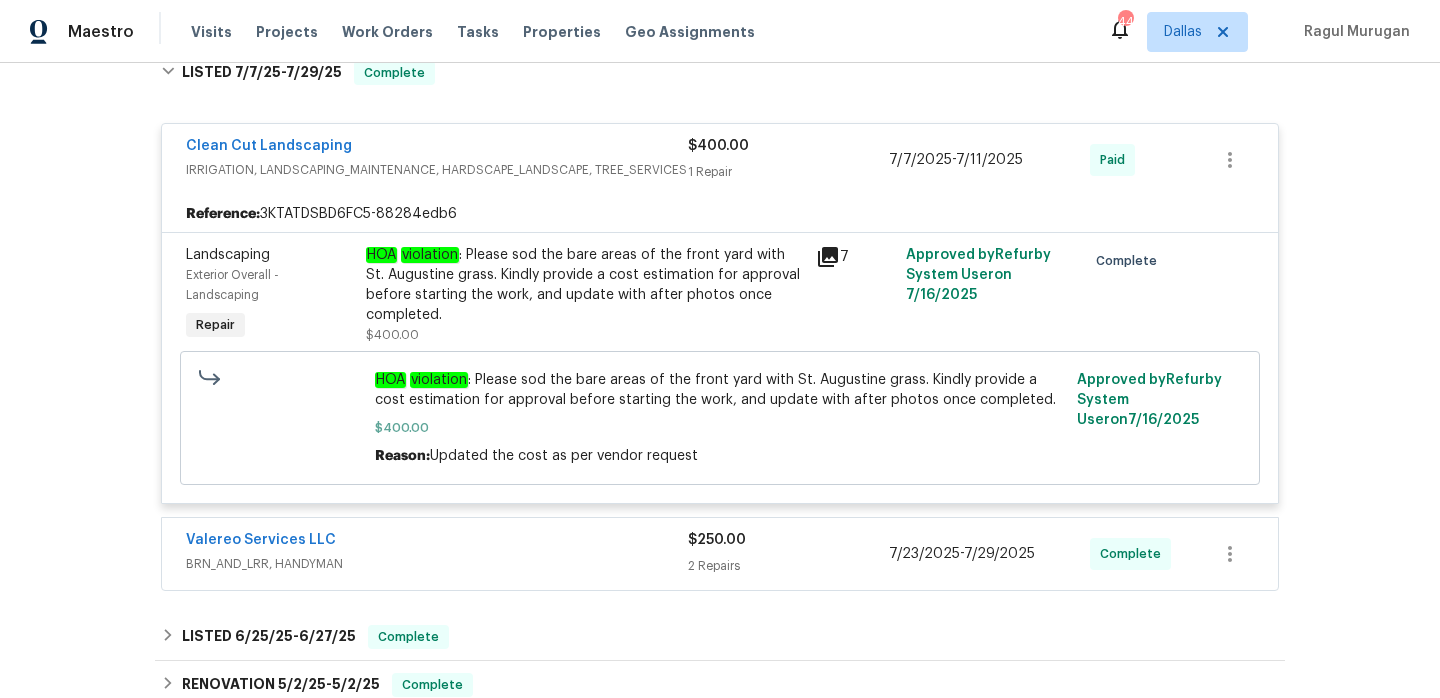 click on "BRN_AND_LRR, HANDYMAN" at bounding box center [437, 564] 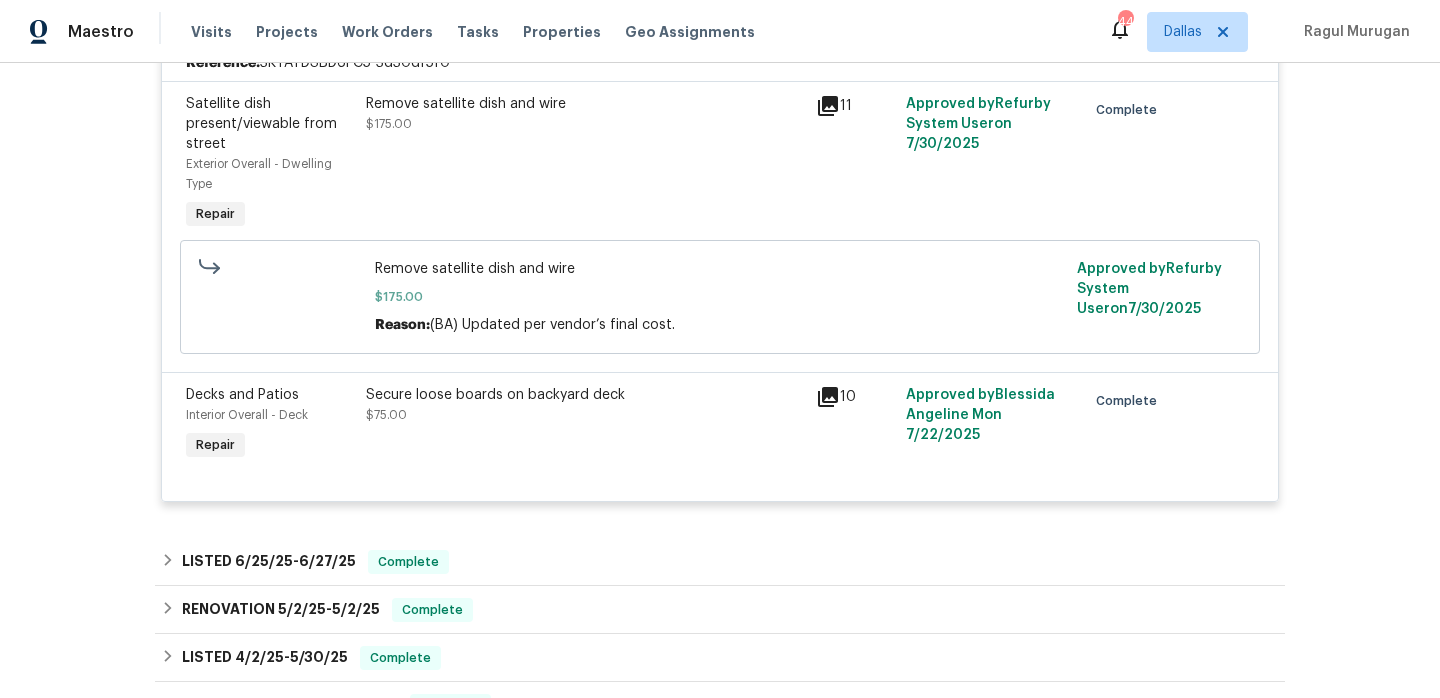 scroll, scrollTop: 905, scrollLeft: 0, axis: vertical 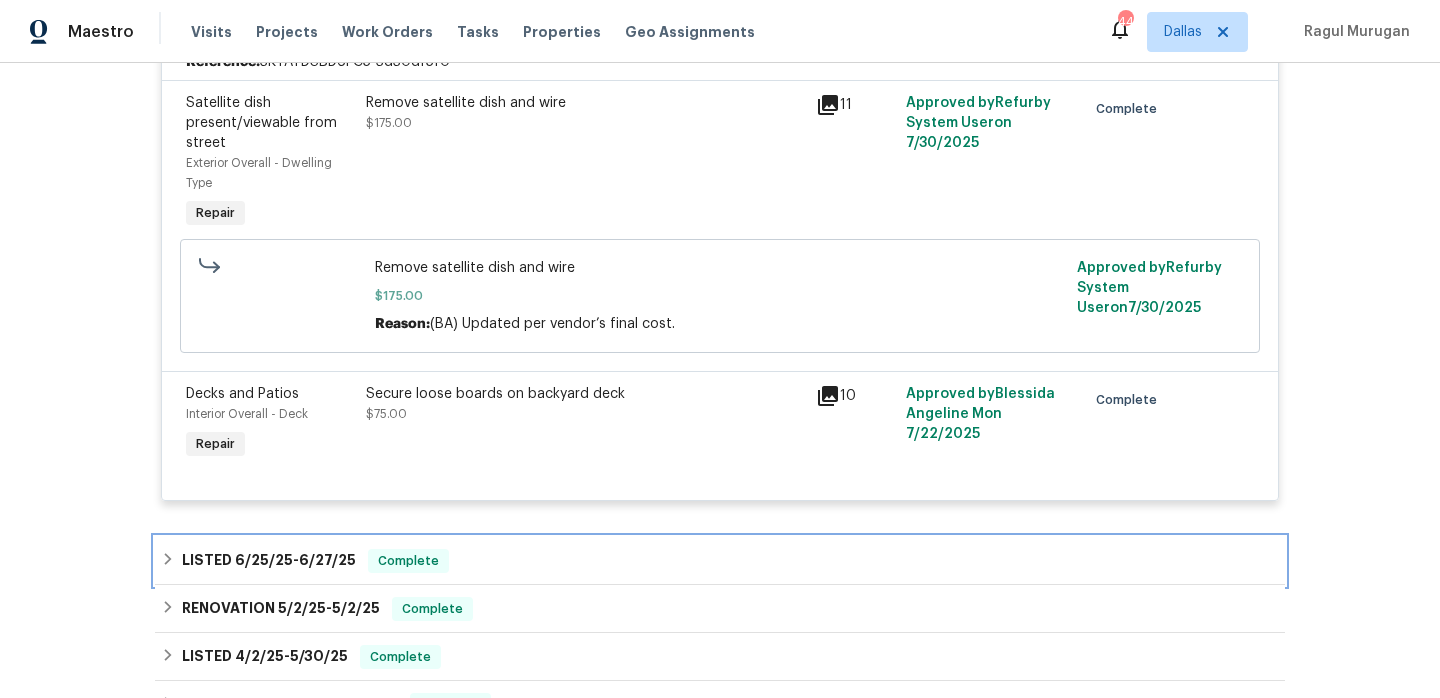 click on "LISTED   6/25/25  -  6/27/25 Complete" at bounding box center [720, 561] 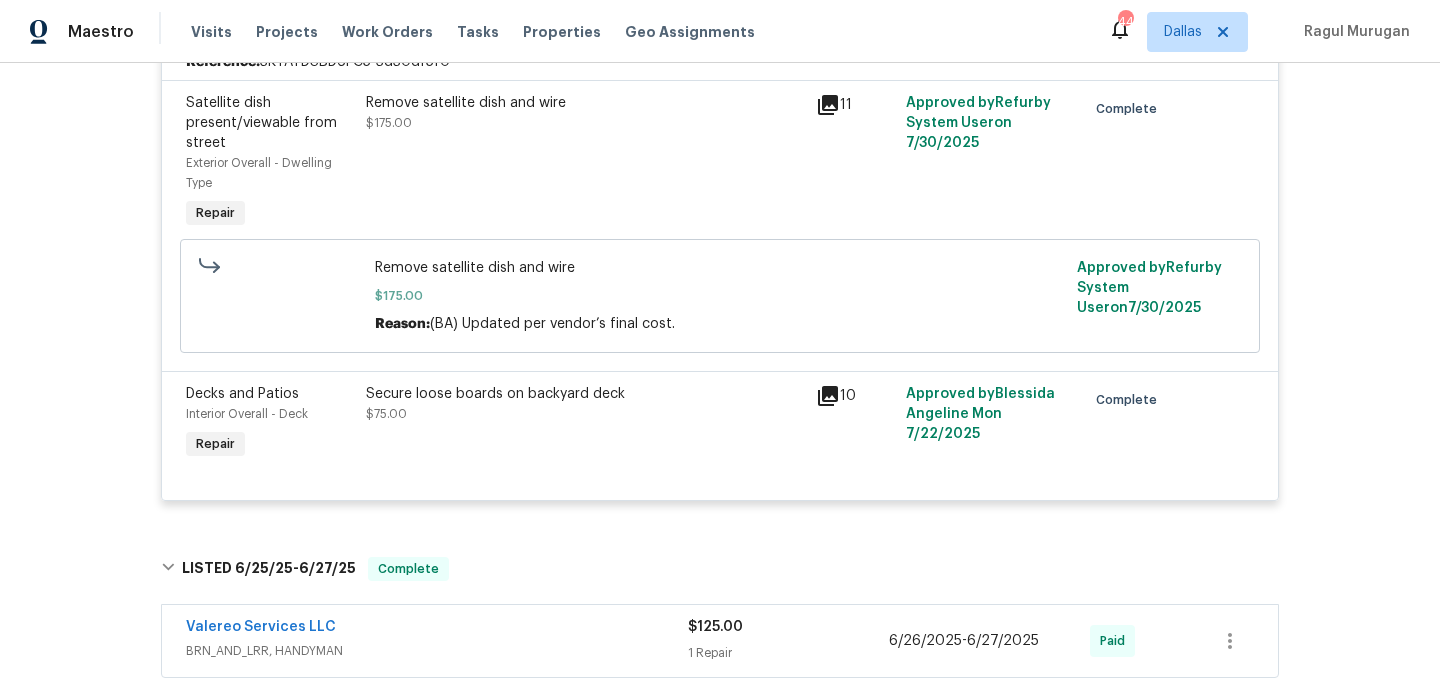 click on "Valereo Services LLC BRN_AND_LRR, HANDYMAN" at bounding box center (437, 641) 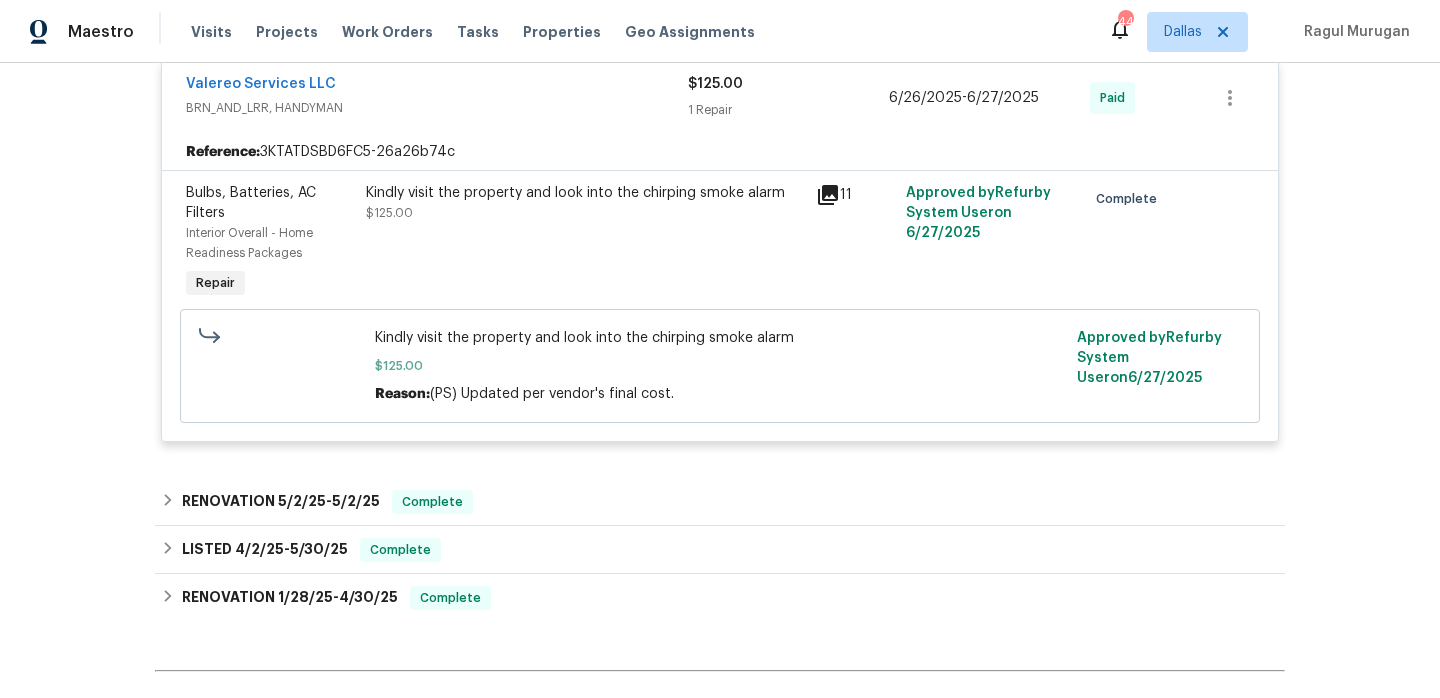 scroll, scrollTop: 1487, scrollLeft: 0, axis: vertical 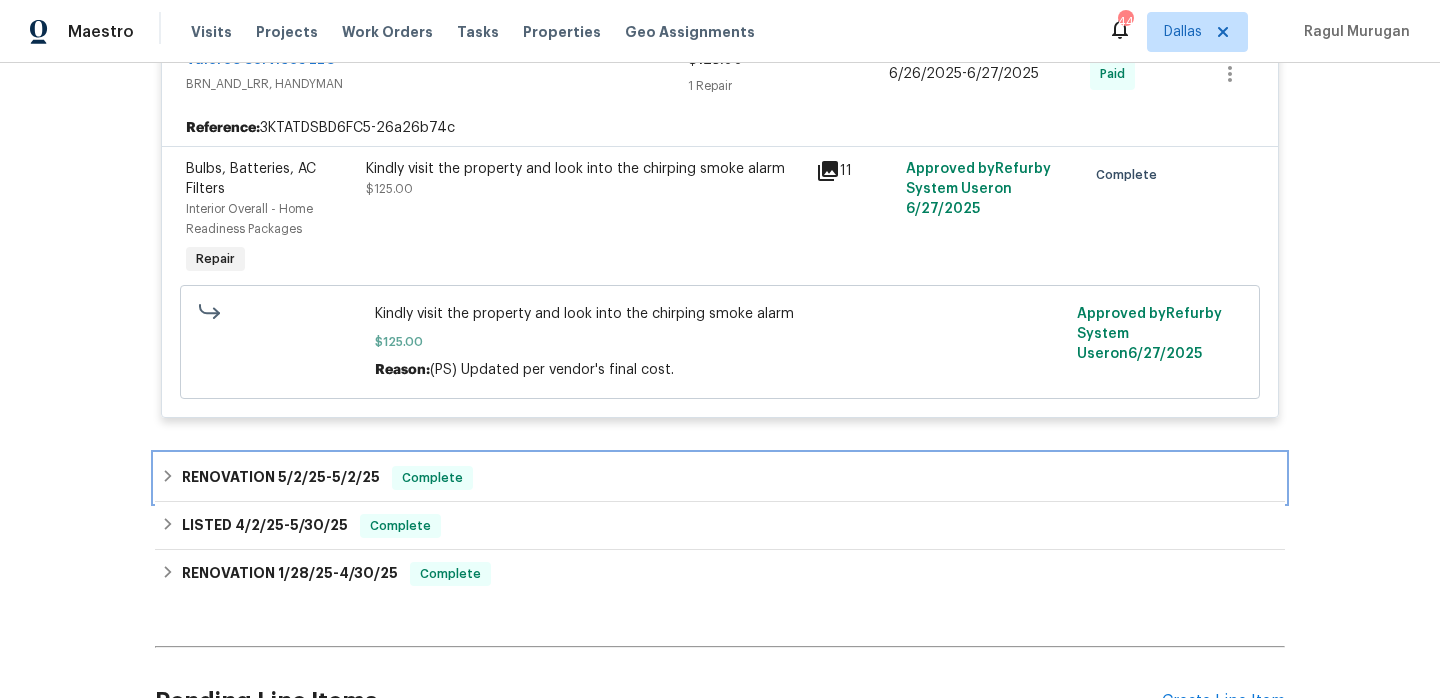 click on "RENOVATION   5/2/25  -  5/2/25 Complete" at bounding box center (720, 478) 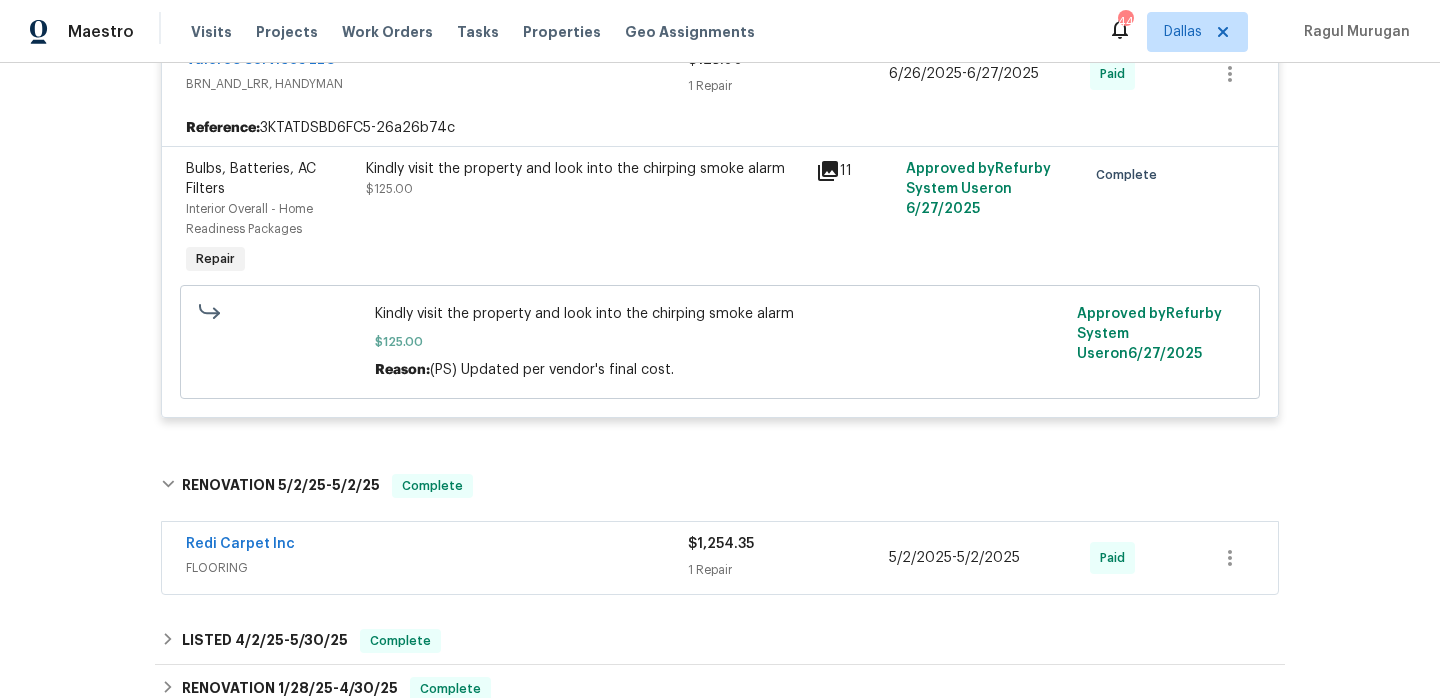 click on "Redi Carpet Inc" at bounding box center [437, 546] 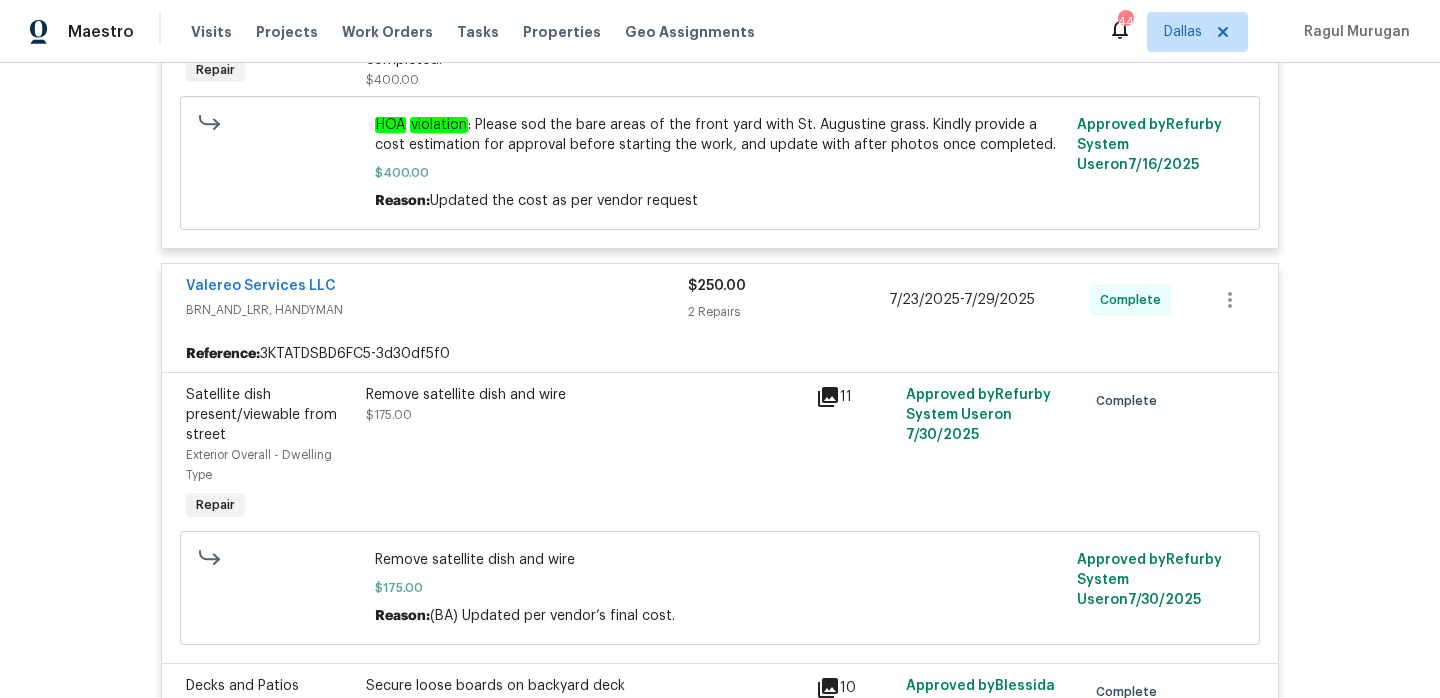 scroll, scrollTop: 0, scrollLeft: 0, axis: both 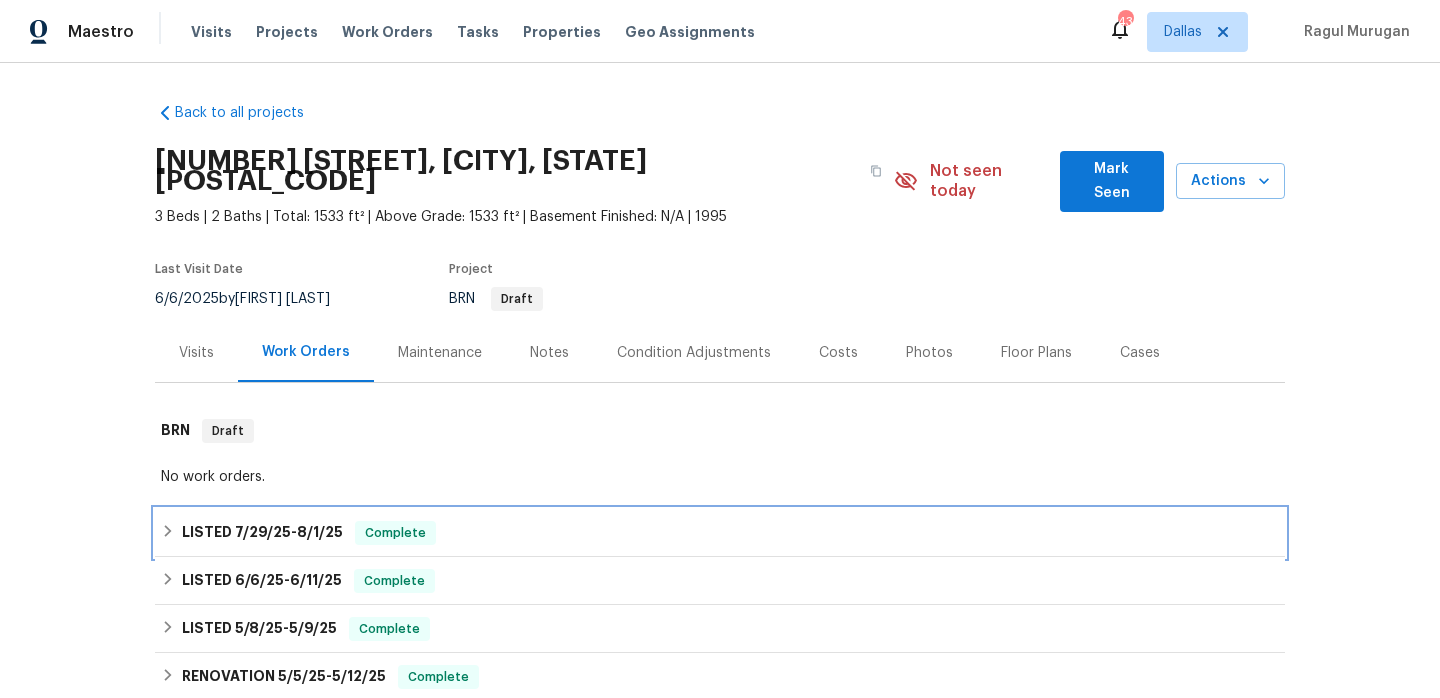 click on "LISTED   7/29/25  -  8/1/25 Complete" at bounding box center (720, 533) 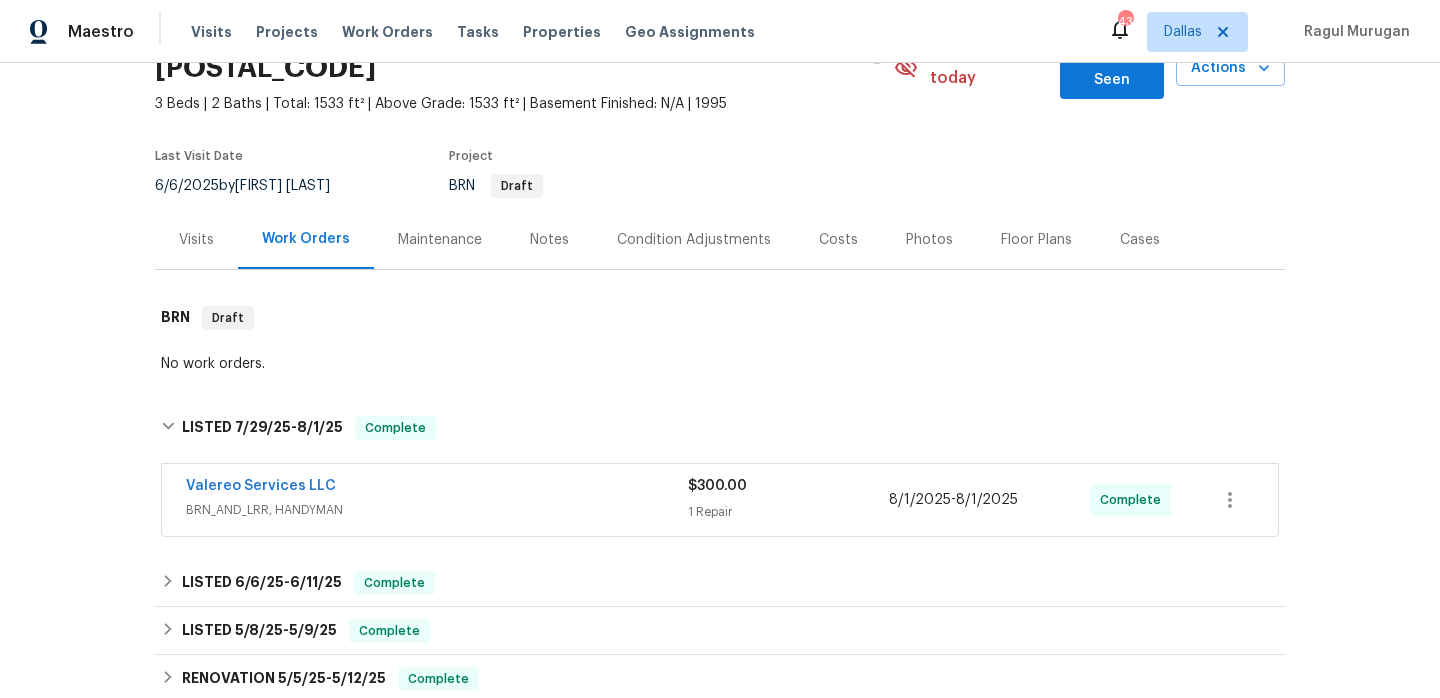 click on "Valereo Services LLC" at bounding box center (437, 488) 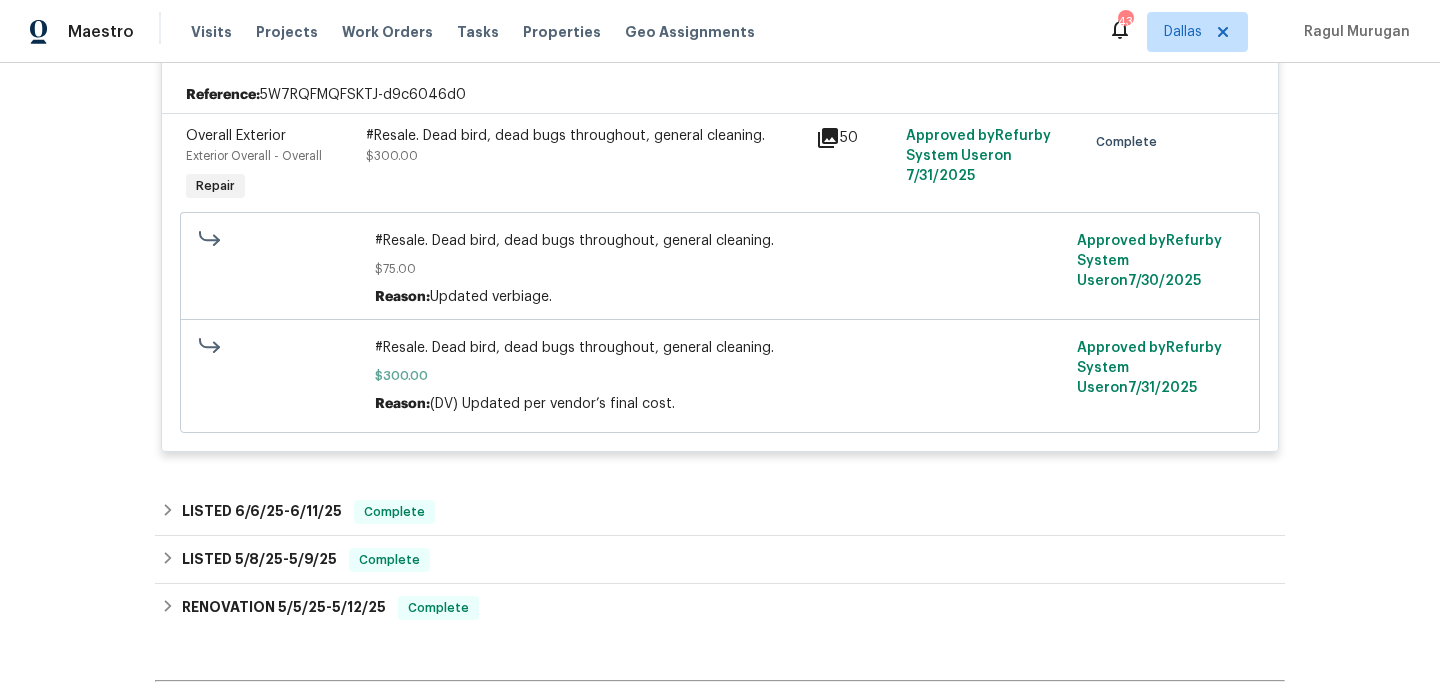 scroll, scrollTop: 681, scrollLeft: 0, axis: vertical 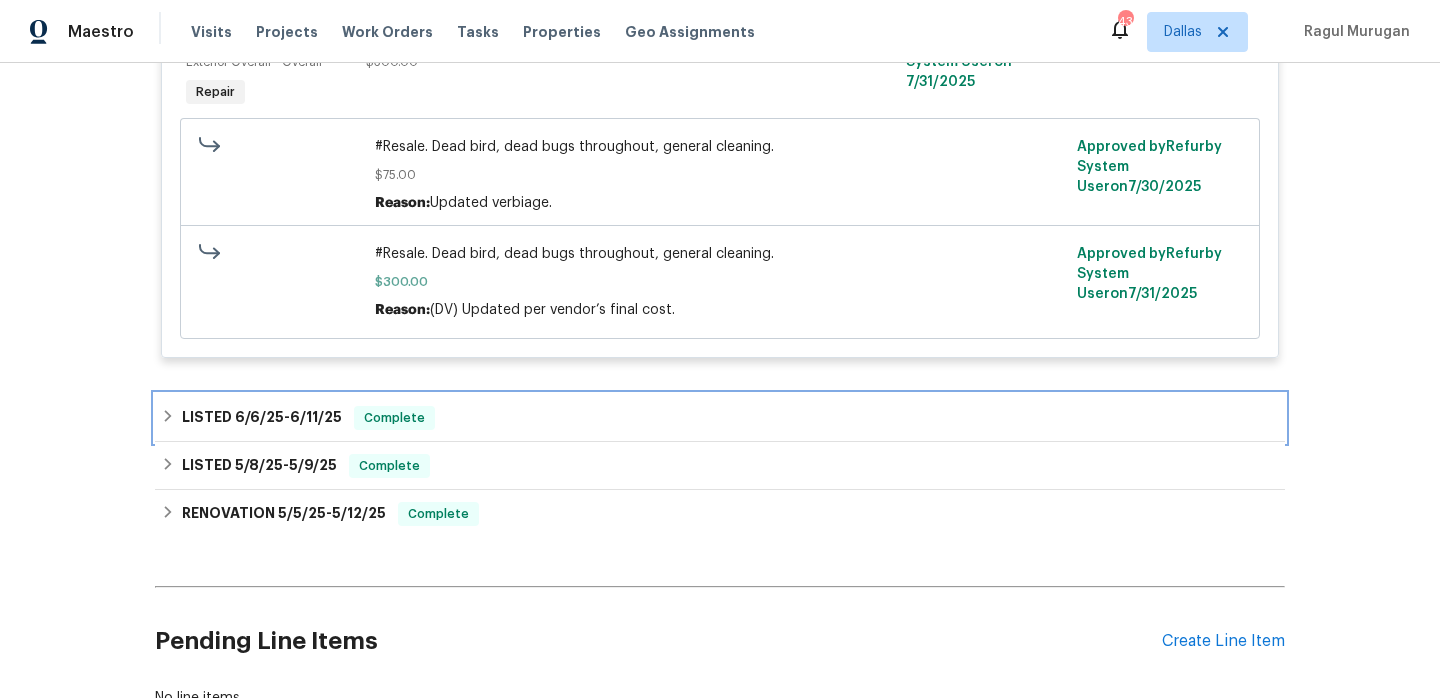 click on "LISTED [DATE] - [DATE] Complete" at bounding box center (720, 418) 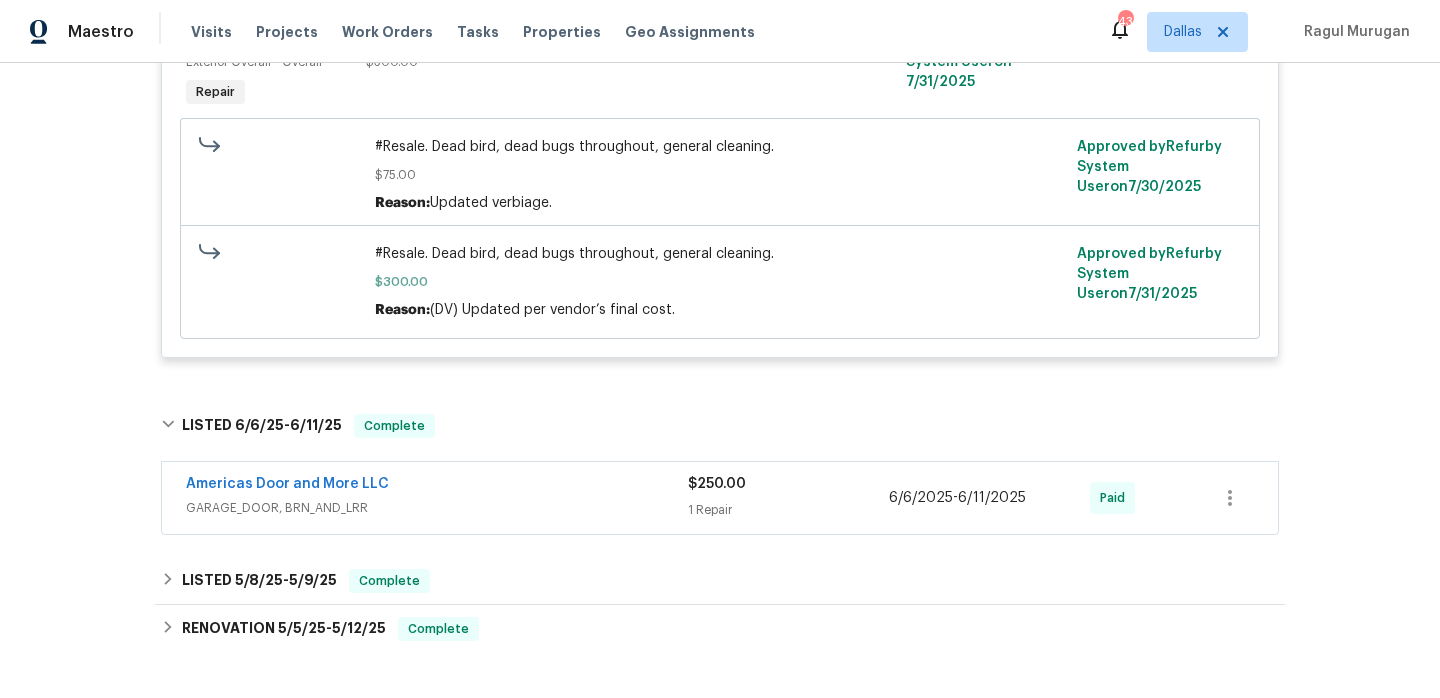 click on "Americas Door and More LLC" at bounding box center (437, 486) 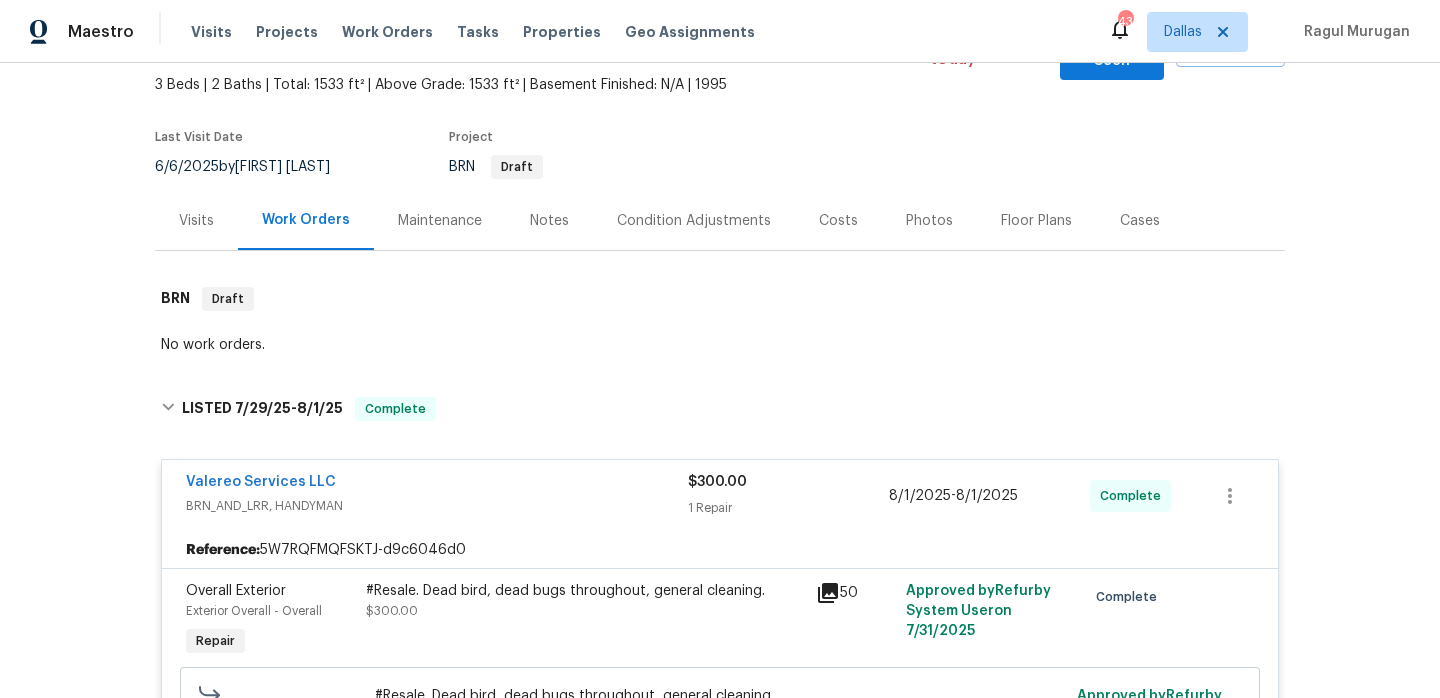 scroll, scrollTop: 0, scrollLeft: 0, axis: both 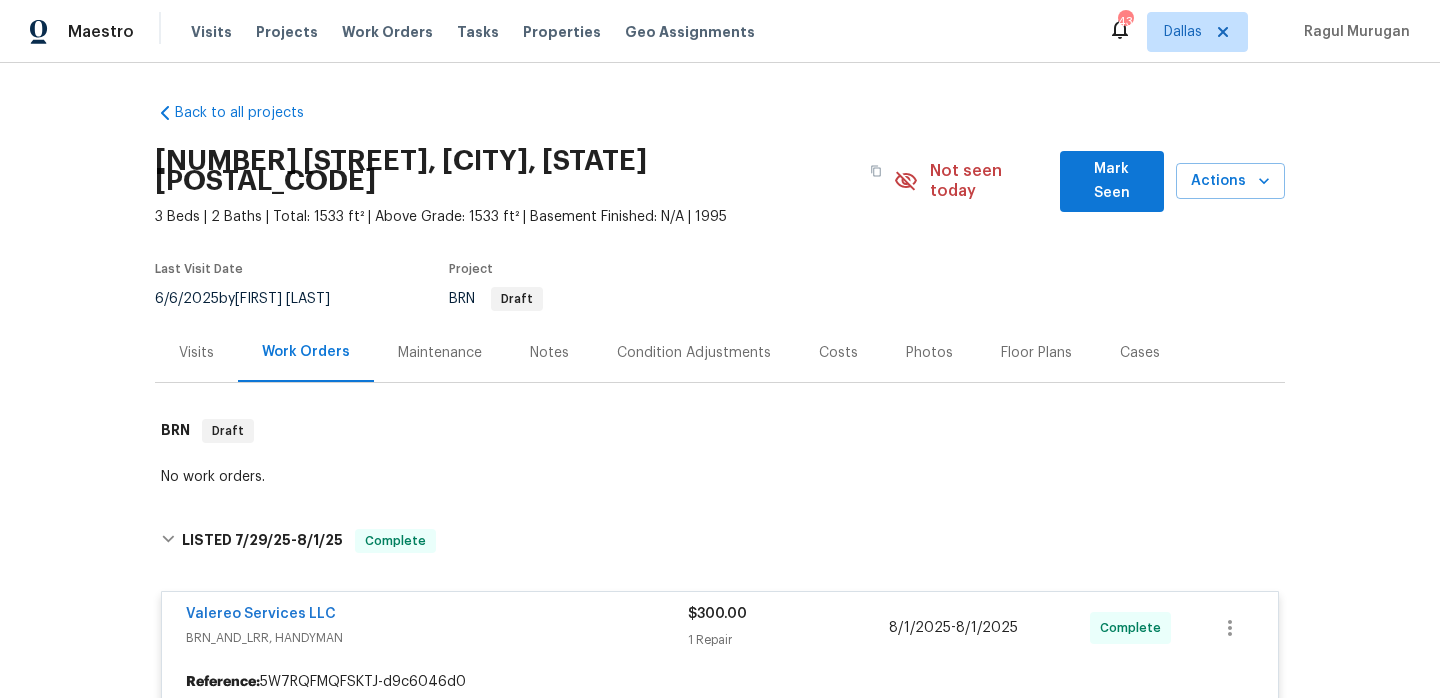 click on "Notes" at bounding box center (549, 353) 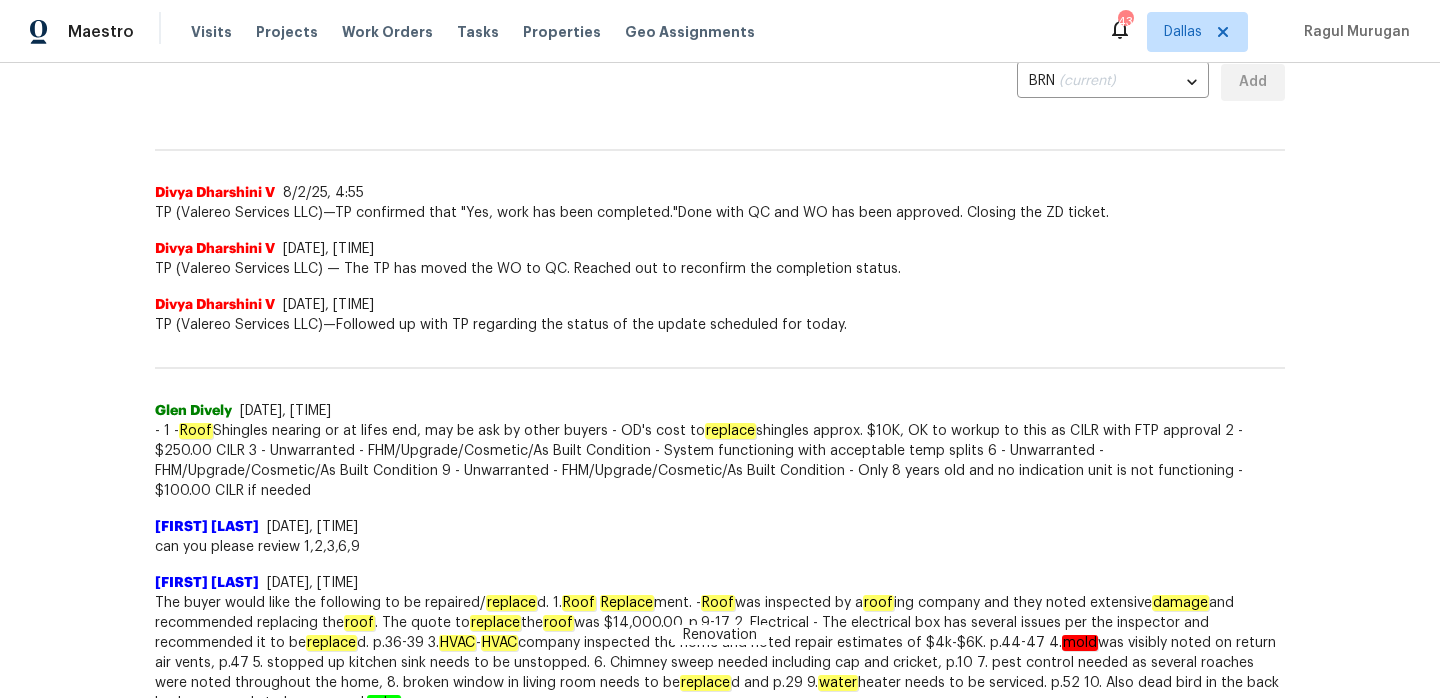 scroll, scrollTop: 0, scrollLeft: 0, axis: both 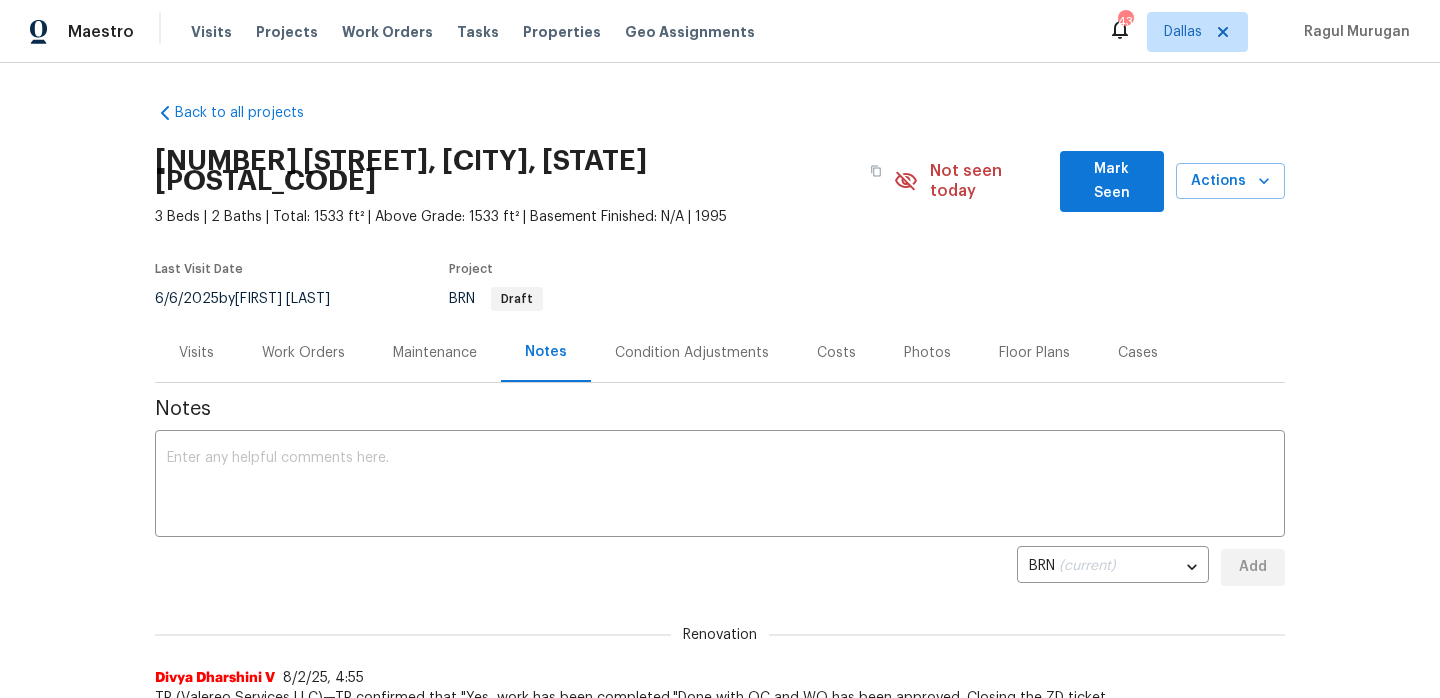 click on "Visits" at bounding box center [196, 352] 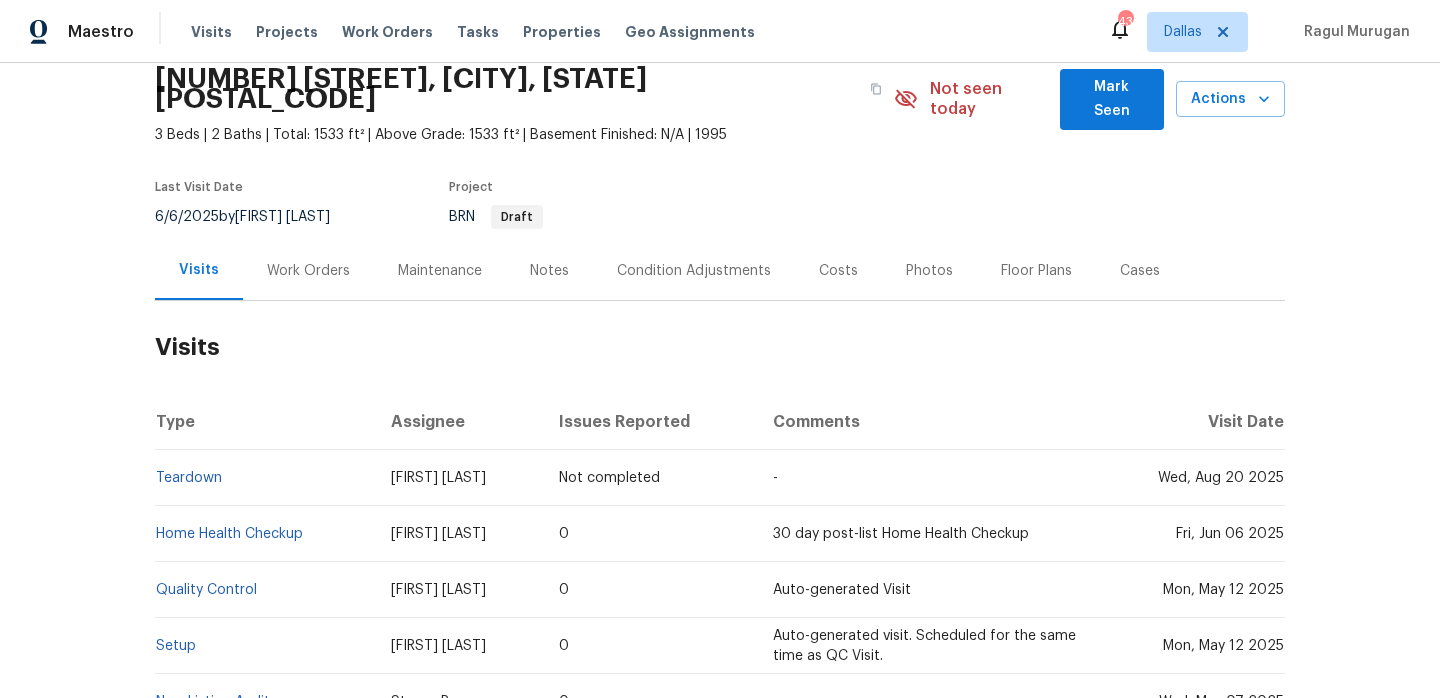 scroll, scrollTop: 0, scrollLeft: 0, axis: both 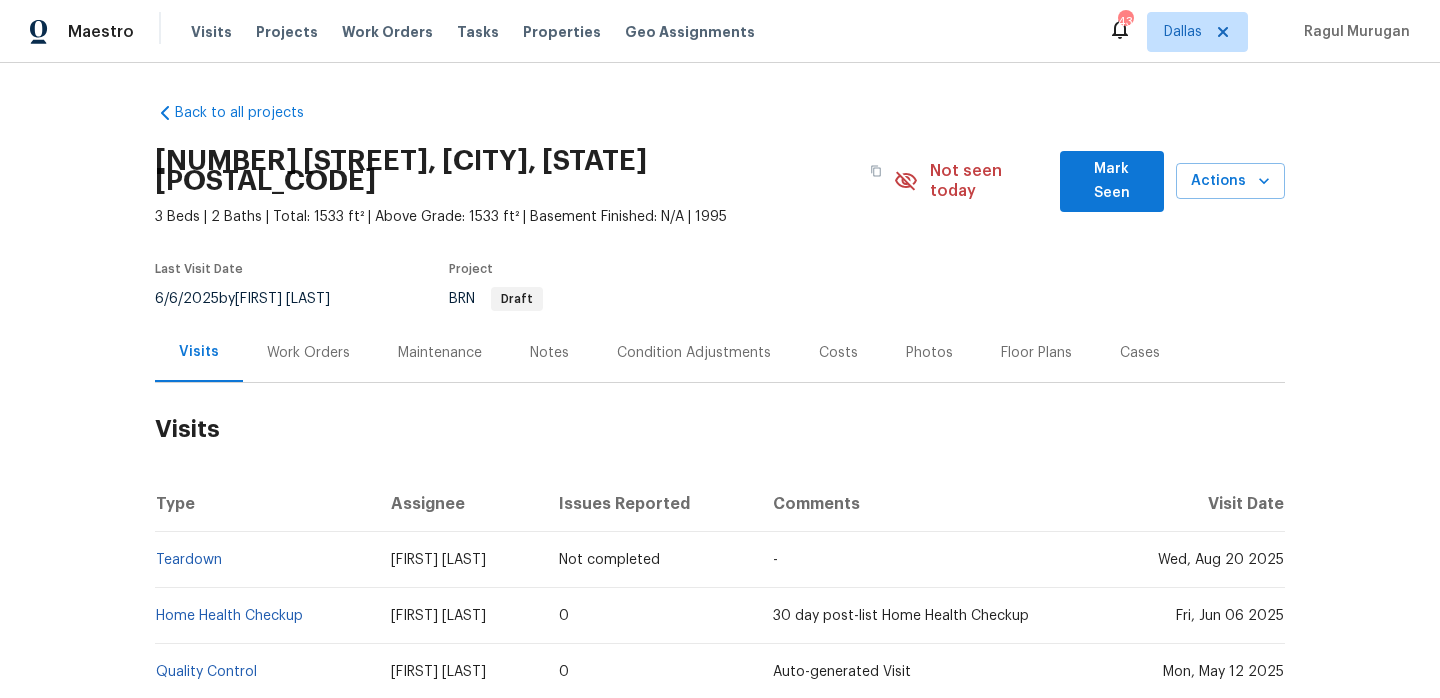 click on "Work Orders" at bounding box center (308, 353) 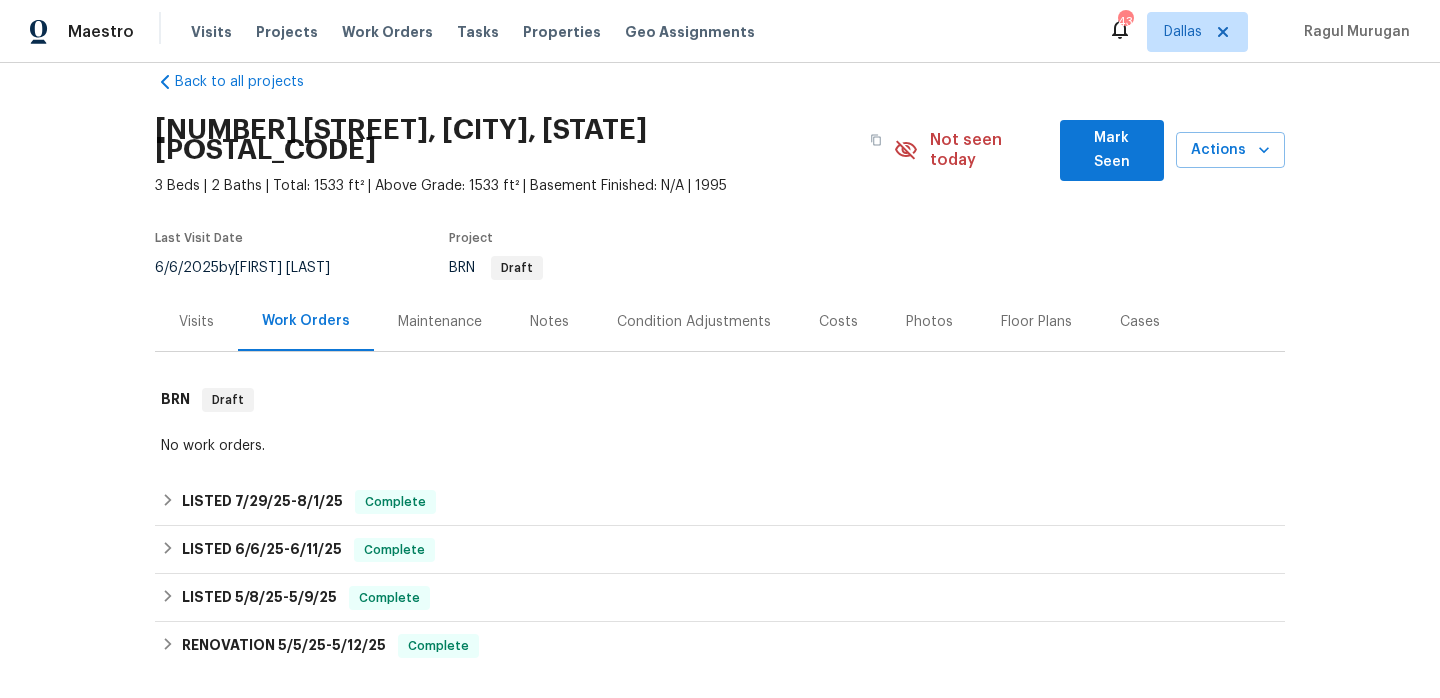 scroll, scrollTop: 30, scrollLeft: 0, axis: vertical 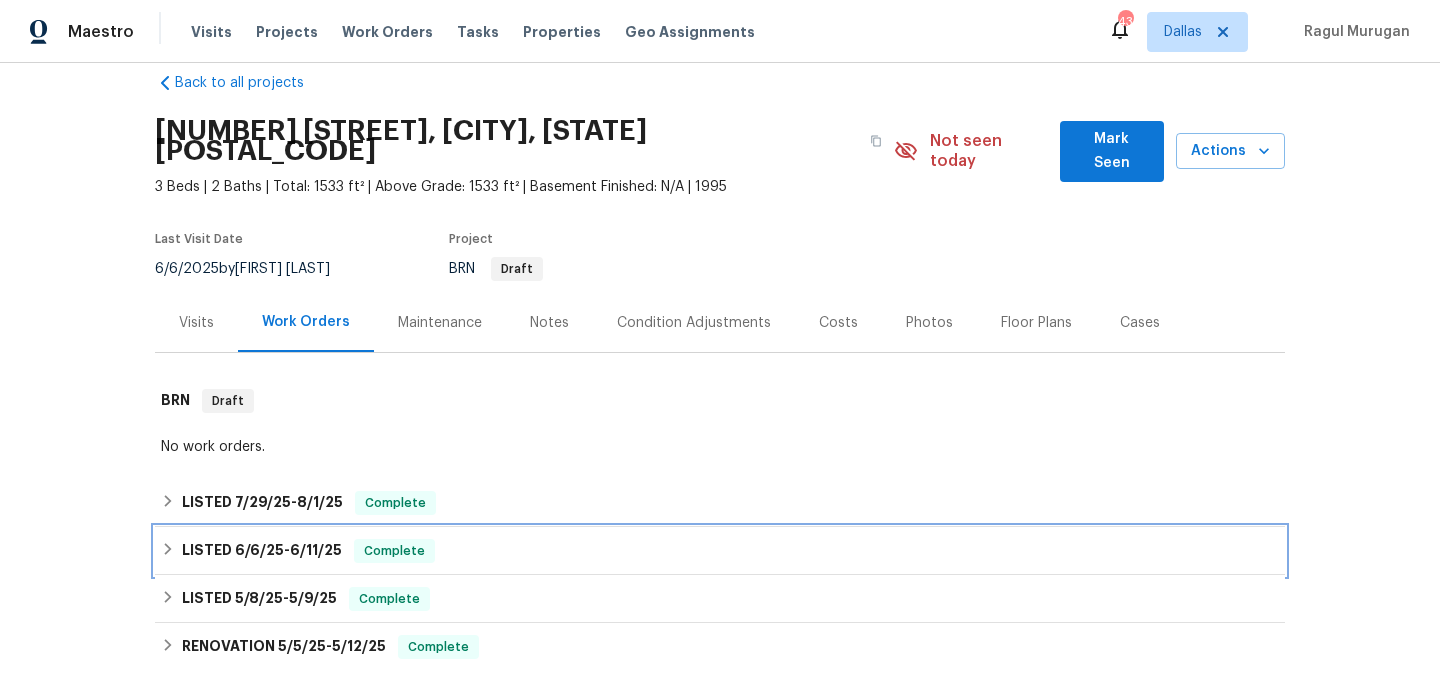 click on "LISTED [DATE] - [DATE] Complete" at bounding box center [720, 551] 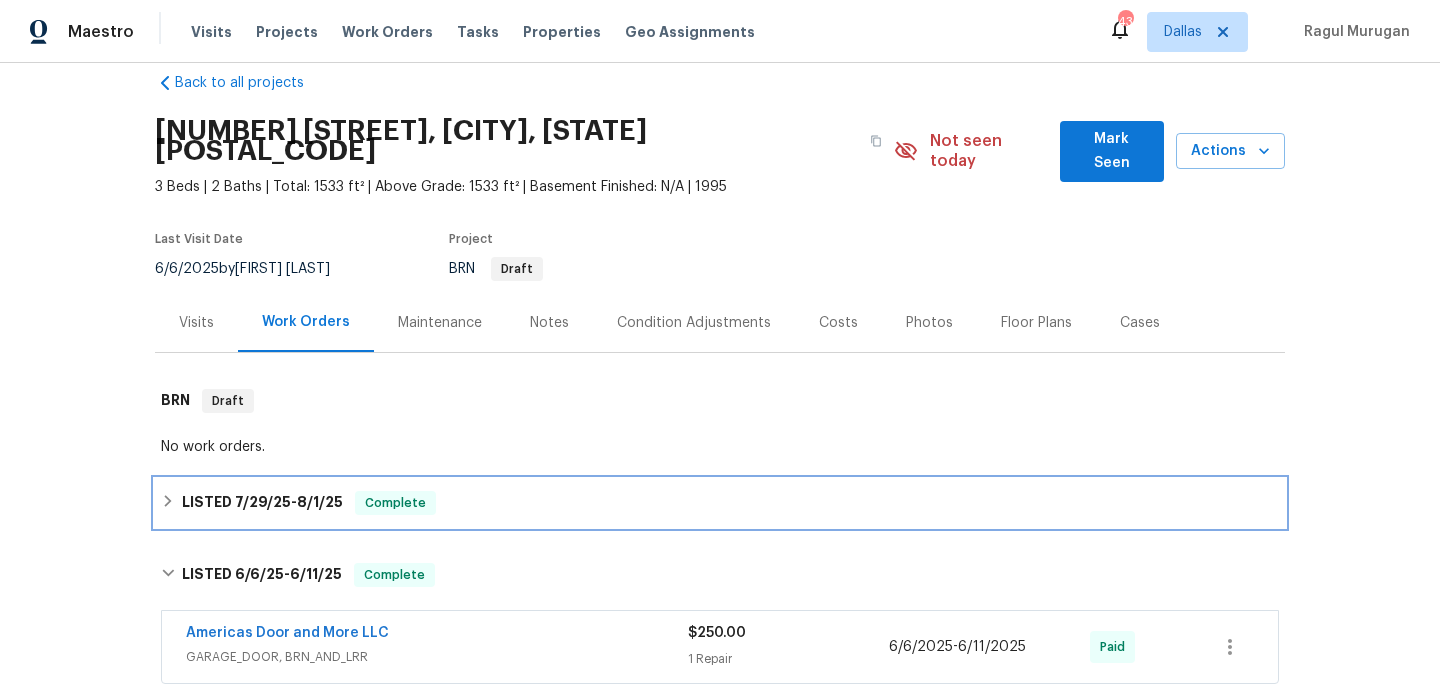 click on "LISTED   7/29/25  -  8/1/25 Complete" at bounding box center (720, 503) 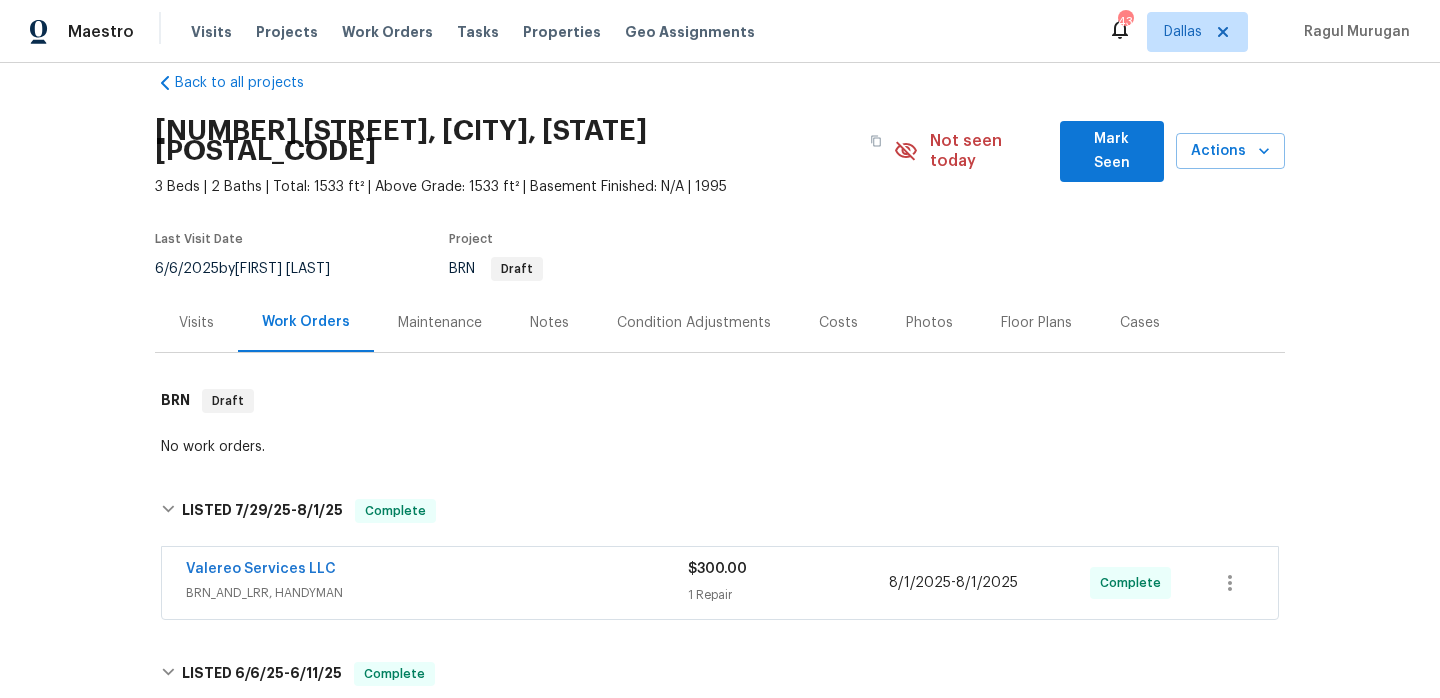 click on "Valereo Services LLC" at bounding box center (437, 571) 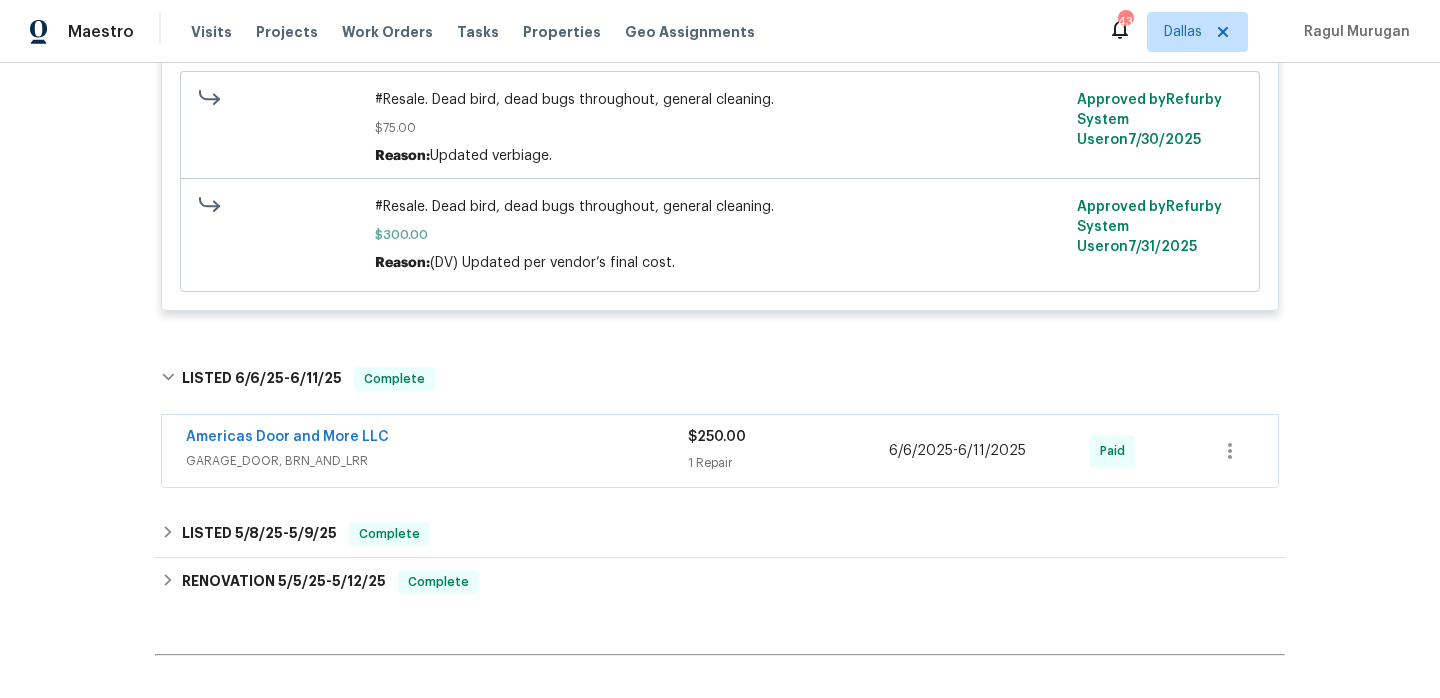 scroll, scrollTop: 748, scrollLeft: 0, axis: vertical 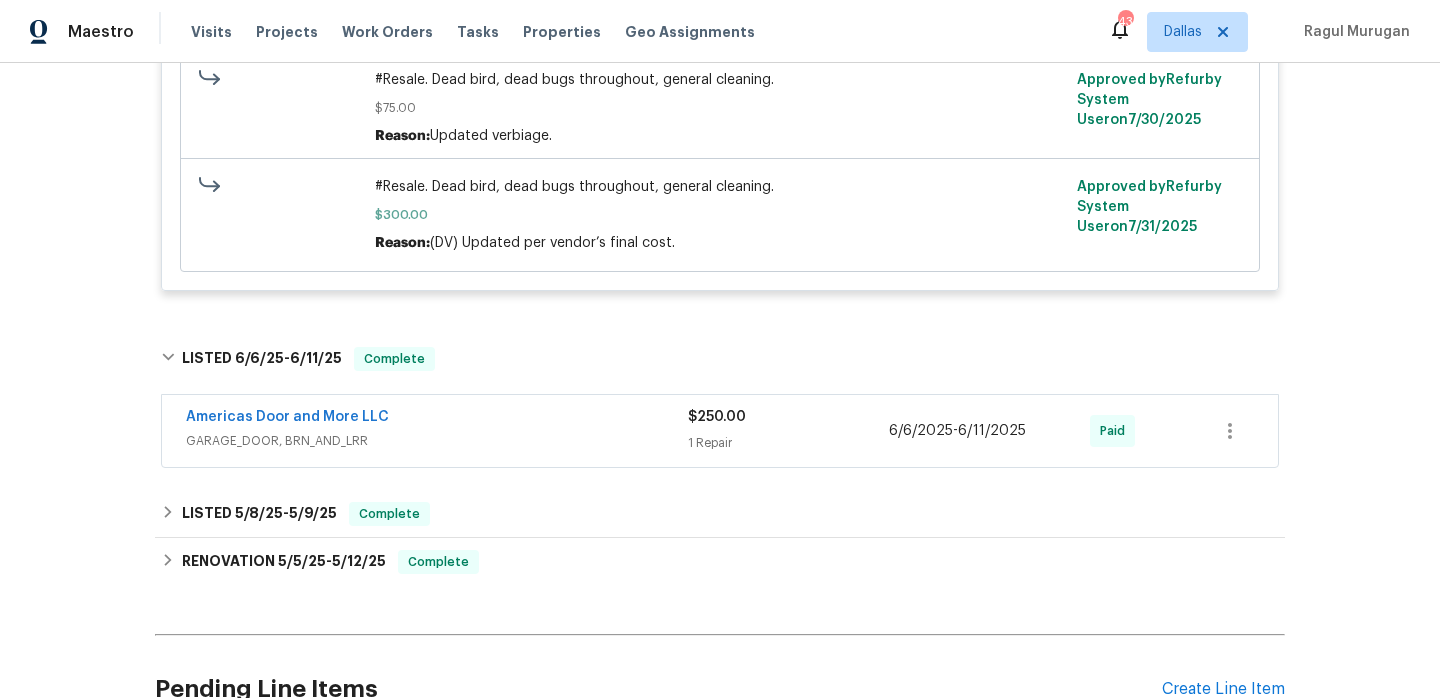 click on "Americas Door and More LLC" at bounding box center (437, 419) 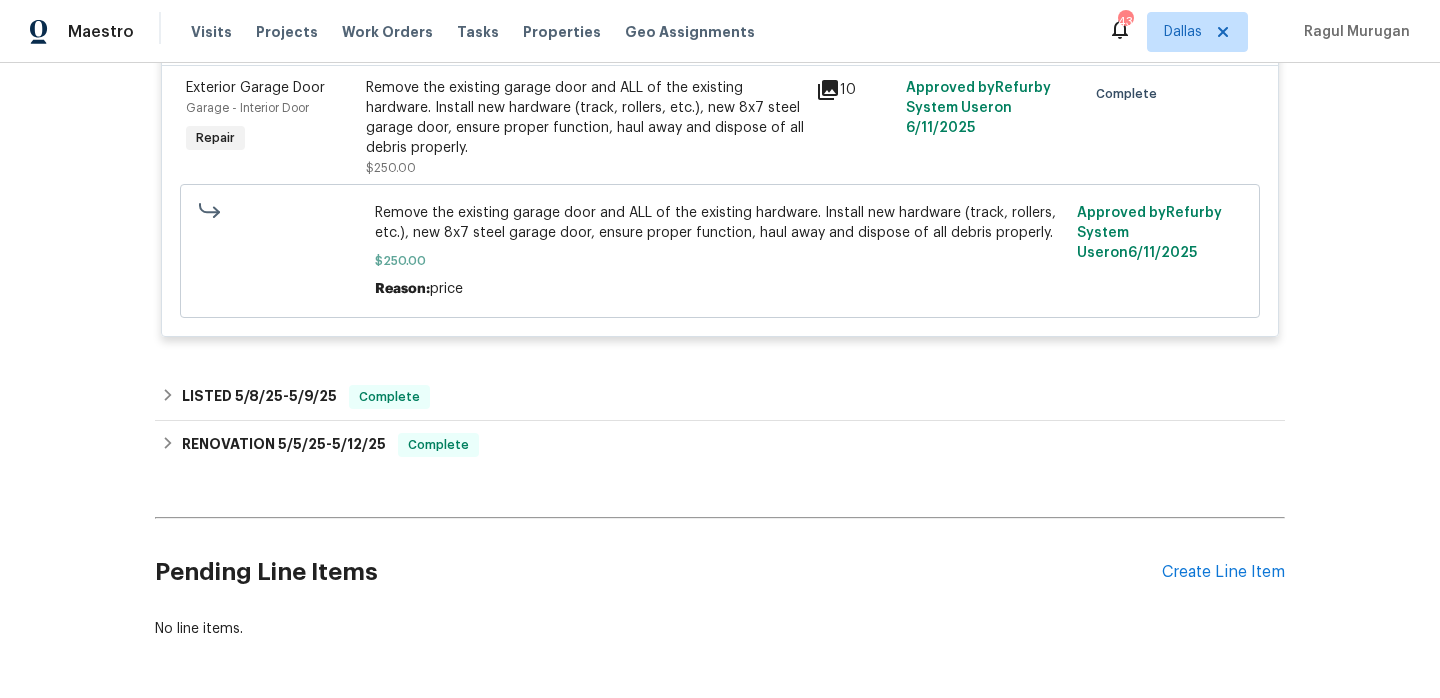 scroll, scrollTop: 1109, scrollLeft: 0, axis: vertical 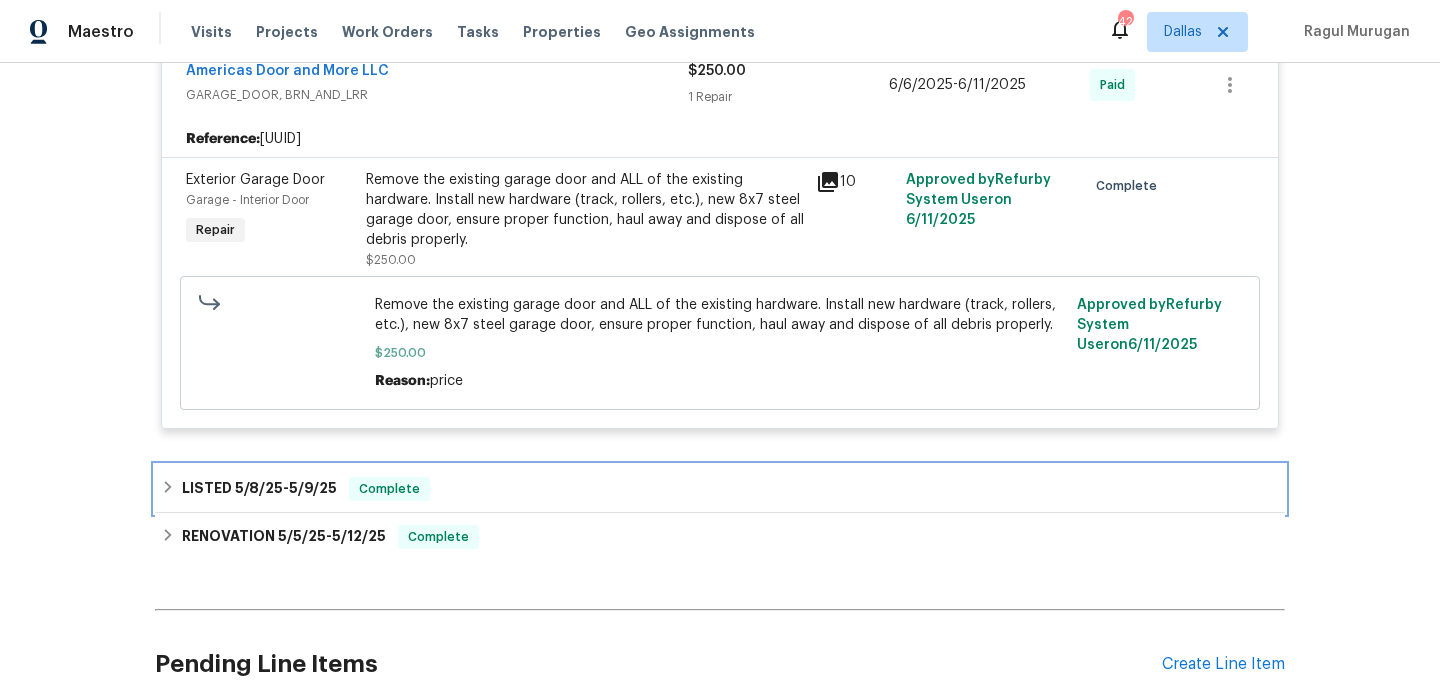 click on "LISTED   5/8/25  -  5/9/25 Complete" at bounding box center [720, 489] 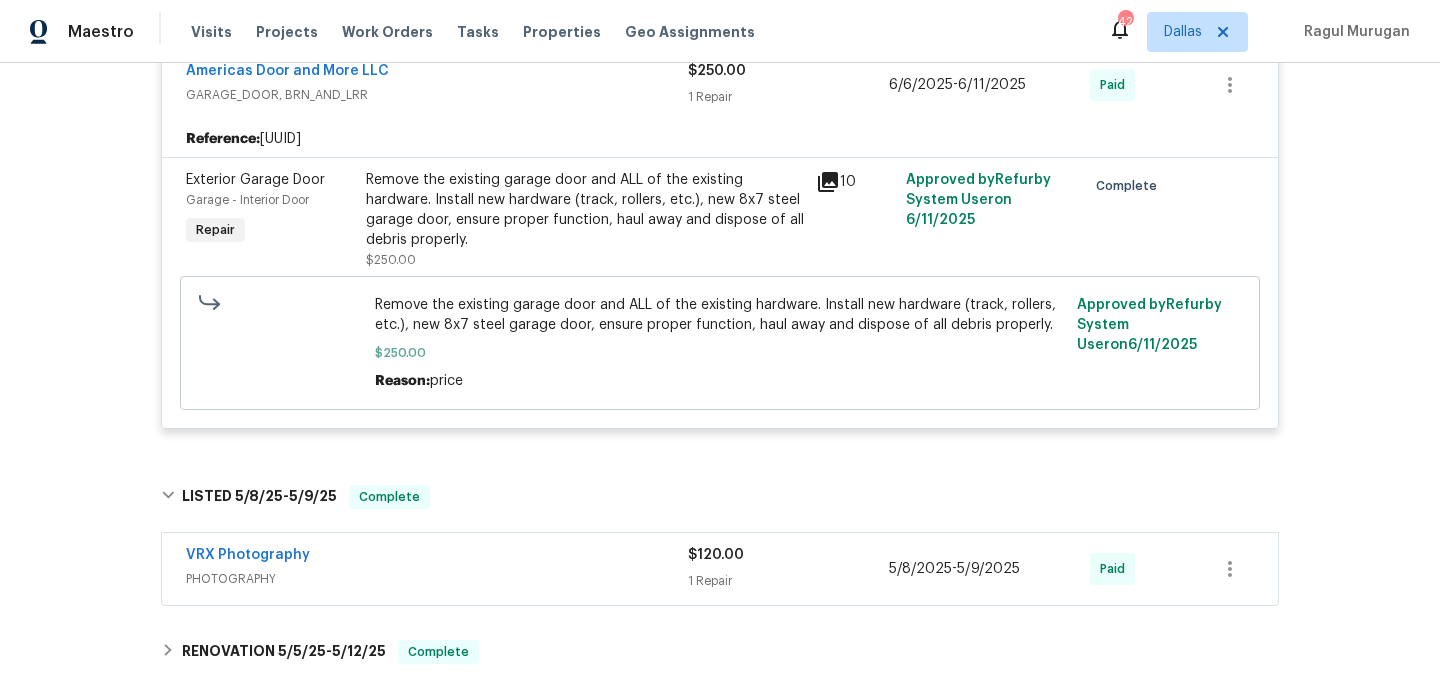 click on "PHOTOGRAPHY" at bounding box center [437, 579] 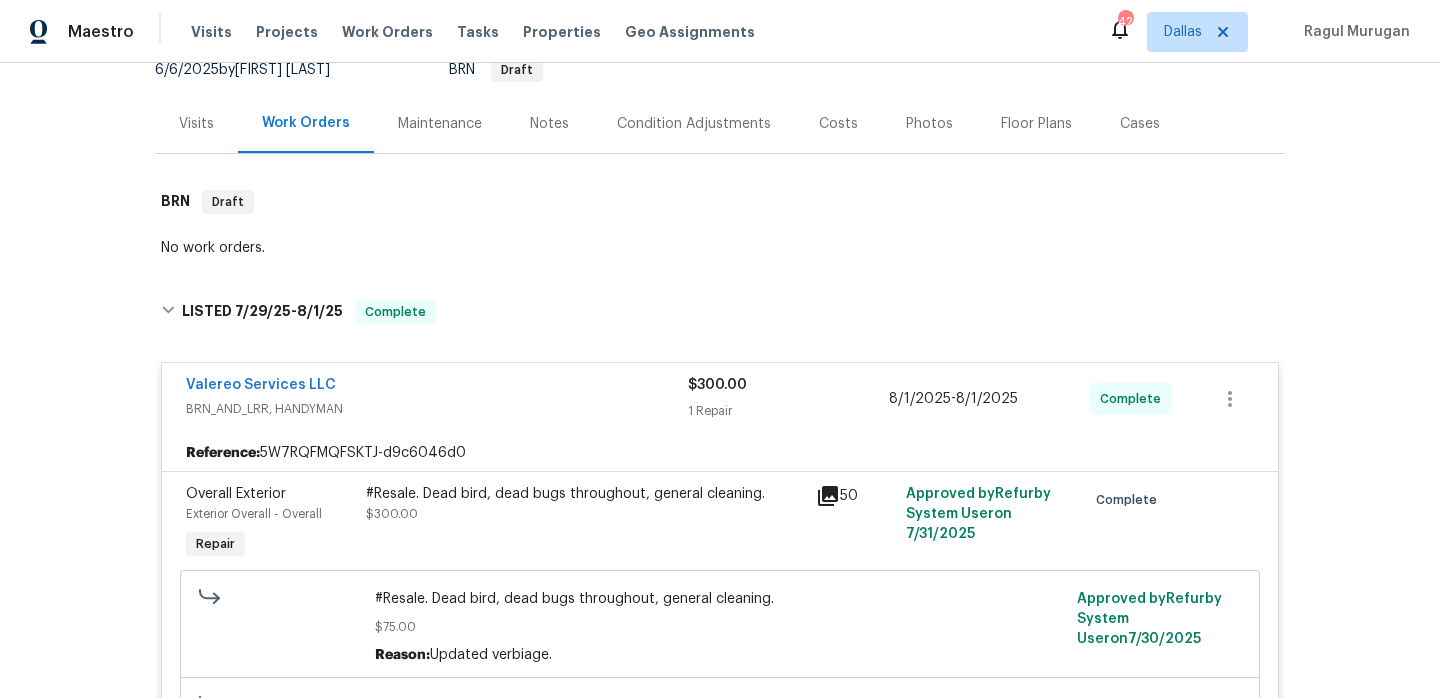 scroll, scrollTop: 0, scrollLeft: 0, axis: both 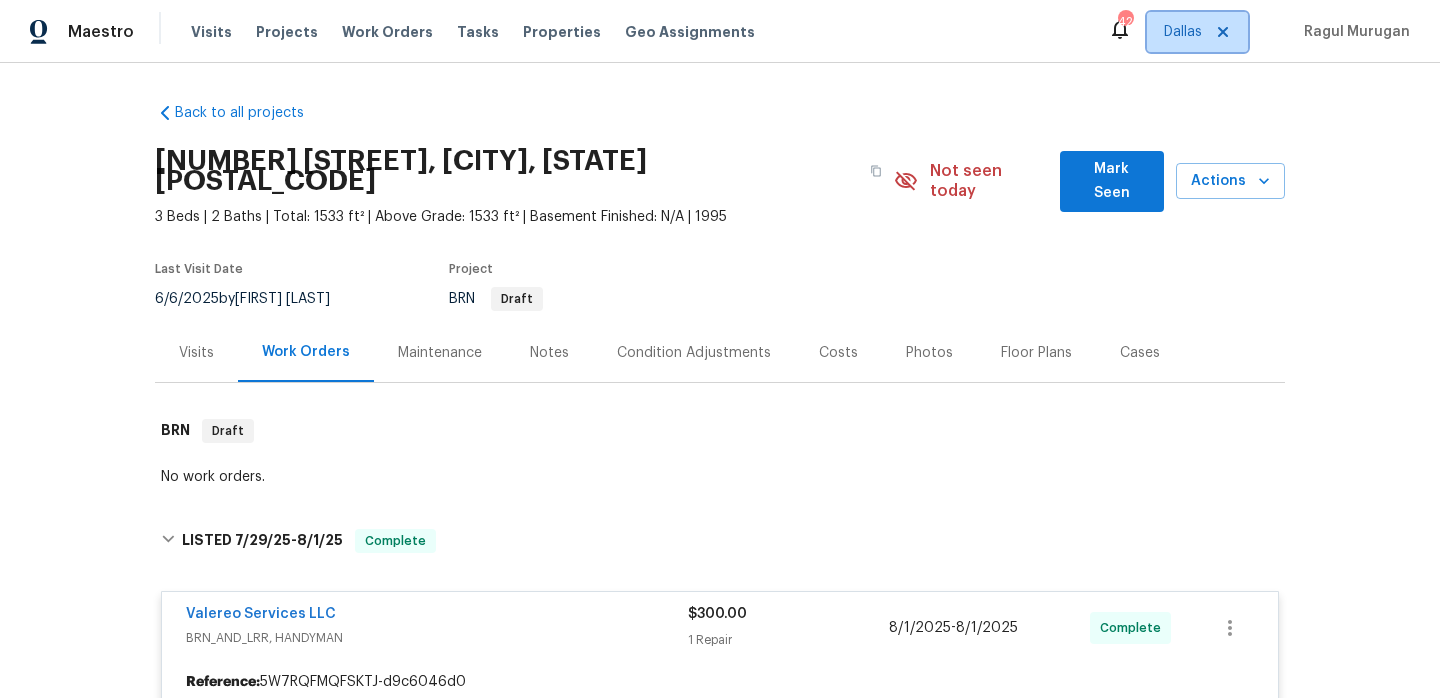 click on "Dallas" at bounding box center (1197, 32) 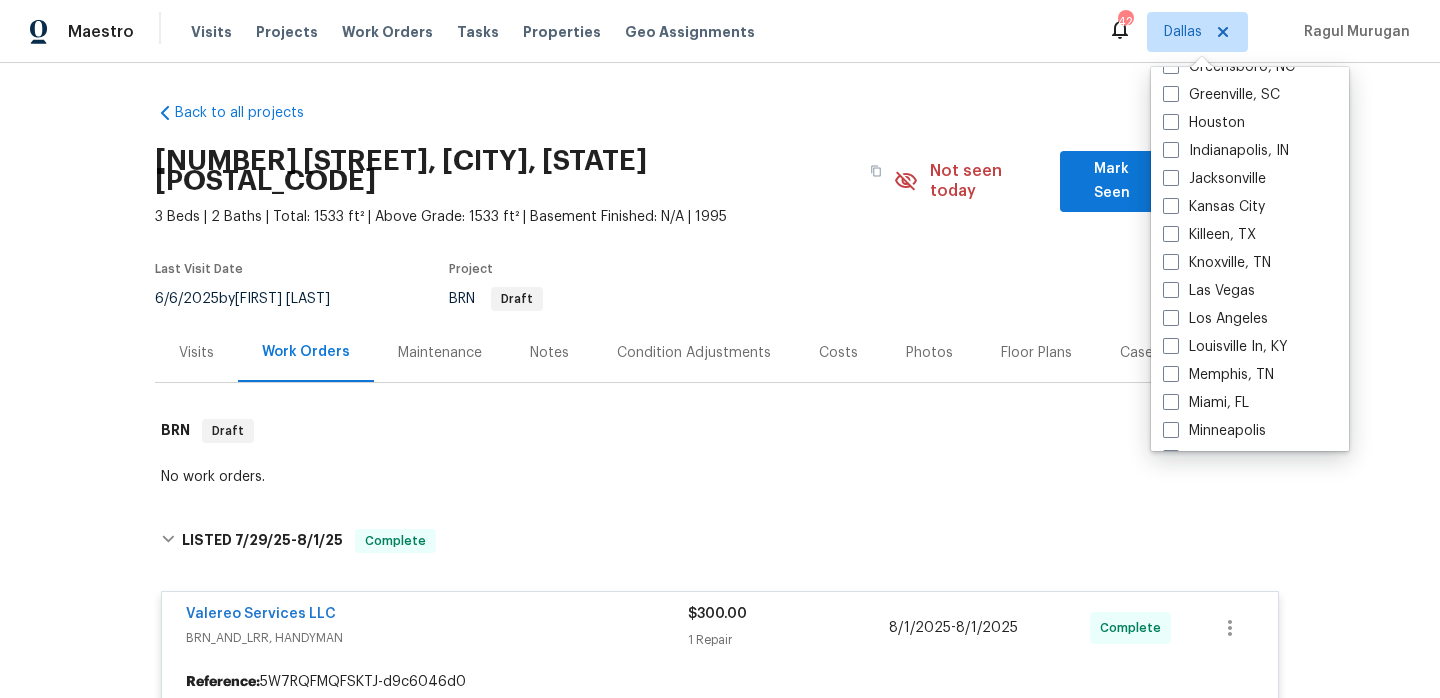 scroll, scrollTop: 602, scrollLeft: 0, axis: vertical 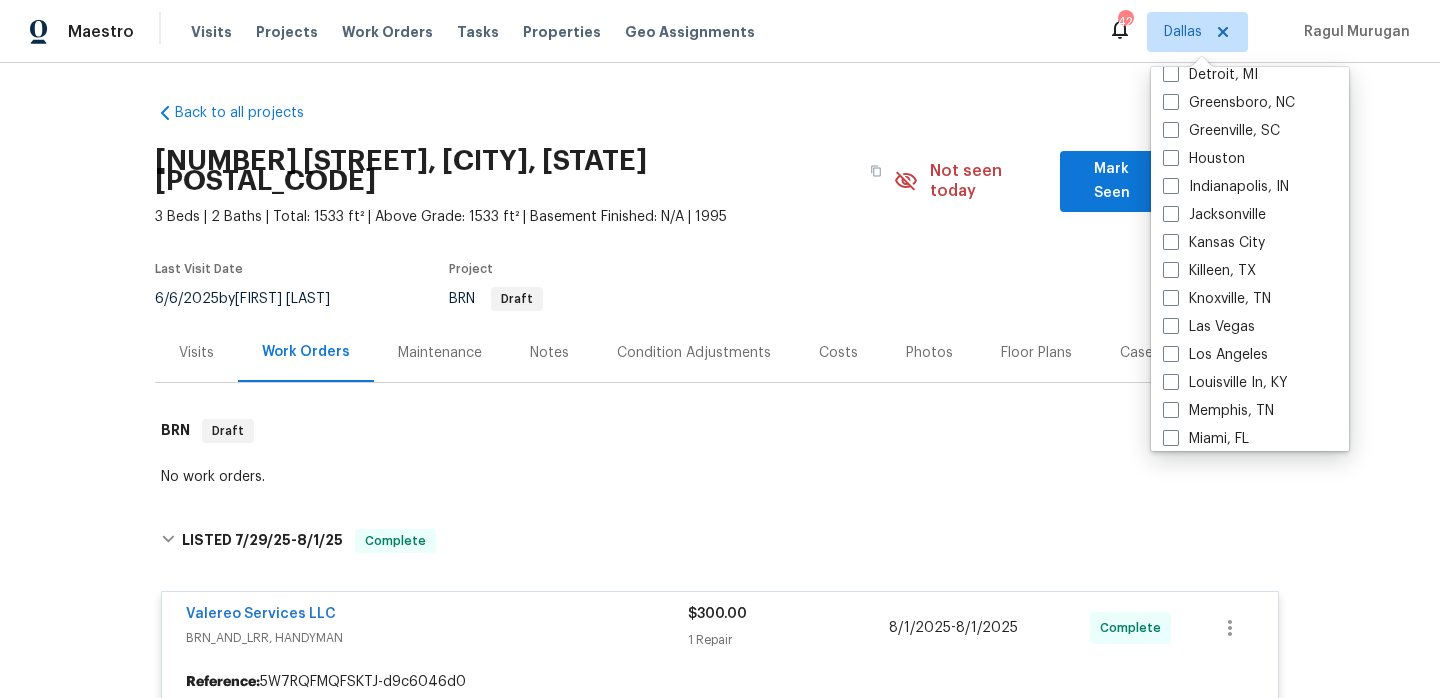 click on "Costs" at bounding box center [838, 352] 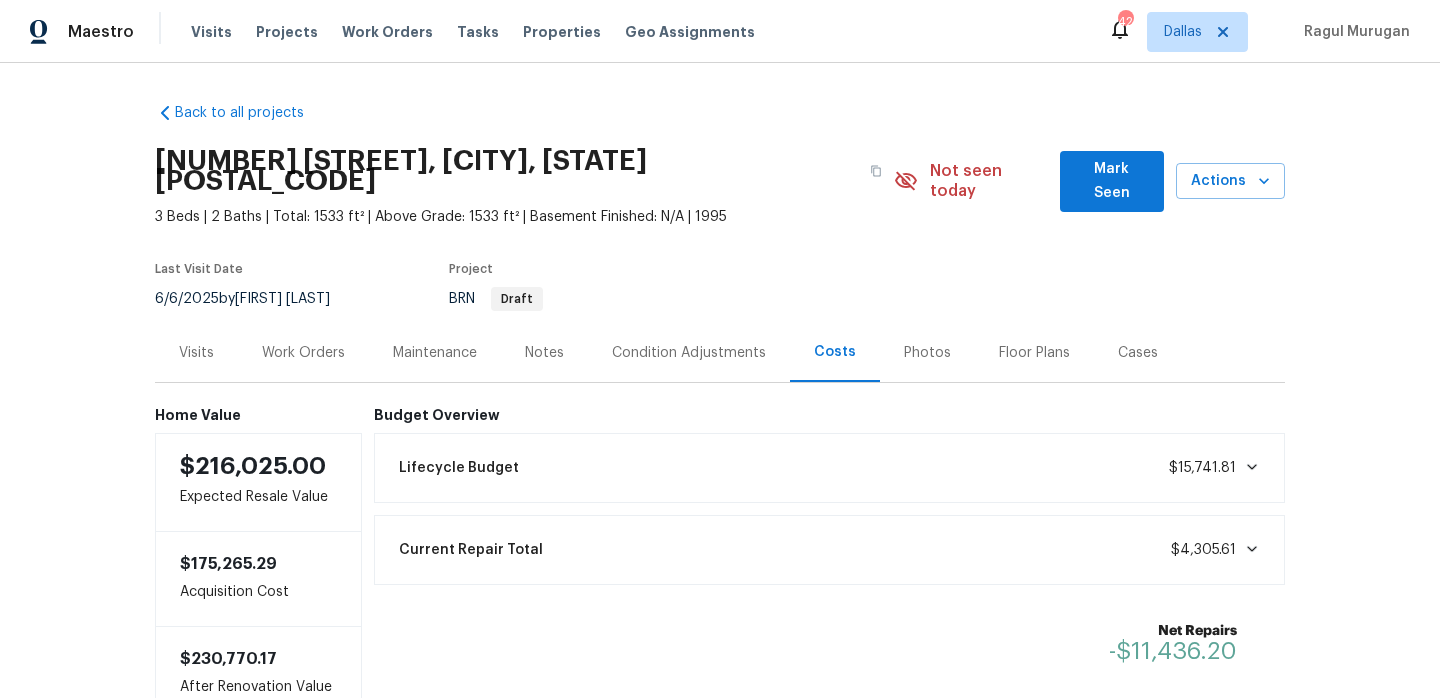 click on "Visits" at bounding box center [196, 352] 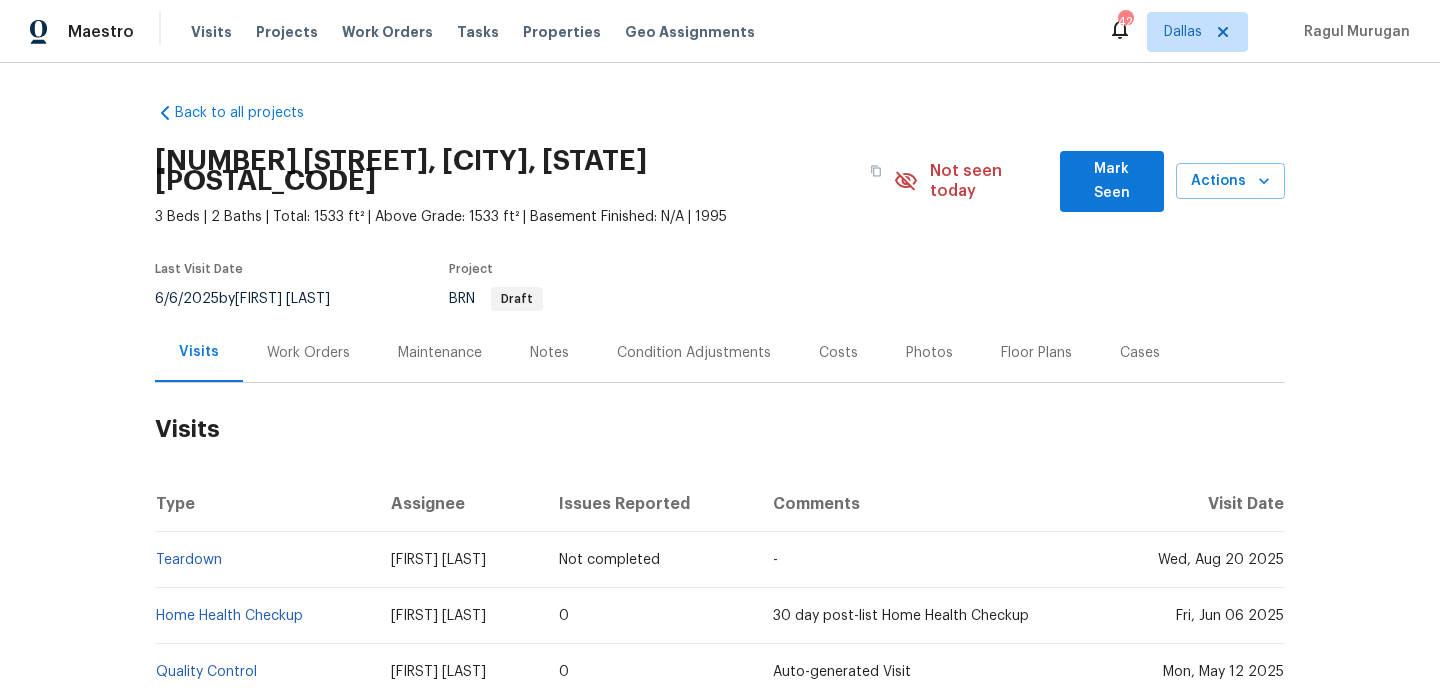 click on "Visits" at bounding box center (199, 352) 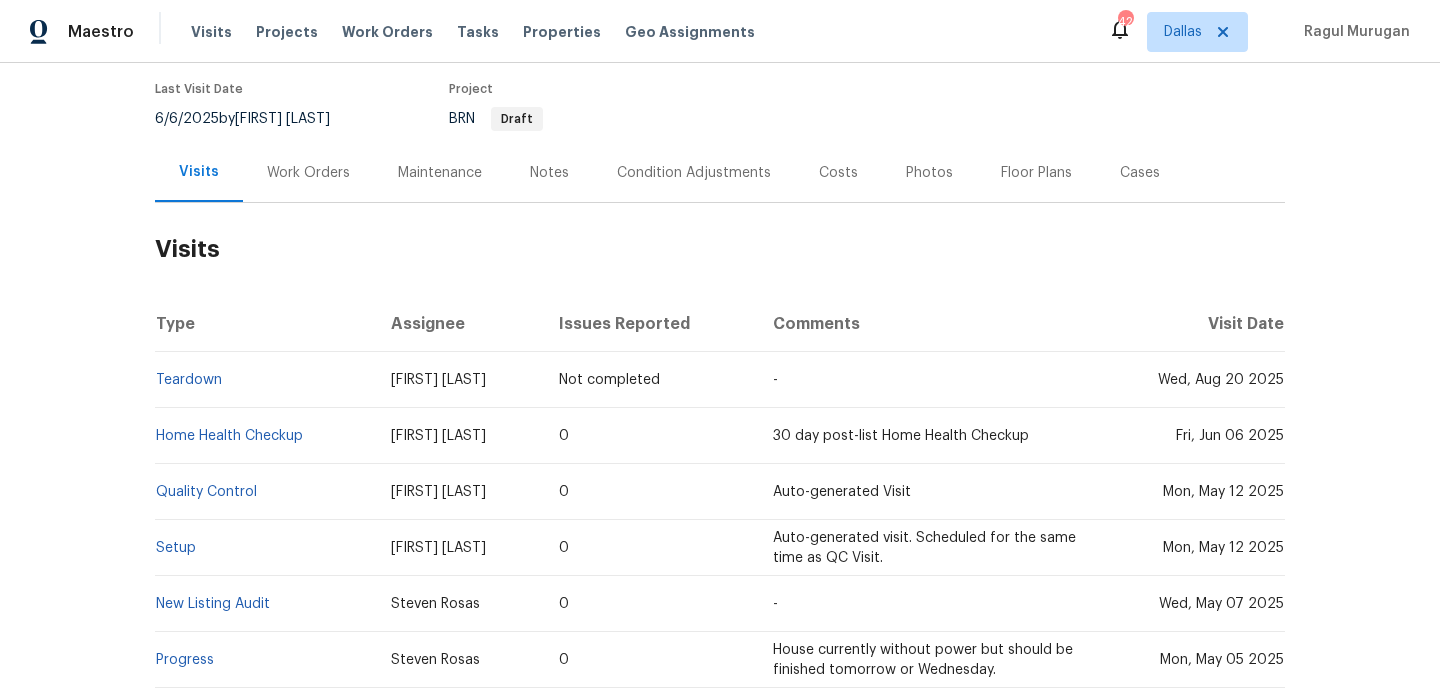 scroll, scrollTop: 0, scrollLeft: 0, axis: both 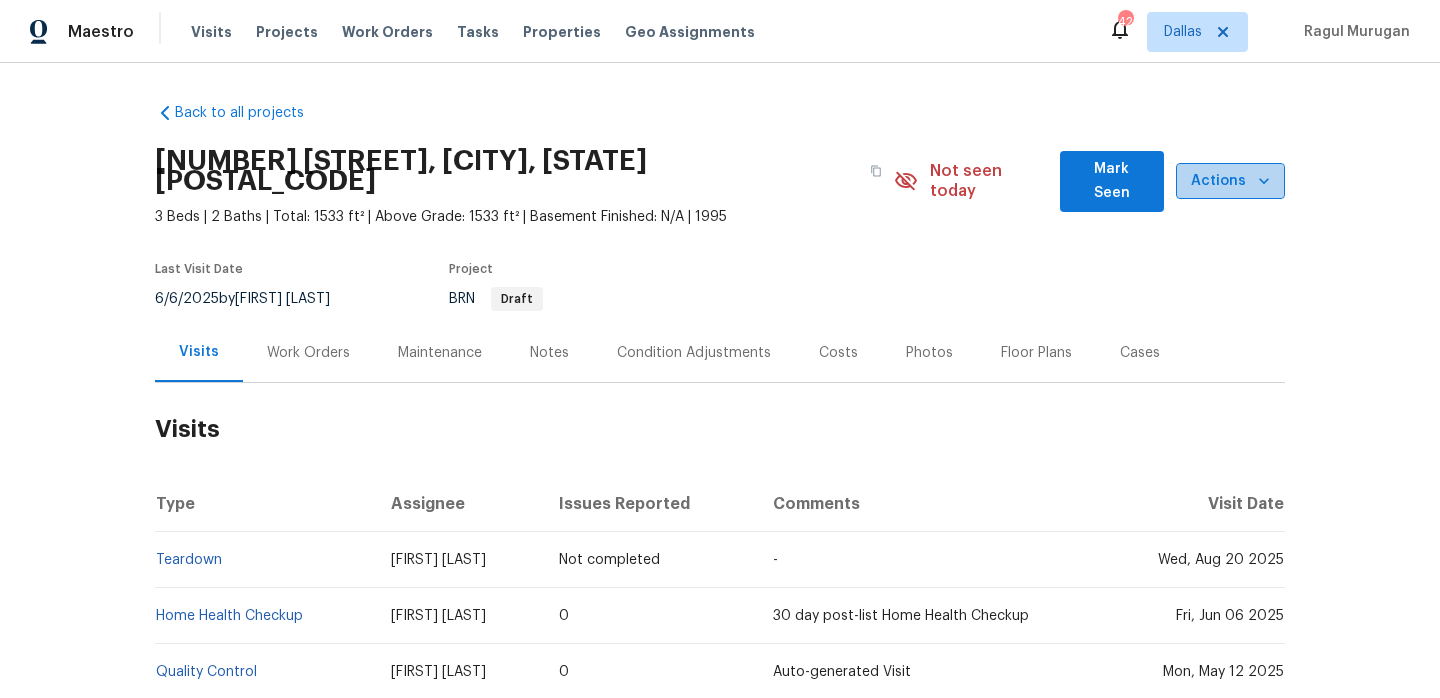 click on "Actions" at bounding box center [1230, 181] 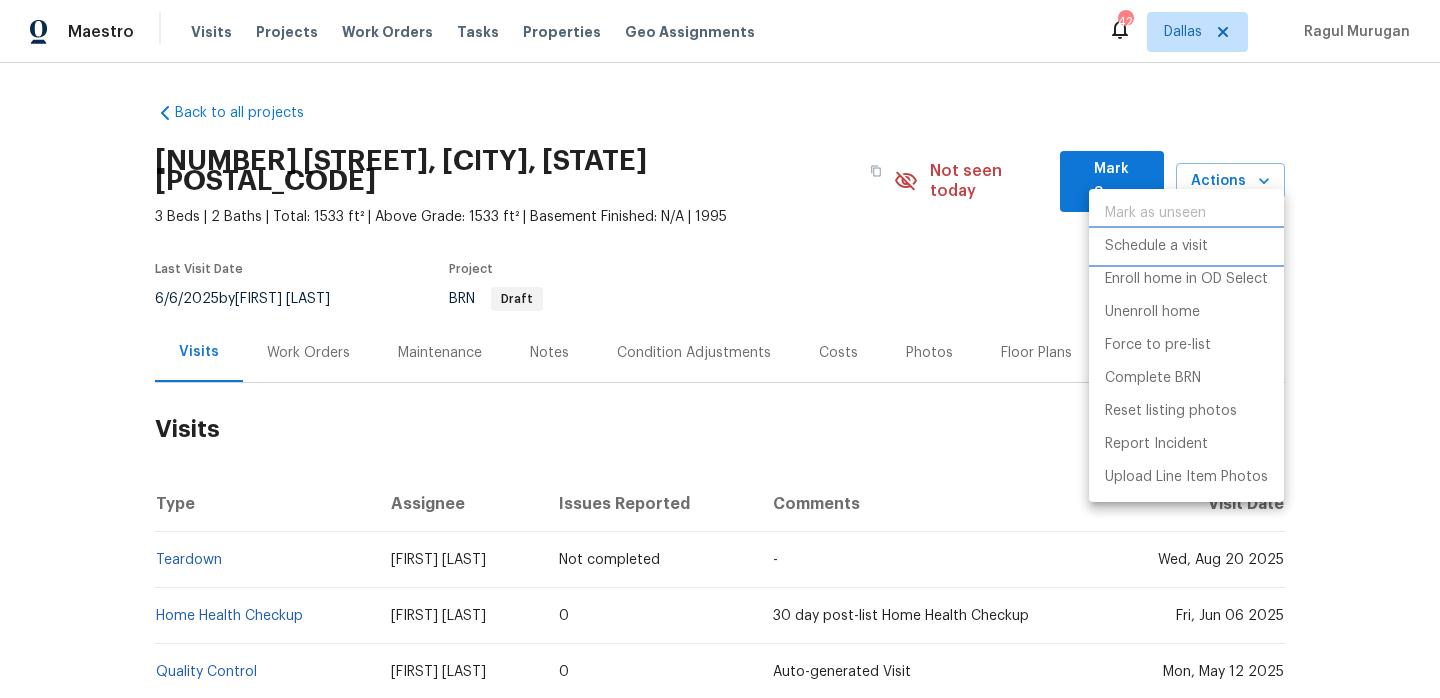 click on "Schedule a visit" at bounding box center (1156, 246) 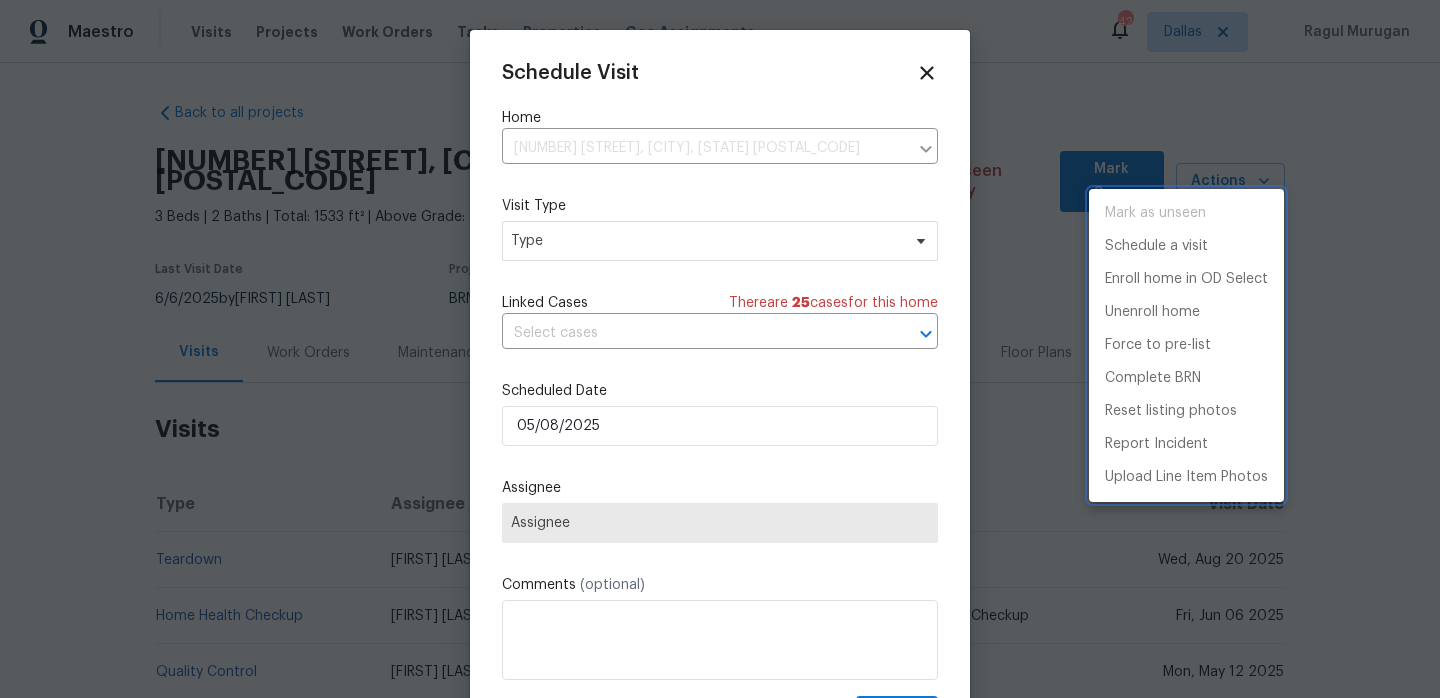 click at bounding box center (720, 349) 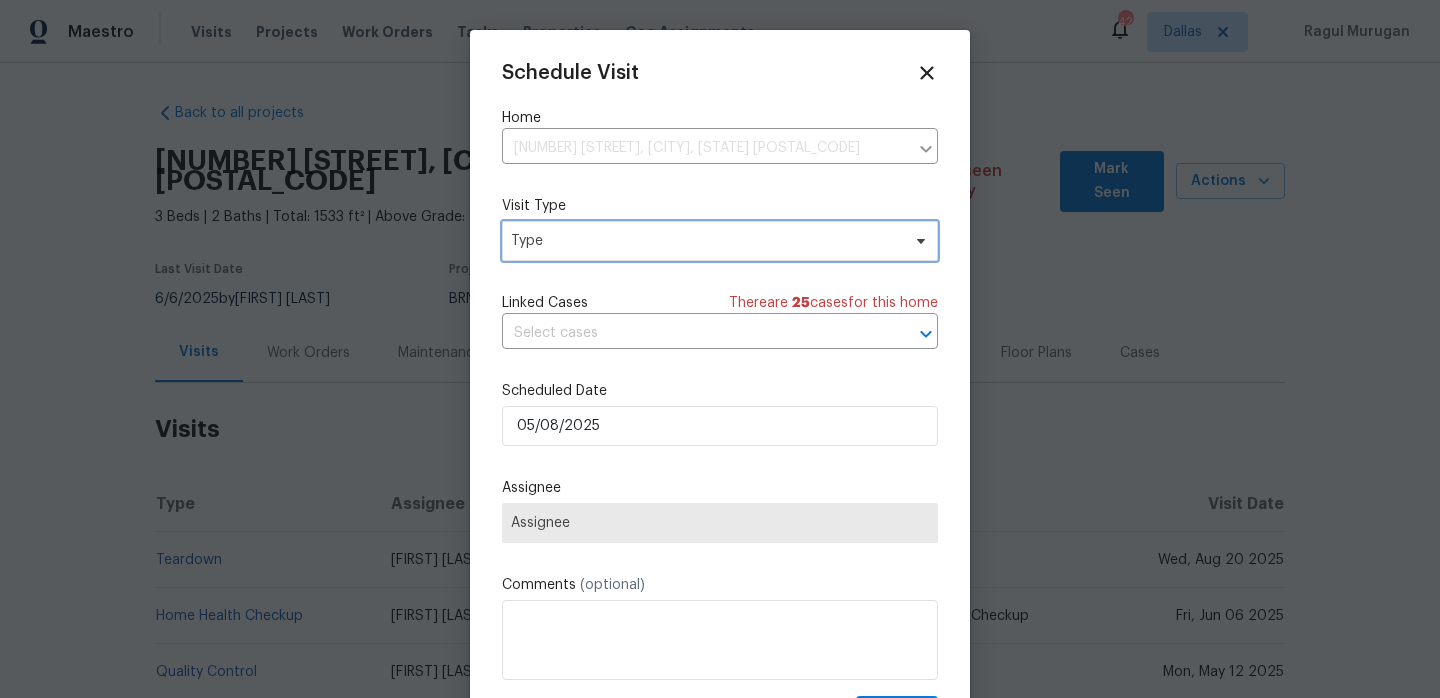 click on "Type" at bounding box center (705, 241) 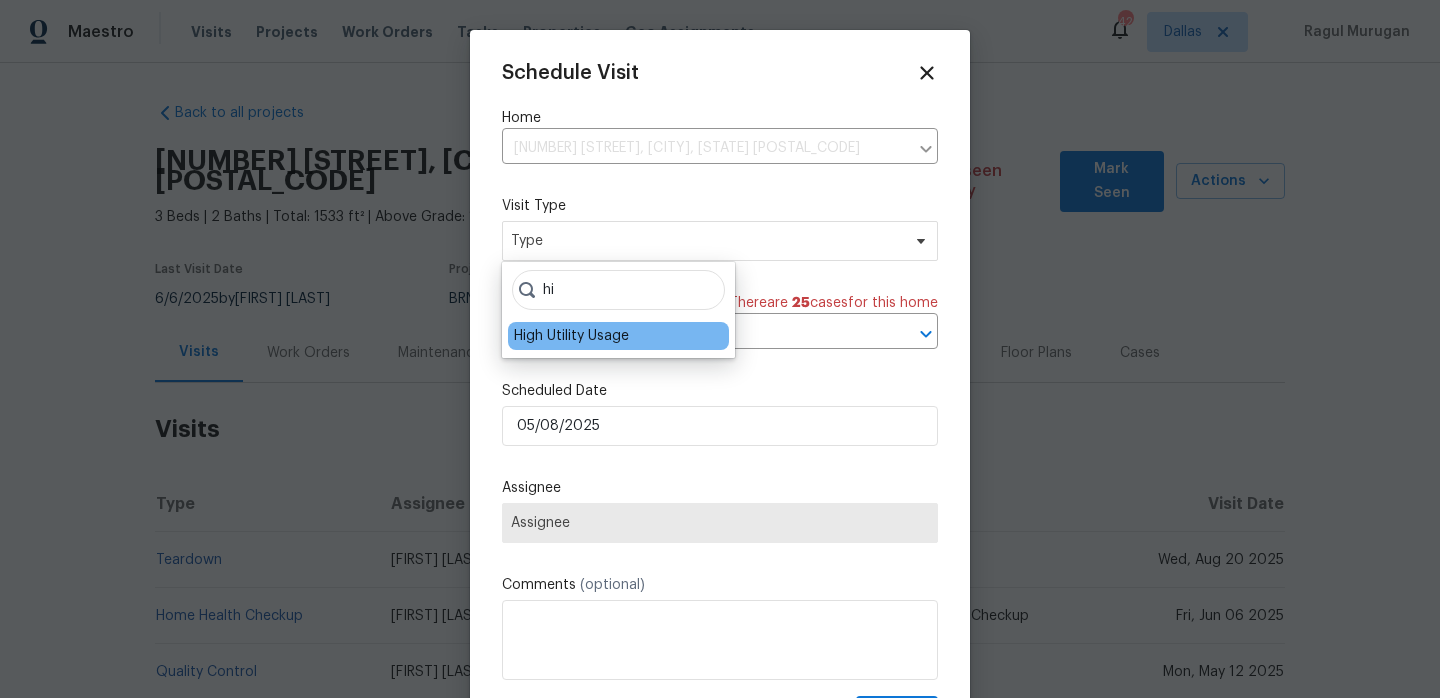 type on "hi" 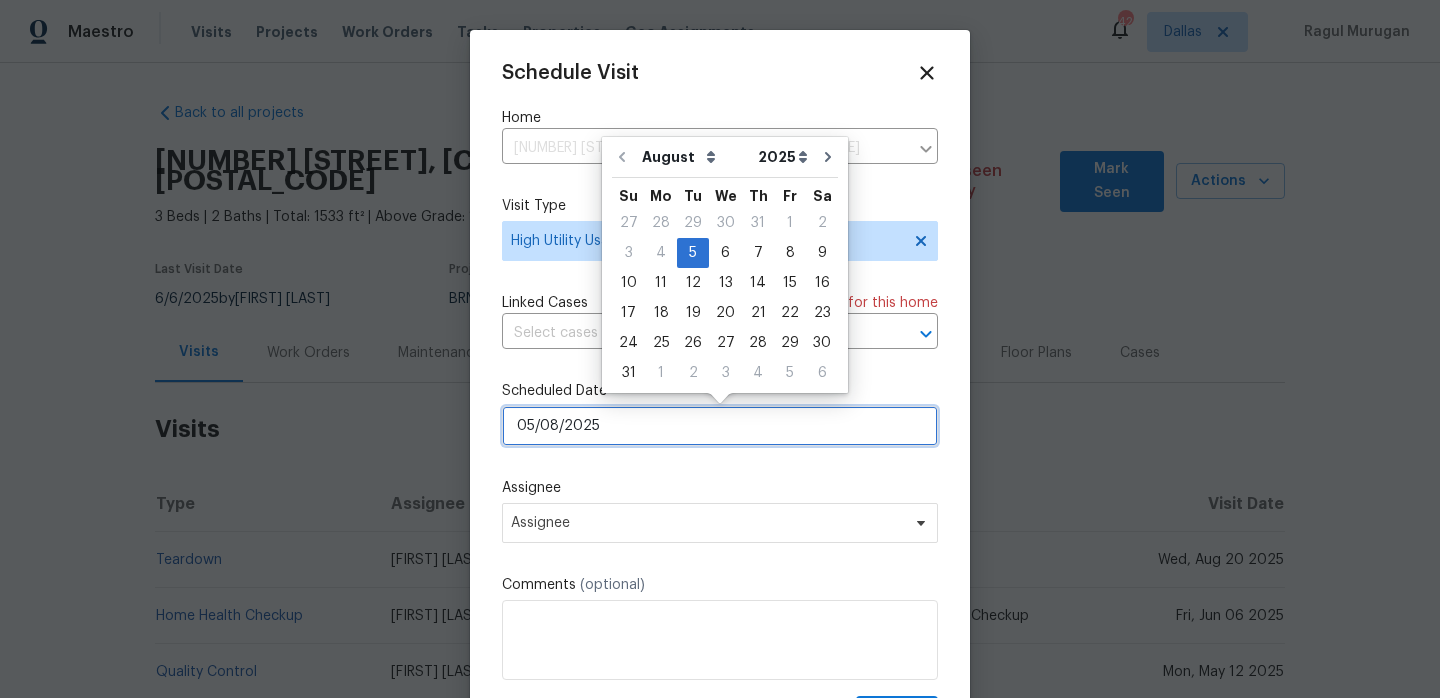 click on "05/08/2025" at bounding box center (720, 426) 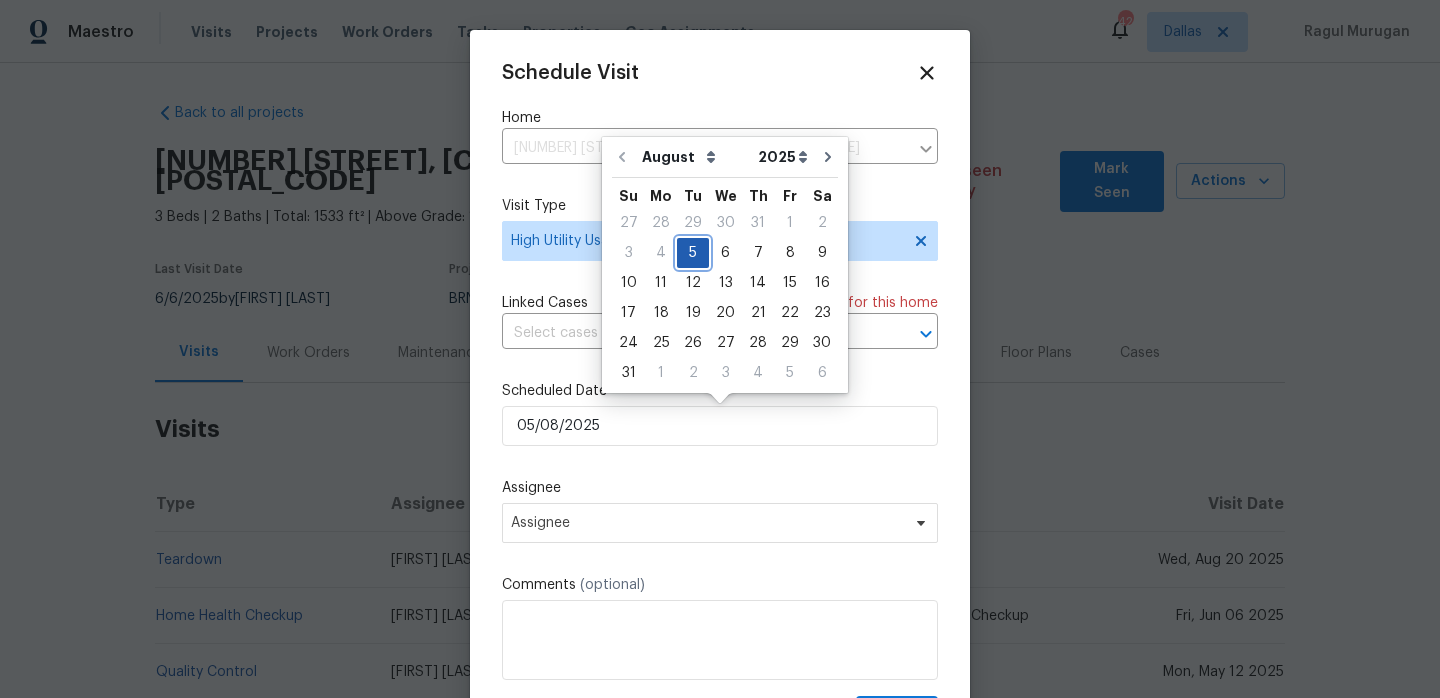 click on "5" at bounding box center [693, 253] 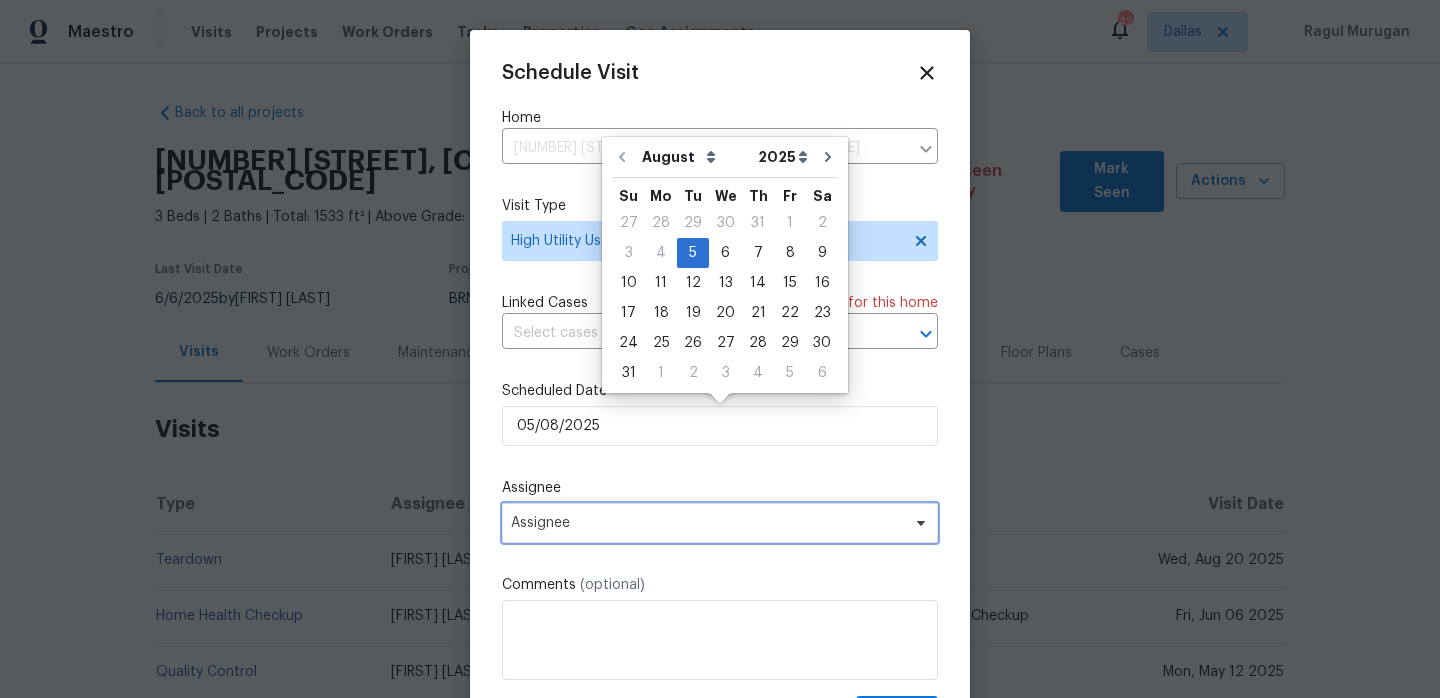click on "Assignee" at bounding box center [720, 523] 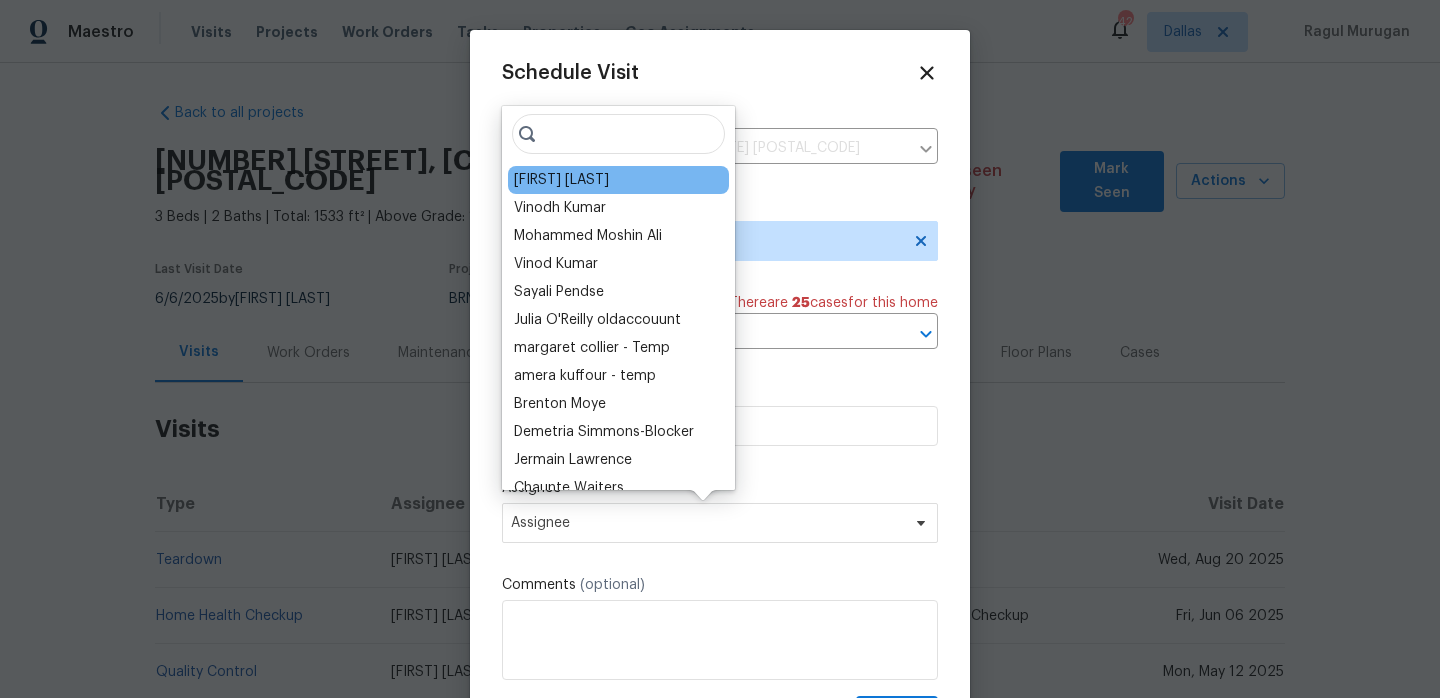 click on "Andy Taylor" at bounding box center [618, 180] 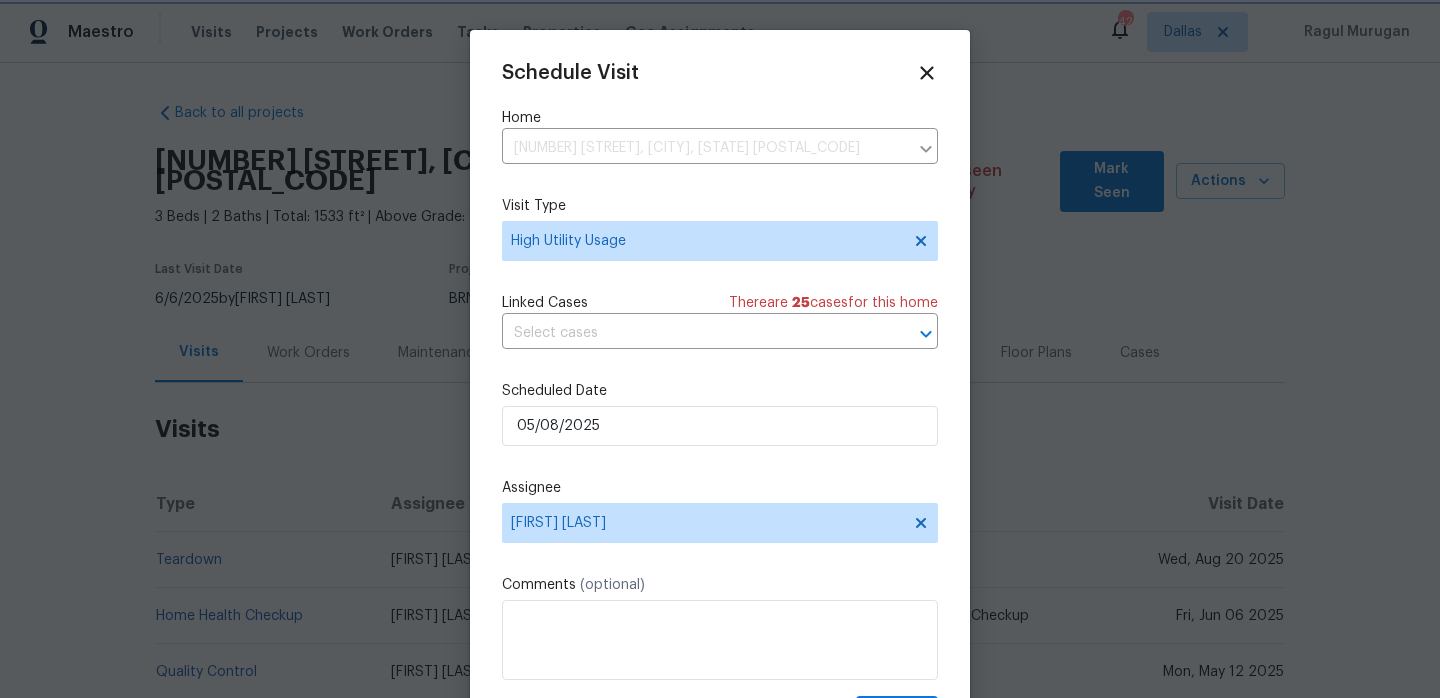 scroll, scrollTop: 36, scrollLeft: 0, axis: vertical 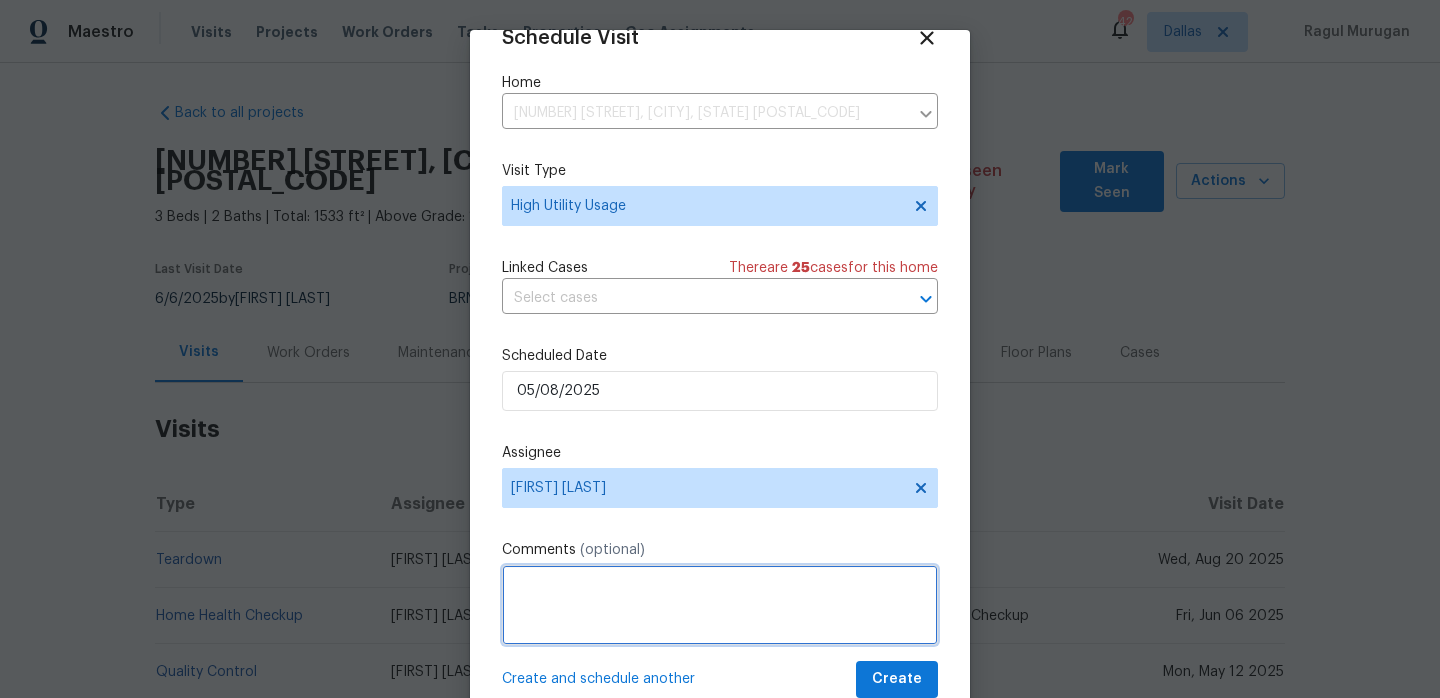 click at bounding box center [720, 605] 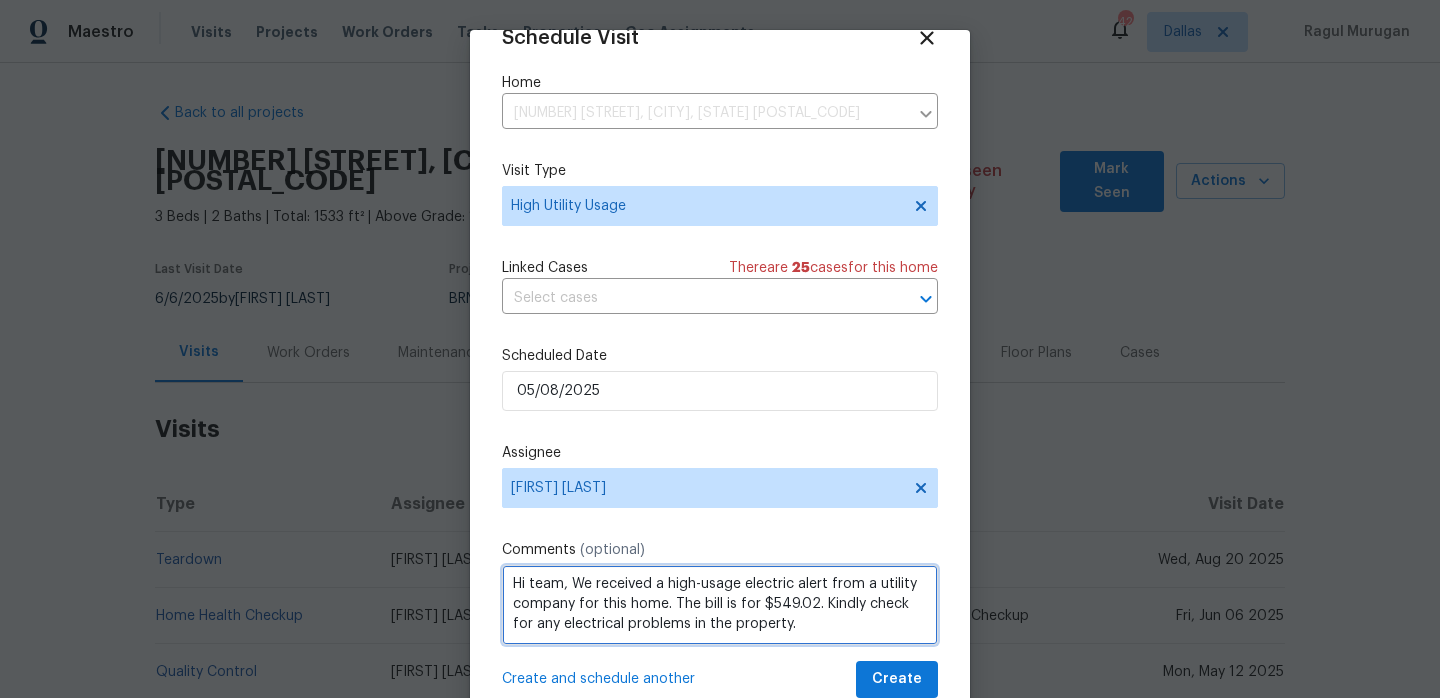 scroll, scrollTop: 2, scrollLeft: 0, axis: vertical 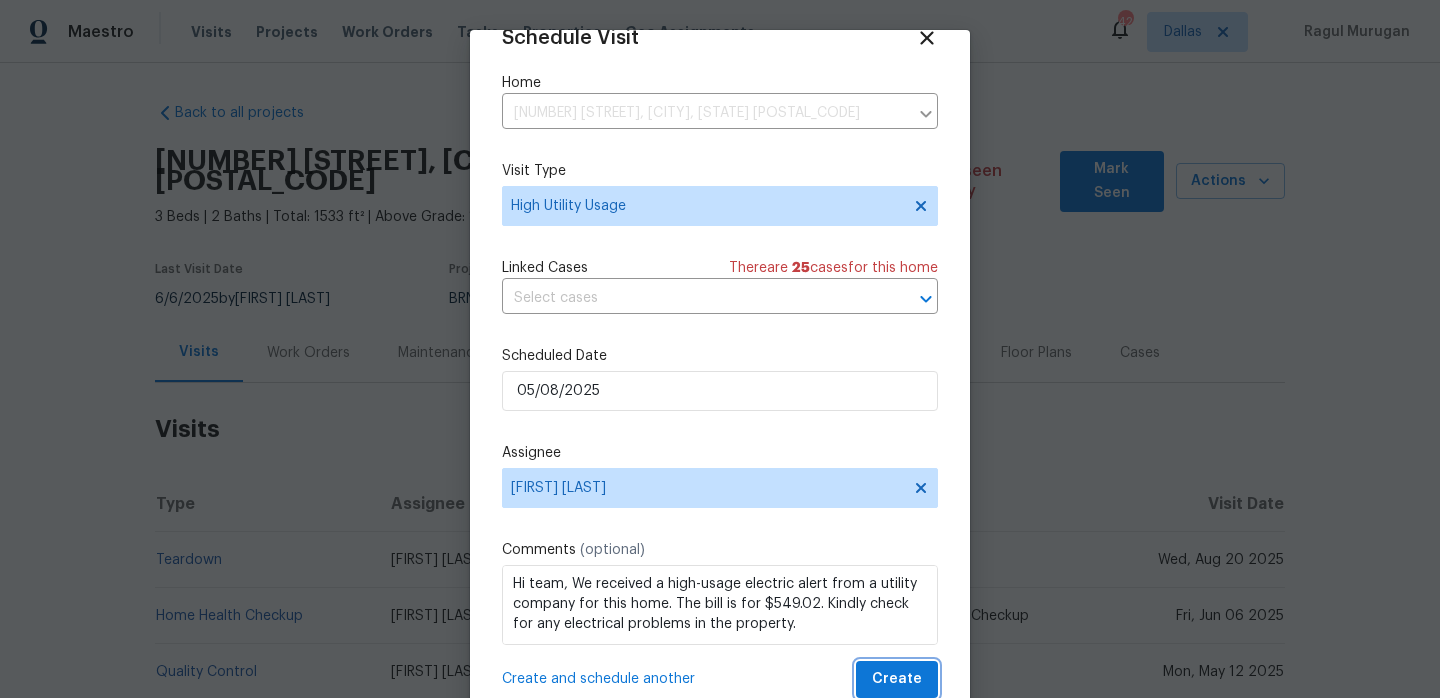 click on "Create" at bounding box center [897, 679] 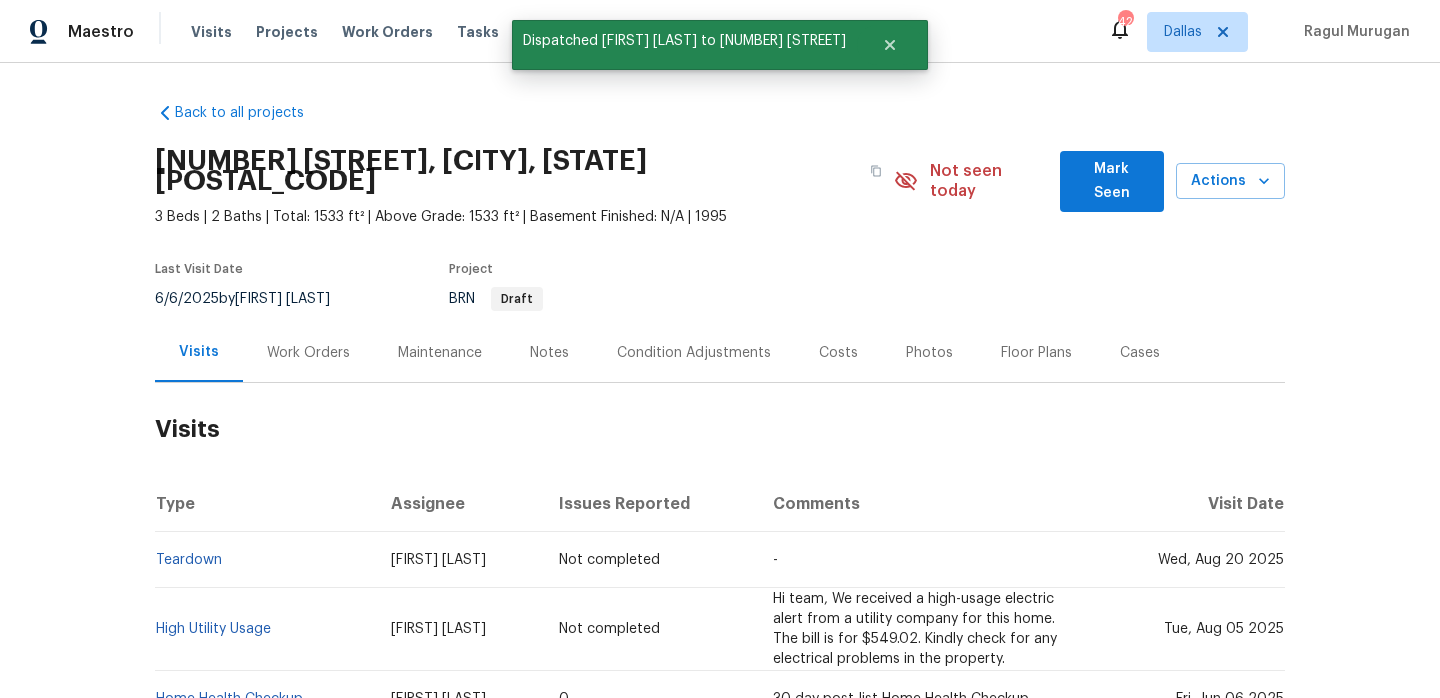 scroll, scrollTop: 124, scrollLeft: 0, axis: vertical 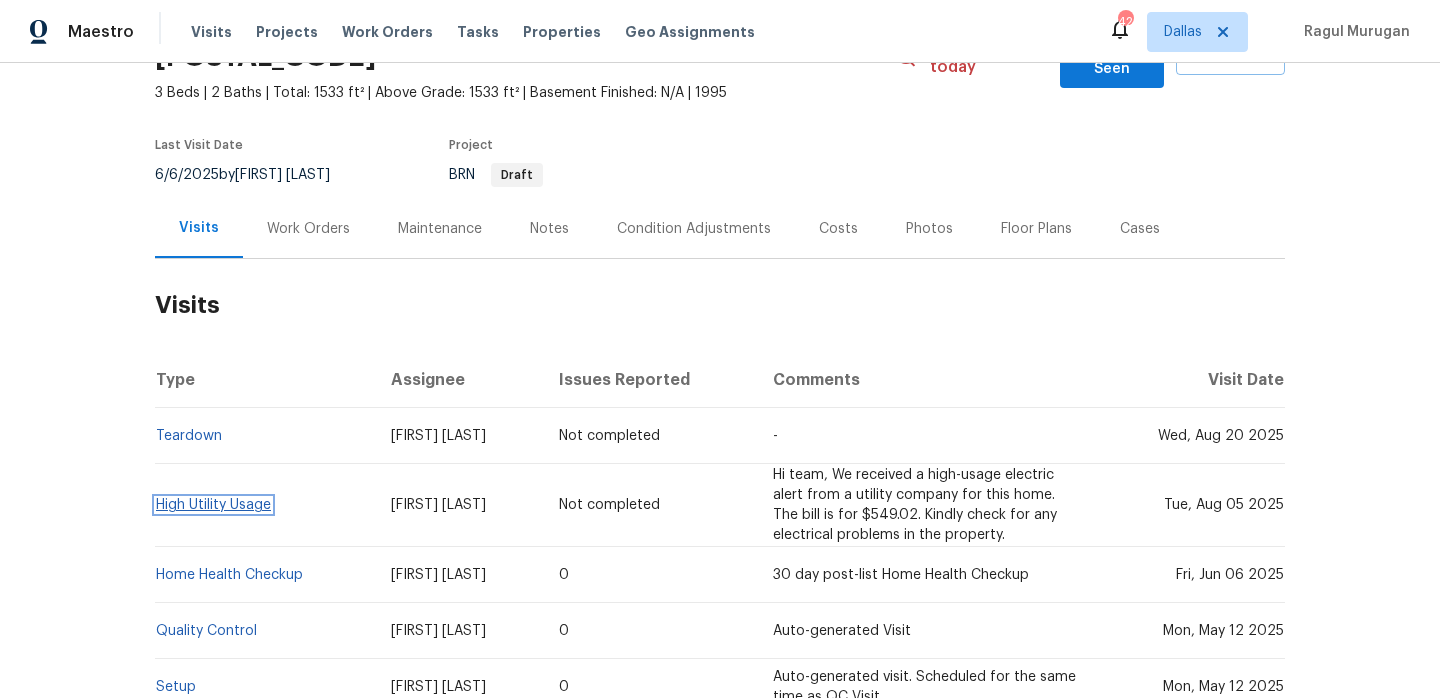 click on "High Utility Usage" at bounding box center (213, 505) 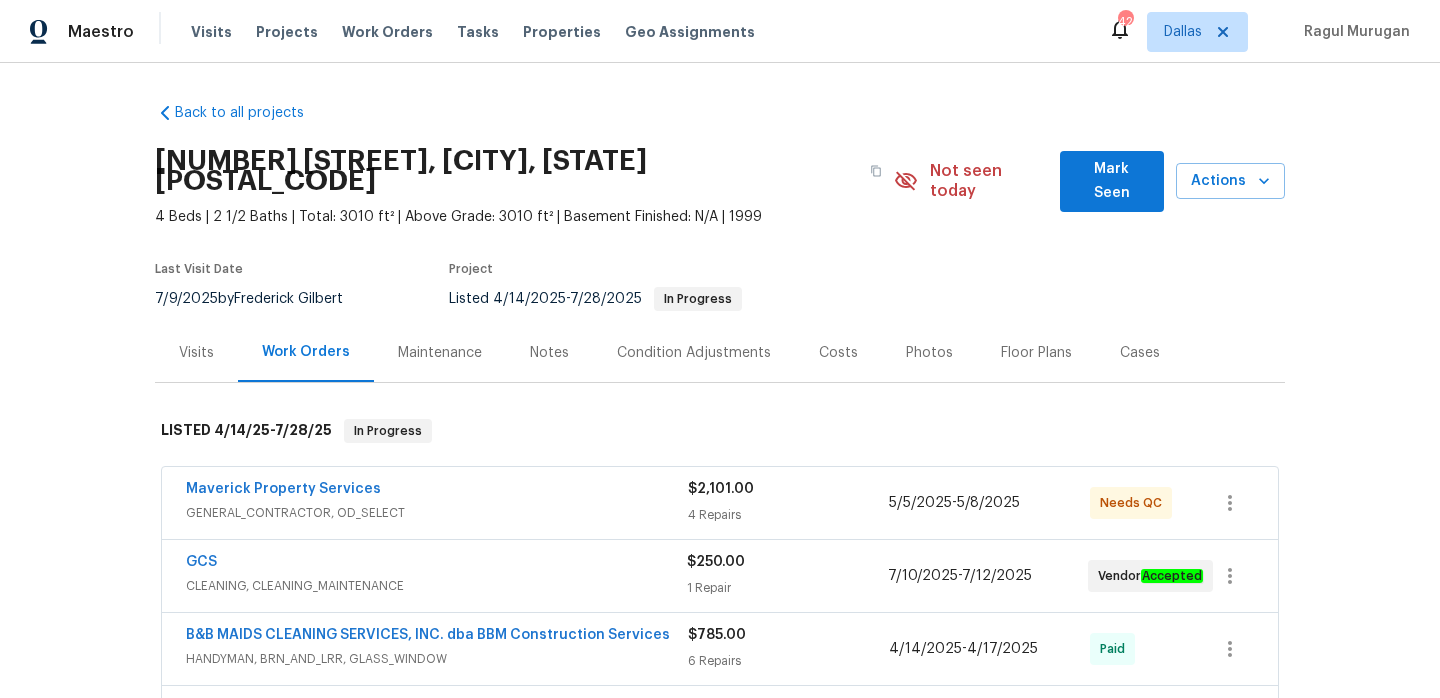 scroll, scrollTop: 0, scrollLeft: 0, axis: both 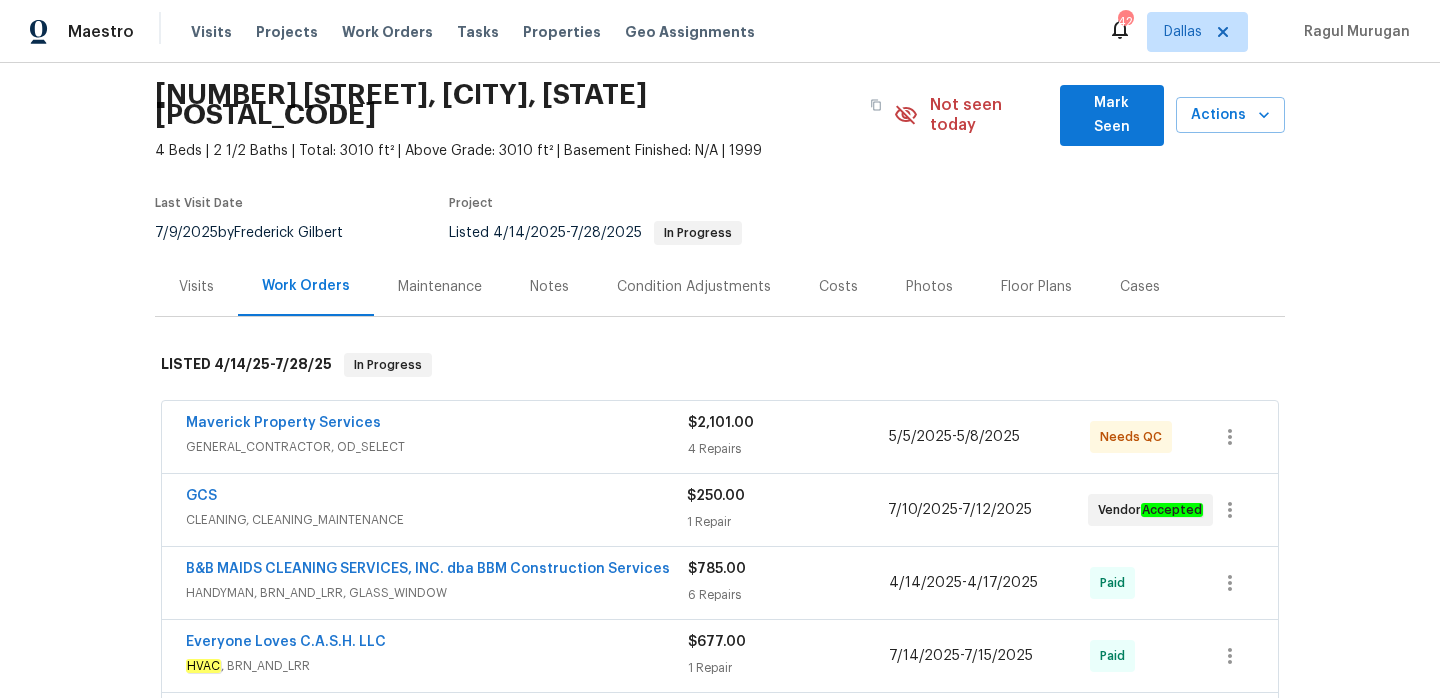 click on "Maverick Property Services" at bounding box center [437, 425] 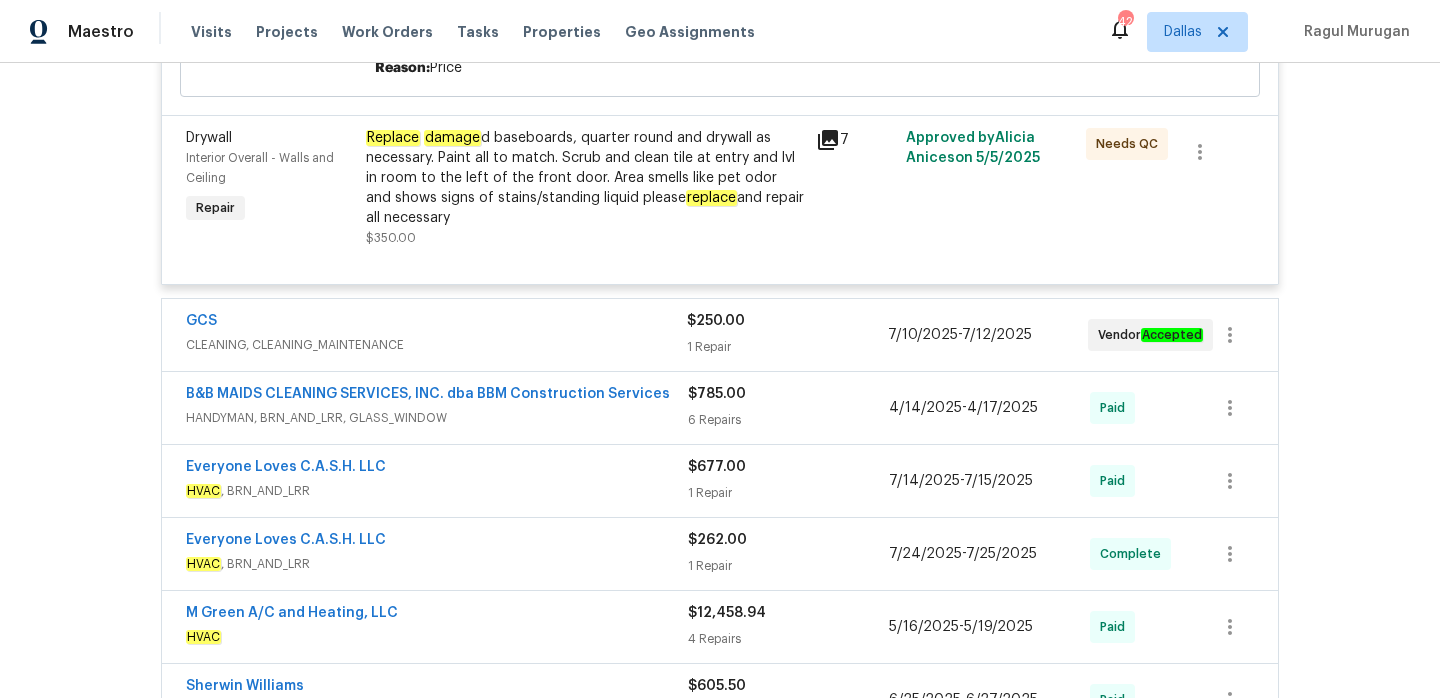 scroll, scrollTop: 1032, scrollLeft: 0, axis: vertical 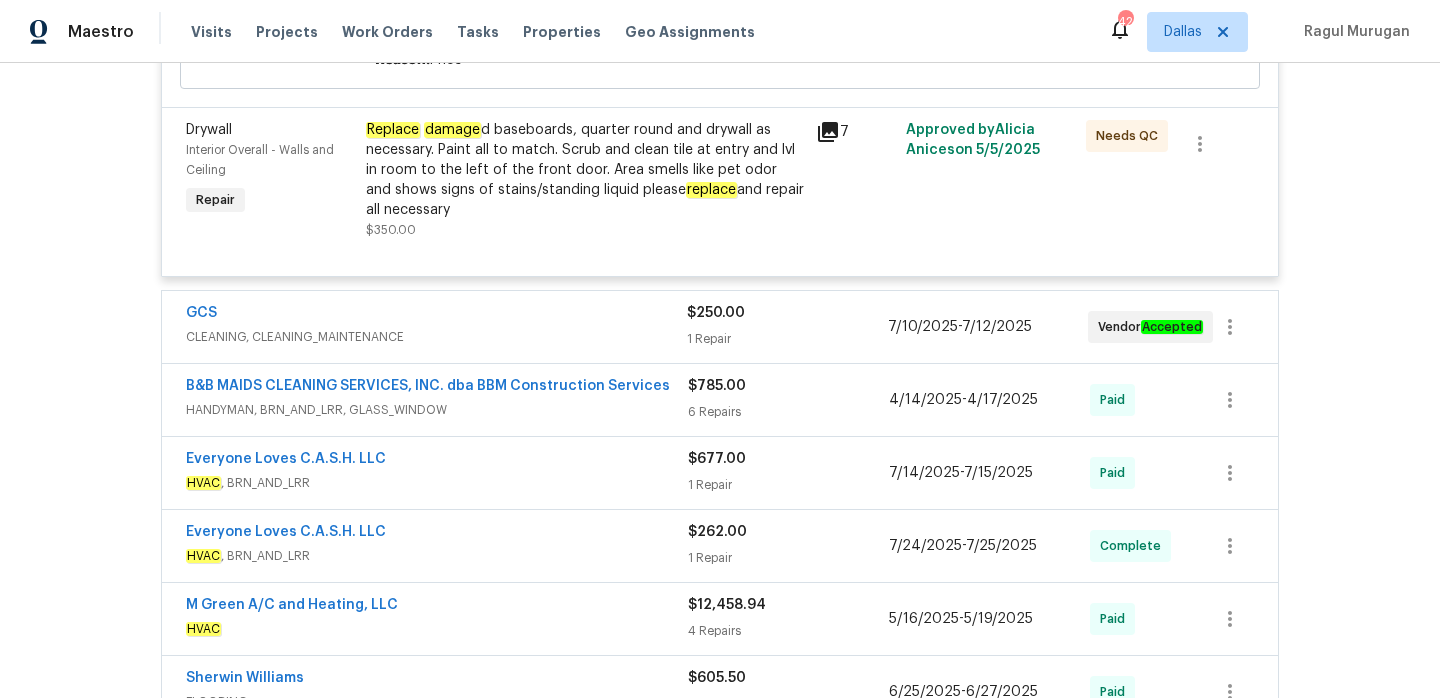 click on "HVAC , BRN_AND_LRR" at bounding box center [437, 556] 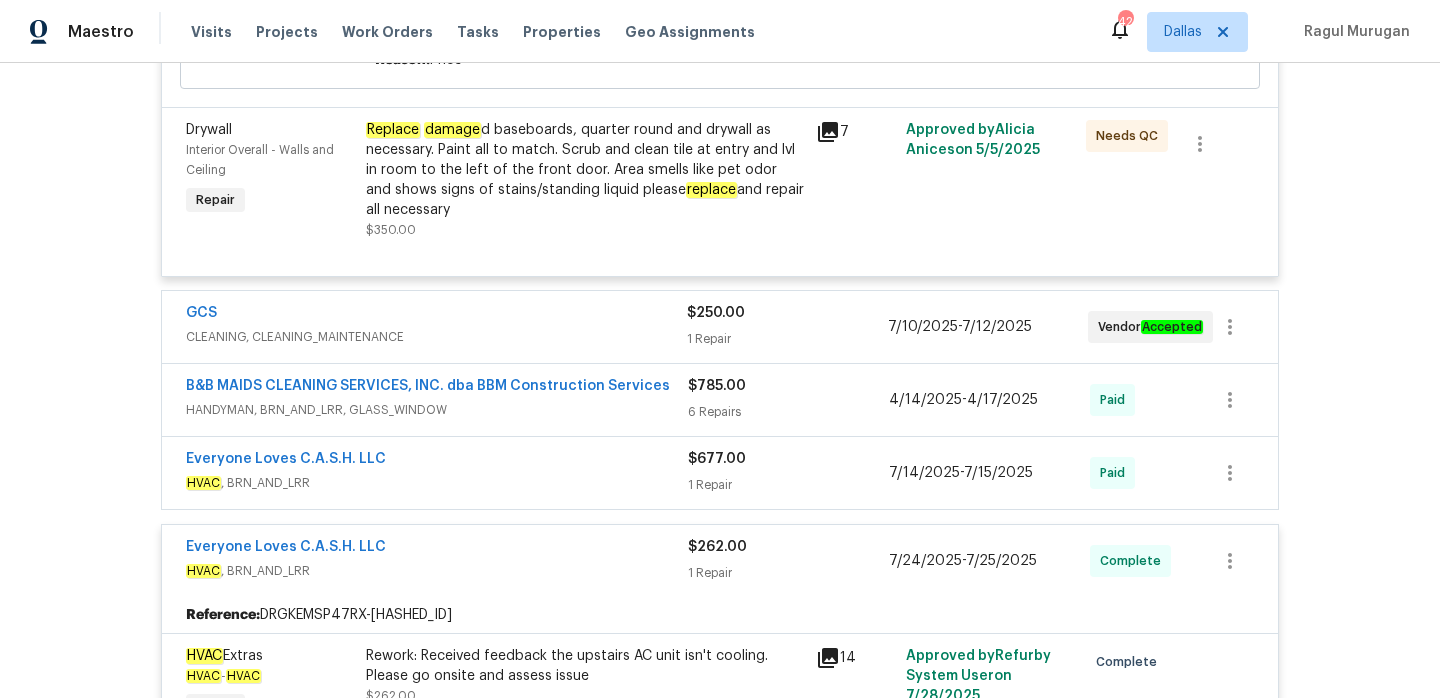 click on "HVAC , BRN_AND_LRR" at bounding box center [437, 483] 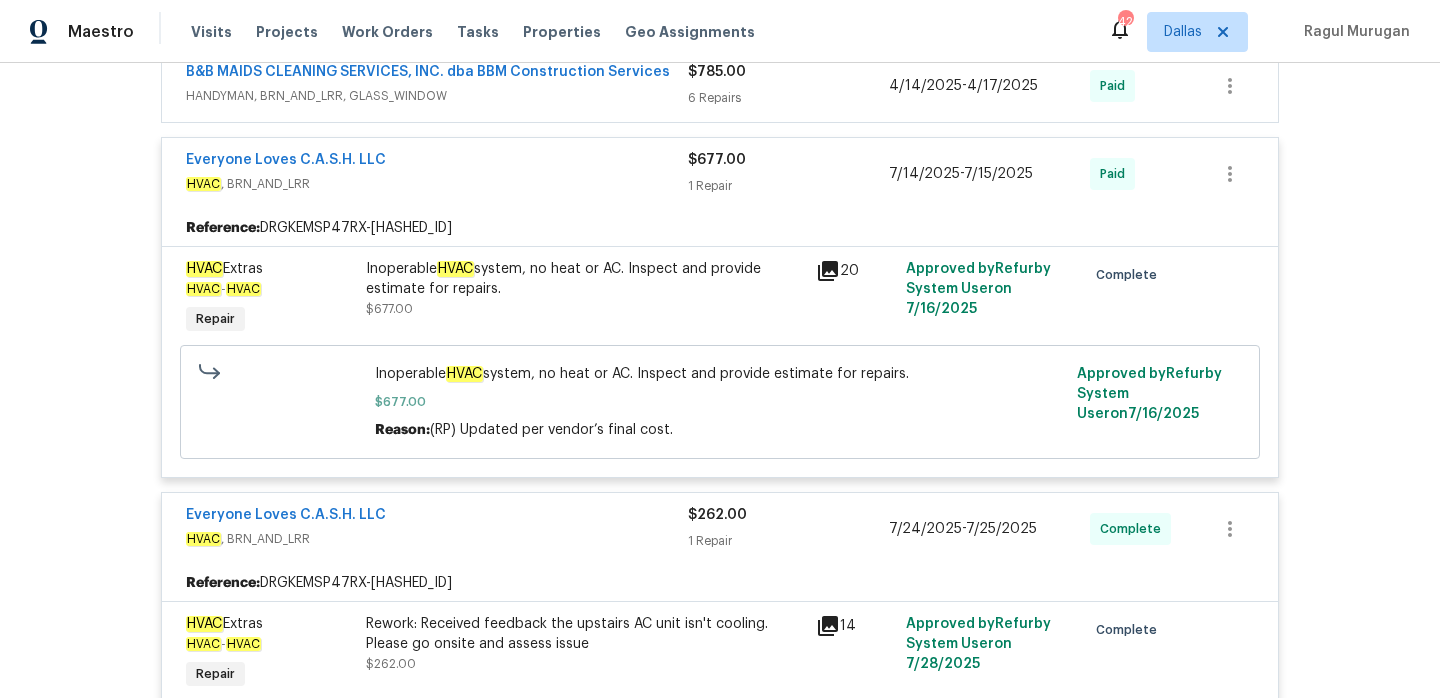 scroll, scrollTop: 1349, scrollLeft: 0, axis: vertical 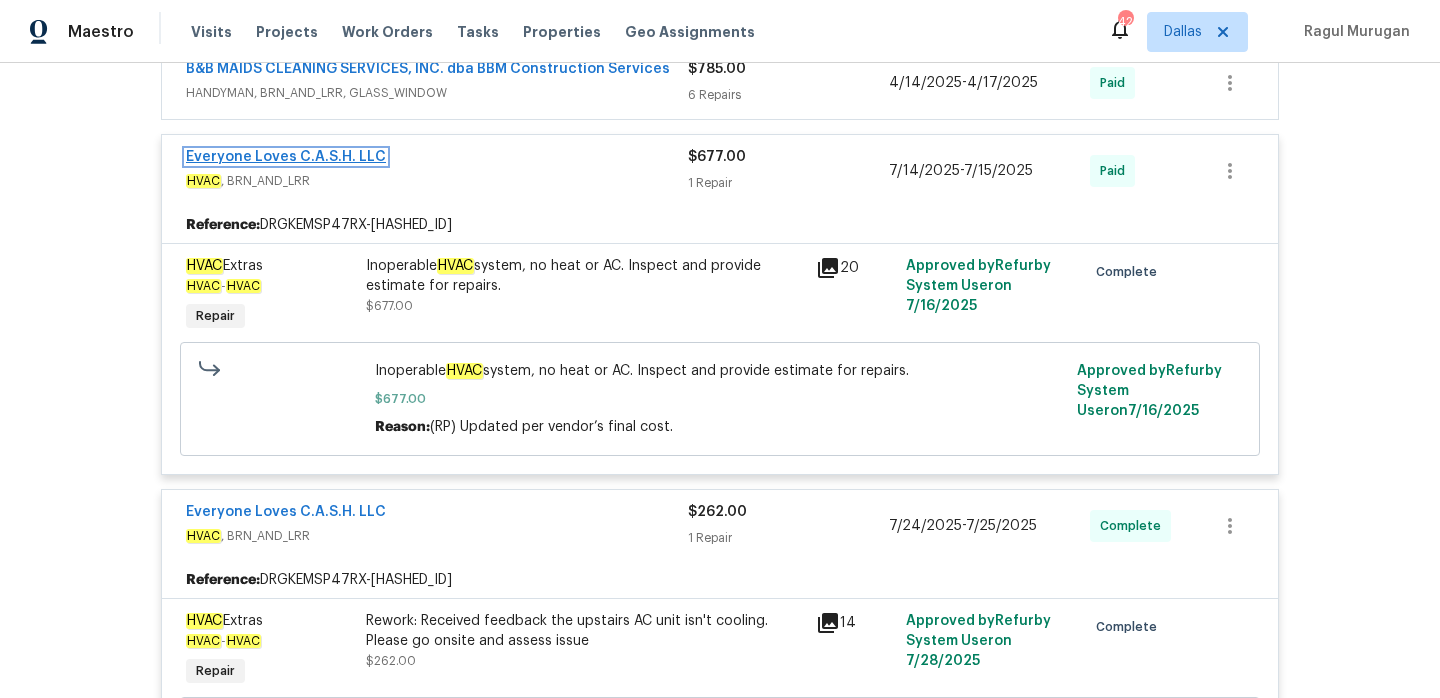 click on "Everyone Loves C.A.S.H. LLC" at bounding box center [286, 157] 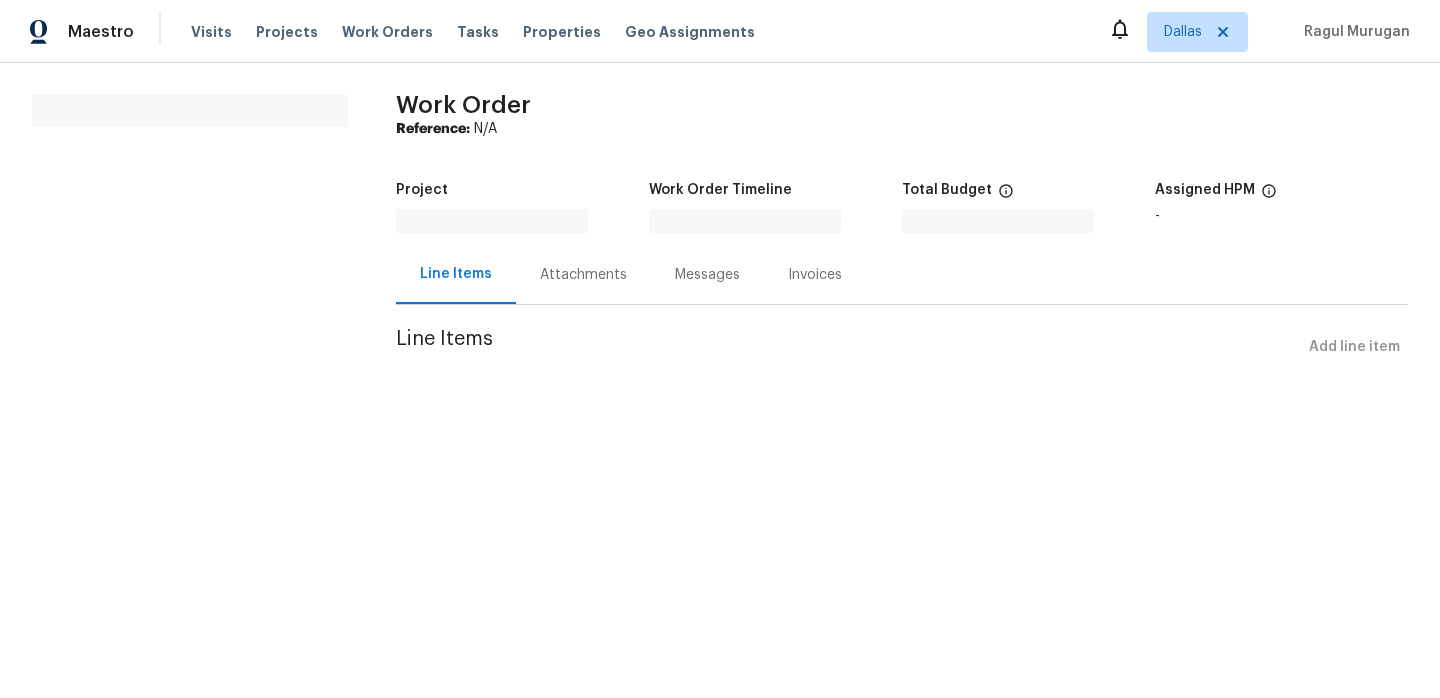 scroll, scrollTop: 0, scrollLeft: 0, axis: both 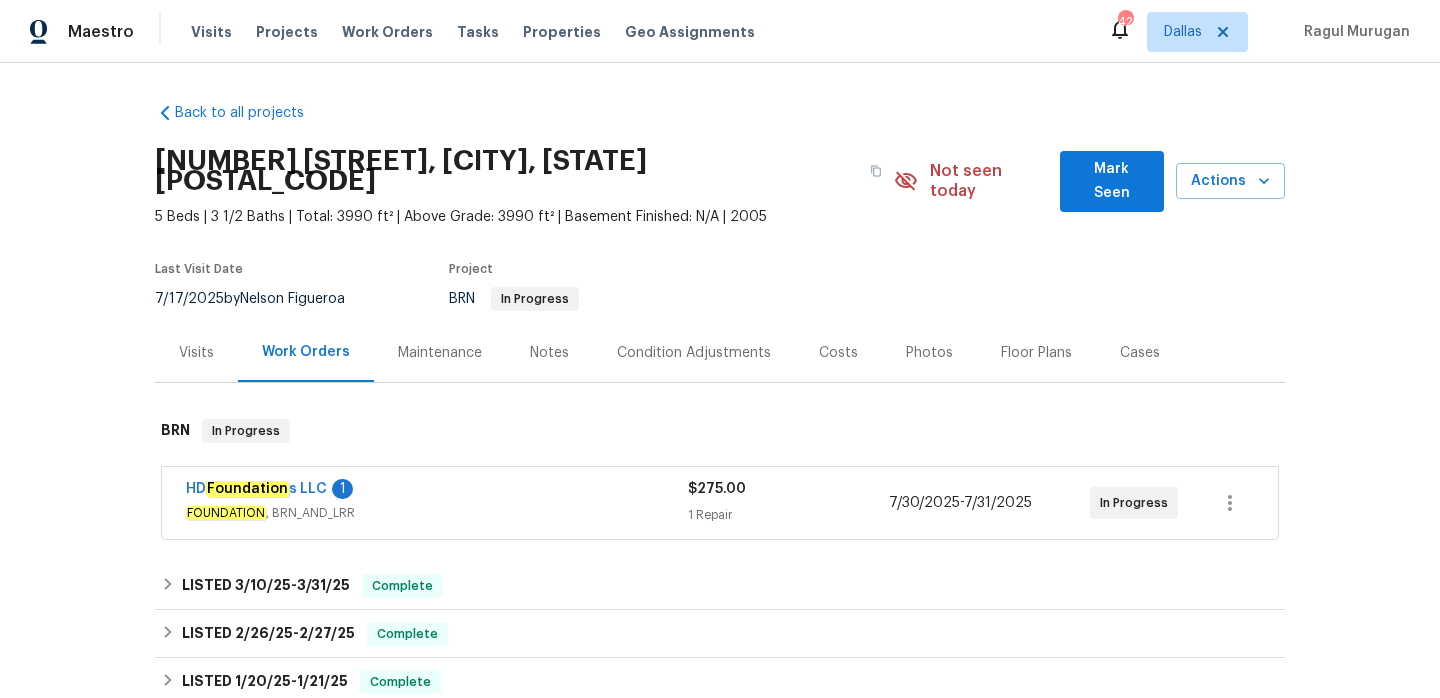 click on "HD Foundation s LLC 1" at bounding box center (437, 491) 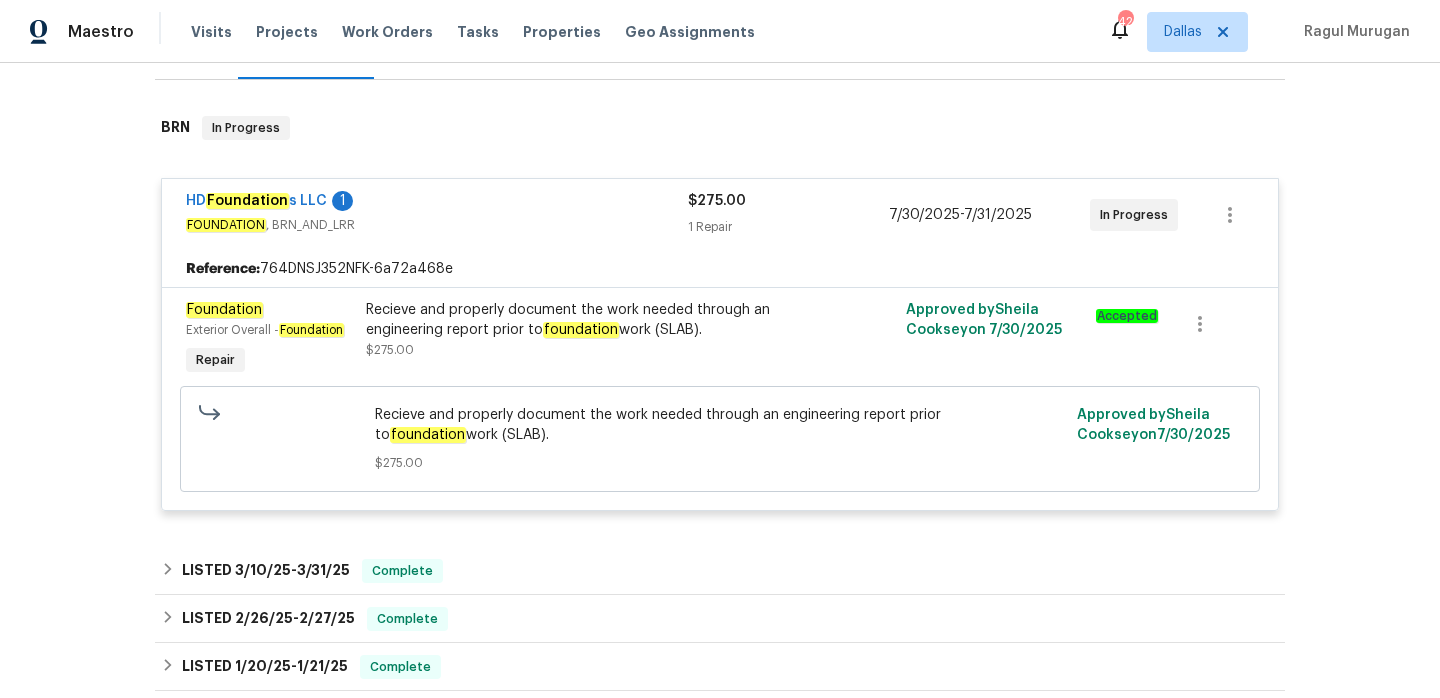 scroll, scrollTop: 381, scrollLeft: 0, axis: vertical 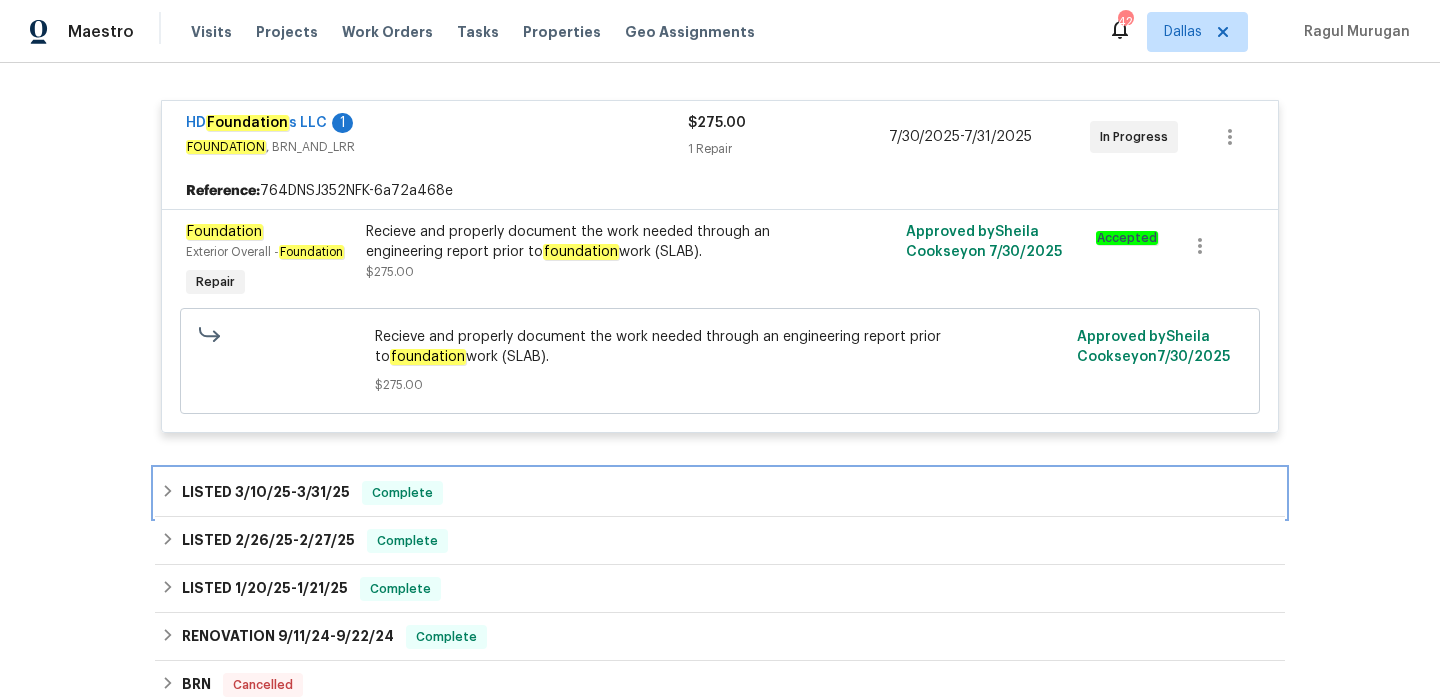 click on "LISTED 3/10/25 - 3/31/25 Complete" at bounding box center (720, 493) 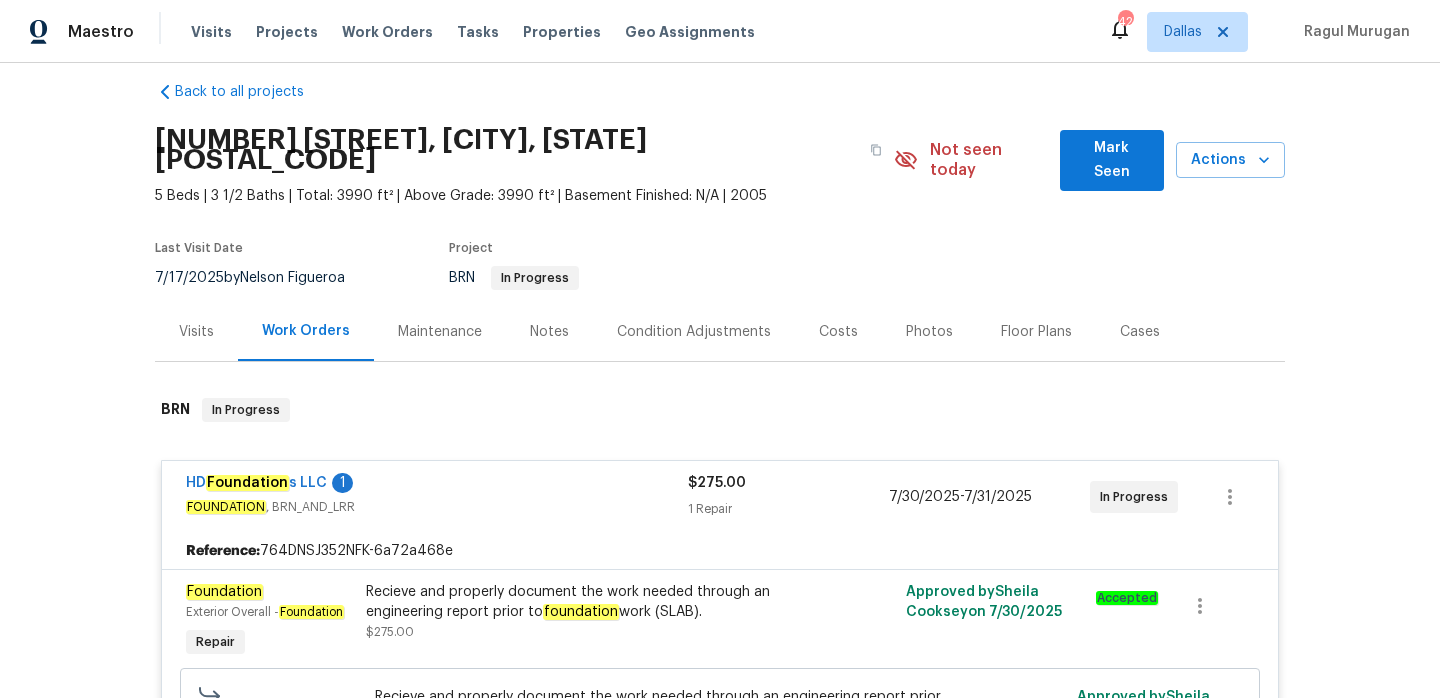 scroll, scrollTop: 0, scrollLeft: 0, axis: both 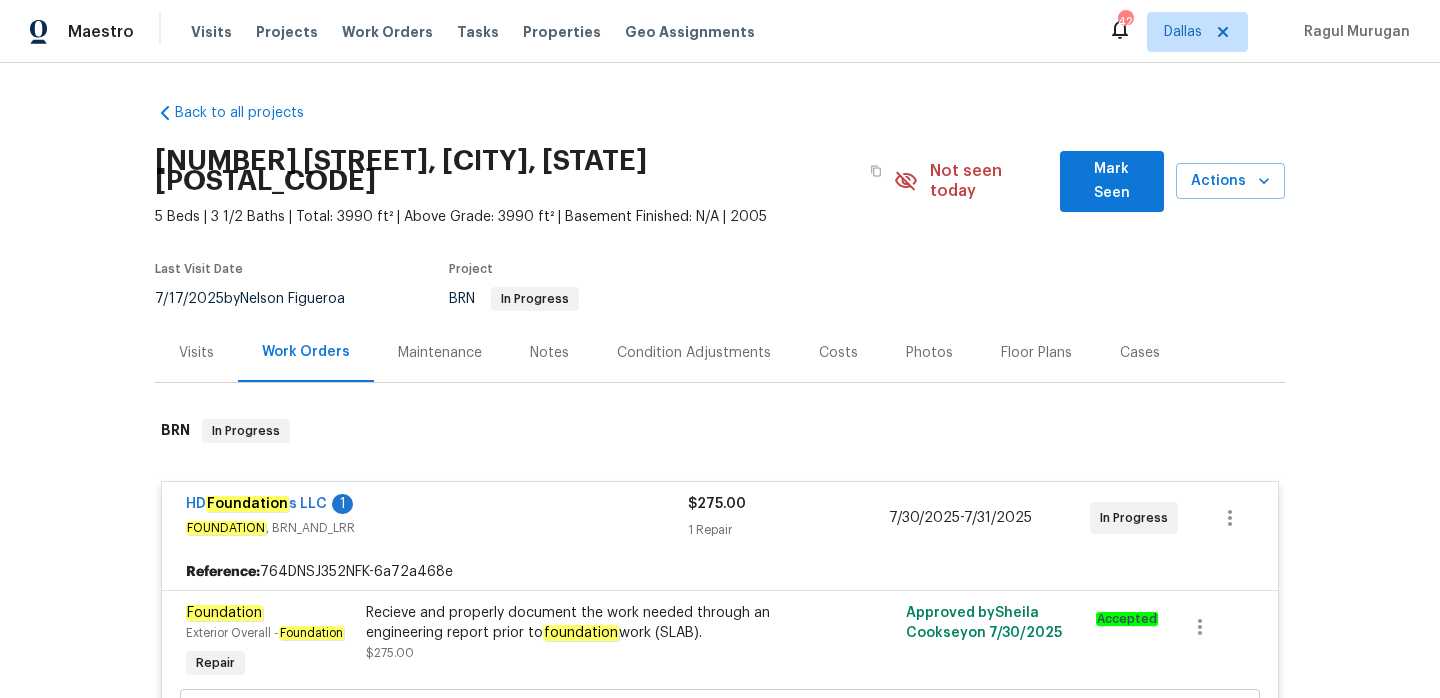 click on "Visits" at bounding box center [196, 352] 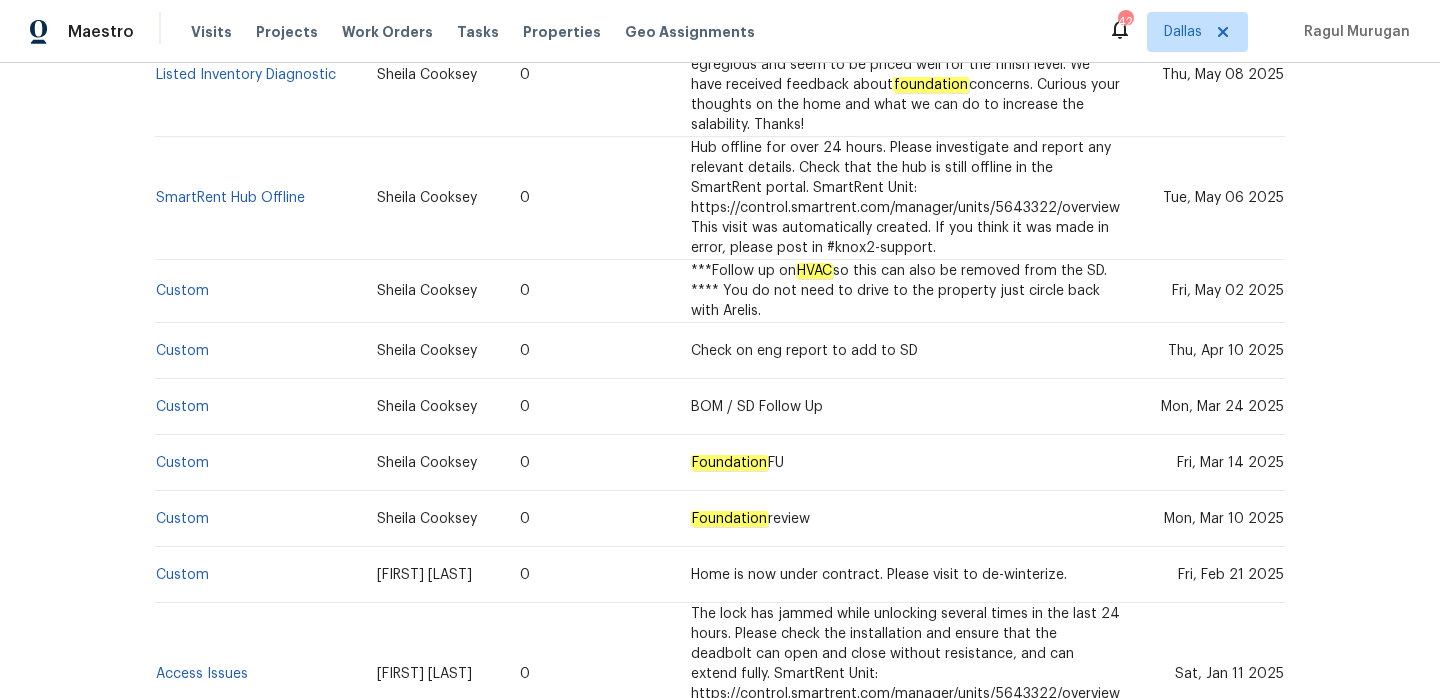 scroll, scrollTop: 0, scrollLeft: 0, axis: both 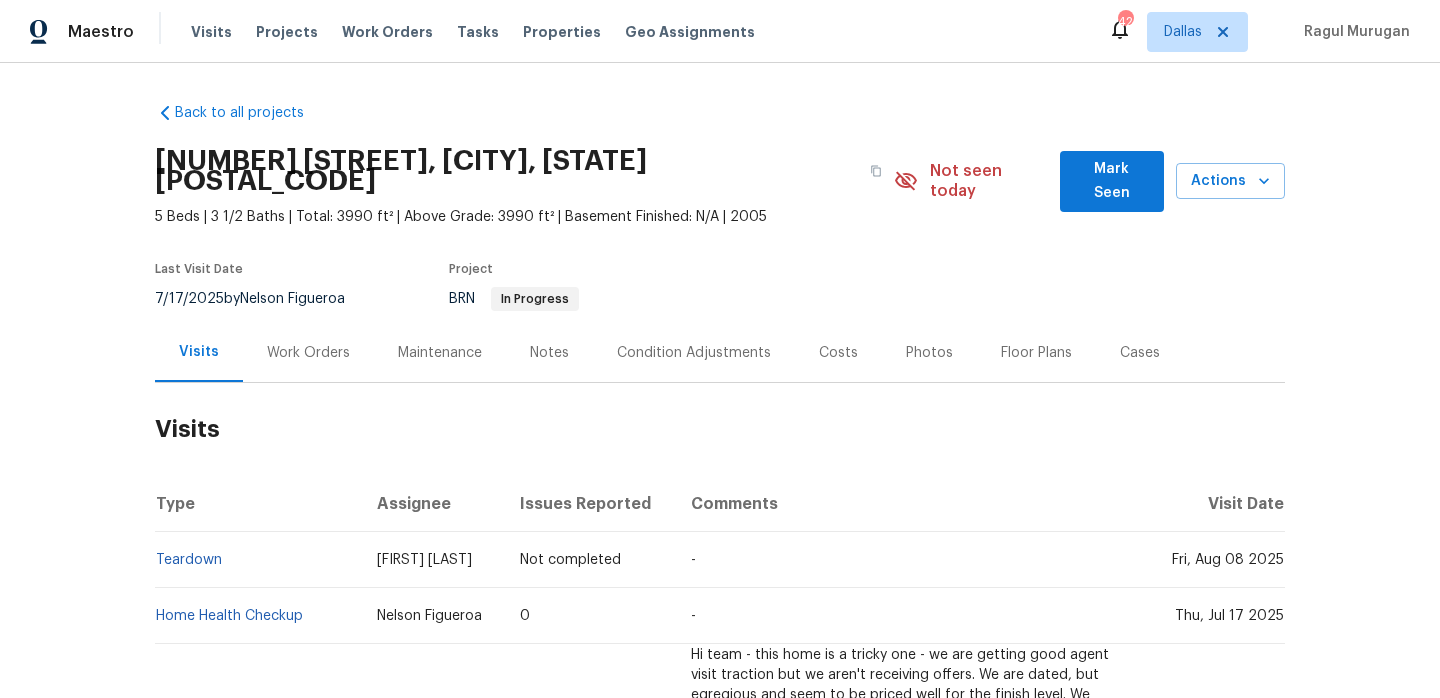 click on "Notes" at bounding box center (549, 353) 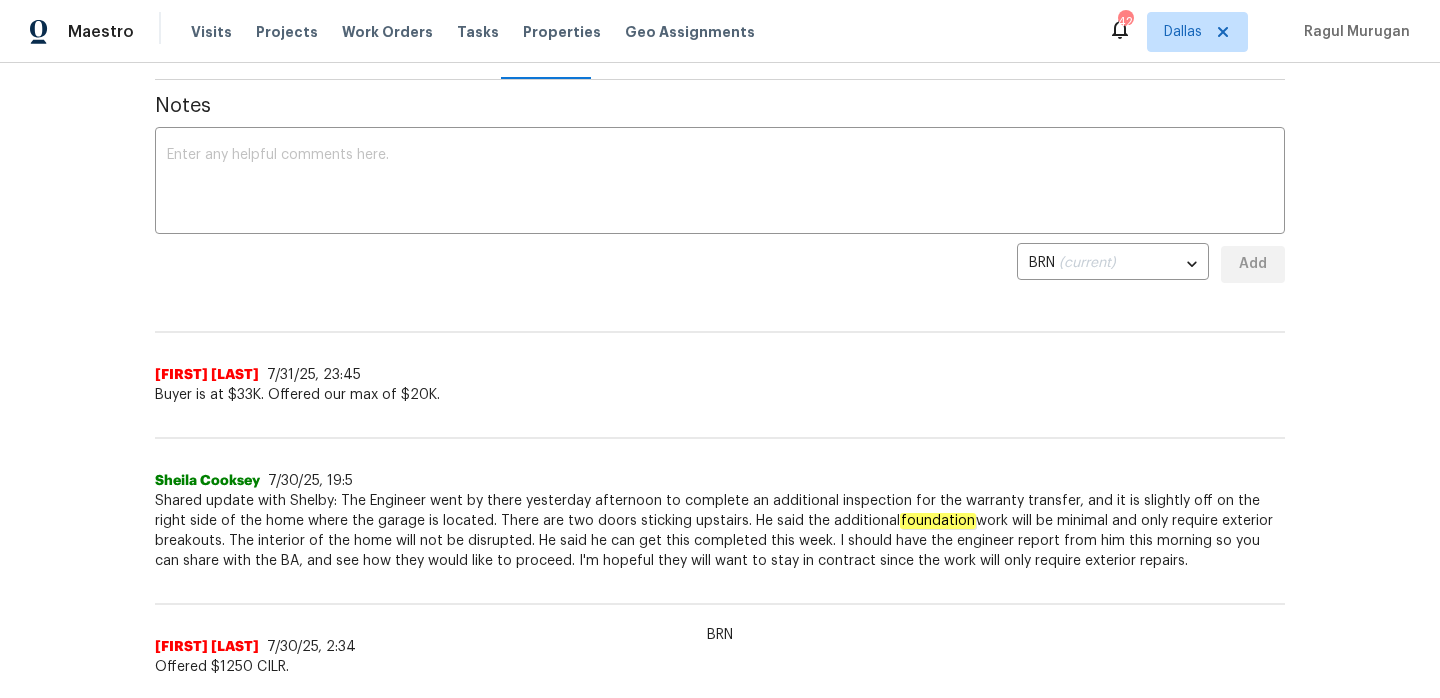 scroll, scrollTop: 13, scrollLeft: 0, axis: vertical 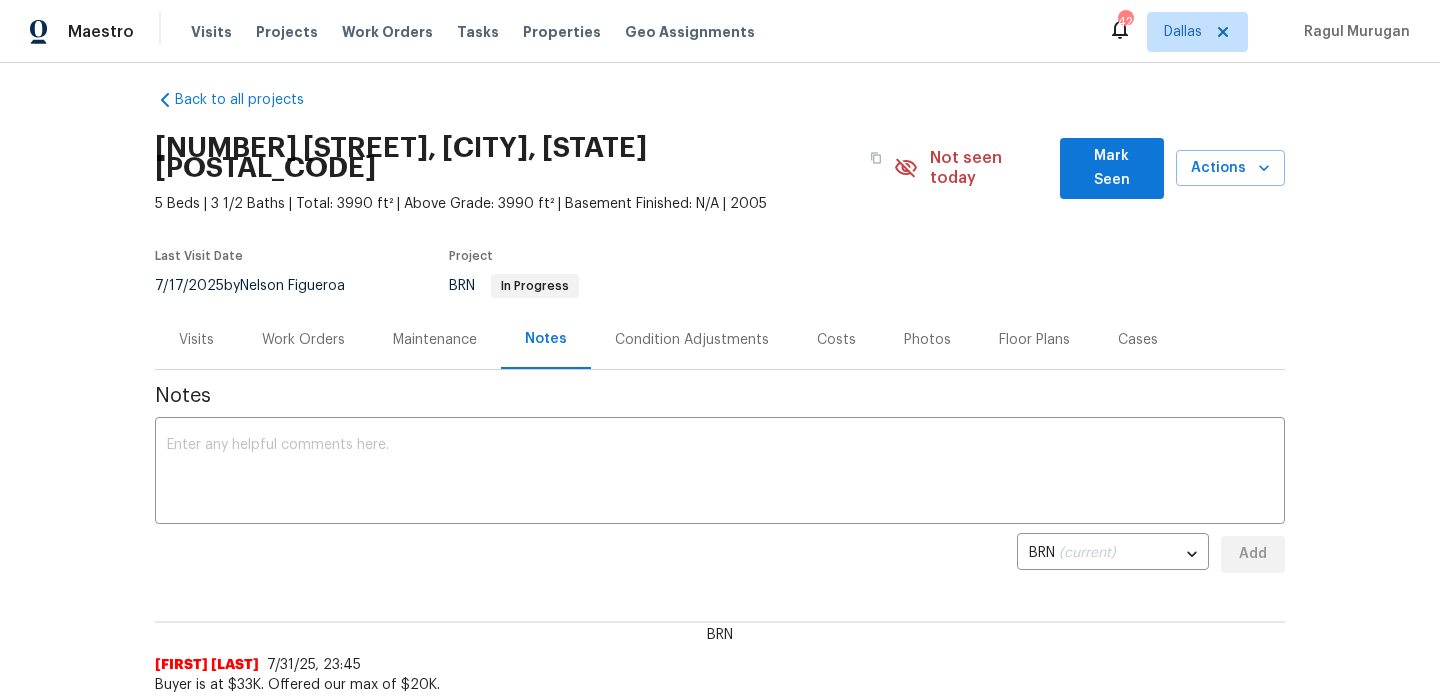 click on "Work Orders" at bounding box center [303, 340] 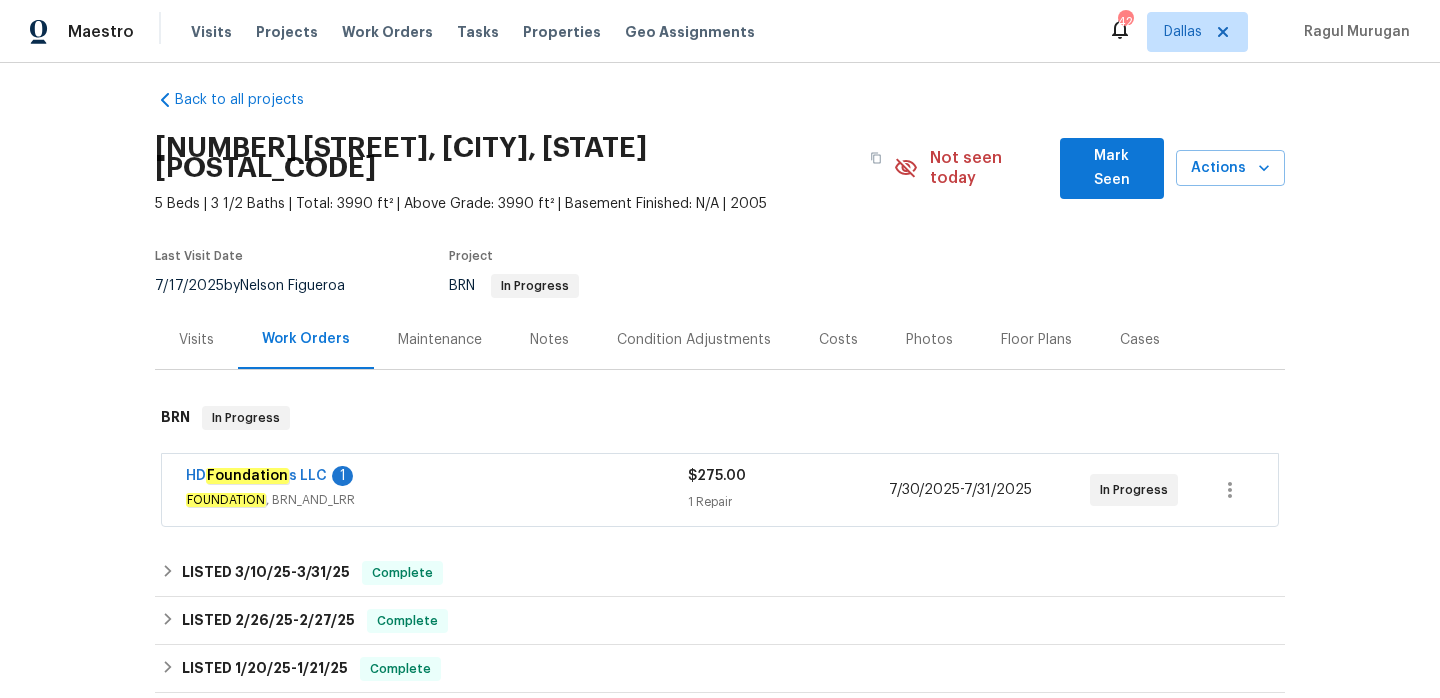 click on "HD Foundation s LLC 1" at bounding box center (437, 478) 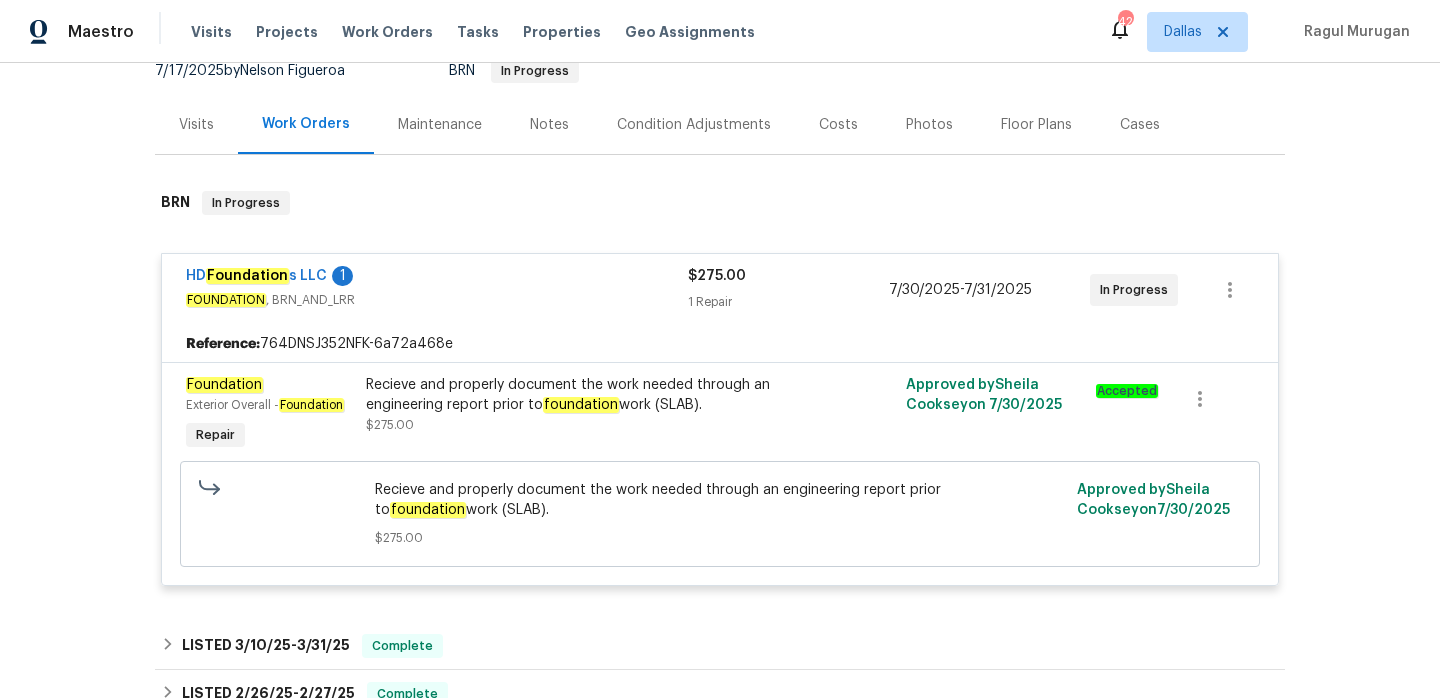 scroll, scrollTop: 0, scrollLeft: 0, axis: both 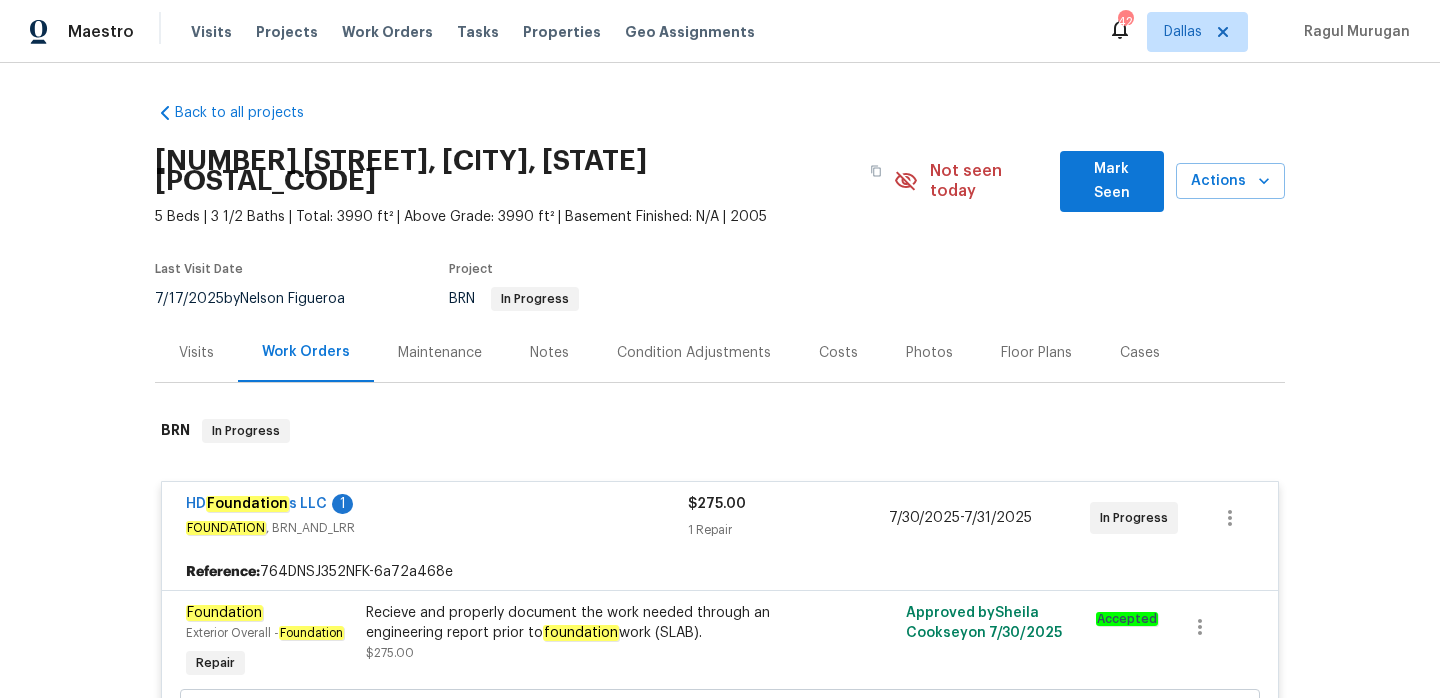 click on "Notes" at bounding box center (549, 352) 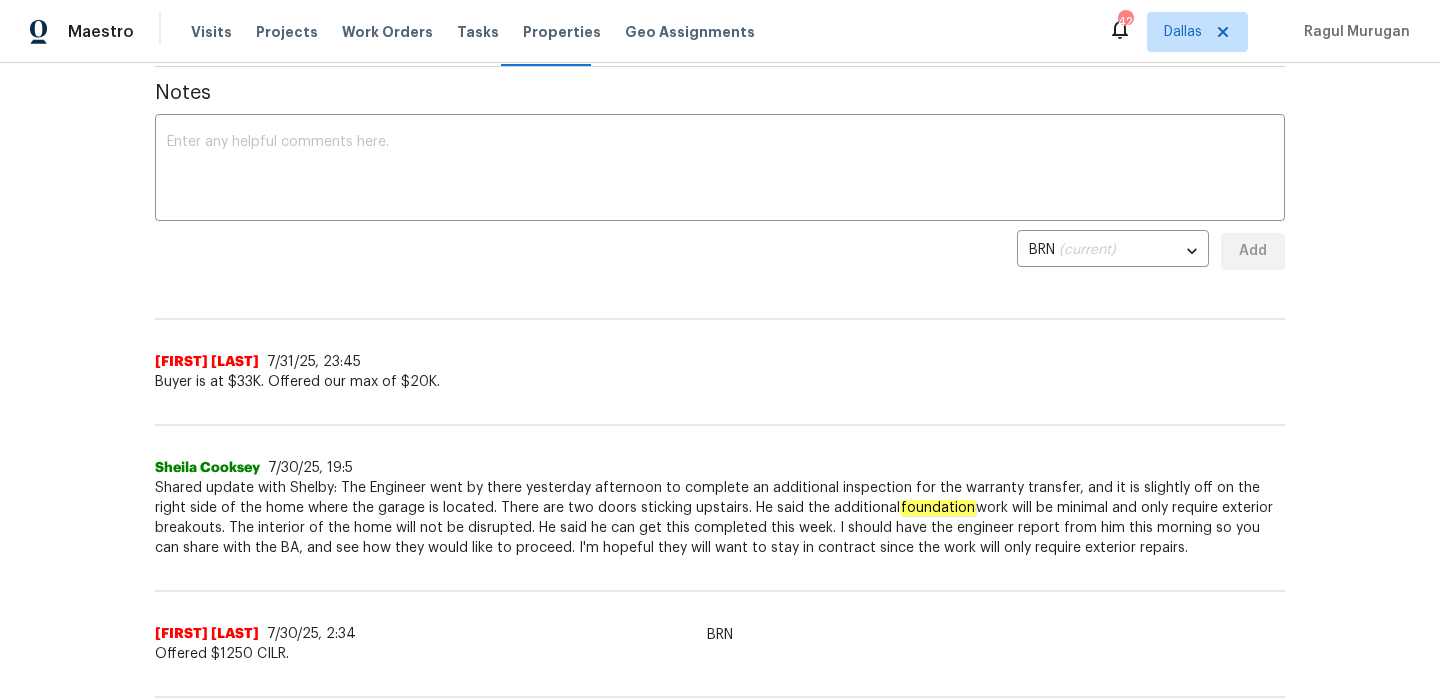 scroll, scrollTop: 325, scrollLeft: 0, axis: vertical 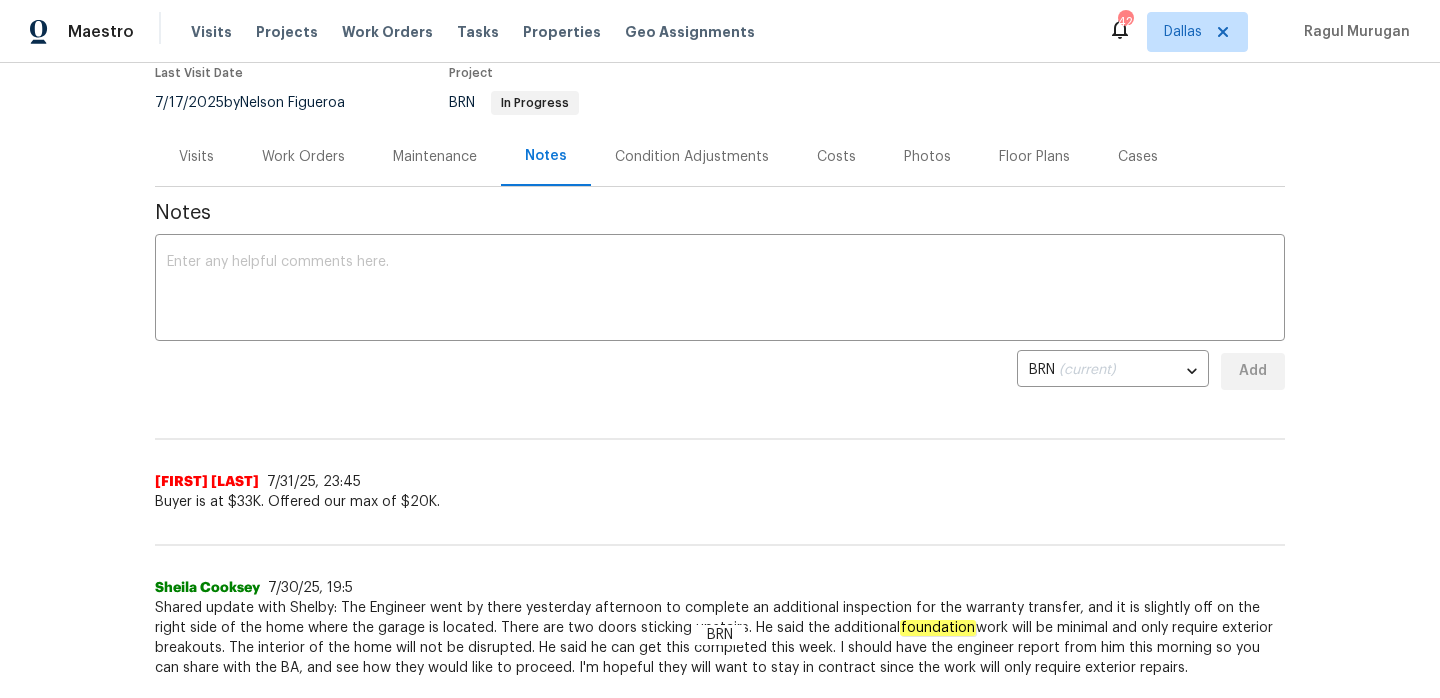 click on "Work Orders" at bounding box center [303, 157] 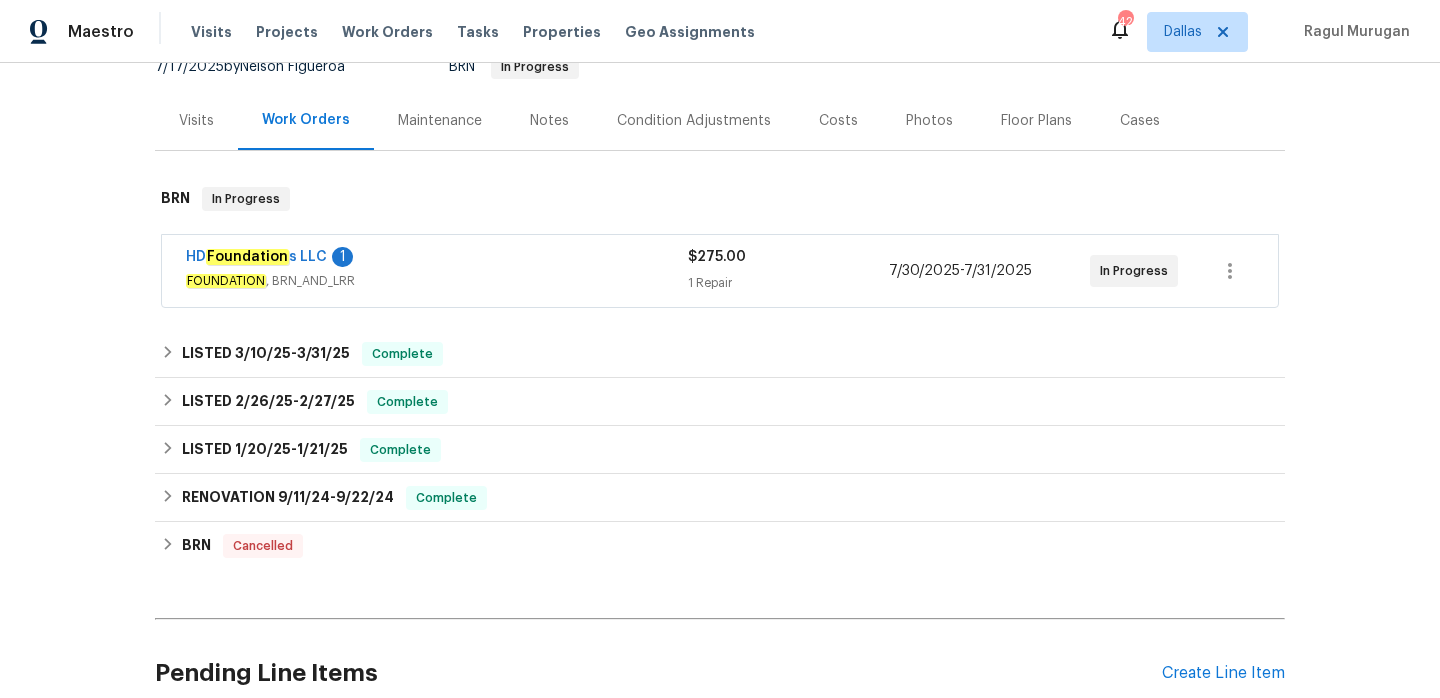scroll, scrollTop: 234, scrollLeft: 0, axis: vertical 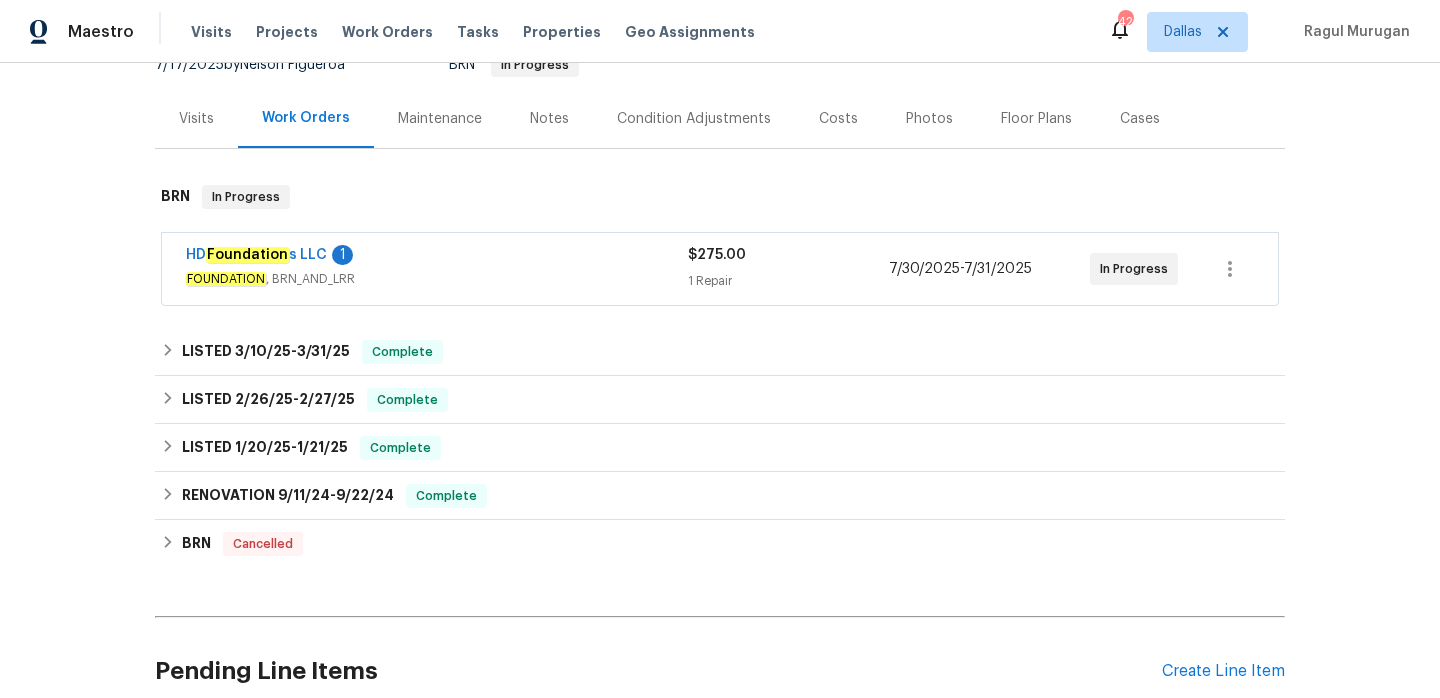 click on "HD Foundation s LLC 1 FOUNDATION , BRN_AND_LRR $275.00 1 Repair 7/30/2025 - 7/31/2025 In Progress" at bounding box center (720, 269) 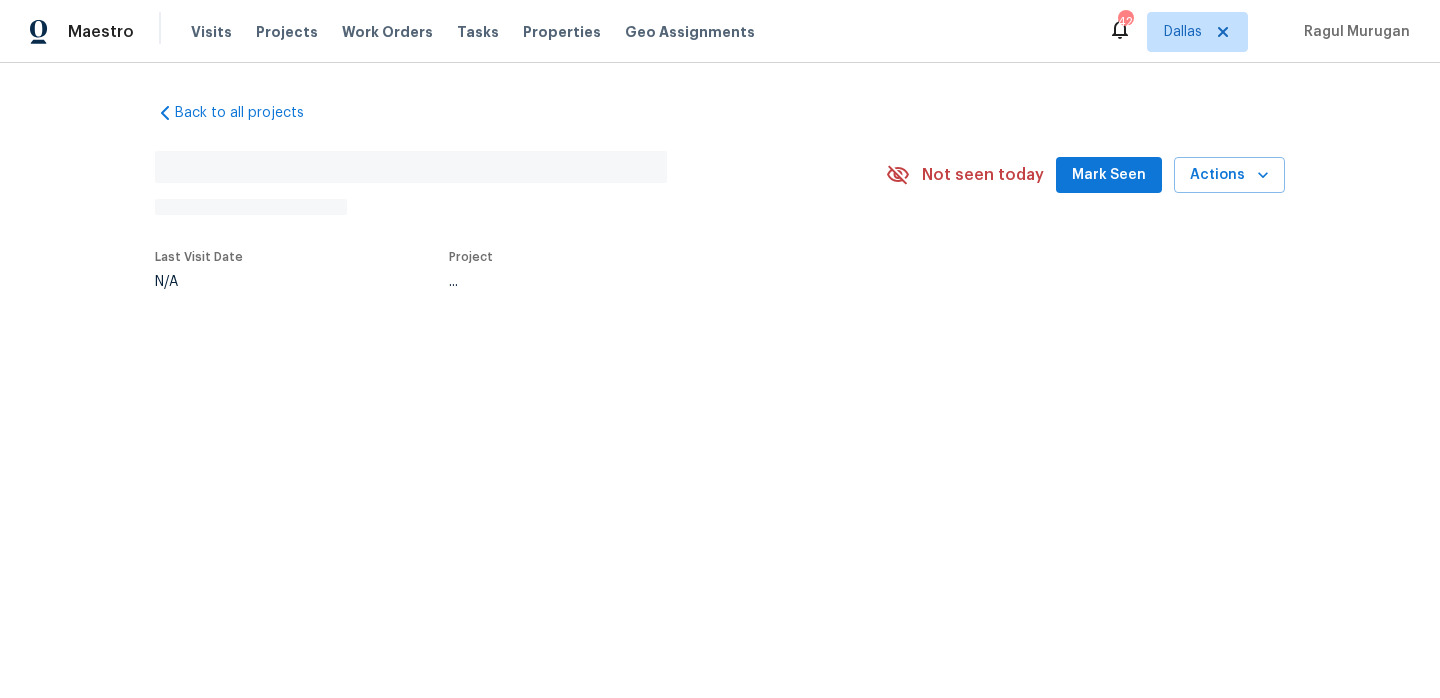 scroll, scrollTop: 0, scrollLeft: 0, axis: both 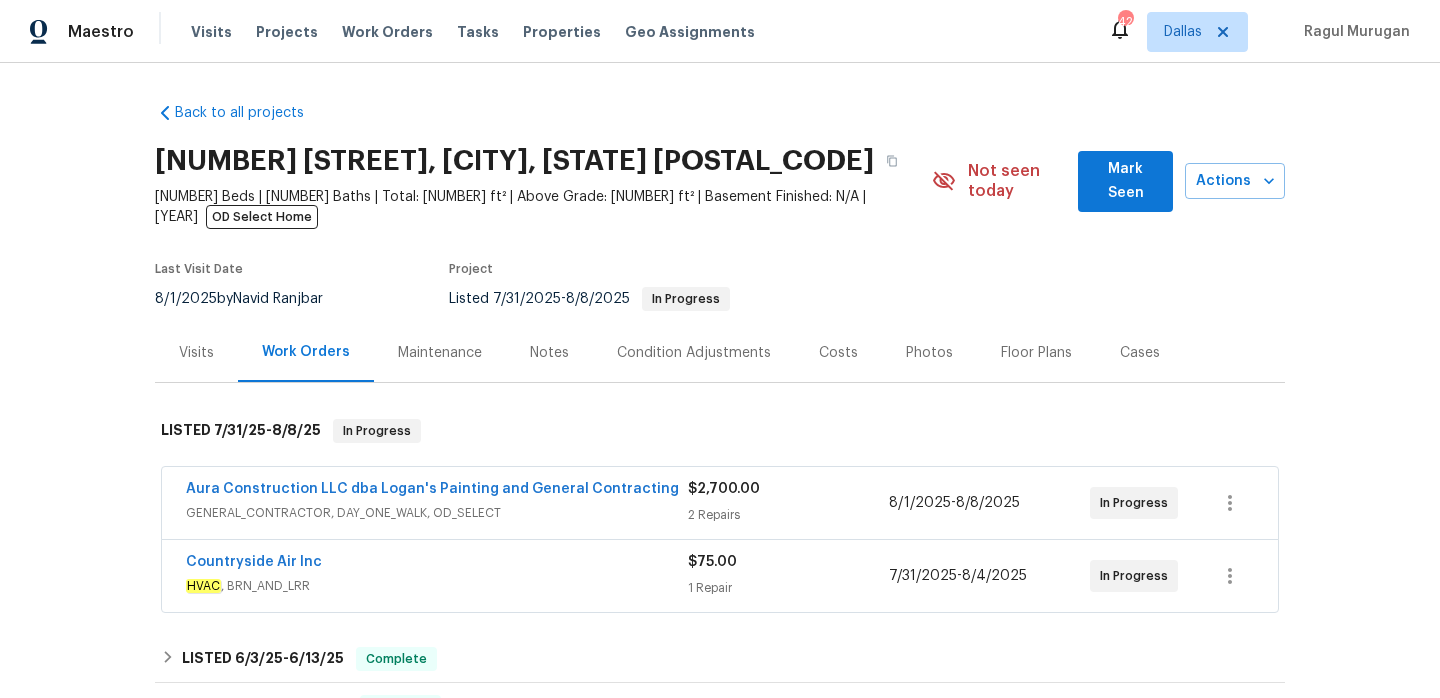 click on "$2,700.00 2 Repairs" at bounding box center [788, 503] 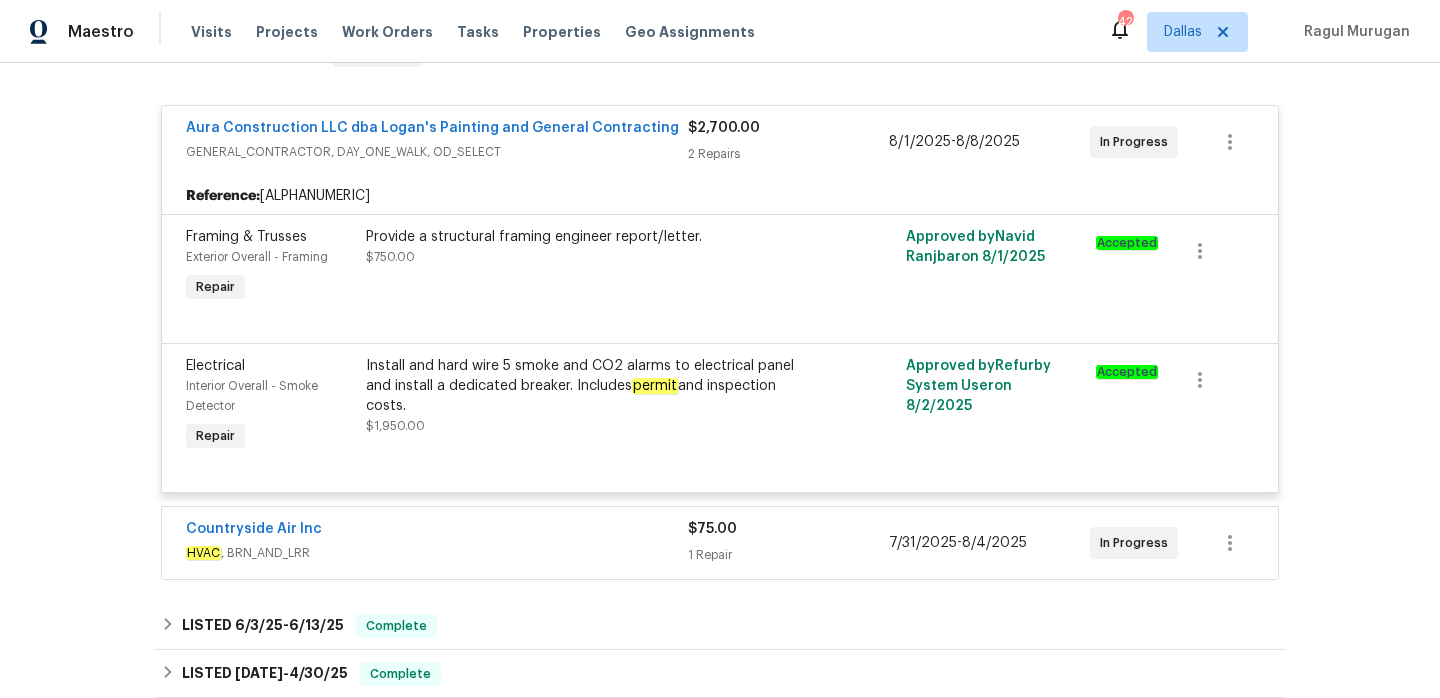 scroll, scrollTop: 396, scrollLeft: 0, axis: vertical 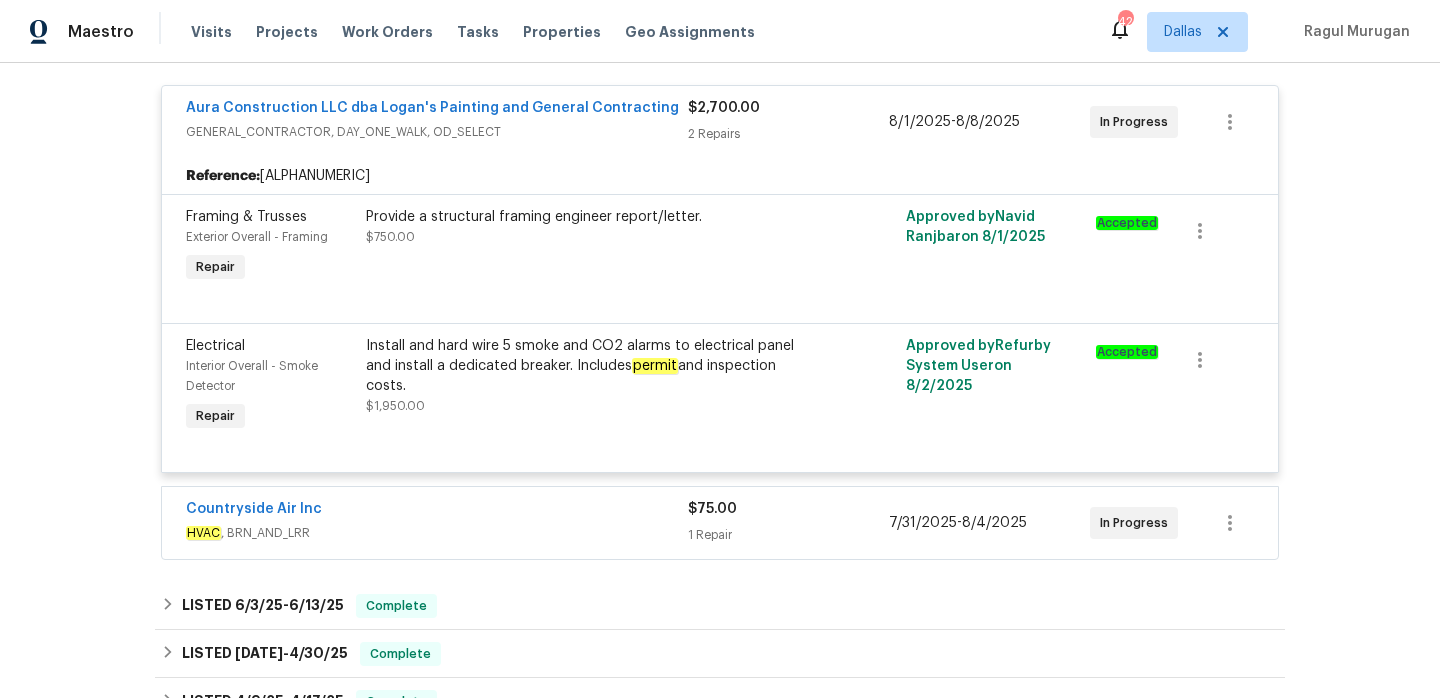 click on "$75.00 1 Repair" at bounding box center (788, 523) 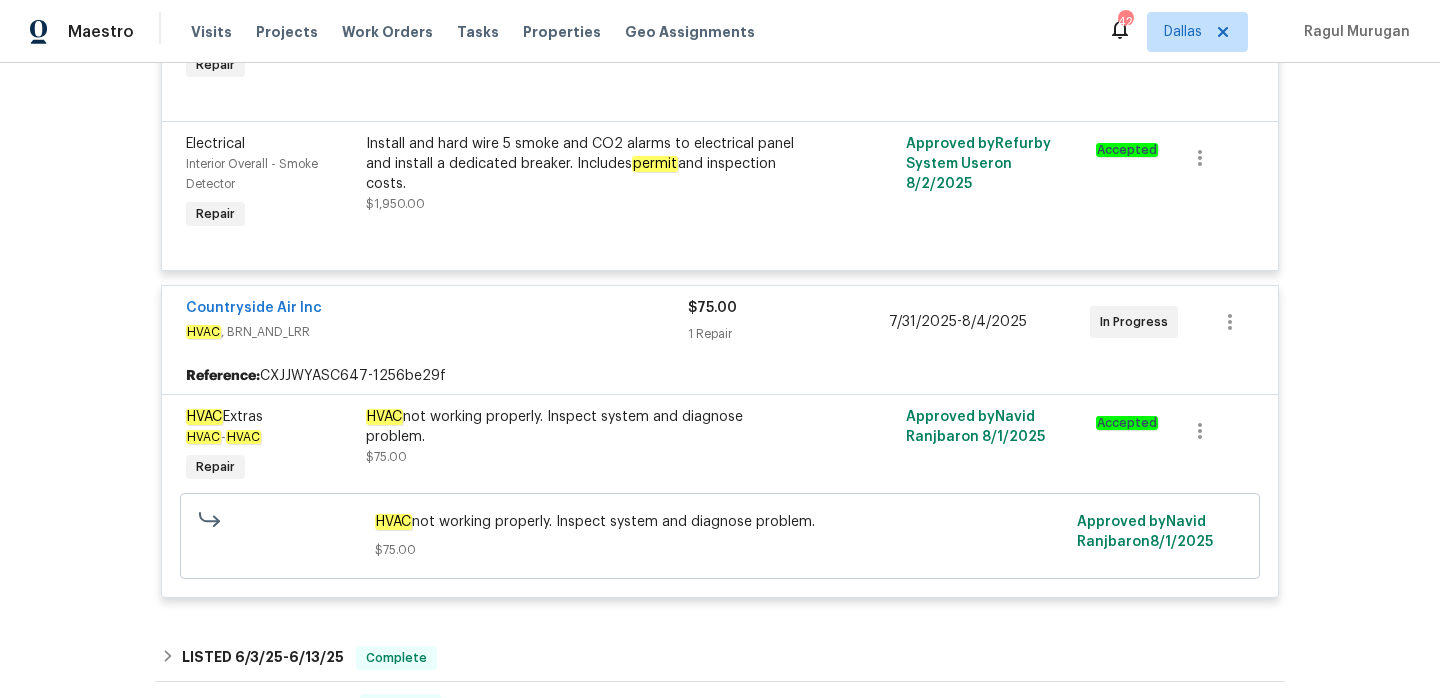 scroll, scrollTop: 795, scrollLeft: 0, axis: vertical 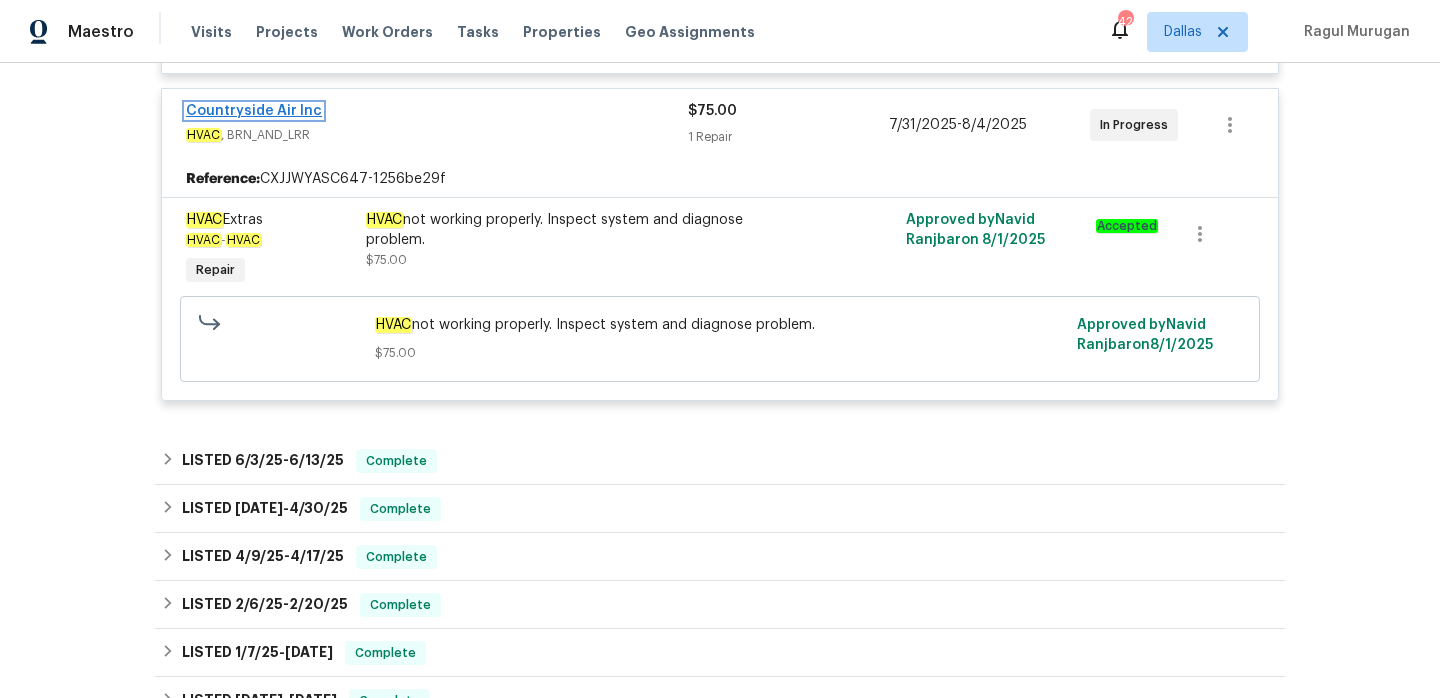 click on "Countryside Air Inc" at bounding box center [254, 111] 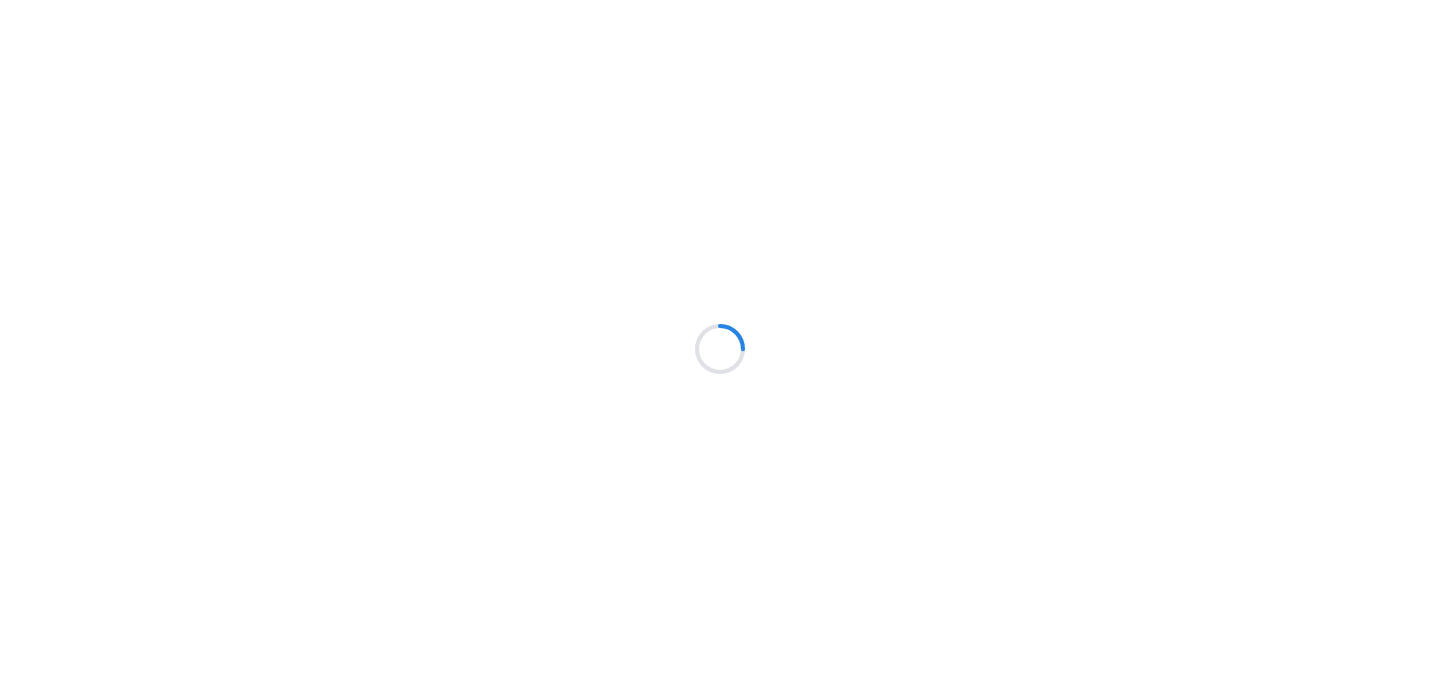 scroll, scrollTop: 0, scrollLeft: 0, axis: both 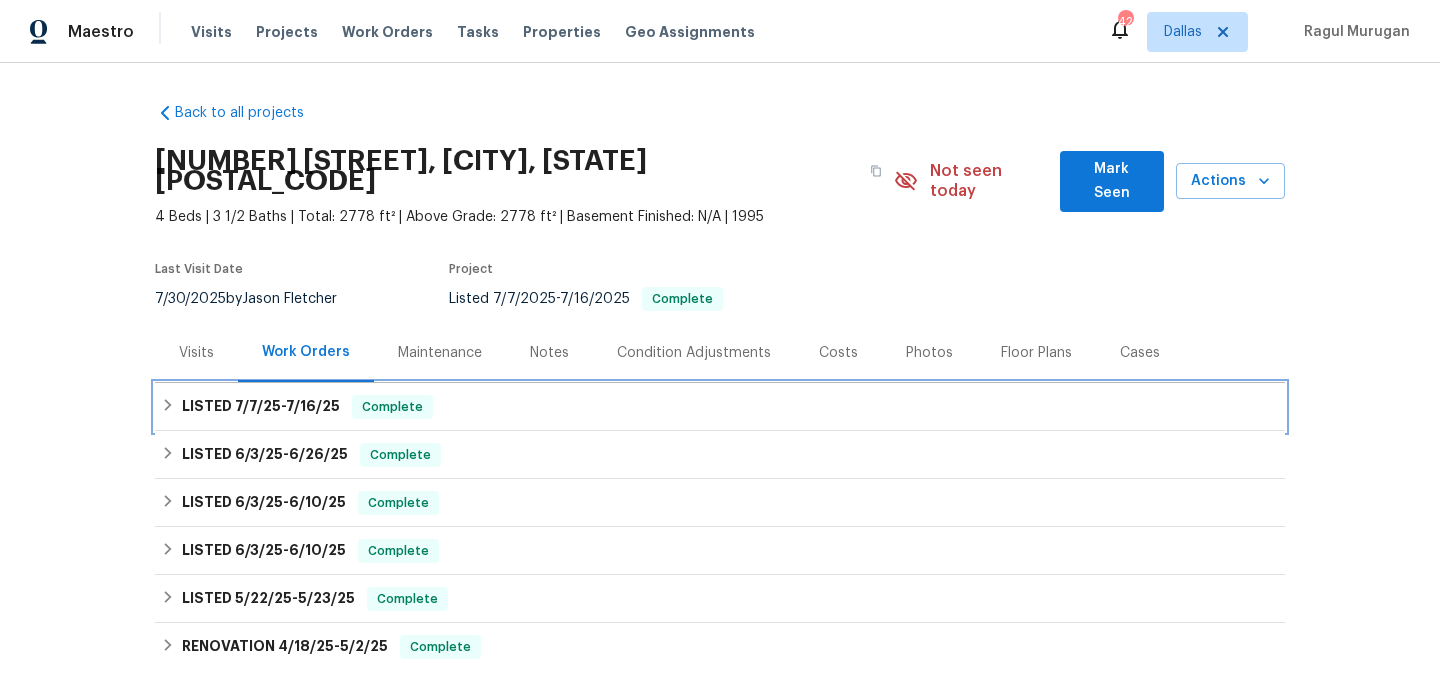 click on "LISTED   [DATE]  -  [DATE] Complete" at bounding box center (720, 407) 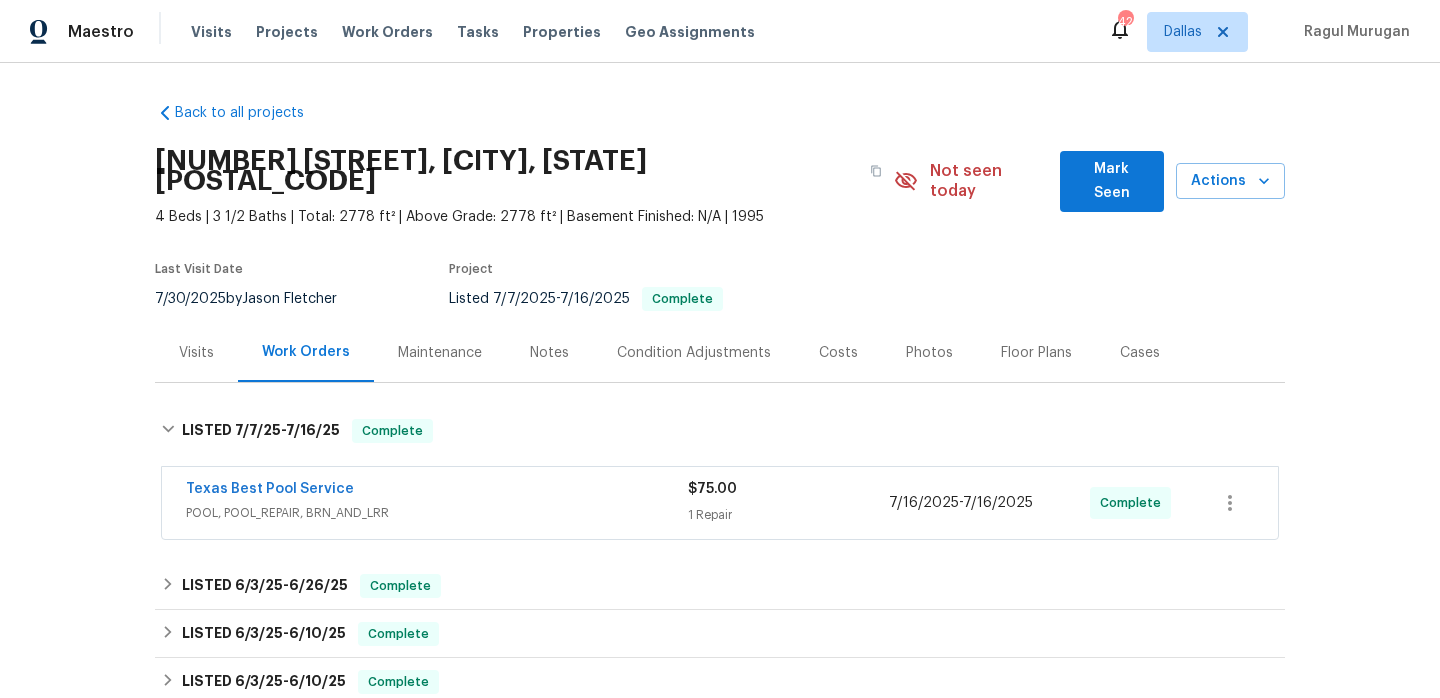 click on "Texas Best Pool Service" at bounding box center (437, 491) 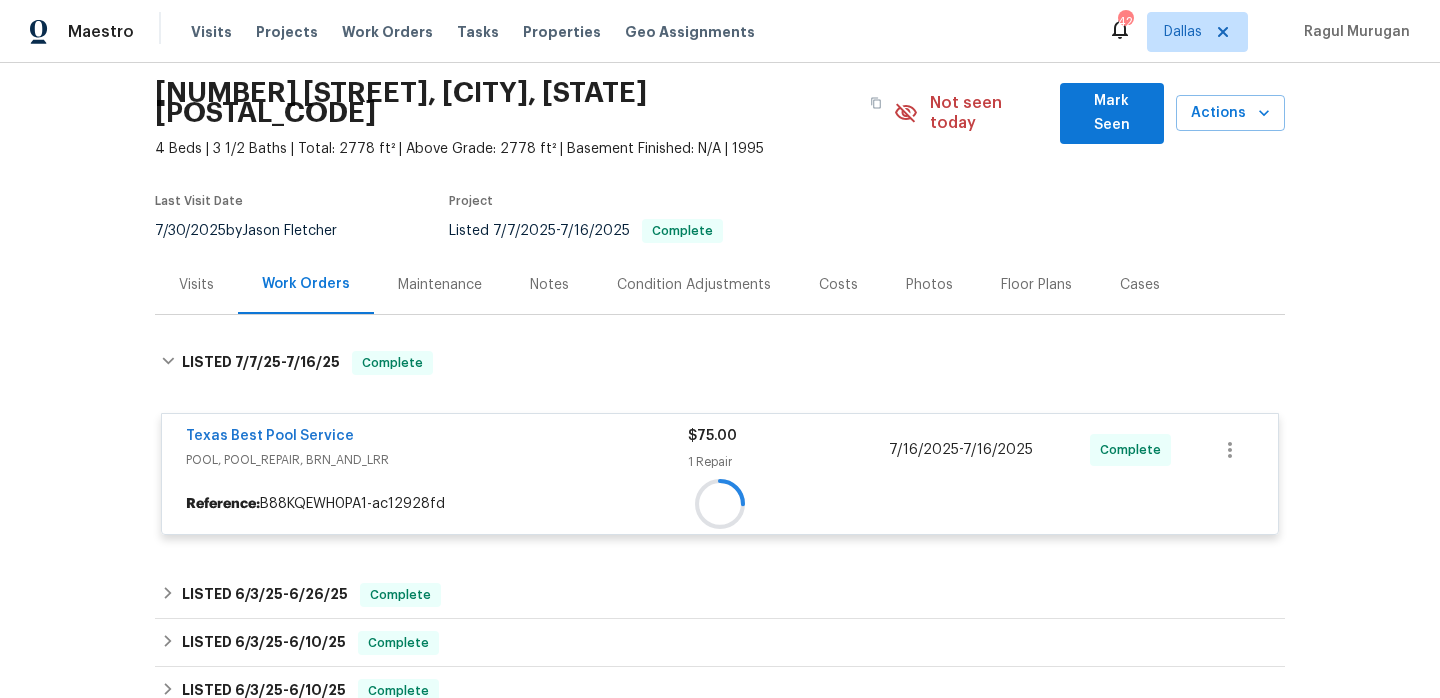 scroll, scrollTop: 145, scrollLeft: 0, axis: vertical 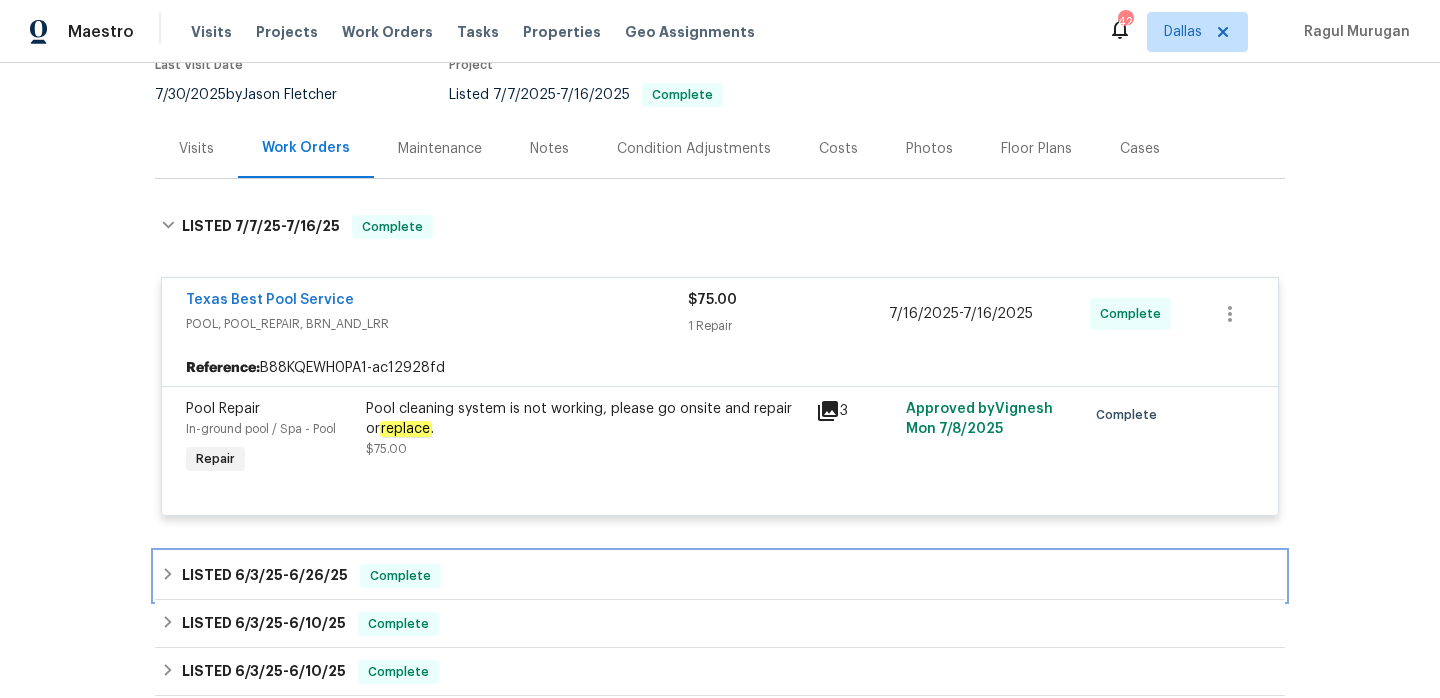 click on "LISTED   [DATE]  -  [DATE] Complete" at bounding box center [720, 576] 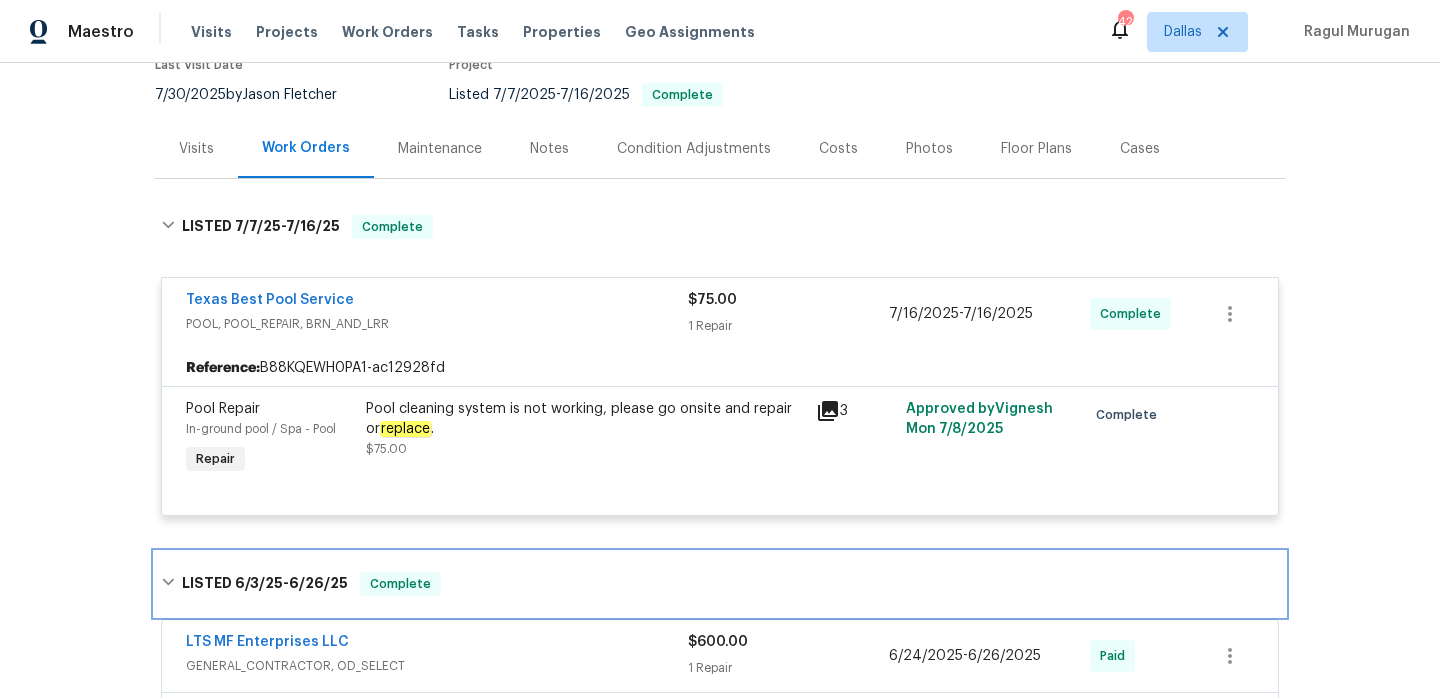 scroll, scrollTop: 225, scrollLeft: 0, axis: vertical 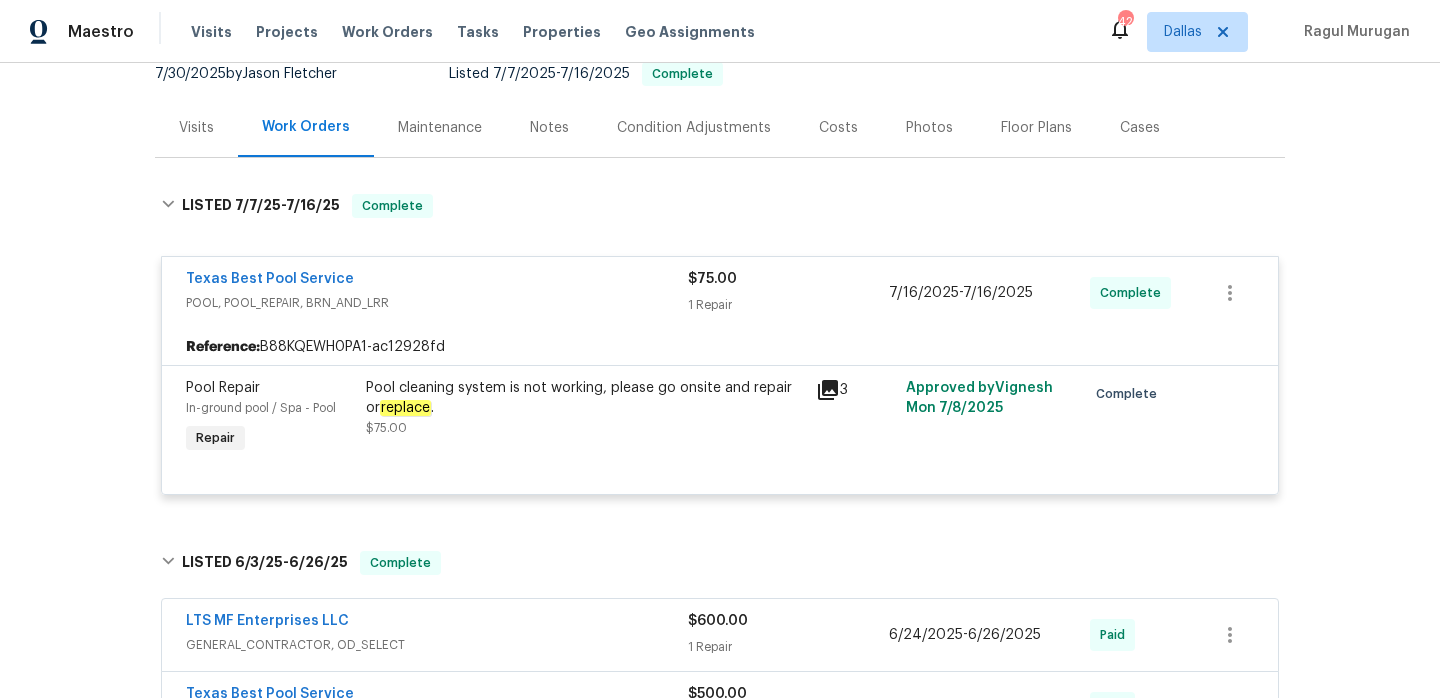 click on "LTS MF Enterprises LLC" at bounding box center [437, 623] 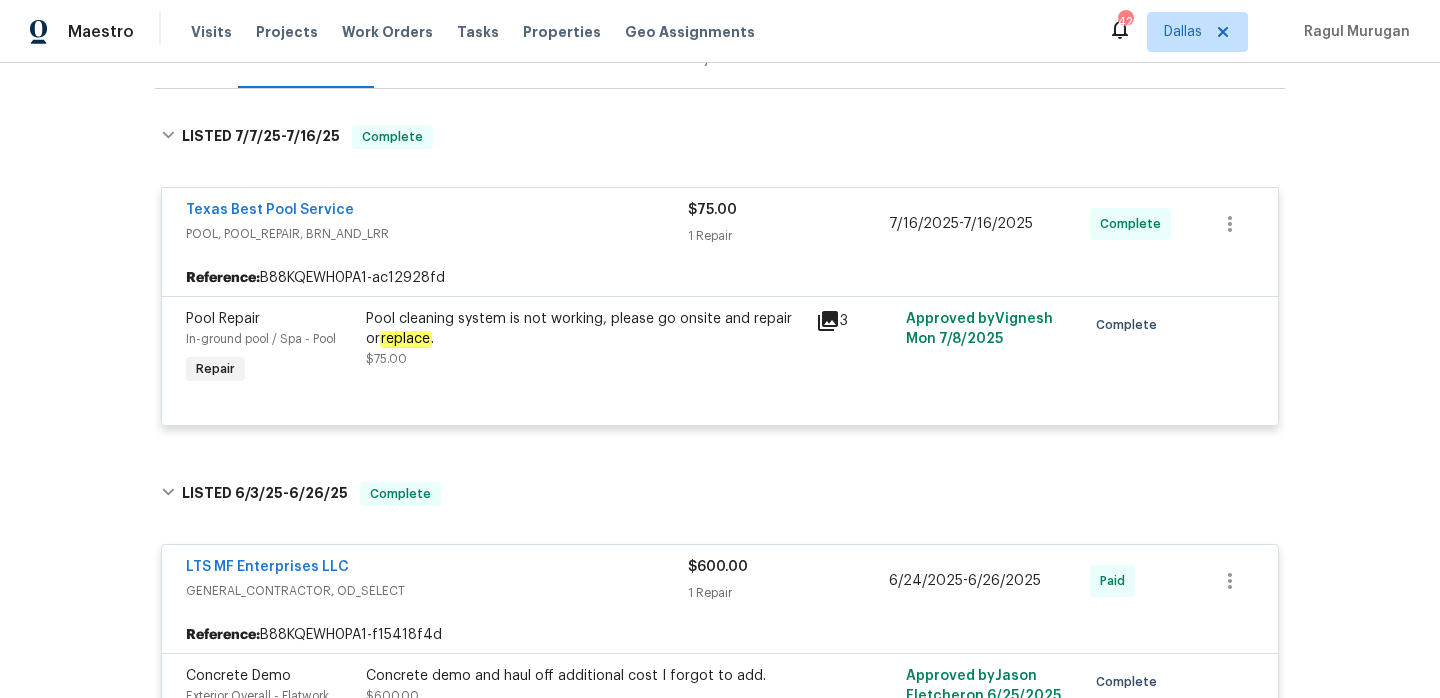 scroll, scrollTop: 487, scrollLeft: 0, axis: vertical 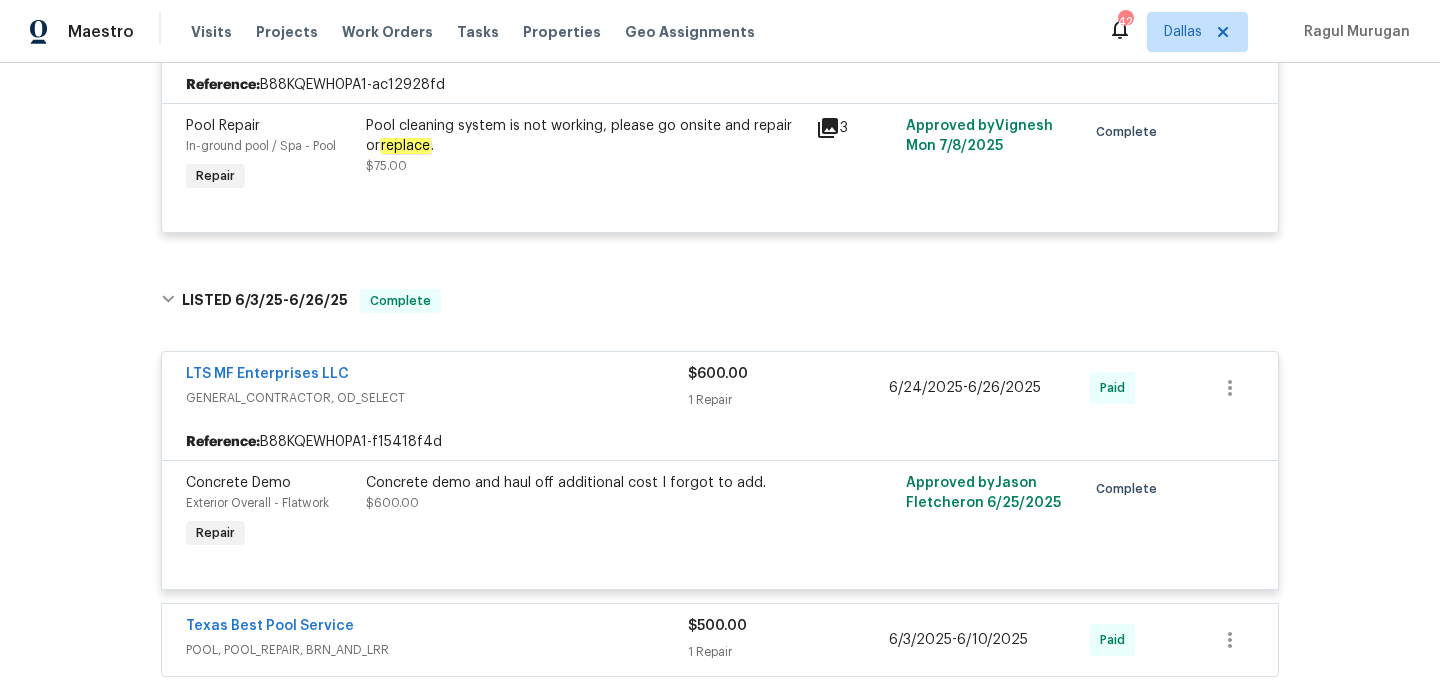 click on "Texas Best Pool Service" at bounding box center [437, 628] 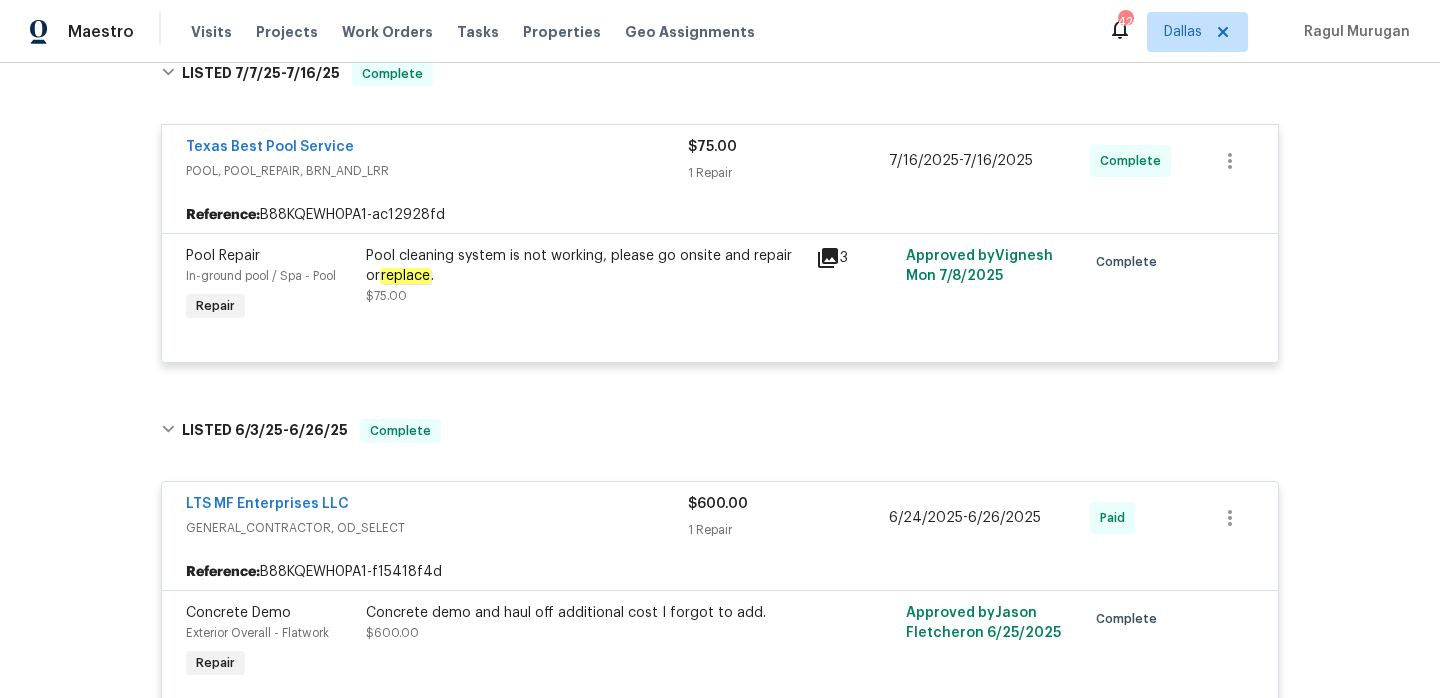 scroll, scrollTop: 0, scrollLeft: 0, axis: both 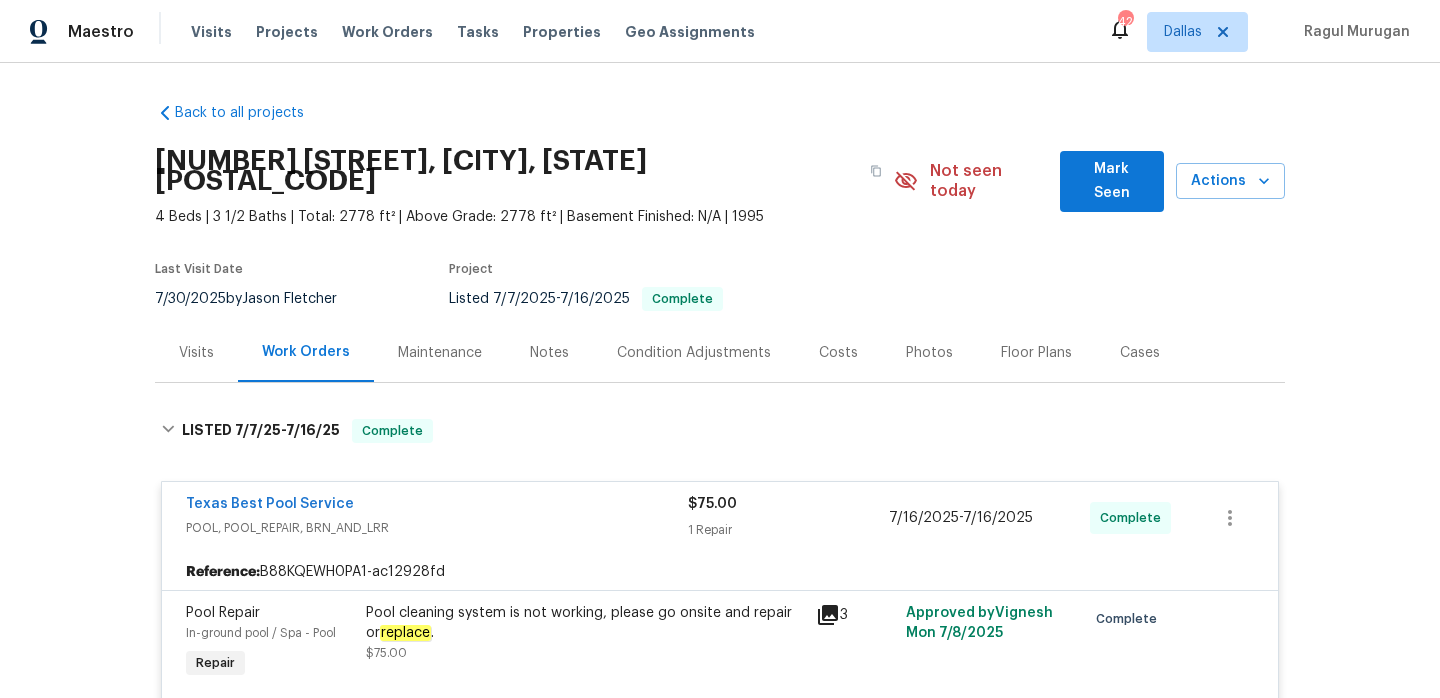click on "Visits" at bounding box center [196, 352] 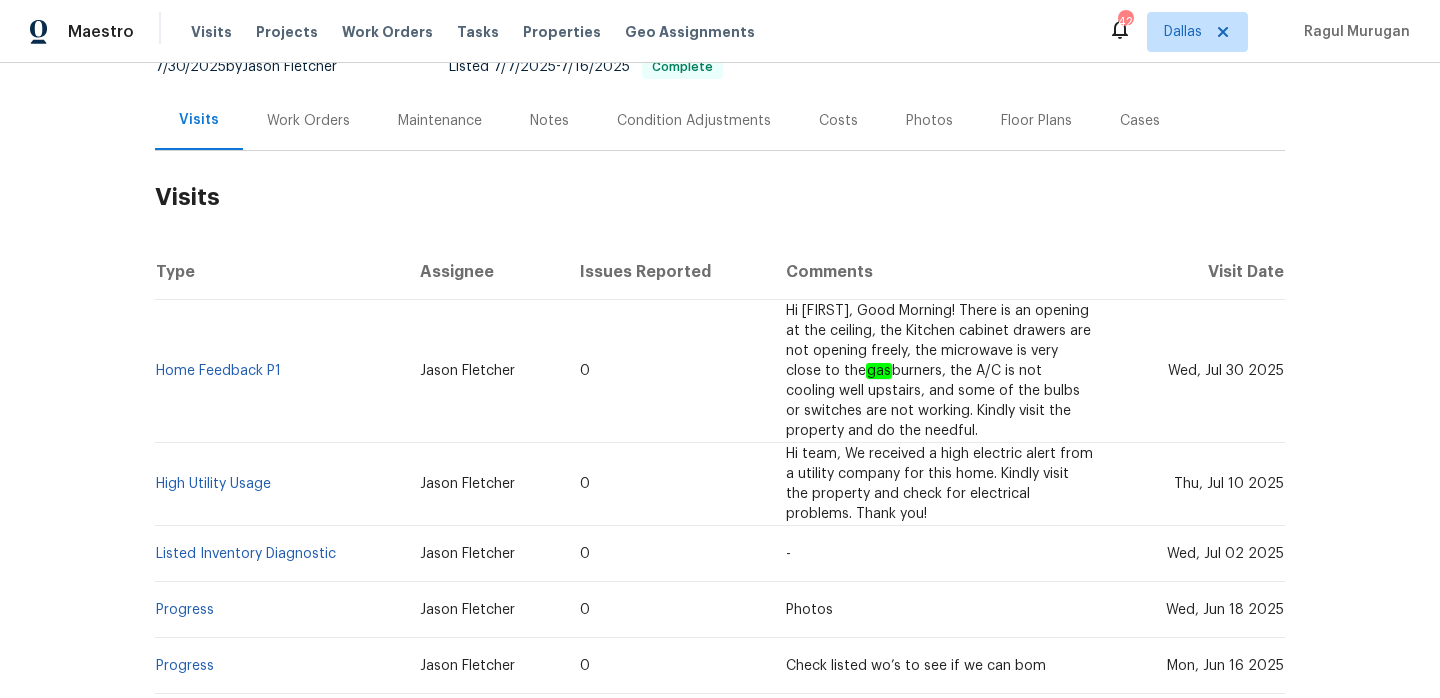 scroll, scrollTop: 257, scrollLeft: 0, axis: vertical 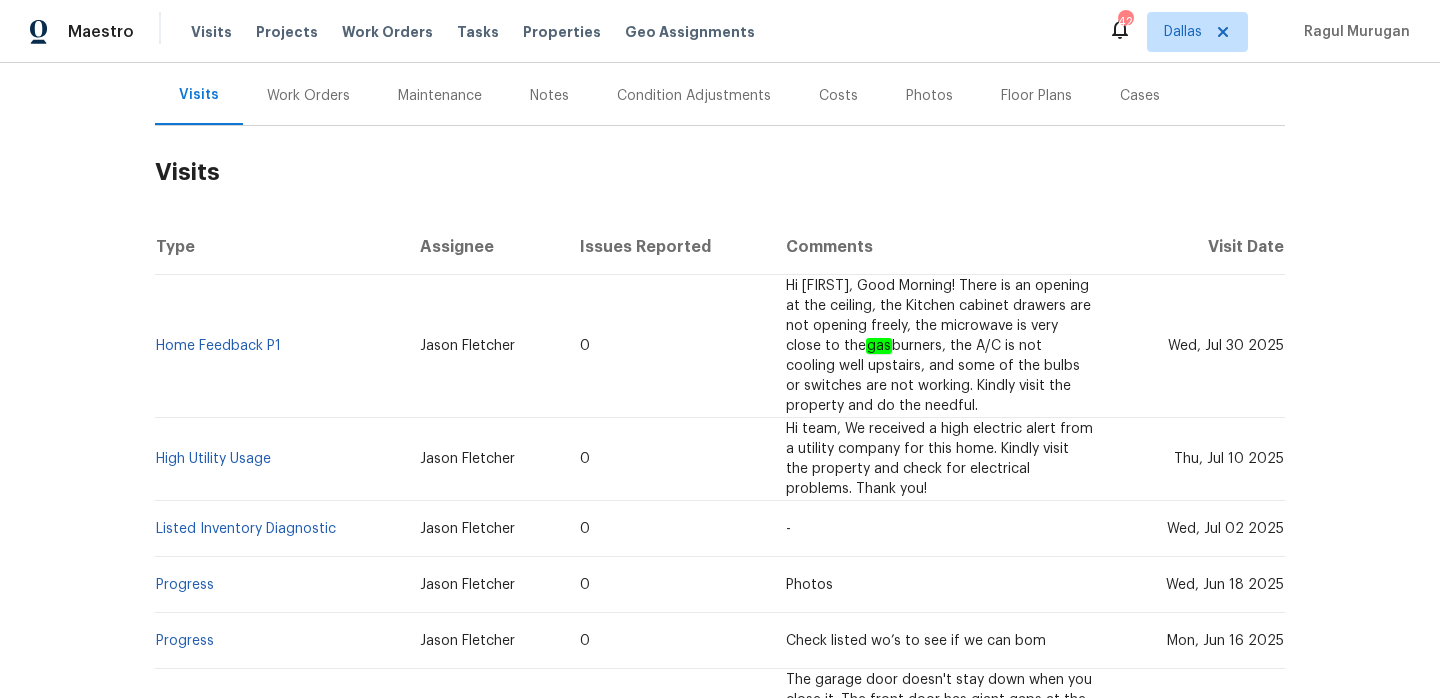 click on "High Utility Usage" at bounding box center (279, 459) 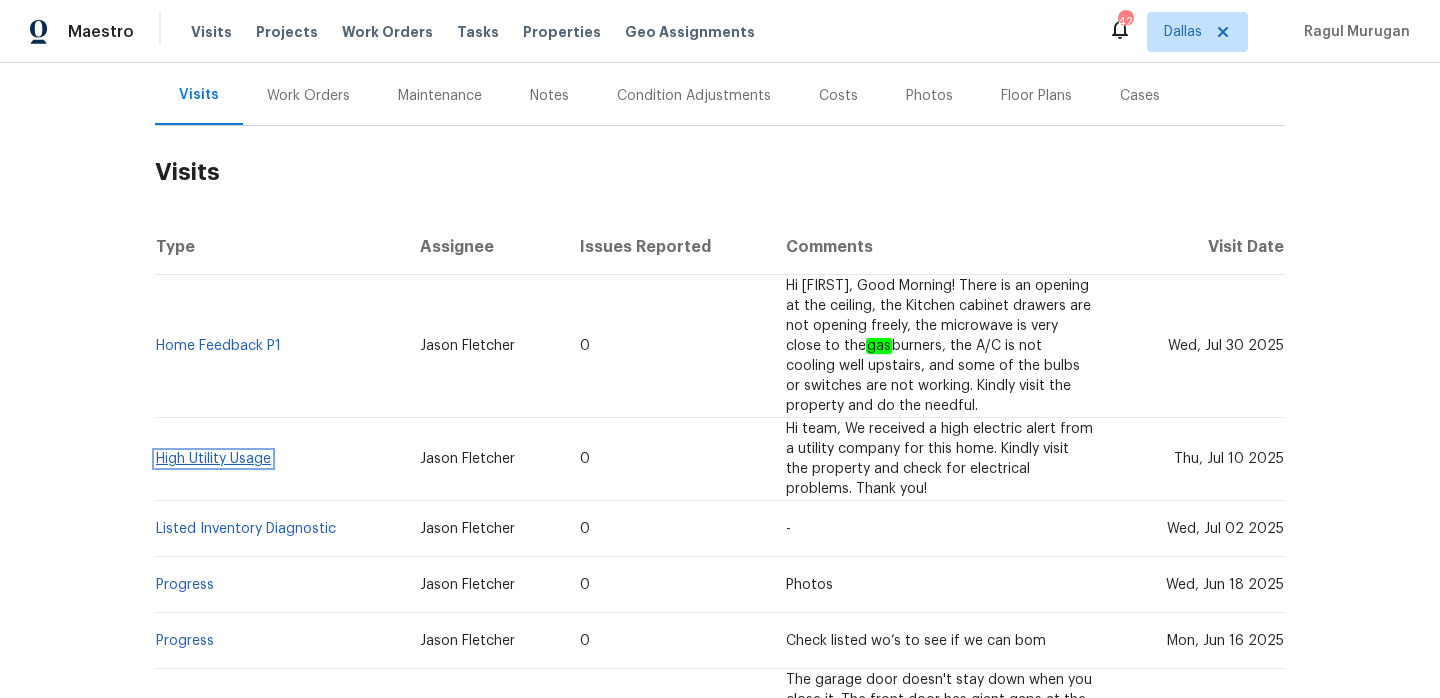 click on "High Utility Usage" at bounding box center (213, 459) 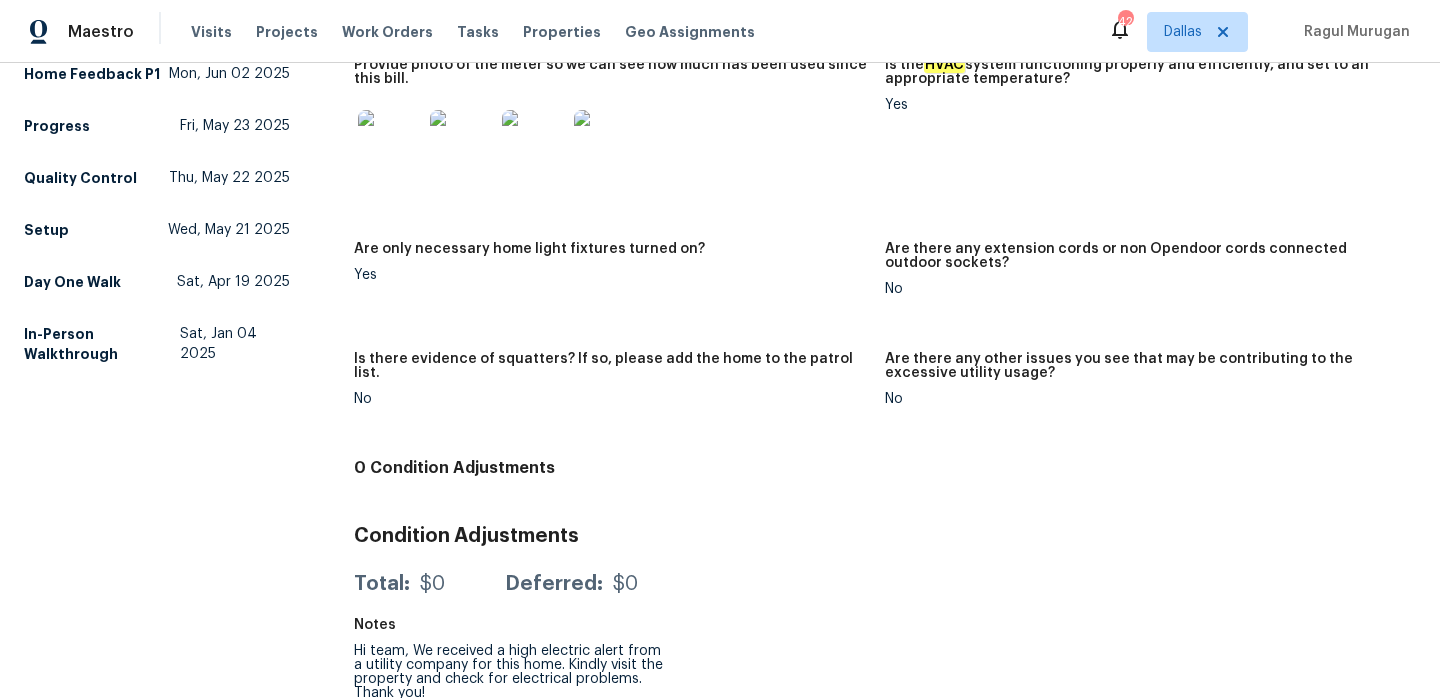scroll, scrollTop: 0, scrollLeft: 0, axis: both 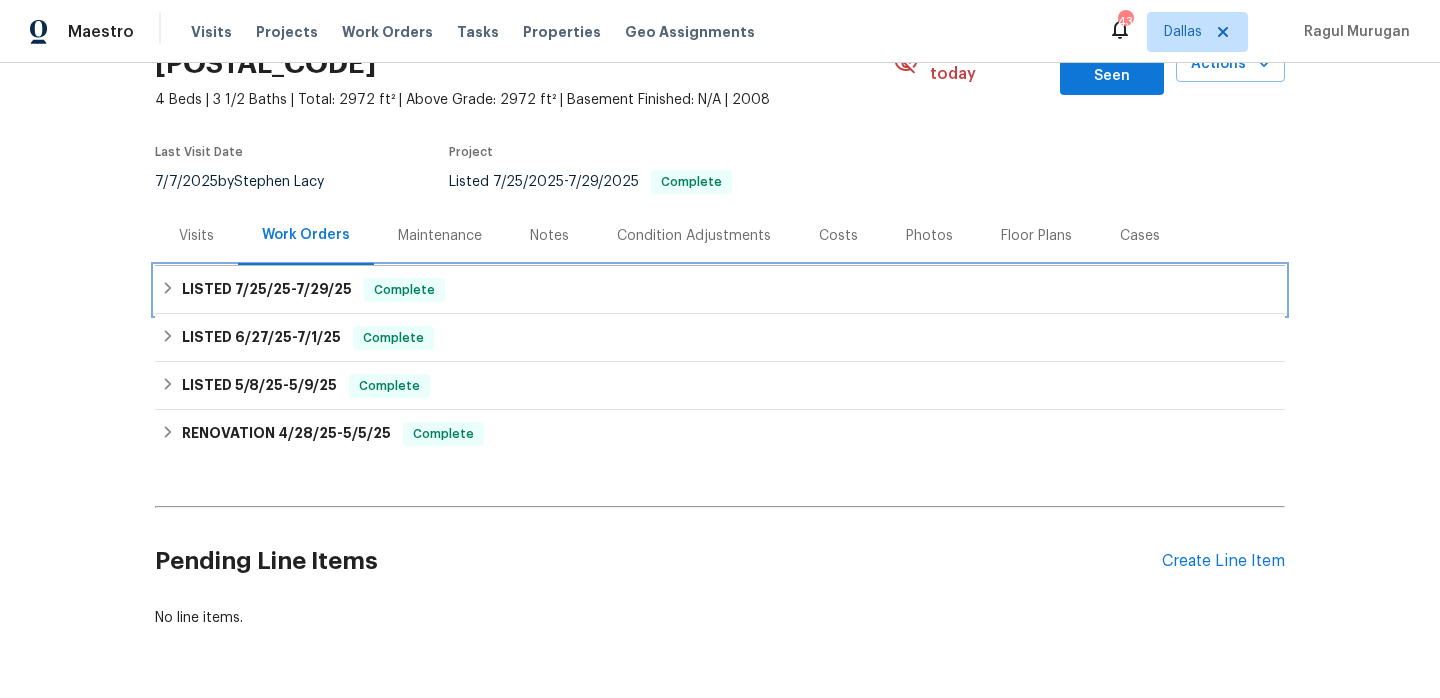 click on "LISTED   7/25/25  -  7/29/25 Complete" at bounding box center [720, 290] 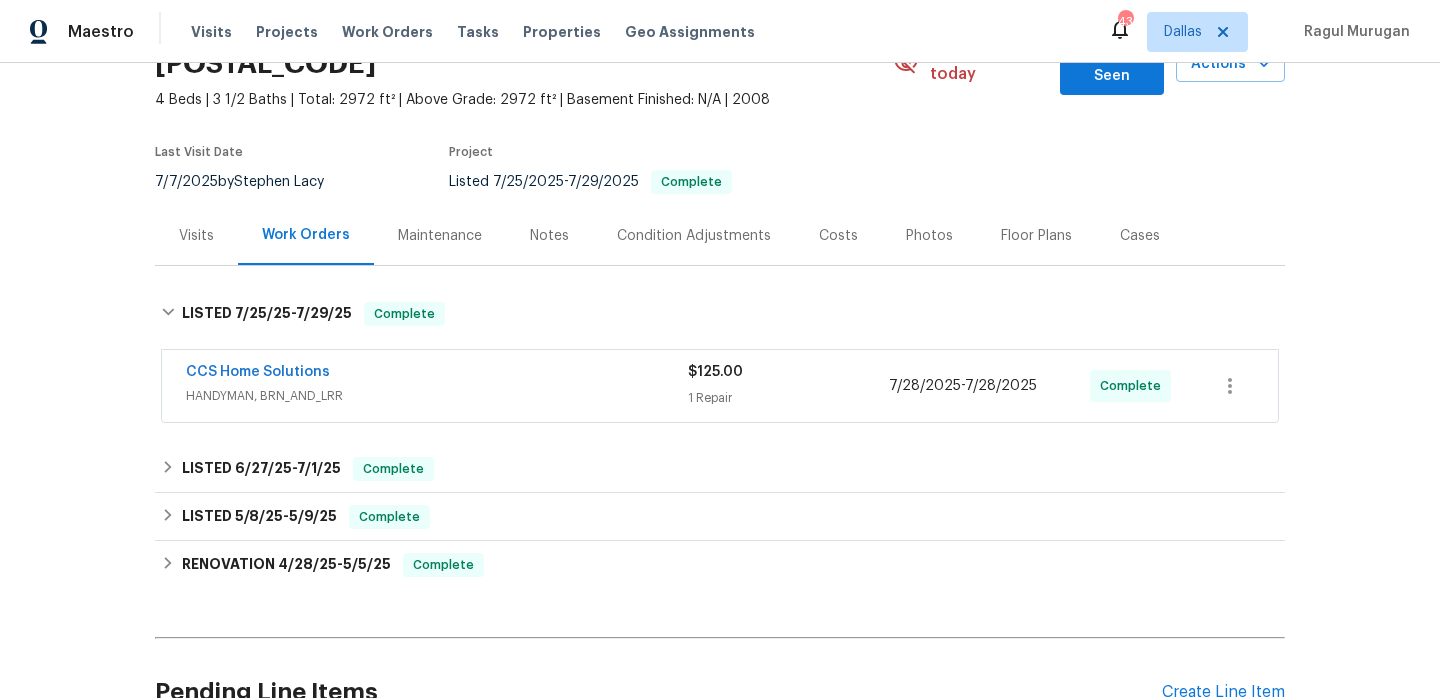 click on "CCS Home Solutions" at bounding box center [437, 374] 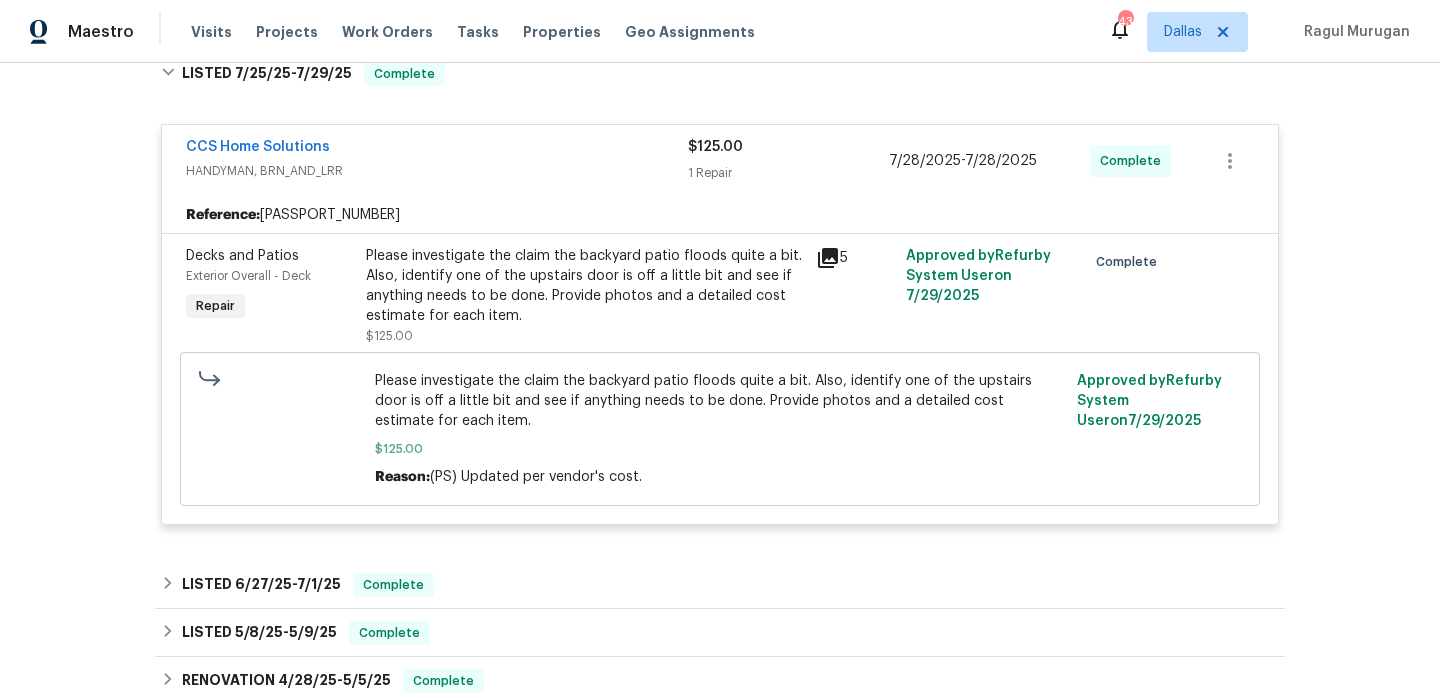 scroll, scrollTop: 459, scrollLeft: 0, axis: vertical 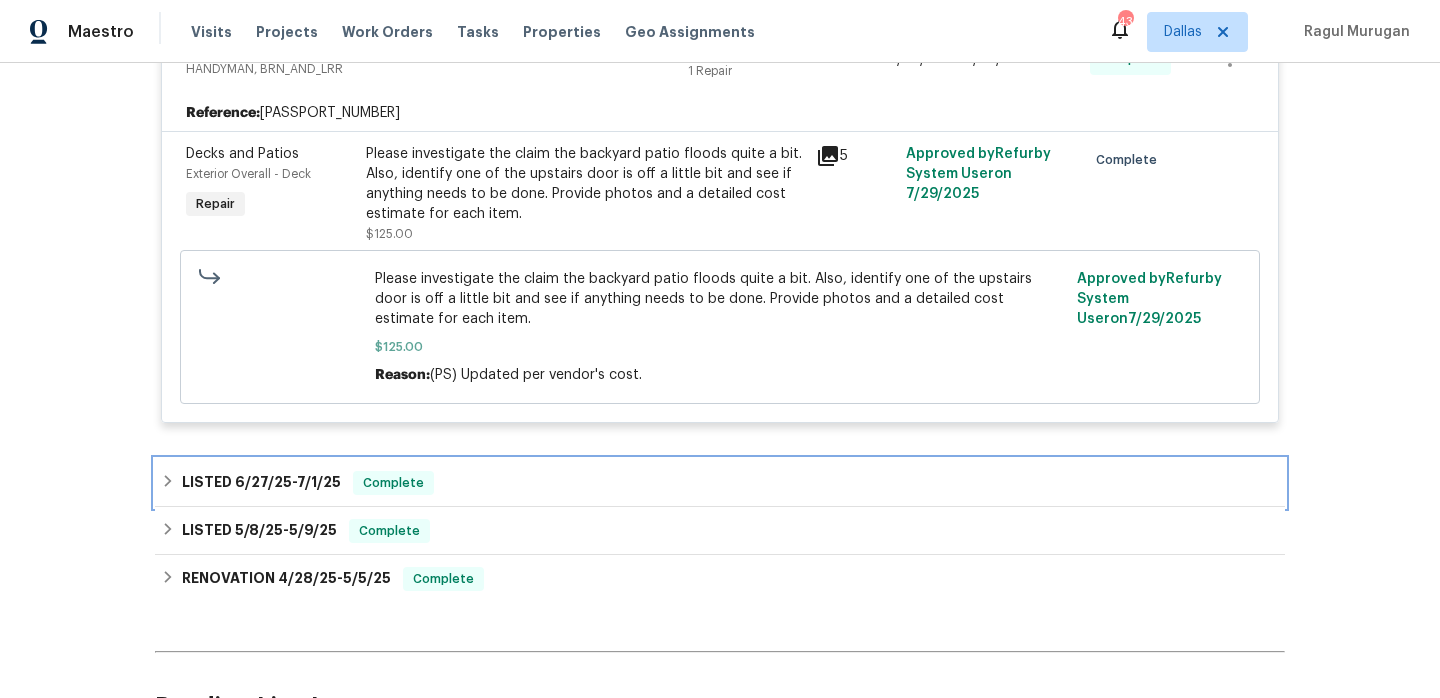 click on "LISTED   [DATE]  -  [DATE] Complete" at bounding box center [720, 483] 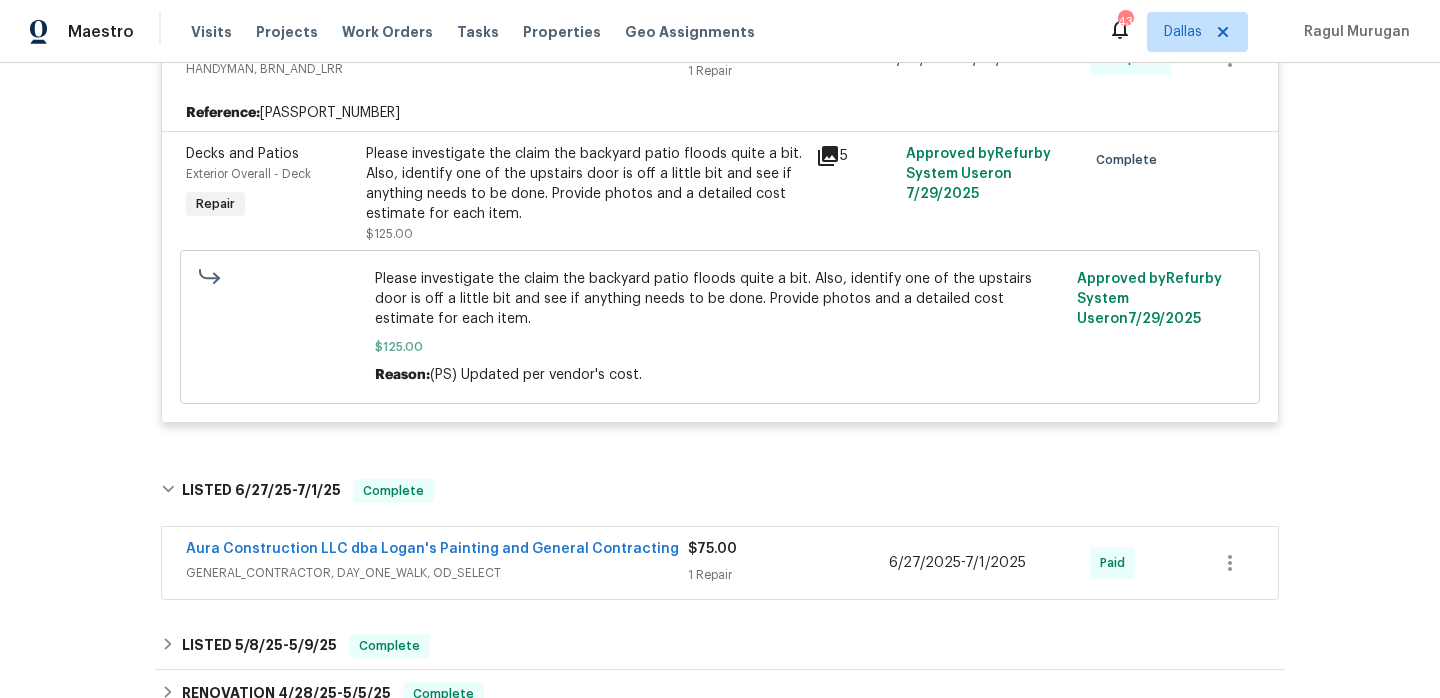 click on "Aura Construction LLC dba Logan's Painting and General Contracting GENERAL_CONTRACTOR, DAY_ONE_WALK, OD_SELECT" at bounding box center [437, 563] 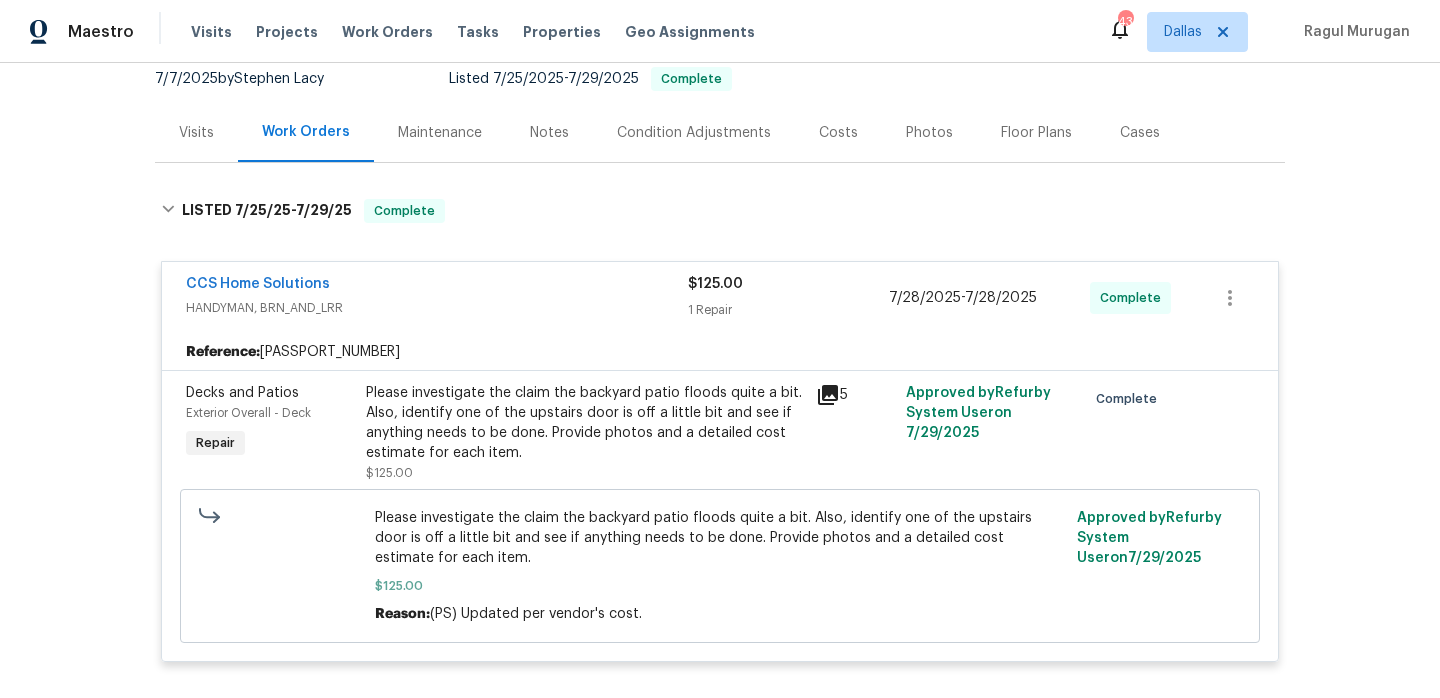scroll, scrollTop: 0, scrollLeft: 0, axis: both 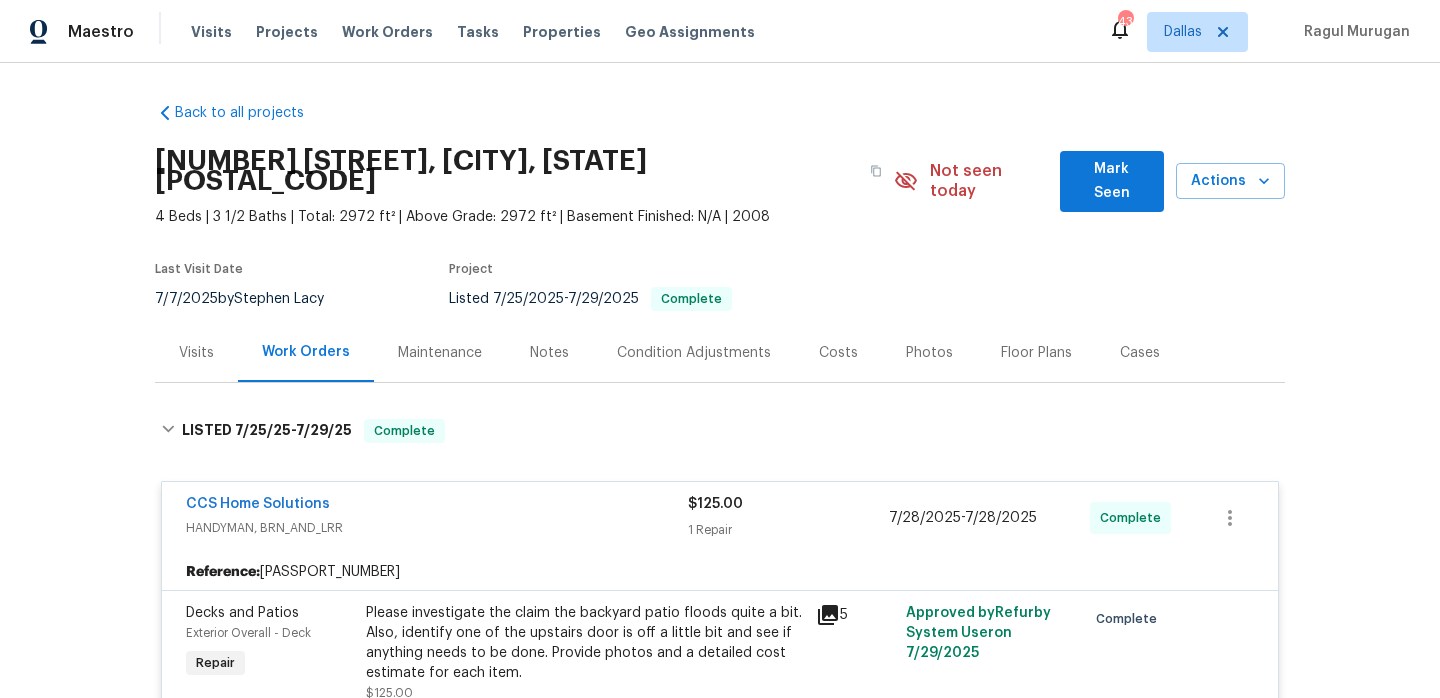 click on "Visits" at bounding box center (196, 352) 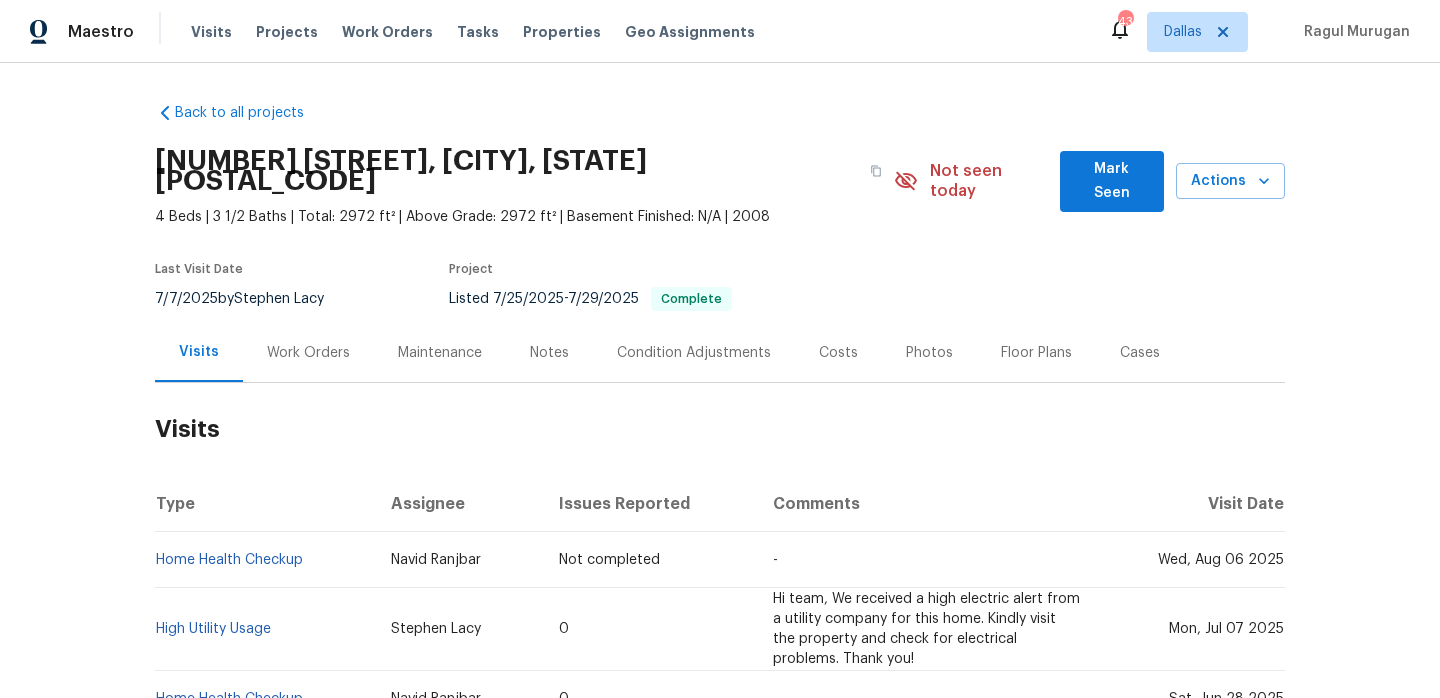 scroll, scrollTop: 138, scrollLeft: 0, axis: vertical 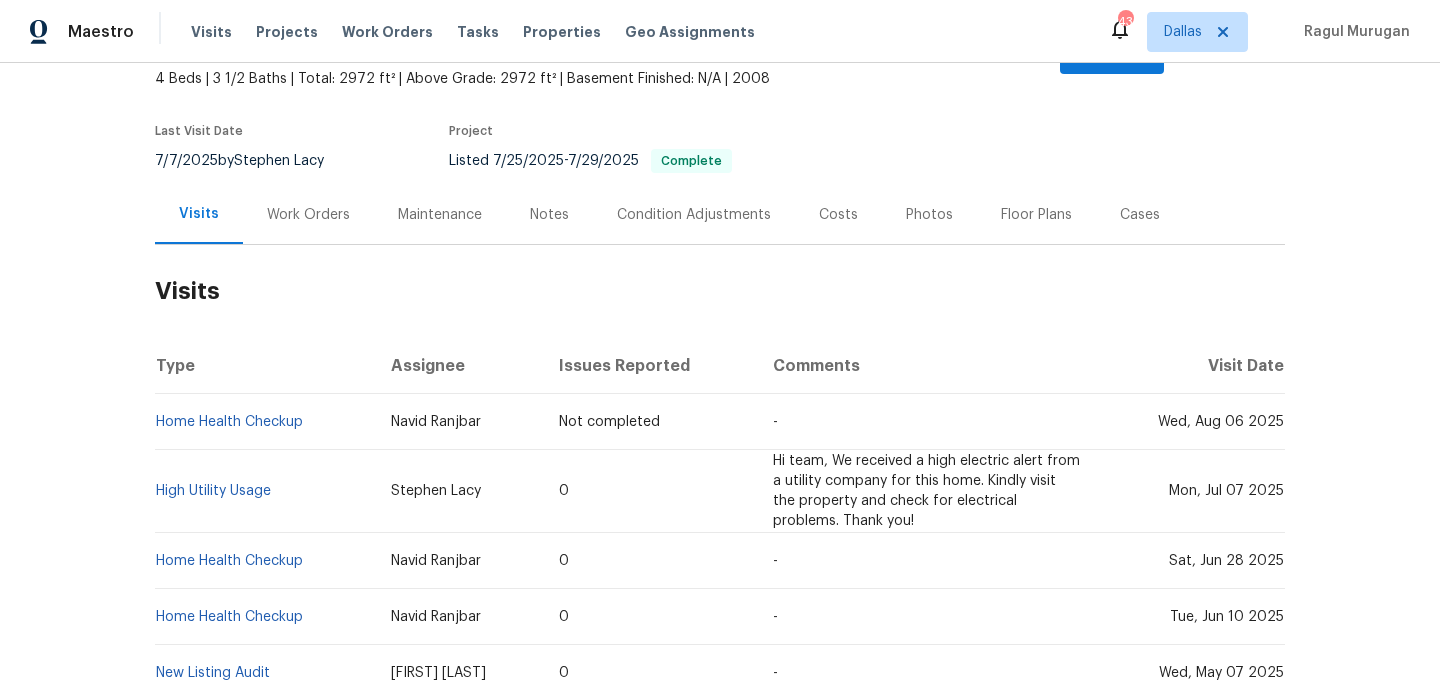 click on "High Utility Usage" at bounding box center [265, 491] 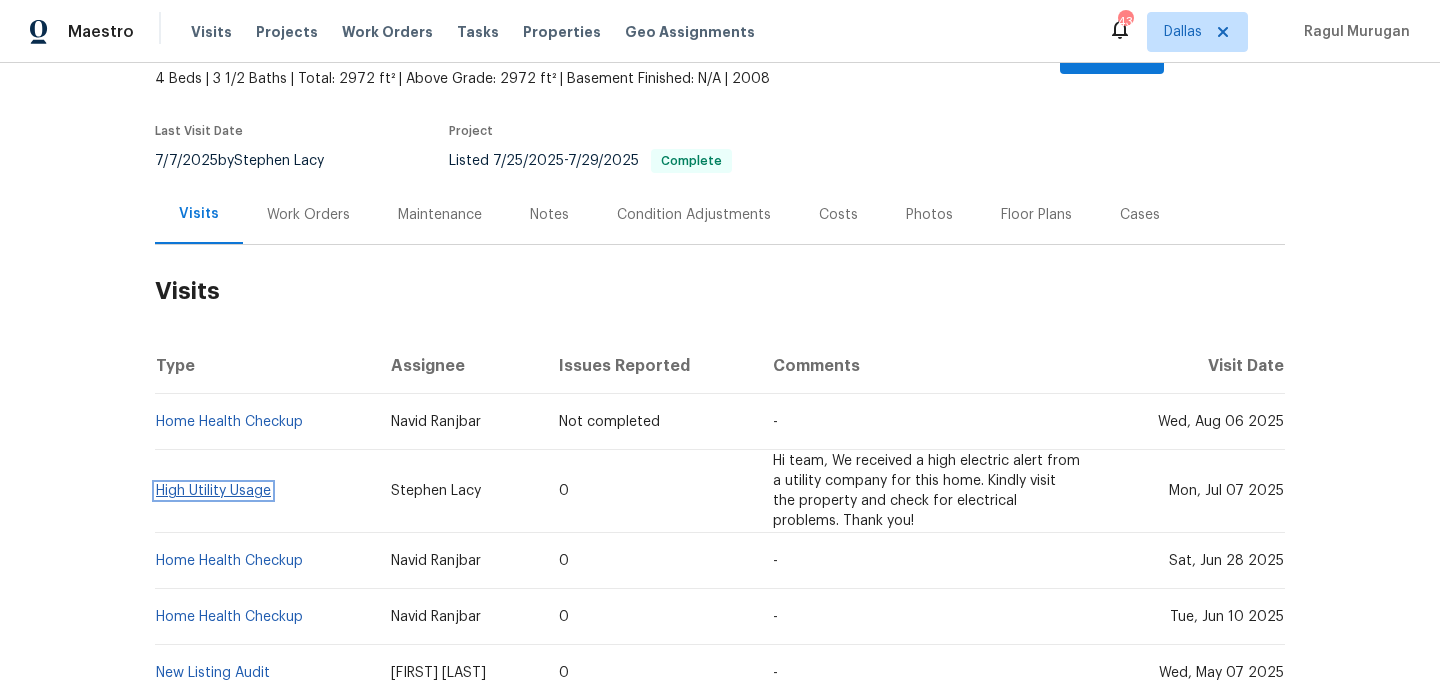 click on "High Utility Usage" at bounding box center (213, 491) 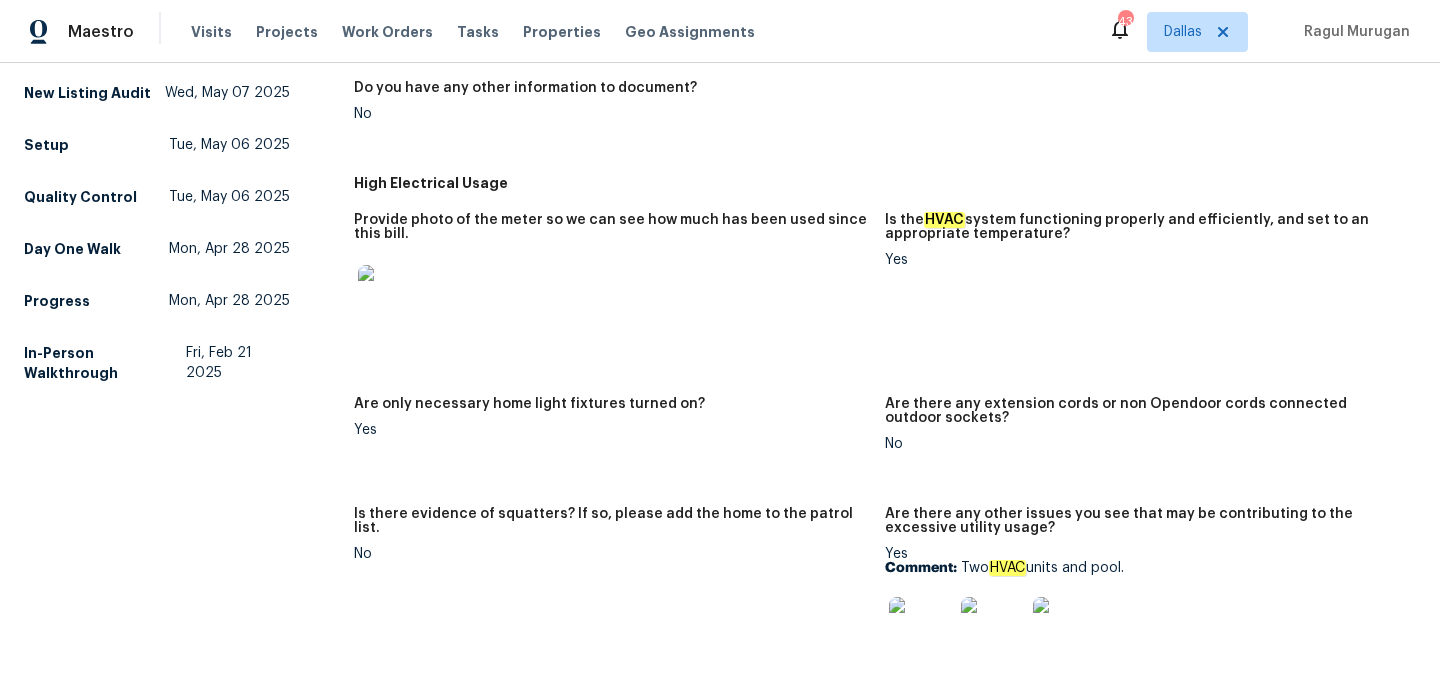 scroll, scrollTop: 432, scrollLeft: 0, axis: vertical 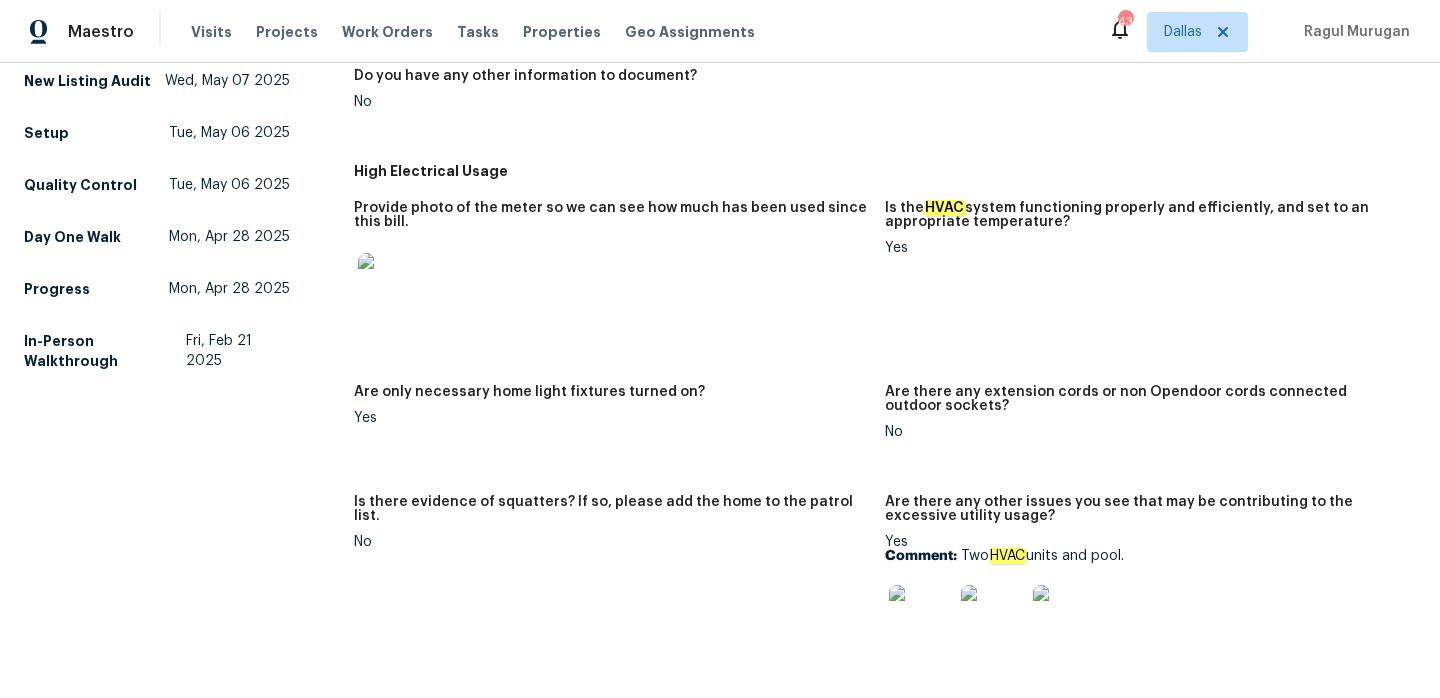 drag, startPoint x: 961, startPoint y: 547, endPoint x: 1143, endPoint y: 544, distance: 182.02472 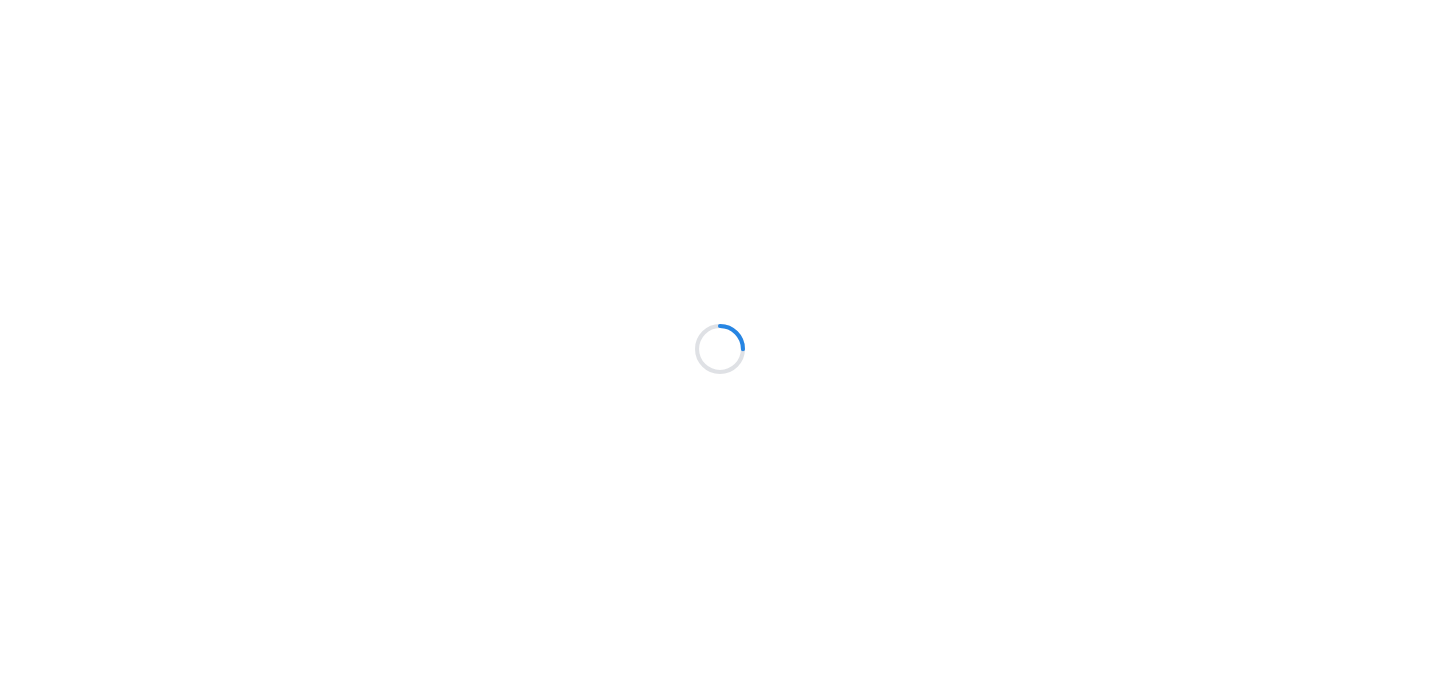 scroll, scrollTop: 0, scrollLeft: 0, axis: both 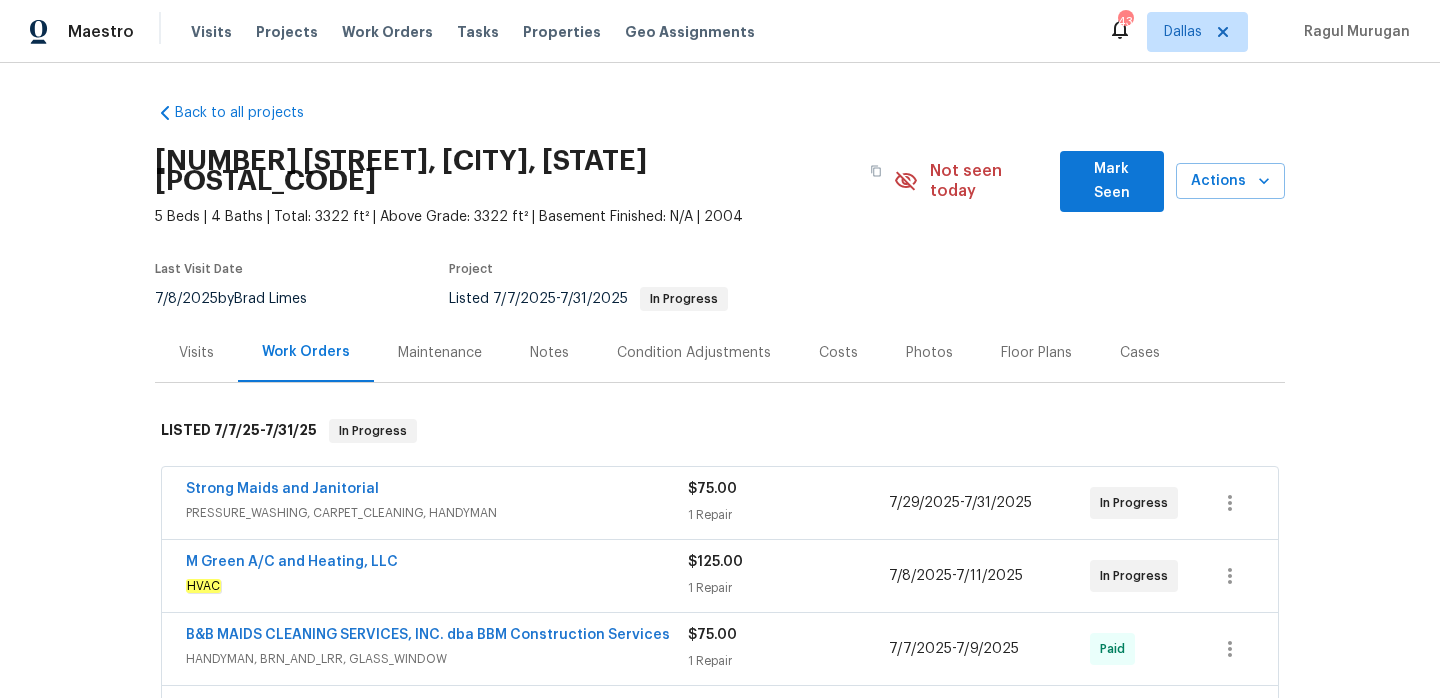 click on "Strong Maids and Janitorial PRESSURE_WASHING, CARPET_CLEANING, HANDYMAN $75.00 1 Repair 7/29/2025  -  7/31/2025 In Progress" at bounding box center (720, 503) 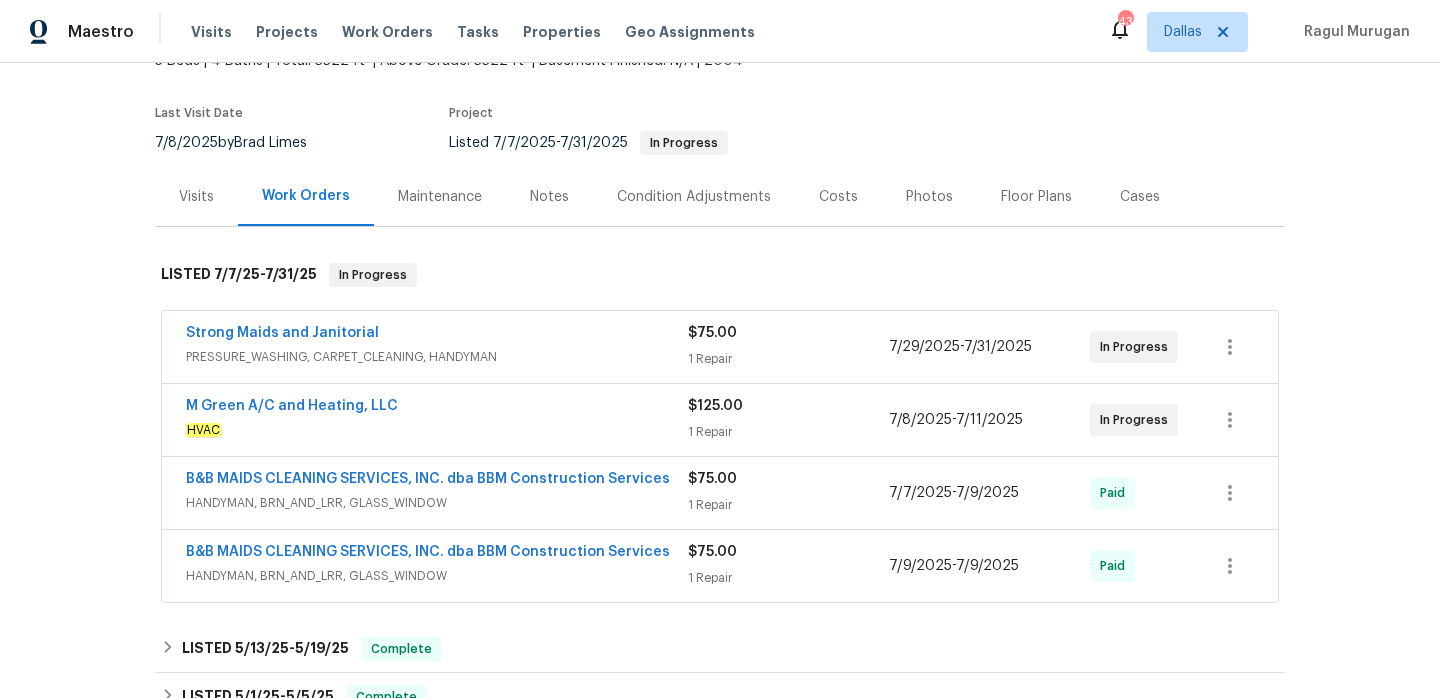 scroll, scrollTop: 233, scrollLeft: 0, axis: vertical 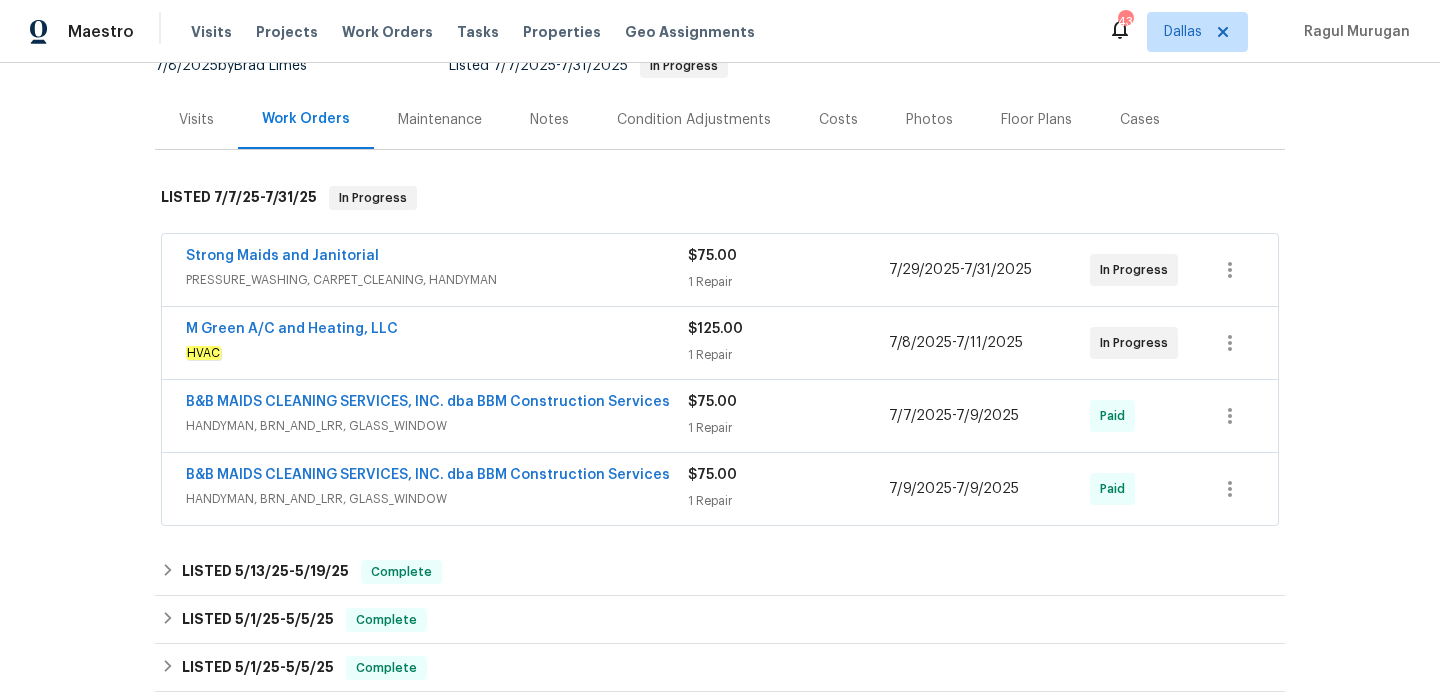 click on "M Green A/C and Heating, LLC HVAC $125.00 1 Repair 7/8/2025  -  7/11/2025 In Progress" at bounding box center (720, 343) 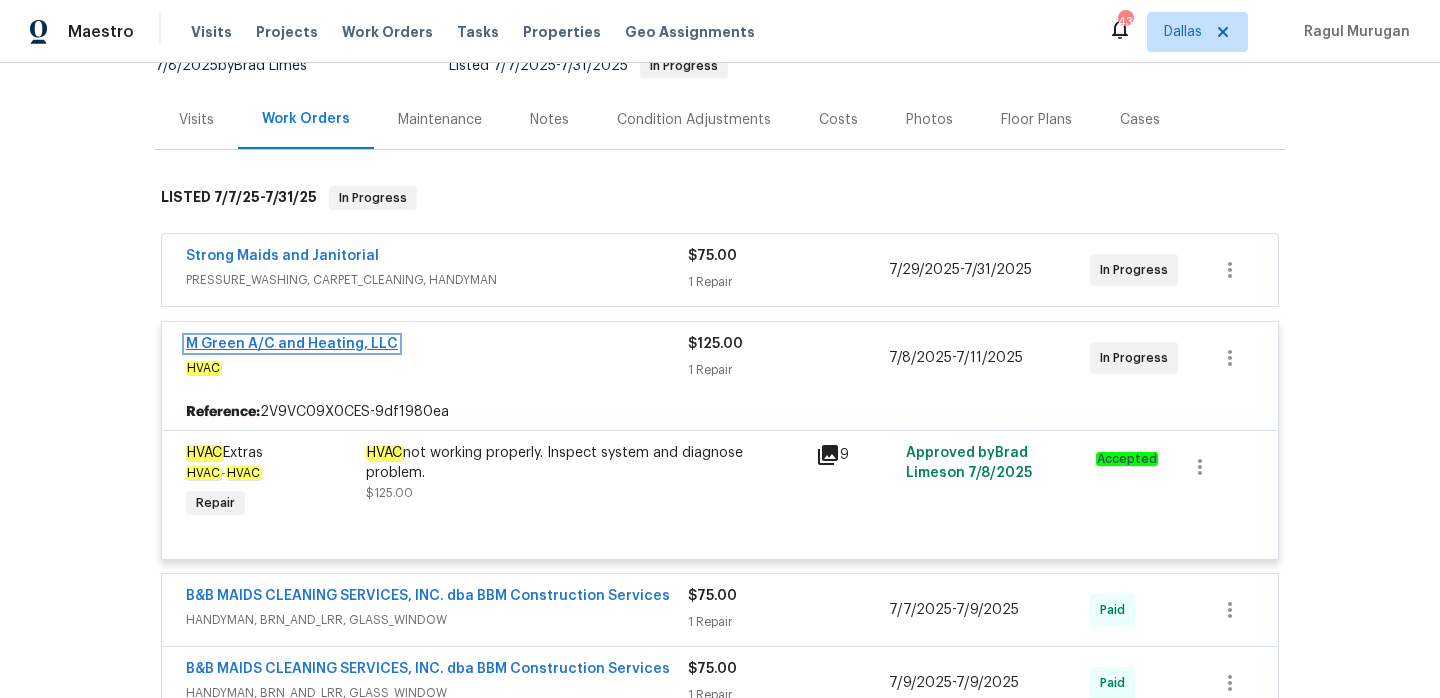 click on "M Green A/C and Heating, LLC" at bounding box center (292, 344) 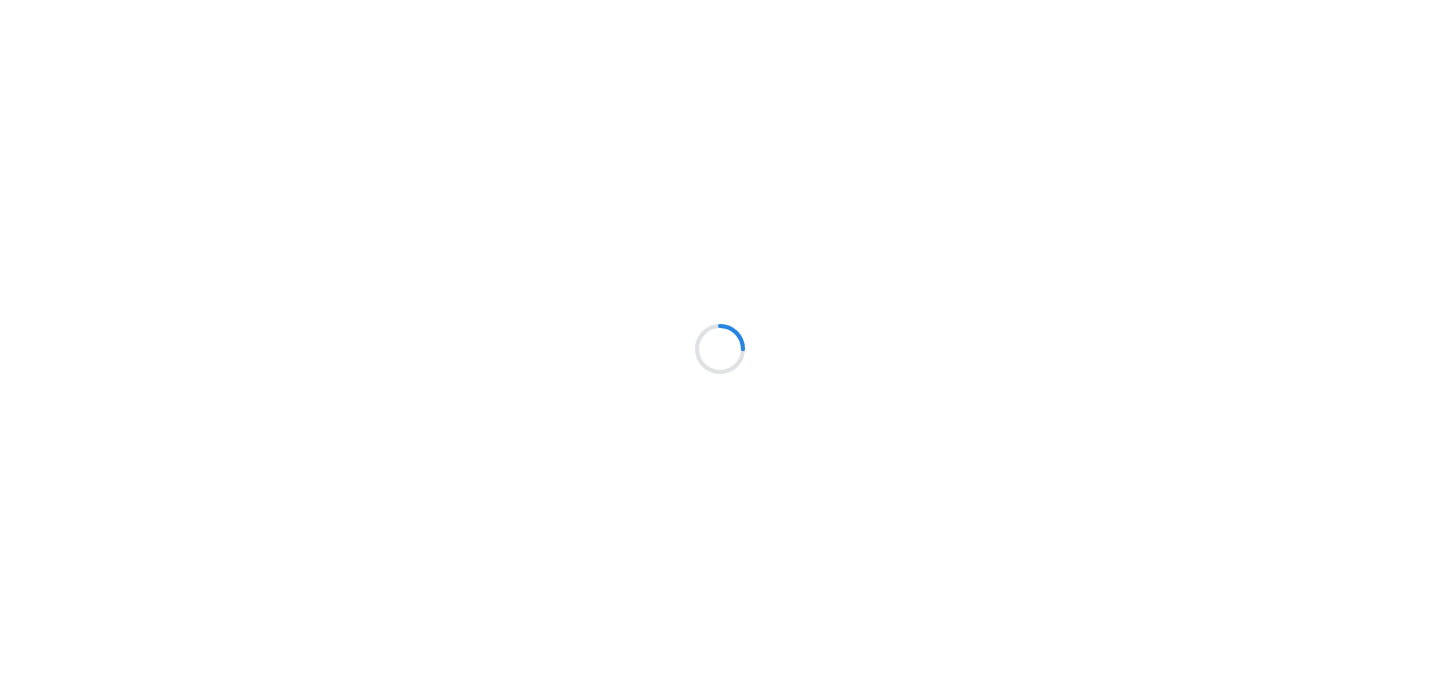 scroll, scrollTop: 0, scrollLeft: 0, axis: both 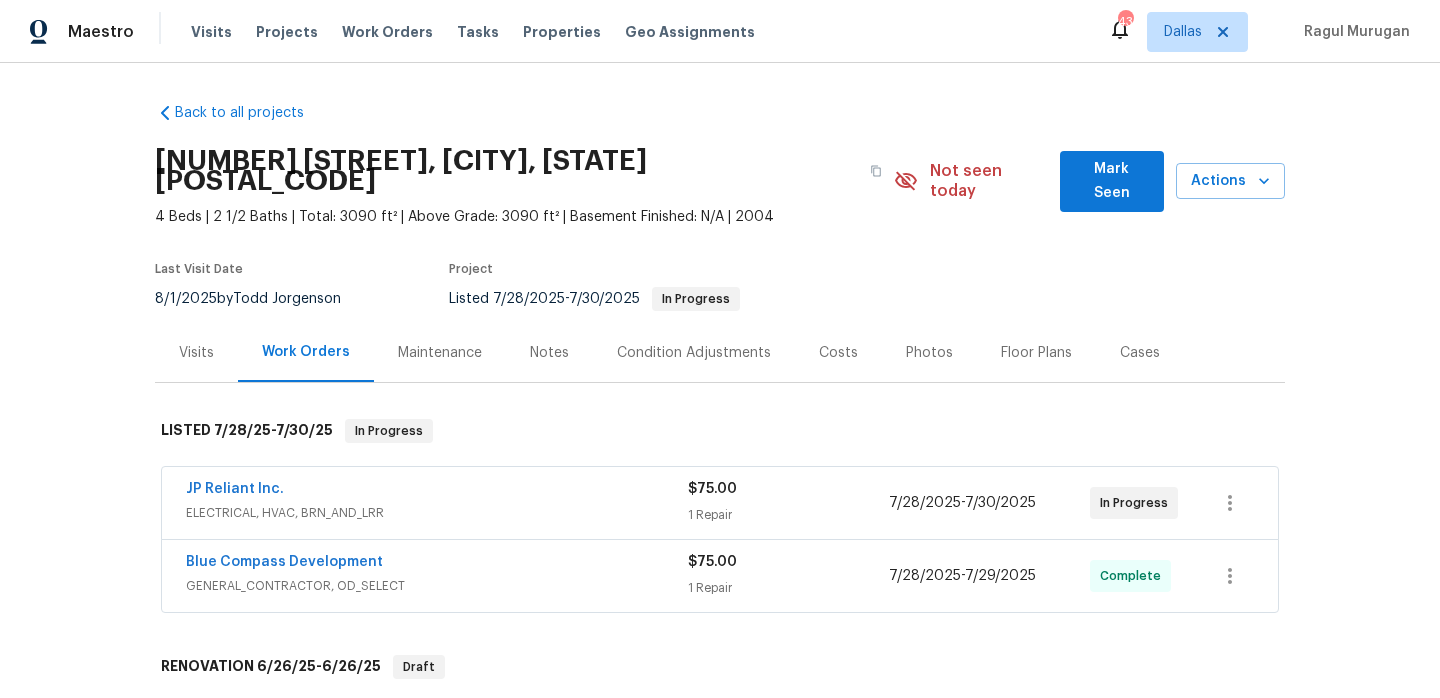 click on "JP Reliant Inc." at bounding box center [437, 491] 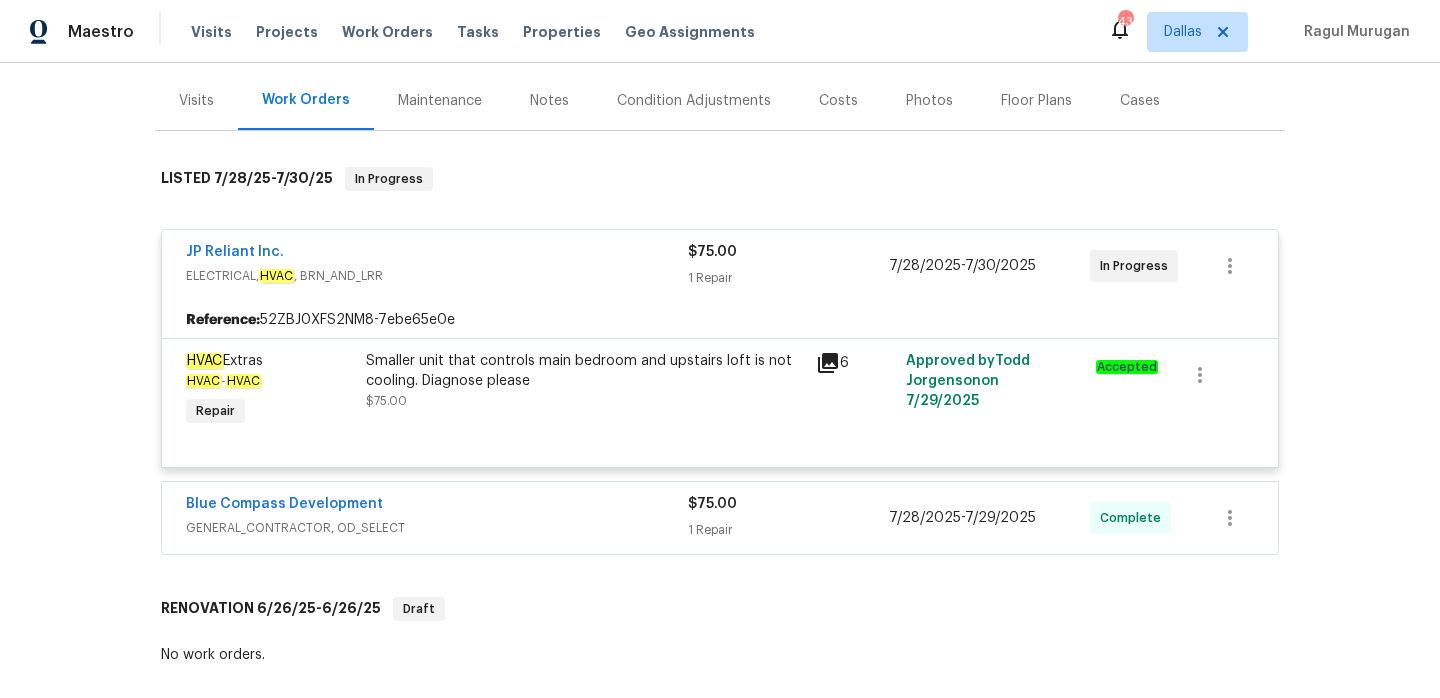 scroll, scrollTop: 254, scrollLeft: 0, axis: vertical 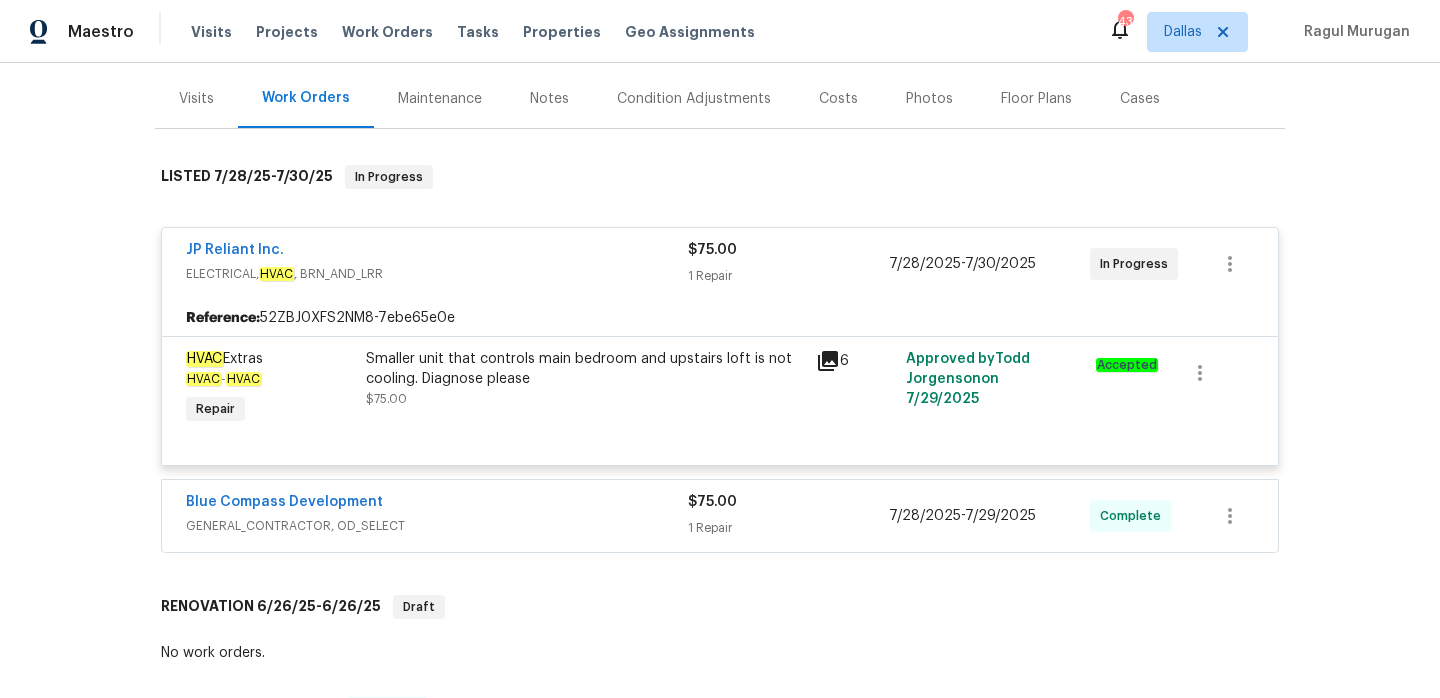 click on "GENERAL_CONTRACTOR, OD_SELECT" at bounding box center [437, 526] 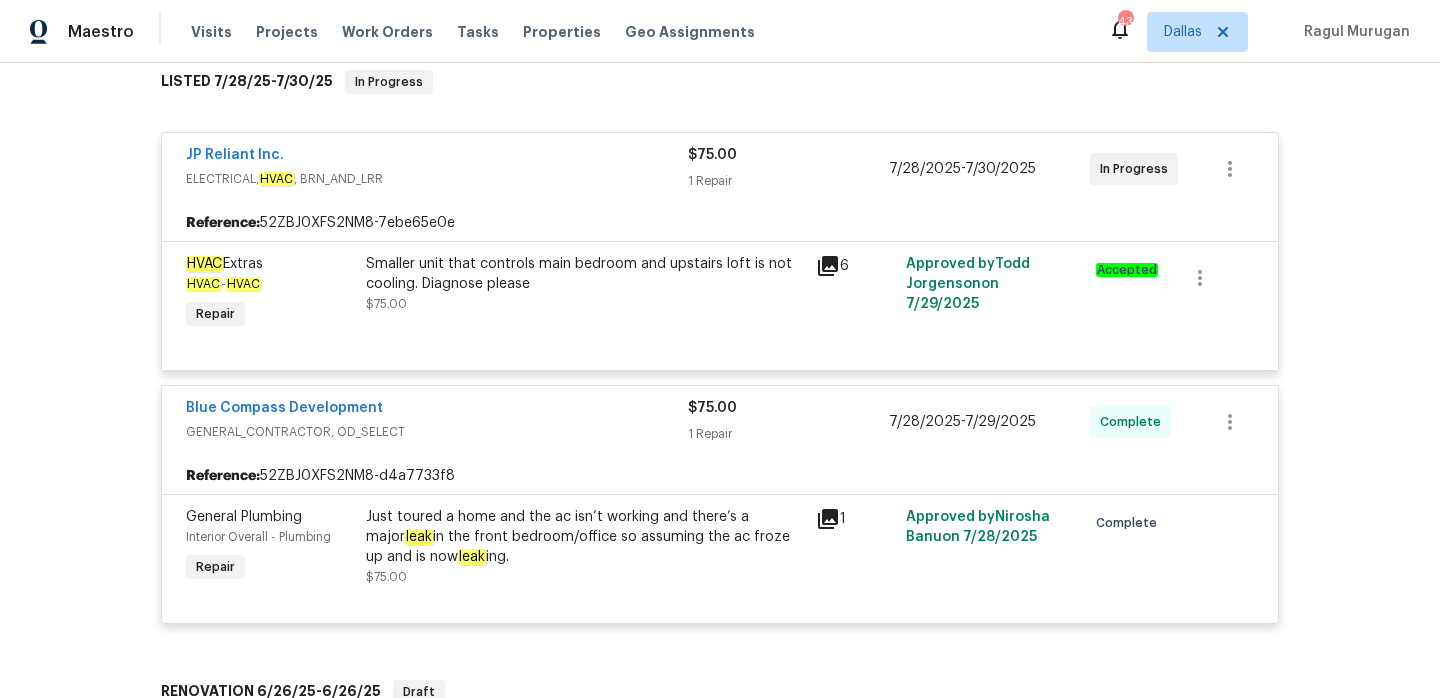 scroll, scrollTop: 354, scrollLeft: 0, axis: vertical 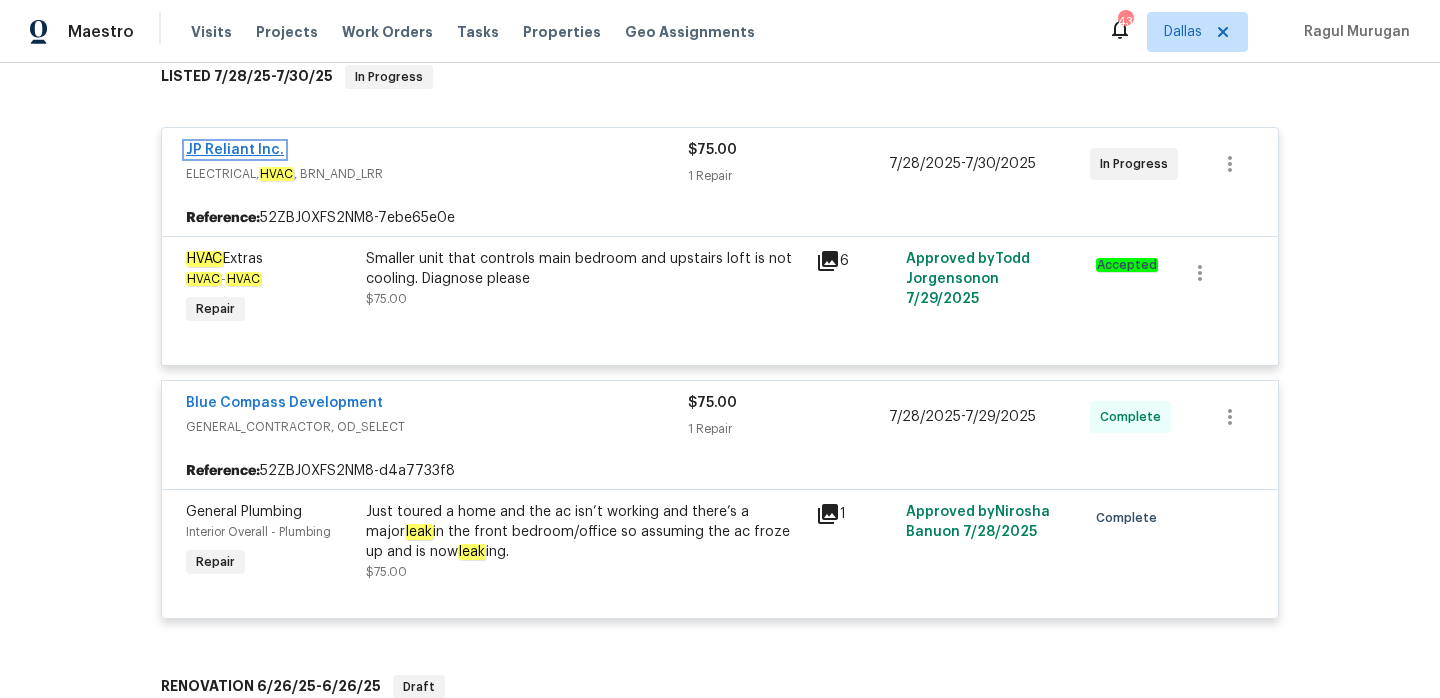 click on "JP Reliant Inc." at bounding box center [235, 150] 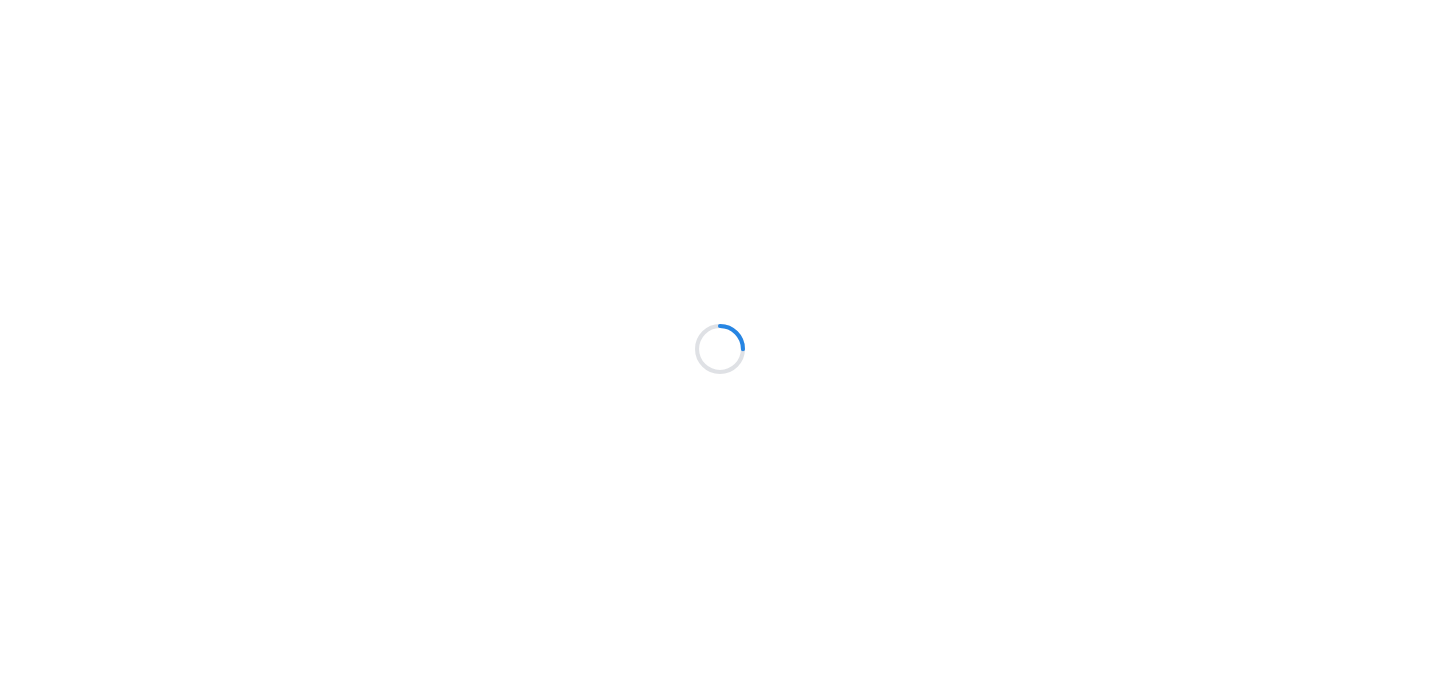 scroll, scrollTop: 0, scrollLeft: 0, axis: both 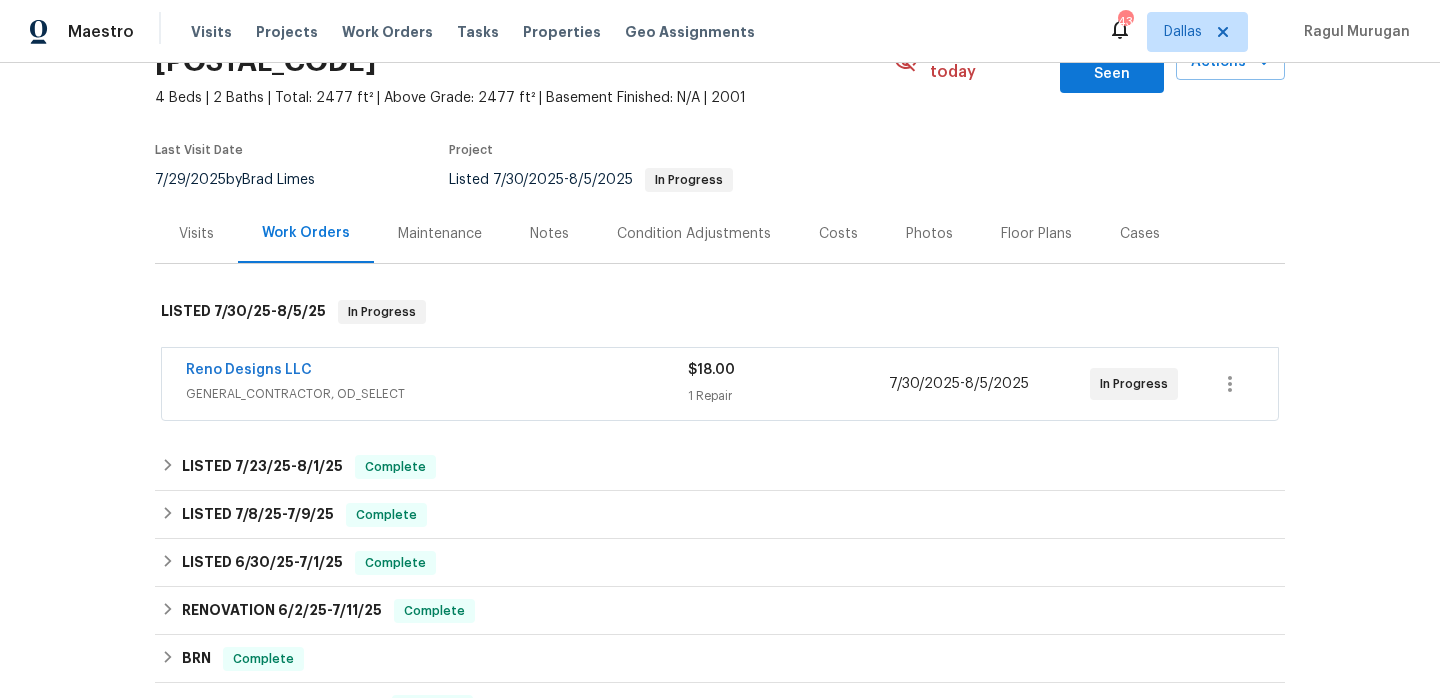 click on "GENERAL_CONTRACTOR, OD_SELECT" at bounding box center [437, 394] 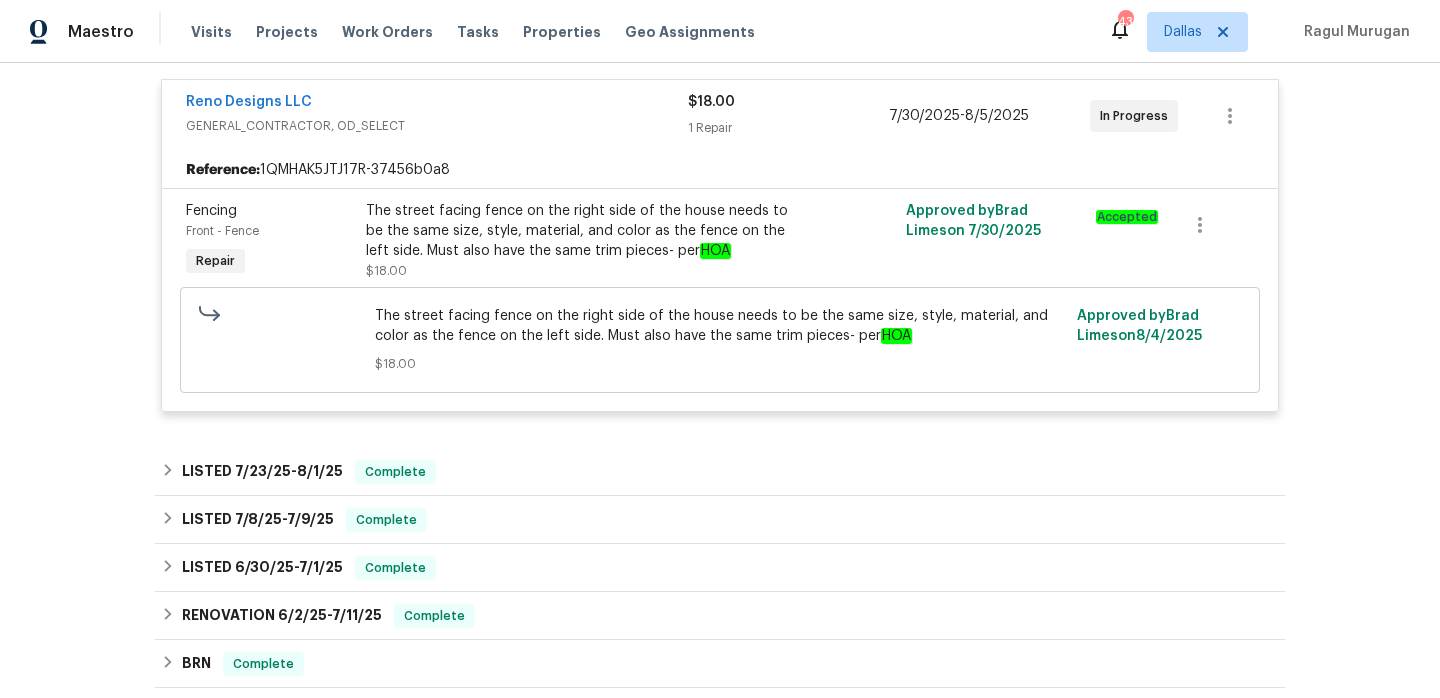 scroll, scrollTop: 469, scrollLeft: 0, axis: vertical 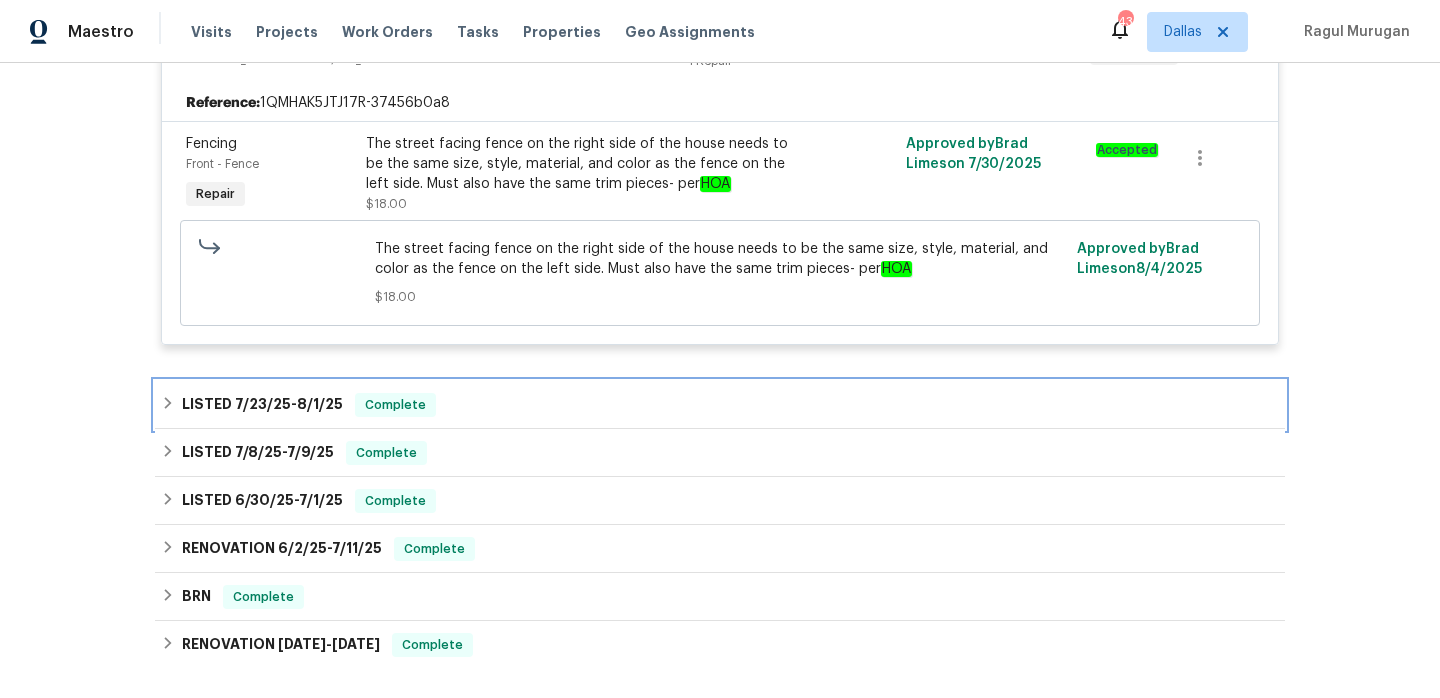 click on "LISTED [DATE] - [DATE] Complete" at bounding box center [720, 405] 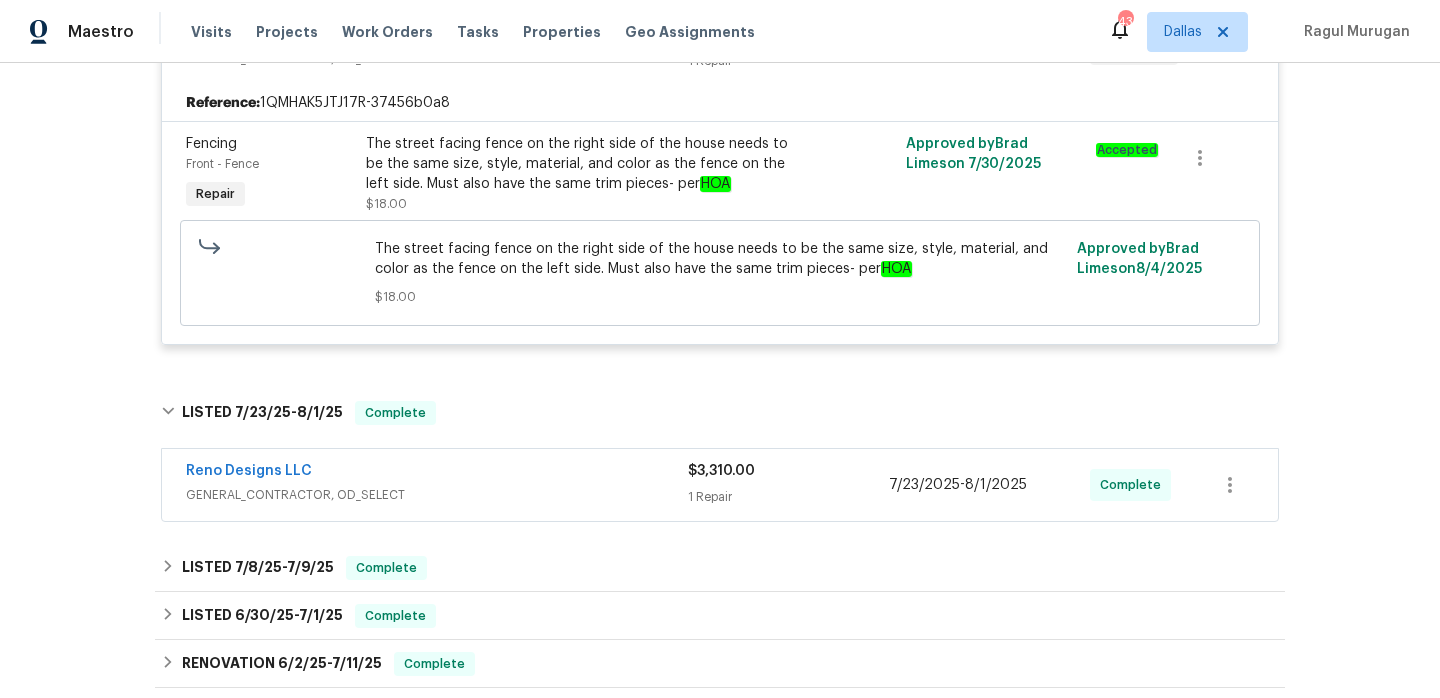 click on "GENERAL_CONTRACTOR, OD_SELECT" at bounding box center (437, 495) 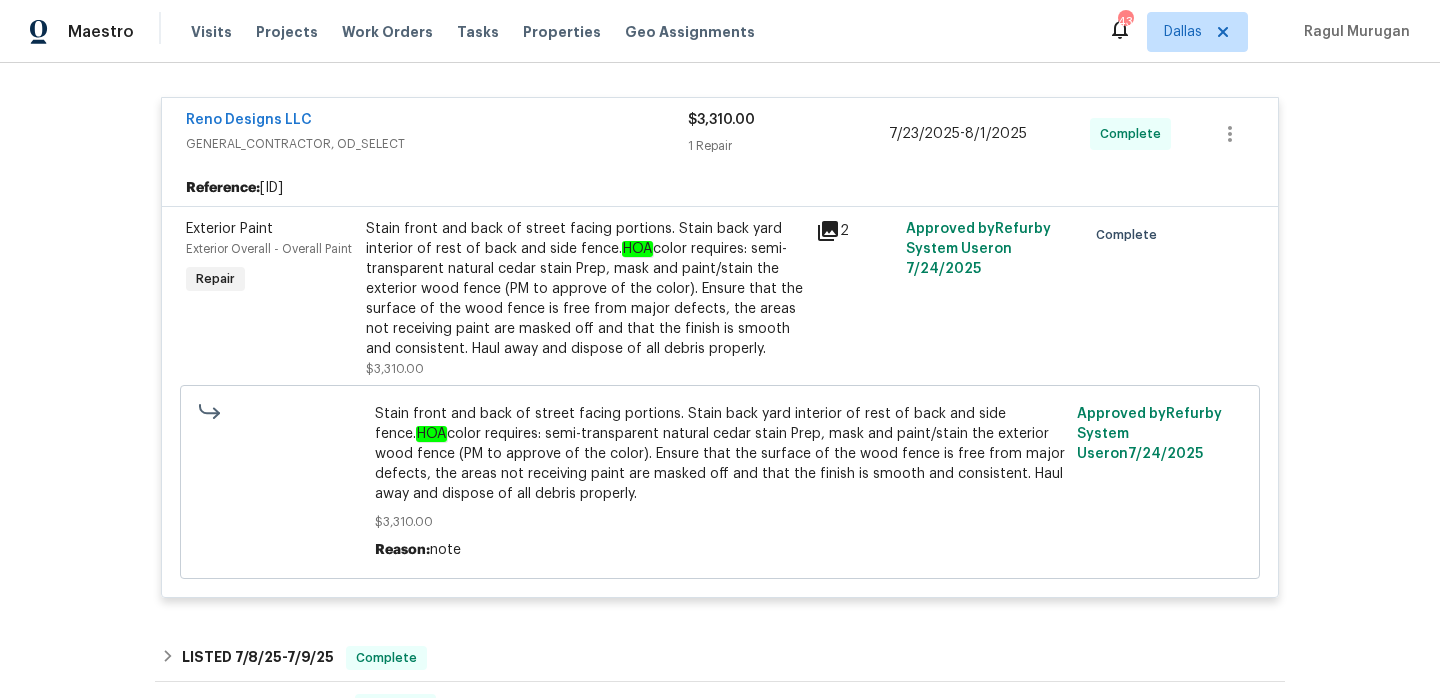 scroll, scrollTop: 1054, scrollLeft: 0, axis: vertical 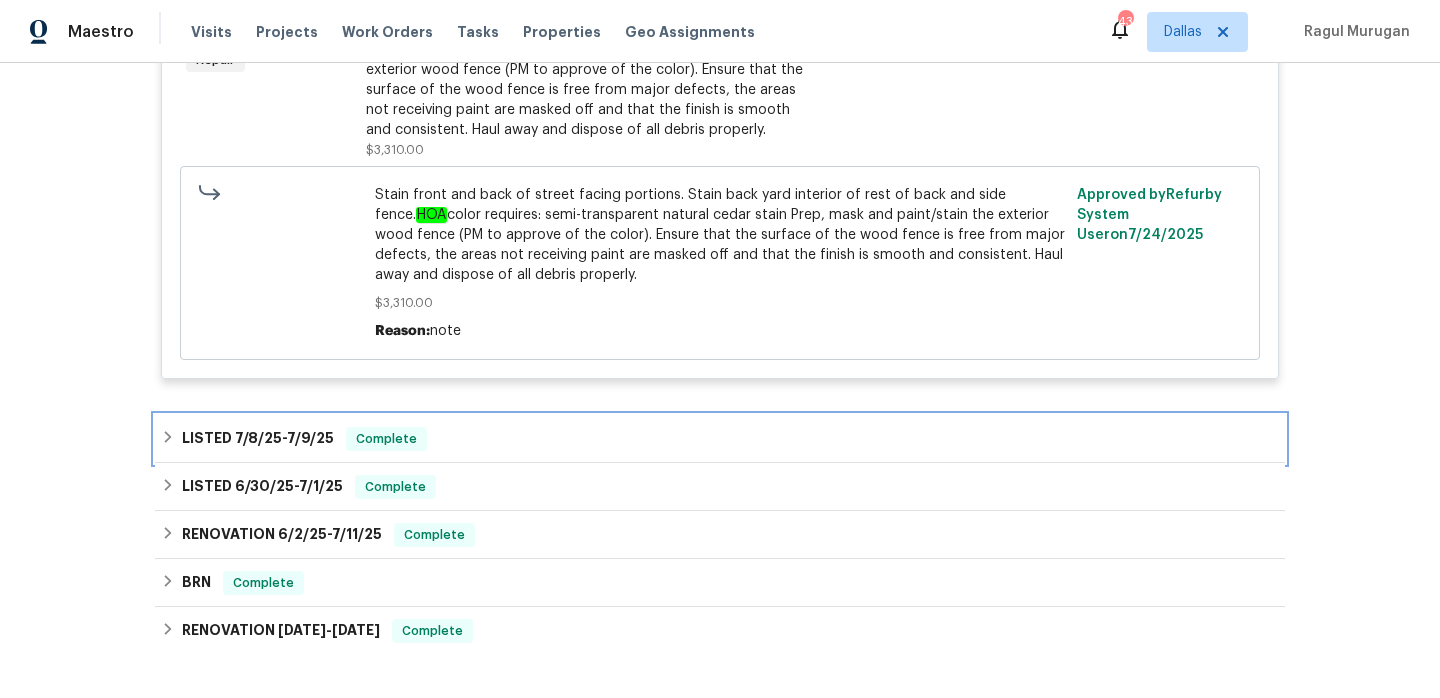 click on "LISTED   7/8/25  -  7/9/25 Complete" at bounding box center [720, 439] 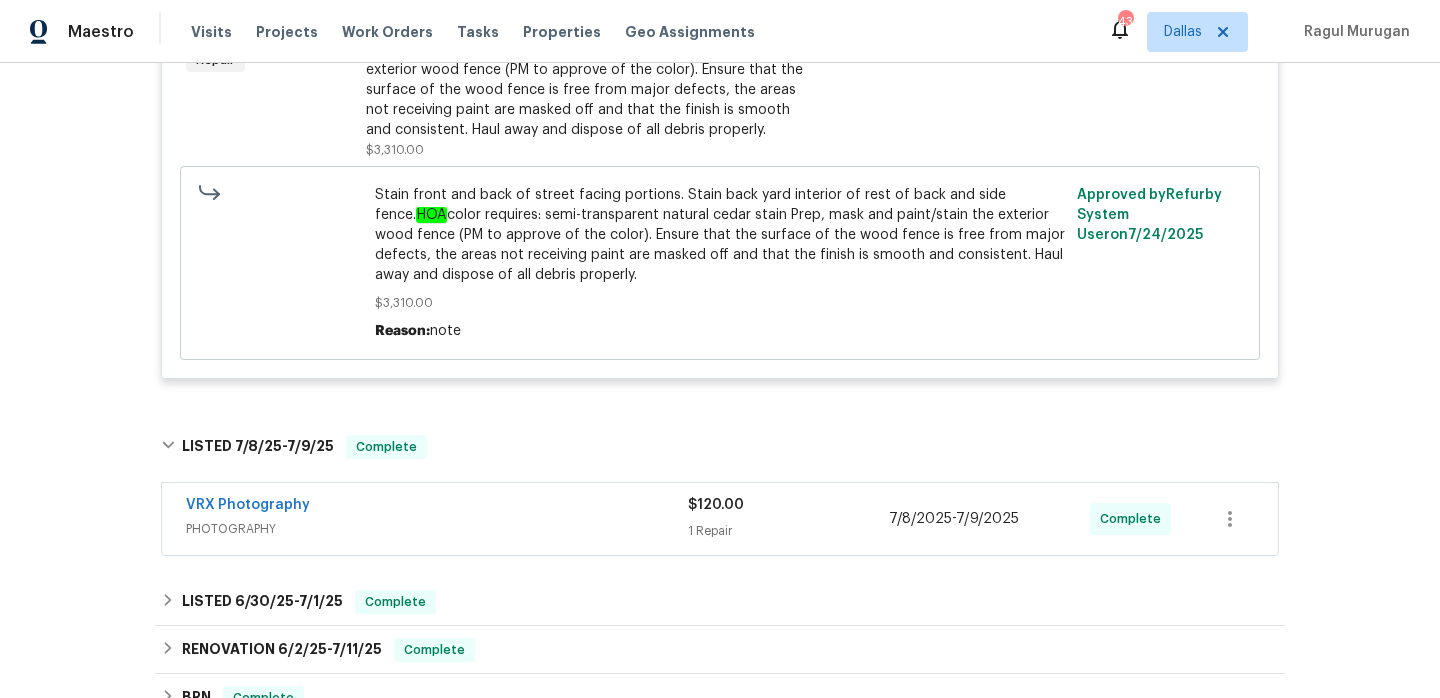 click on "PHOTOGRAPHY" at bounding box center [437, 529] 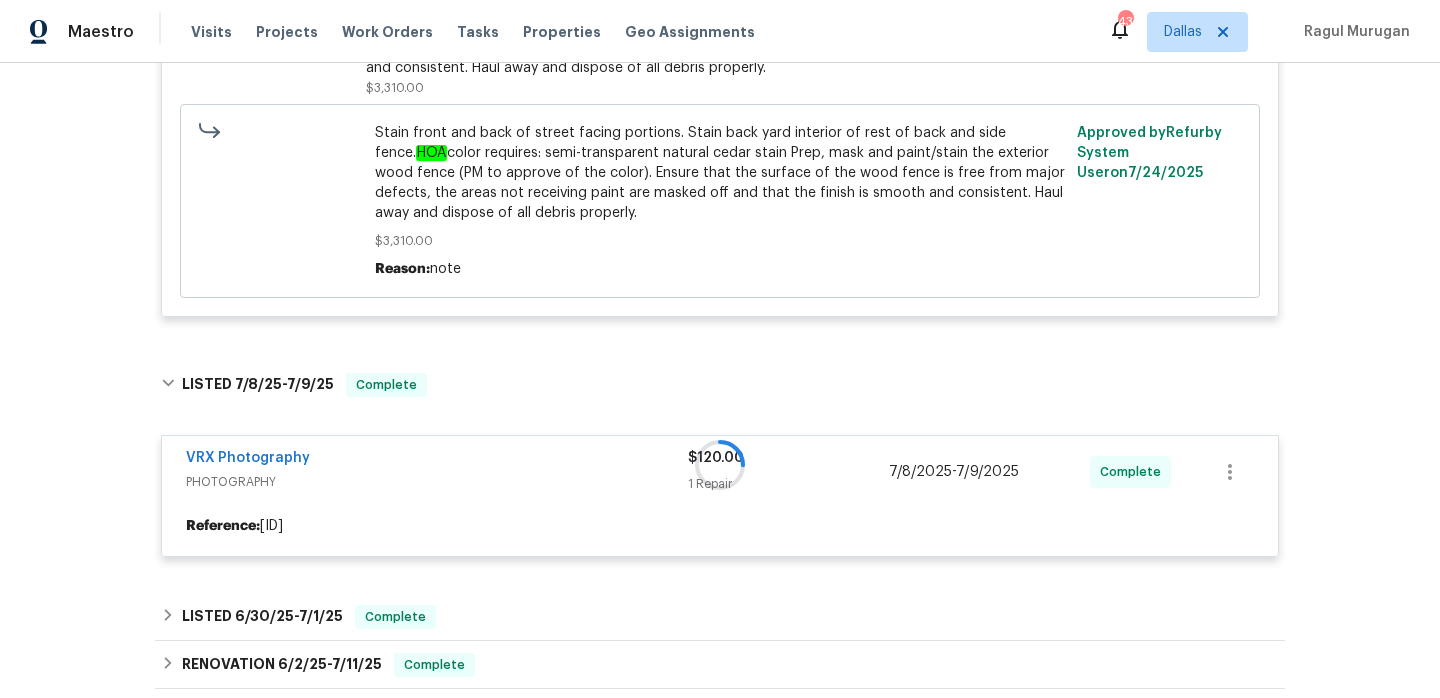 scroll, scrollTop: 1174, scrollLeft: 0, axis: vertical 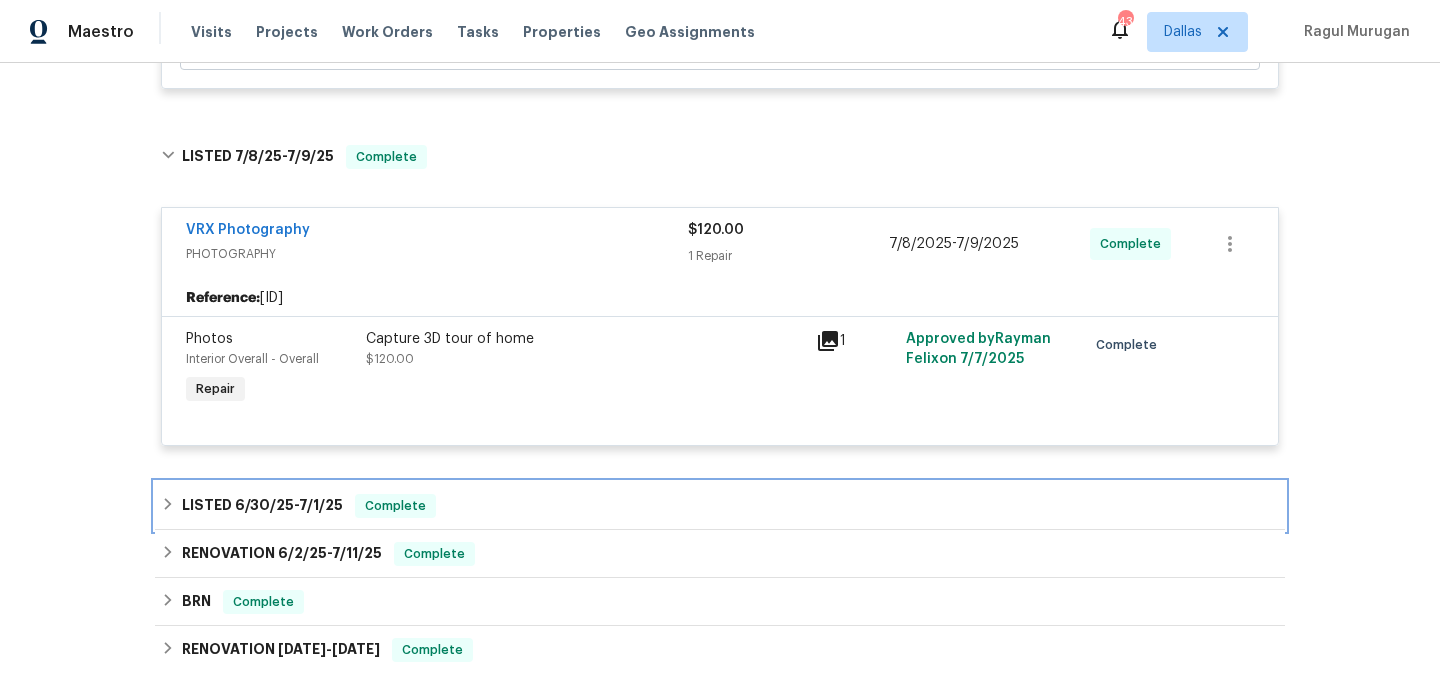 click on "LISTED   6/30/25  -  7/1/25 Complete" at bounding box center [720, 506] 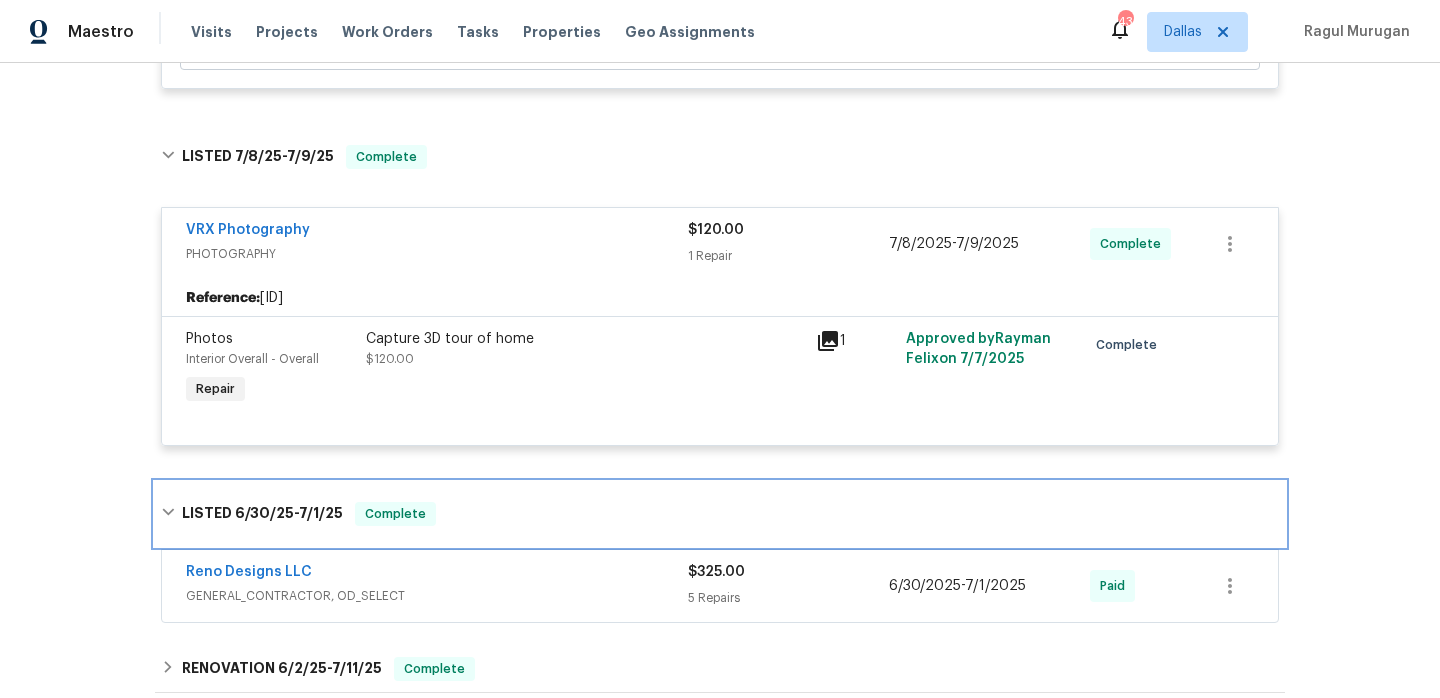 scroll, scrollTop: 1524, scrollLeft: 0, axis: vertical 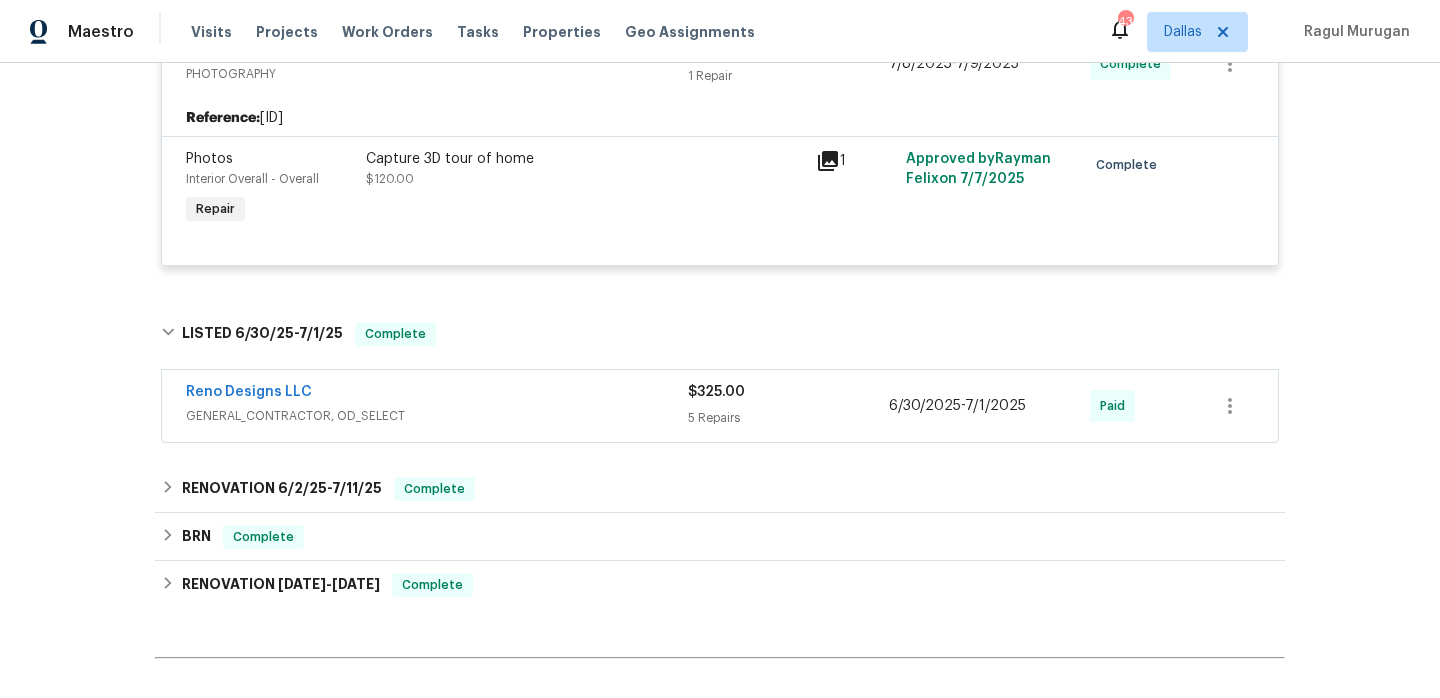 click on "Reno Designs LLC" at bounding box center (437, 394) 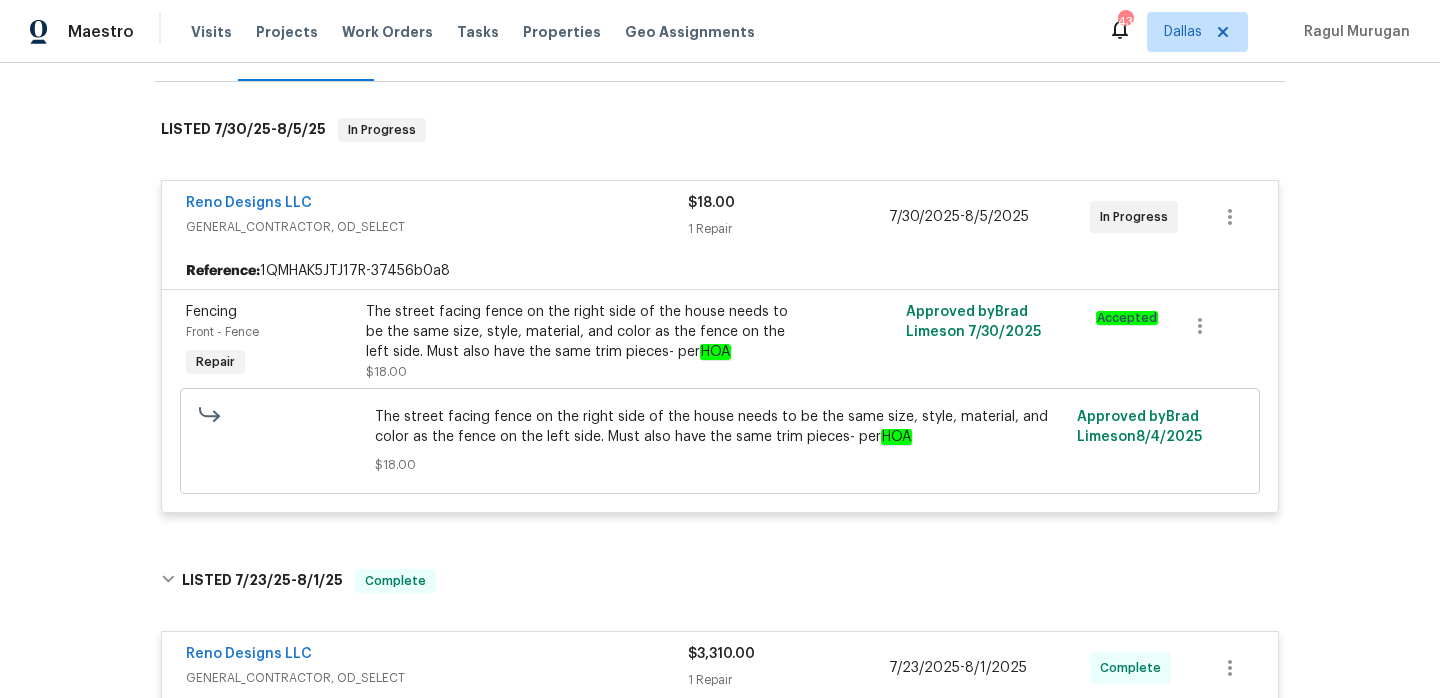 scroll, scrollTop: 0, scrollLeft: 0, axis: both 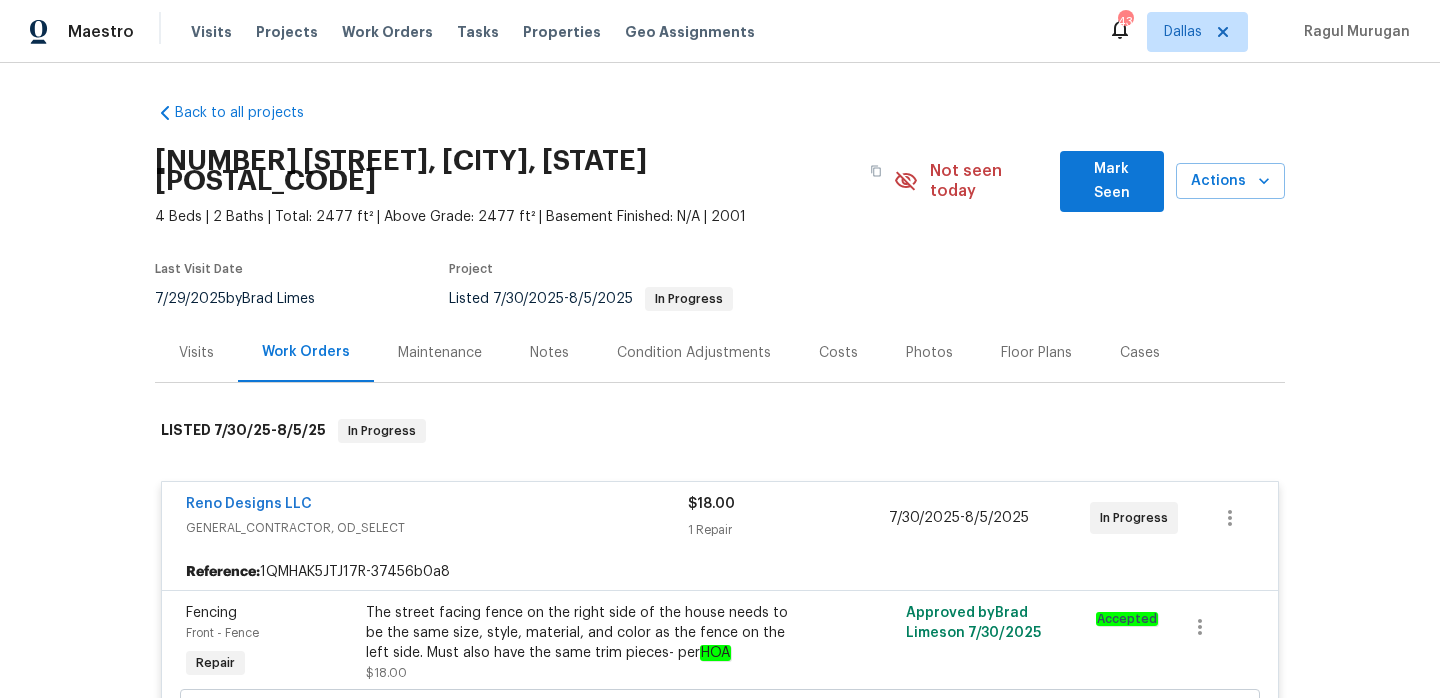 click on "Visits" at bounding box center (196, 352) 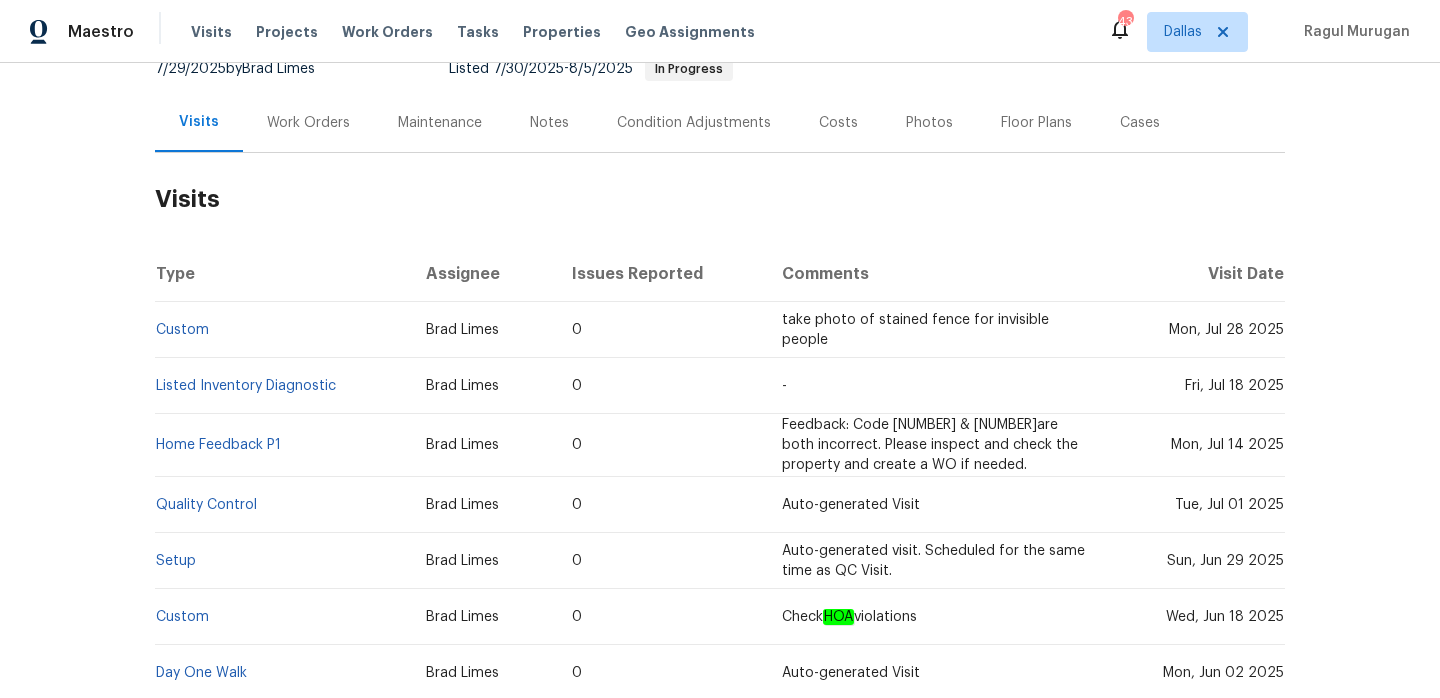 scroll, scrollTop: 123, scrollLeft: 0, axis: vertical 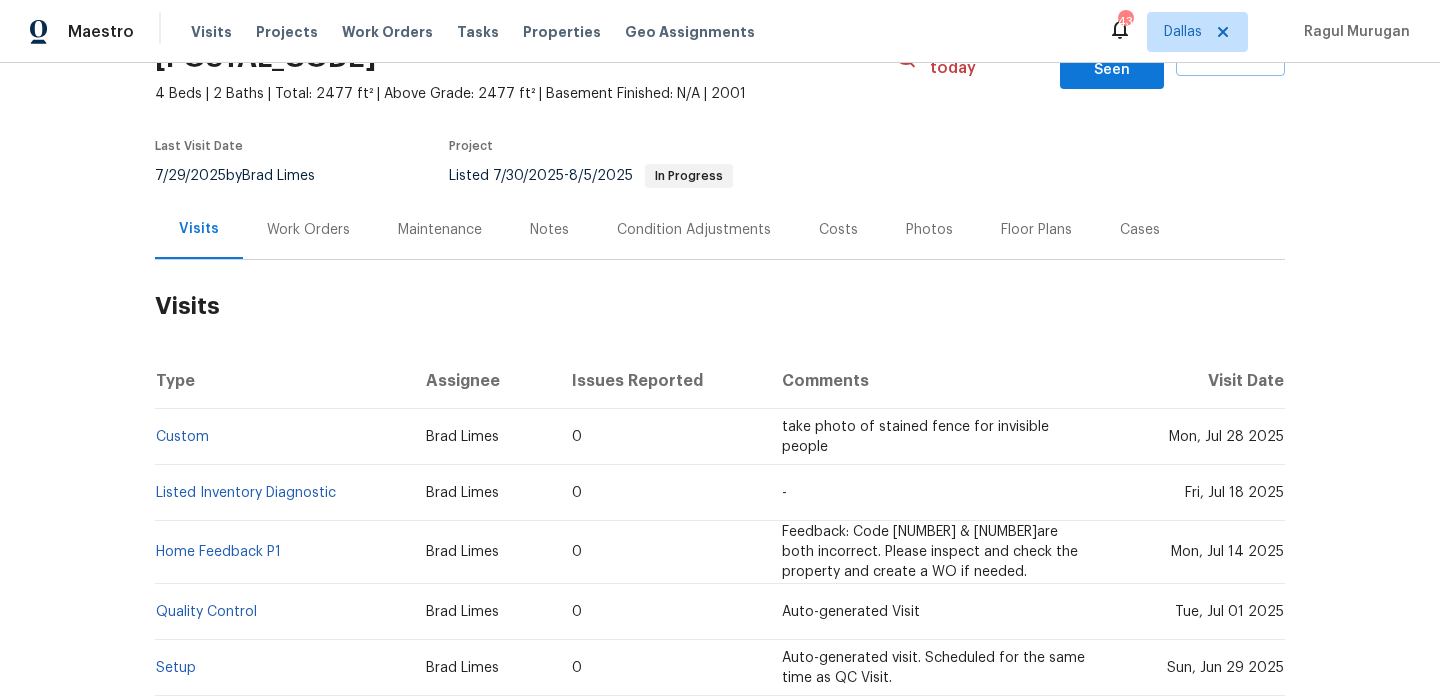 click on "Notes" at bounding box center [549, 229] 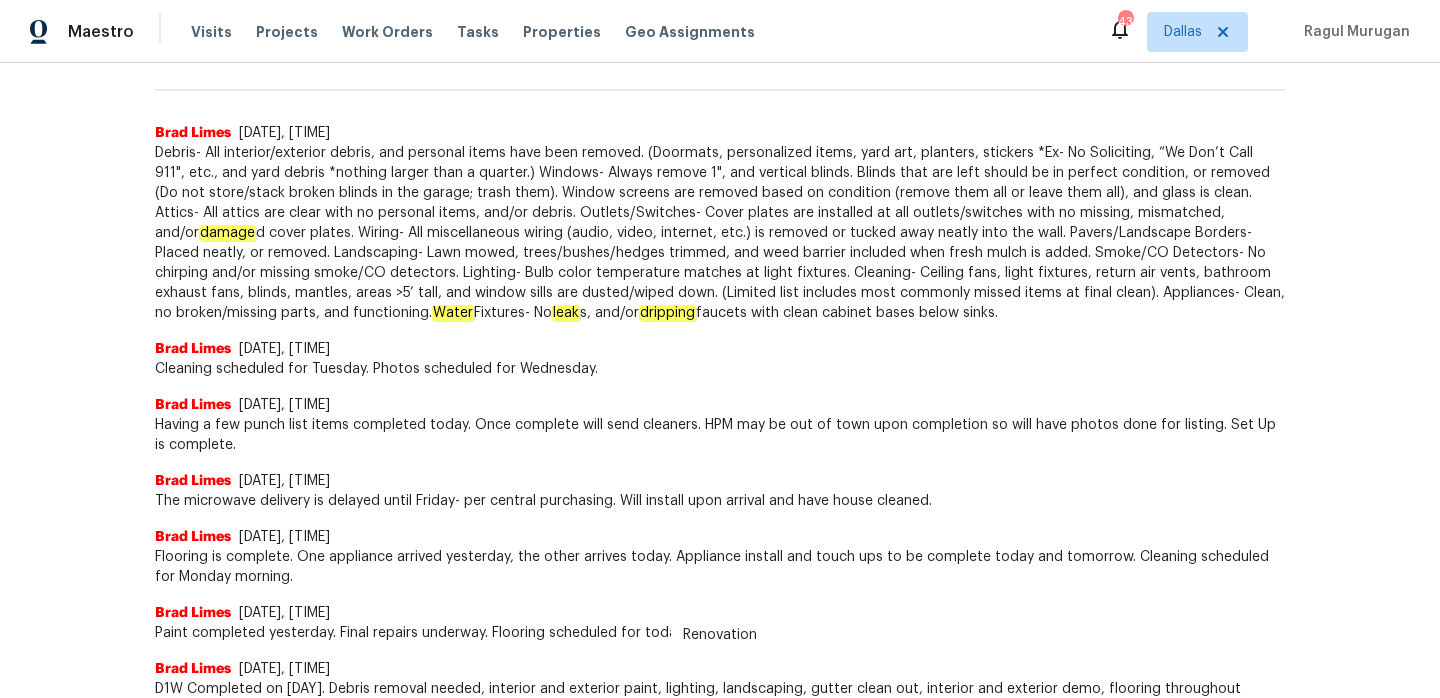 scroll, scrollTop: 0, scrollLeft: 0, axis: both 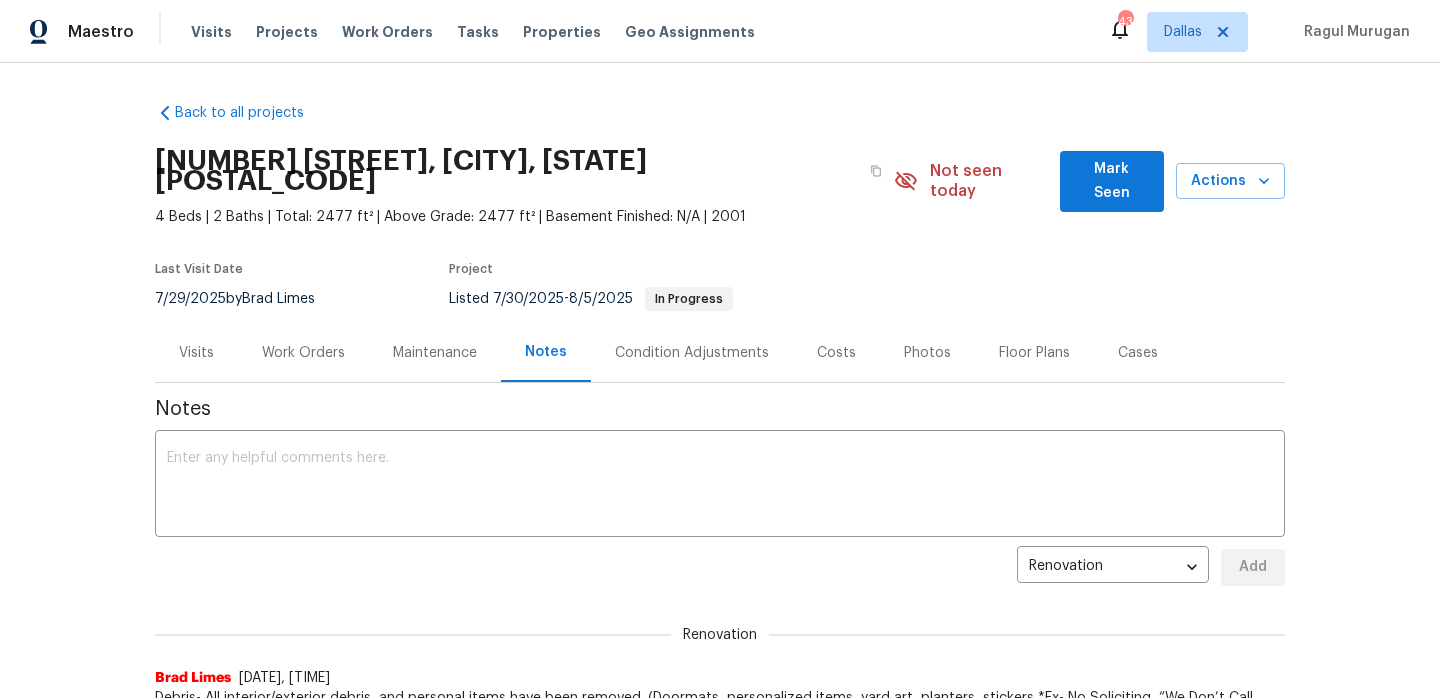 click on "Work Orders" at bounding box center (303, 353) 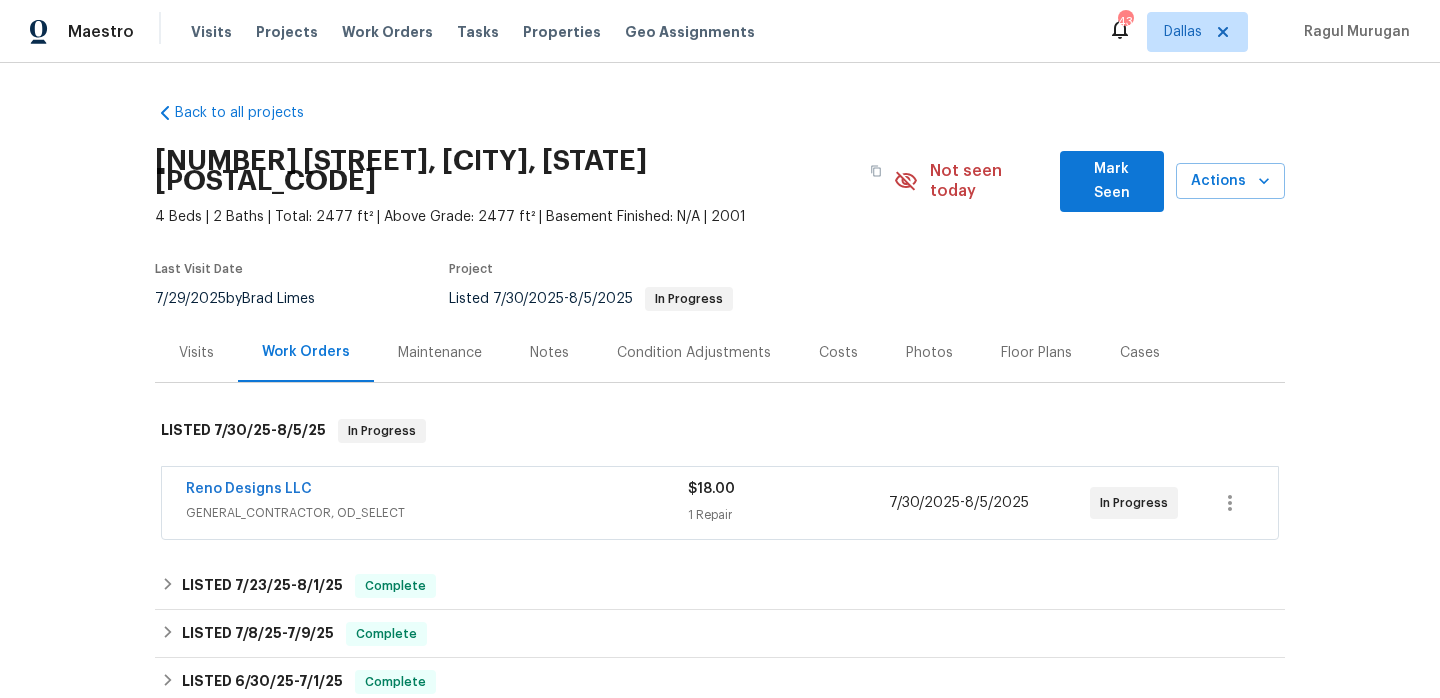 click on "Visits" at bounding box center (196, 352) 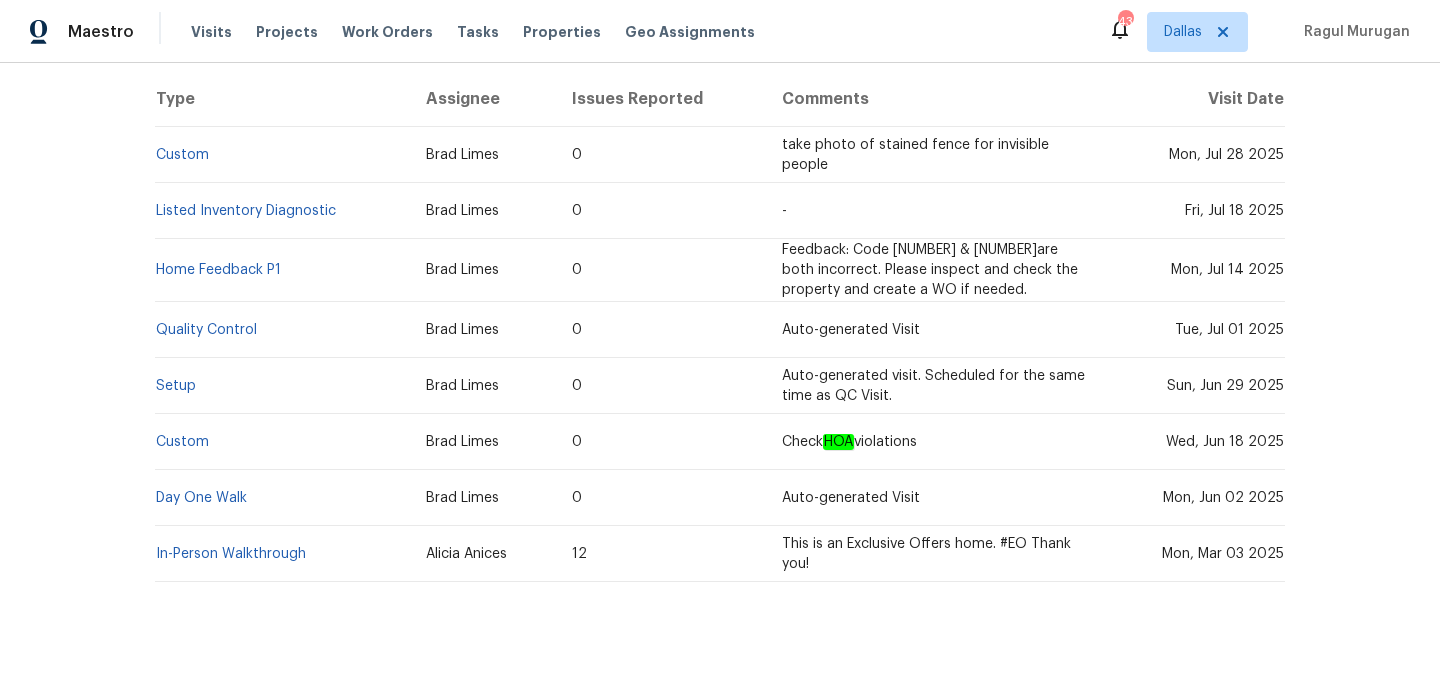 scroll, scrollTop: 0, scrollLeft: 0, axis: both 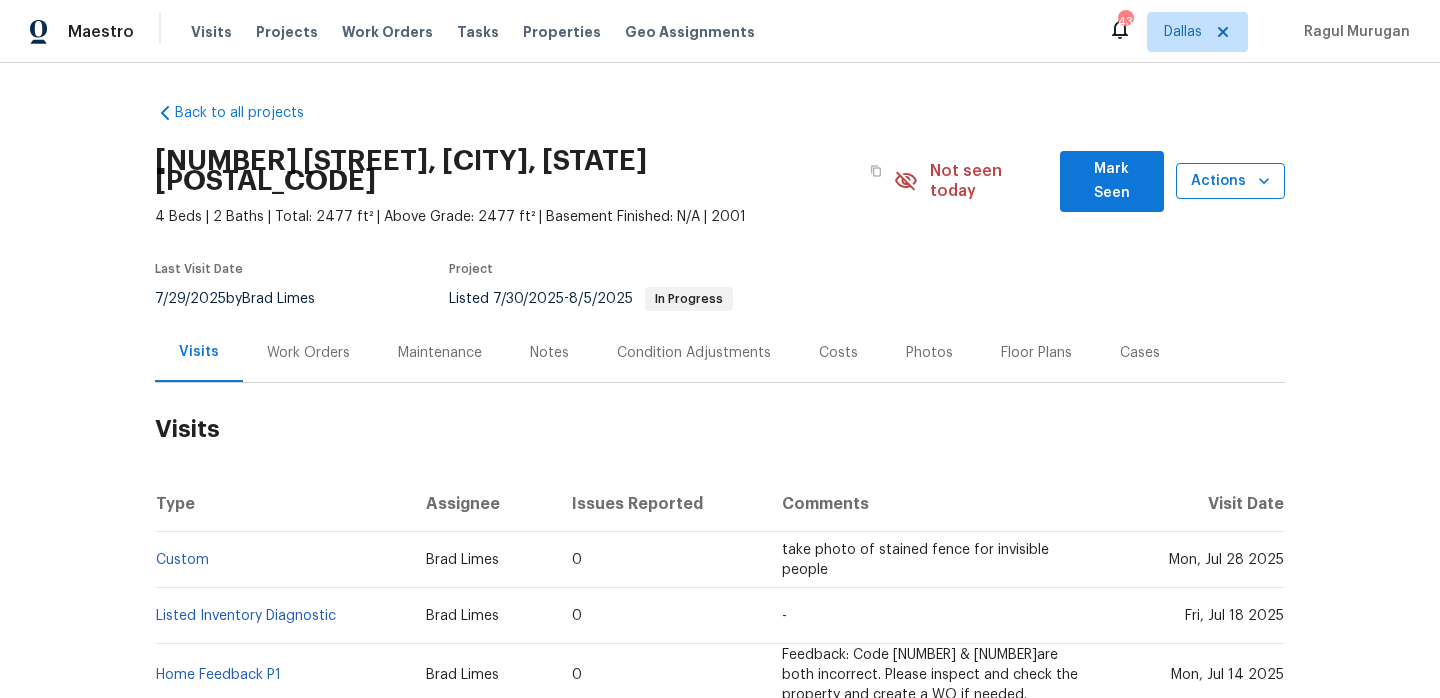 click on "Actions" at bounding box center (1230, 181) 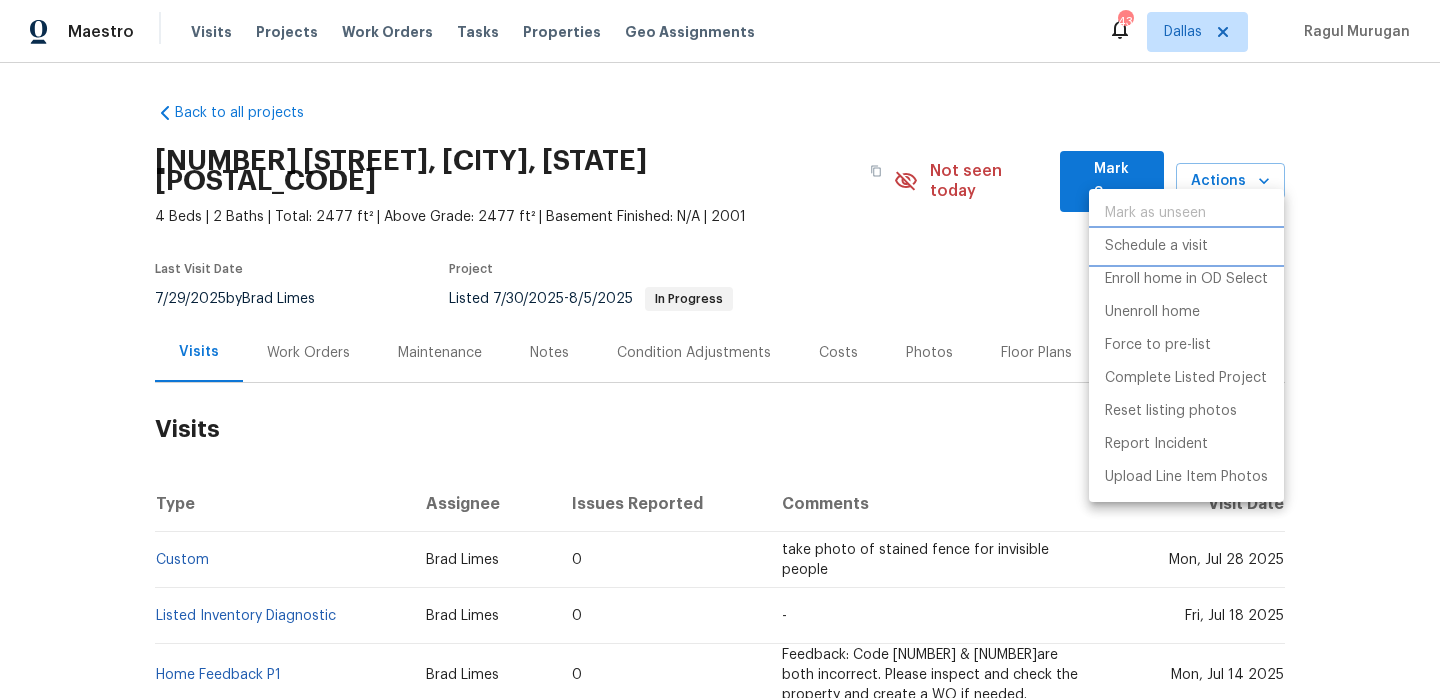 click on "Schedule a visit" at bounding box center (1156, 246) 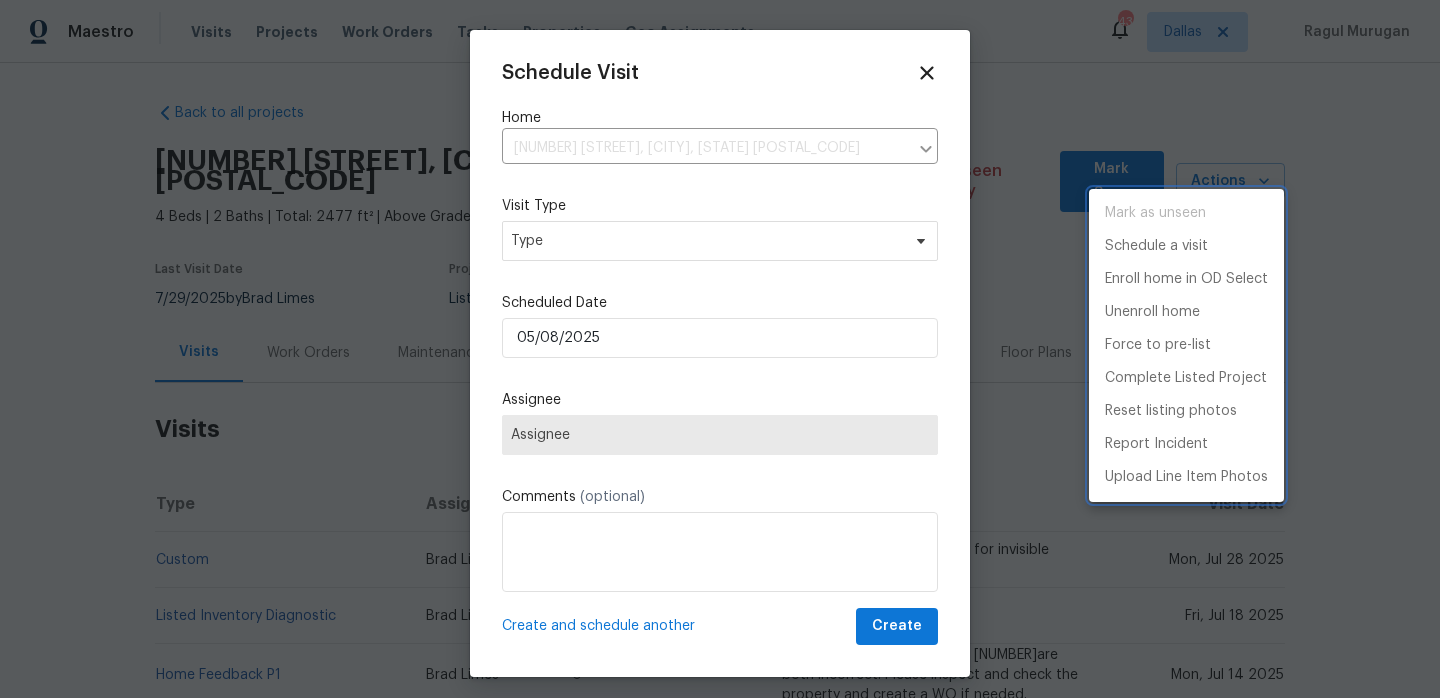 click at bounding box center [720, 349] 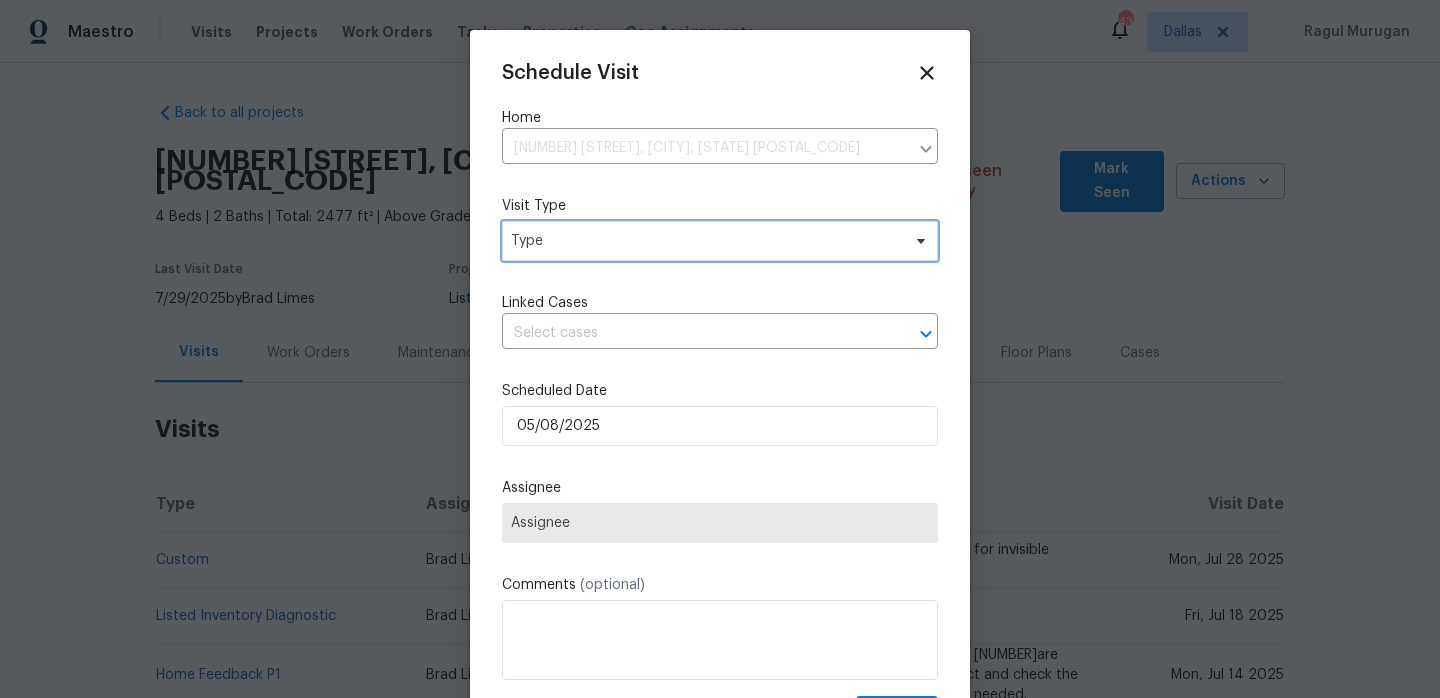 click on "Type" at bounding box center [705, 241] 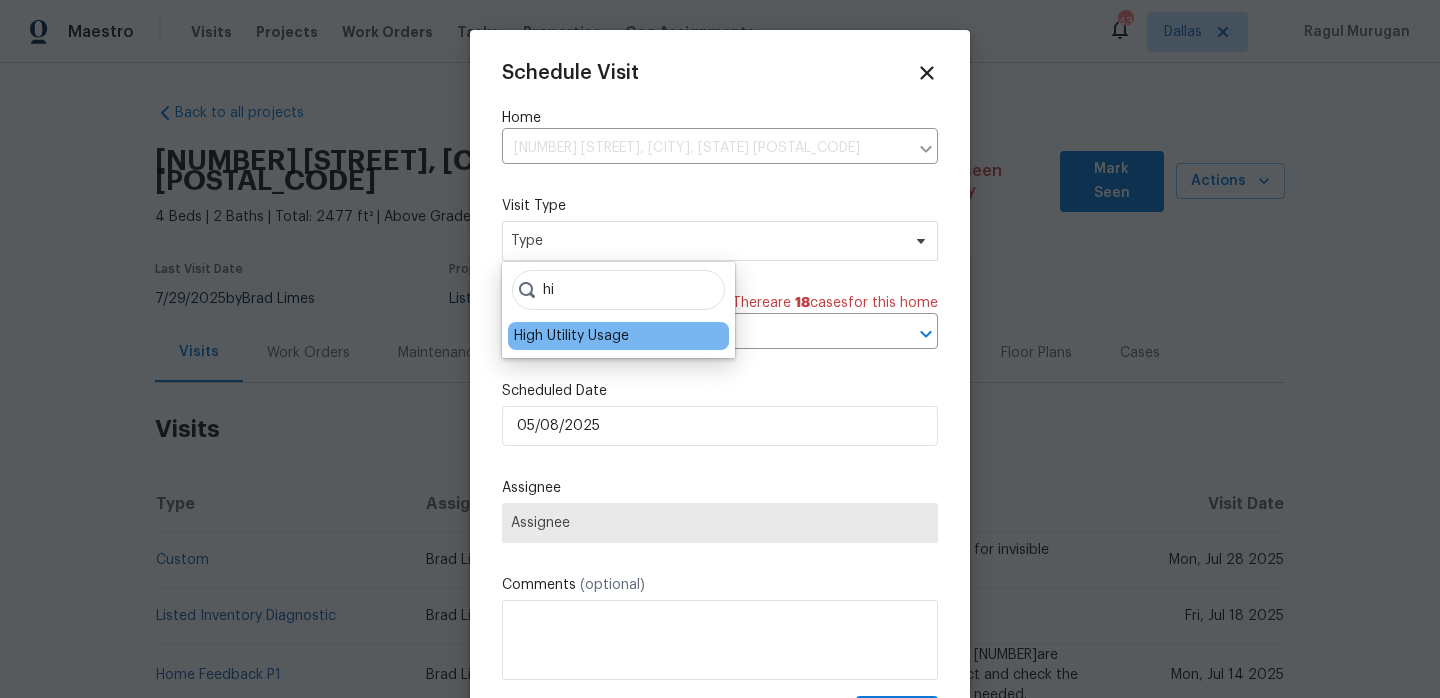 type on "hi" 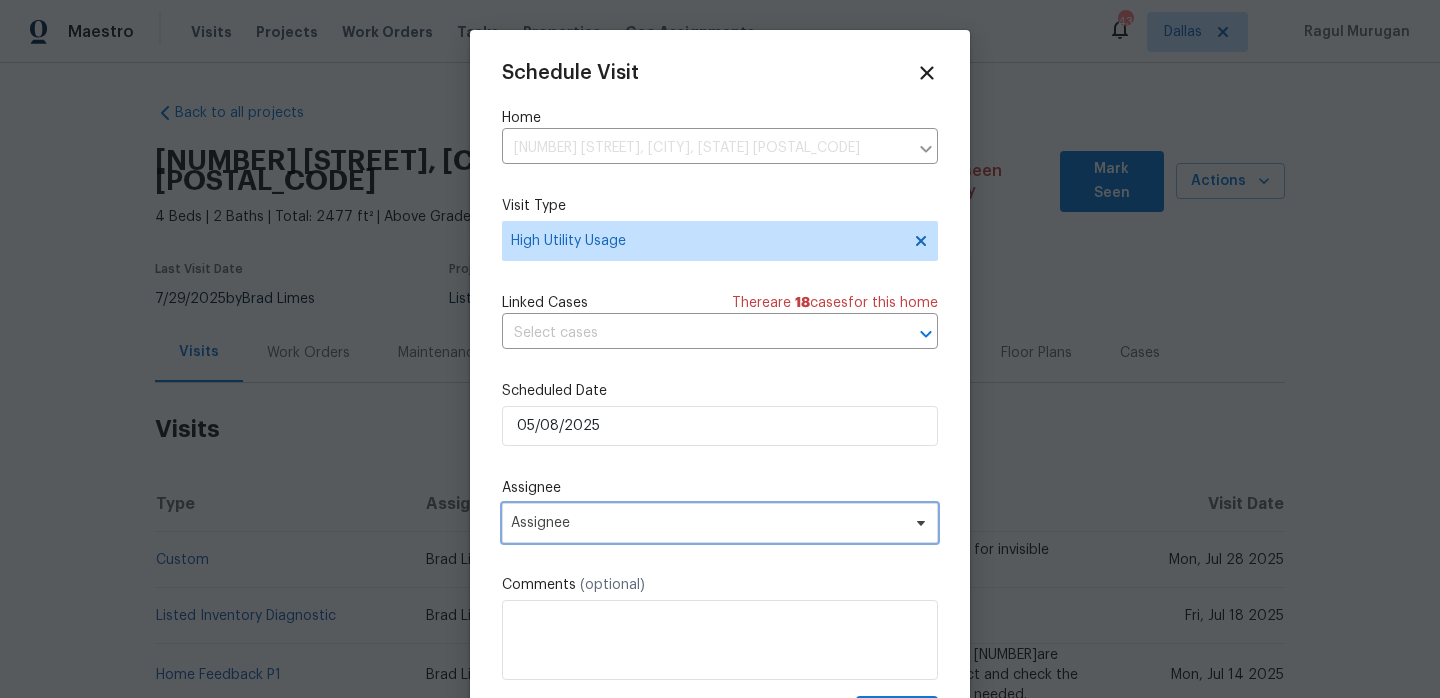 click on "Assignee" at bounding box center [720, 523] 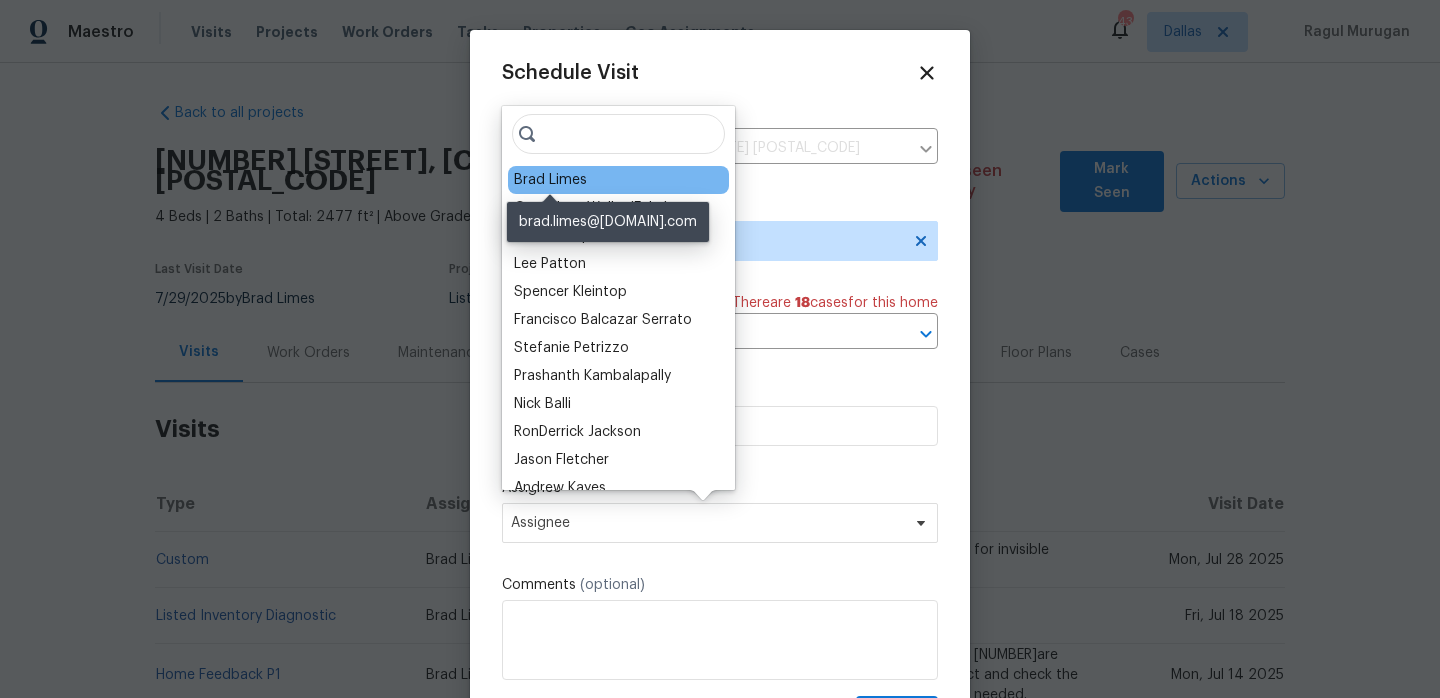 click on "Brad Limes" at bounding box center (550, 180) 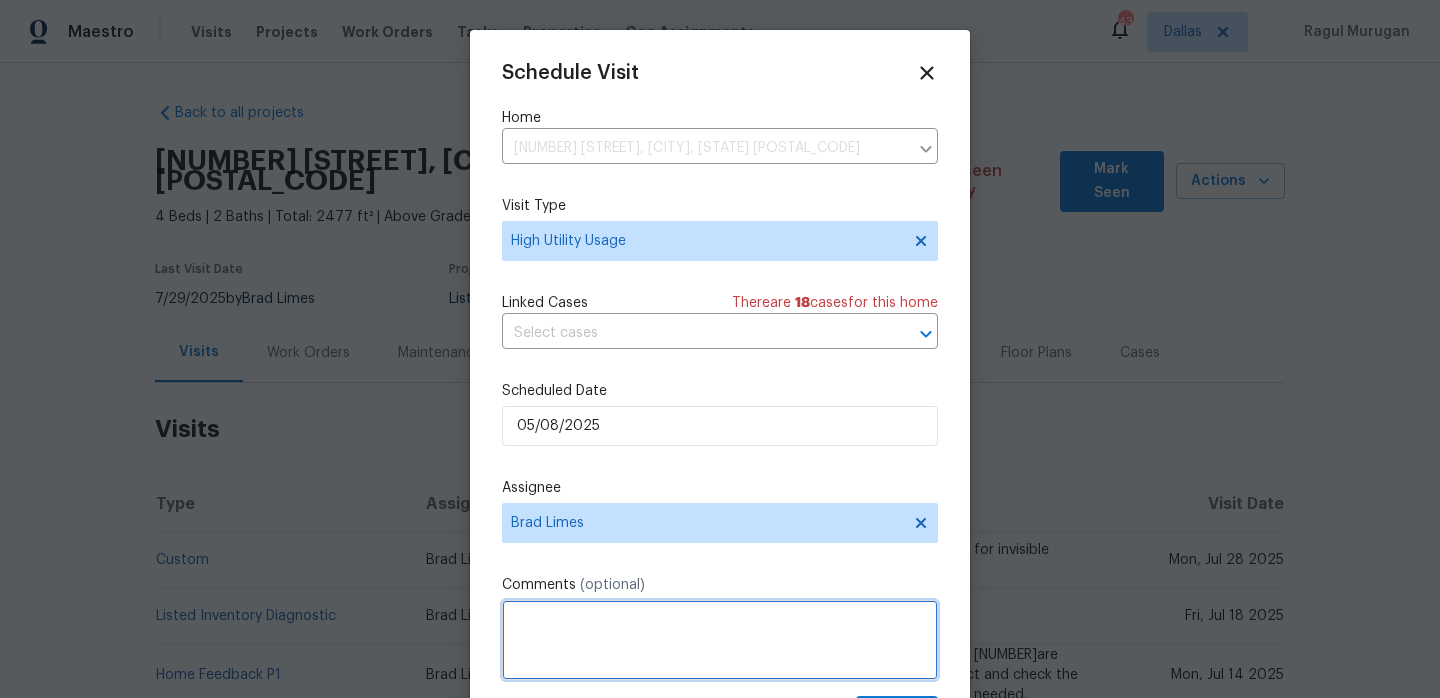 click at bounding box center (720, 640) 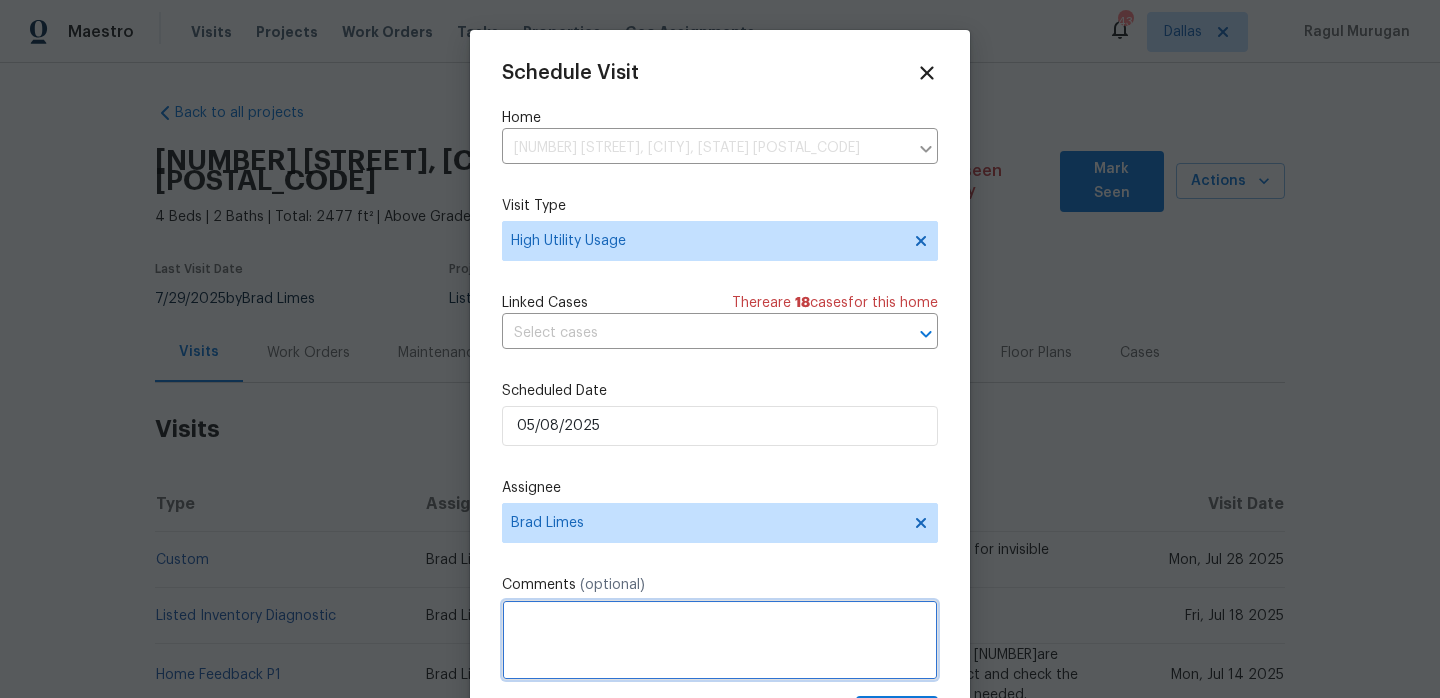 paste on "Hi team, We received a high electric alert from a utility company for this home. Kindly visit the property and check for electrical problems. Thank you!" 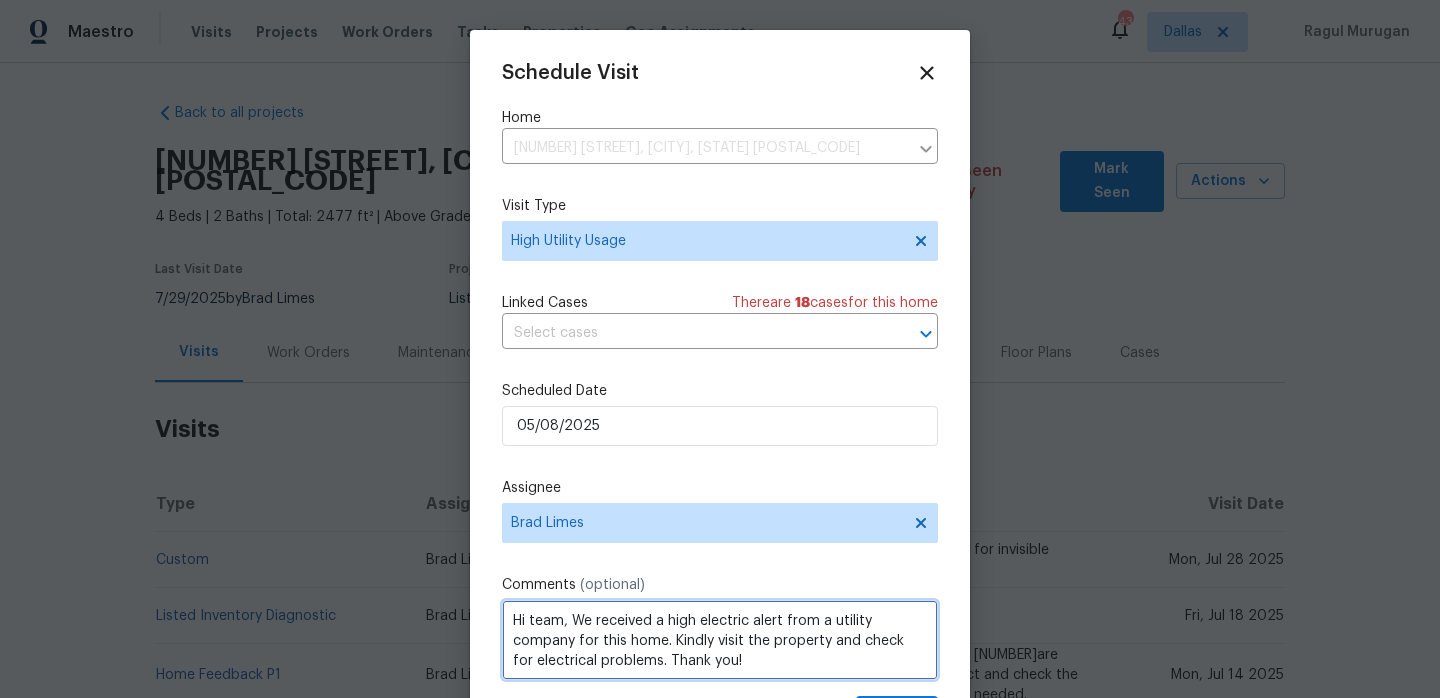 scroll, scrollTop: 36, scrollLeft: 0, axis: vertical 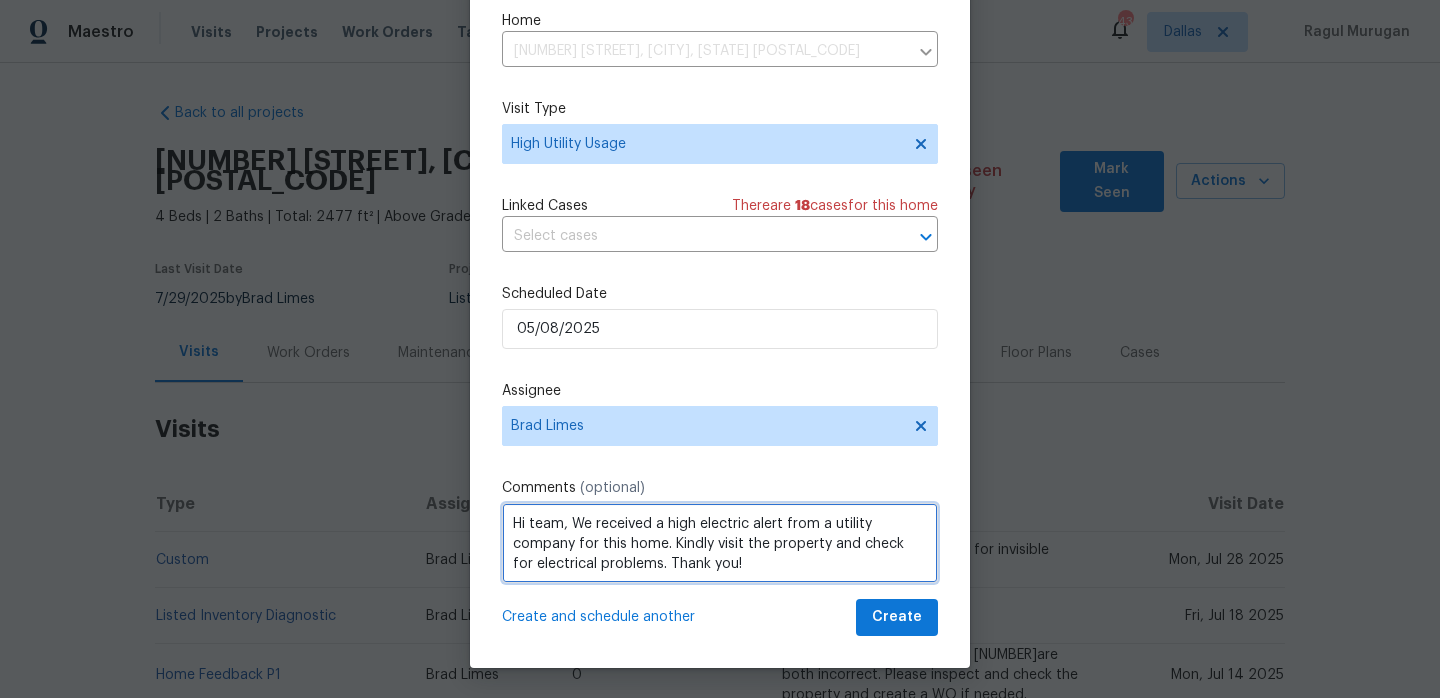 type on "Hi team, We received a high electric alert from a utility company for this home. Kindly visit the property and check for electrical problems. Thank you!" 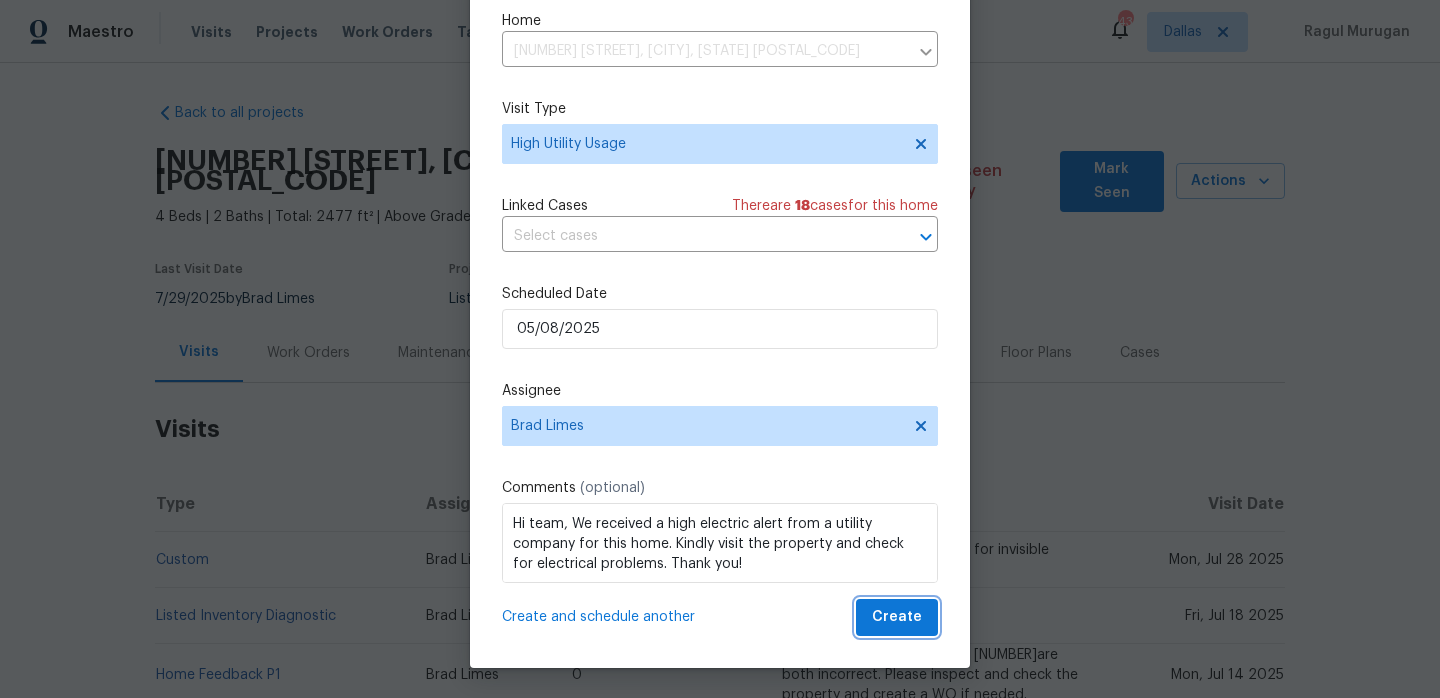 click on "Create" at bounding box center (897, 617) 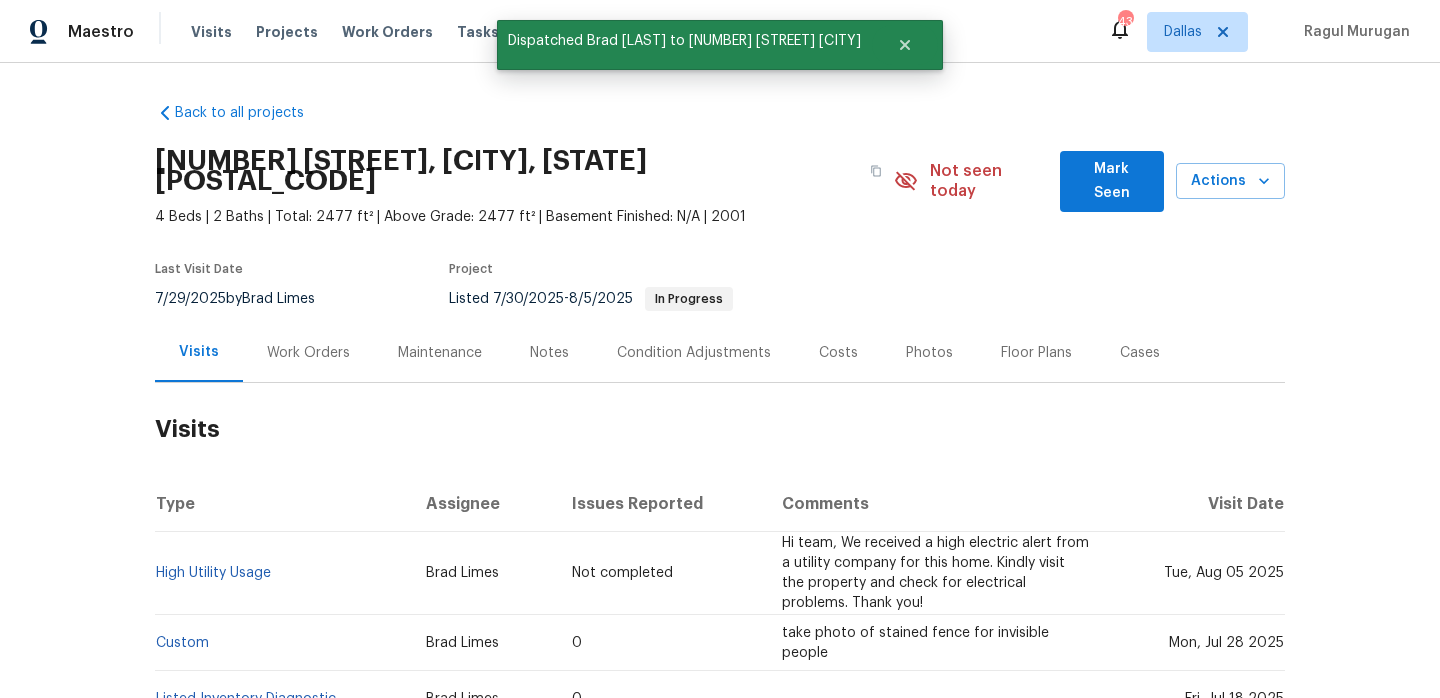 scroll, scrollTop: 0, scrollLeft: 0, axis: both 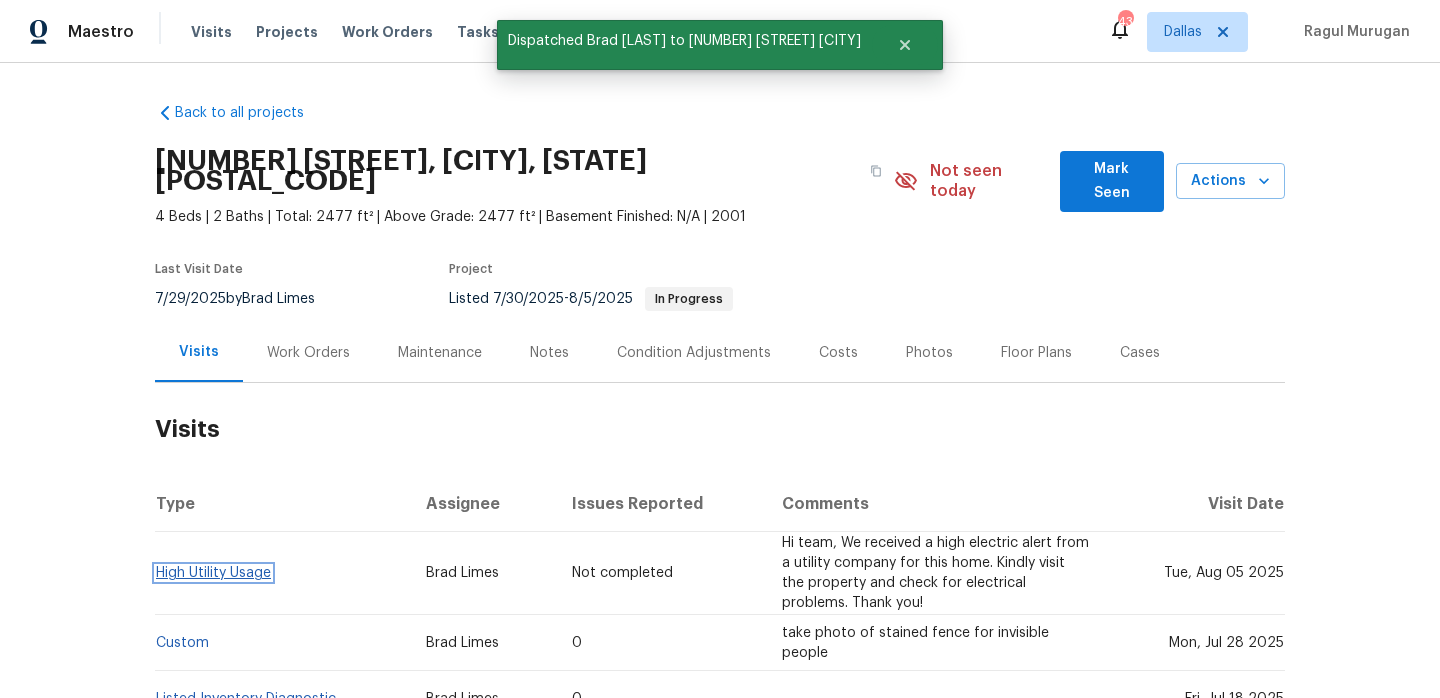 click on "High Utility Usage" at bounding box center (213, 573) 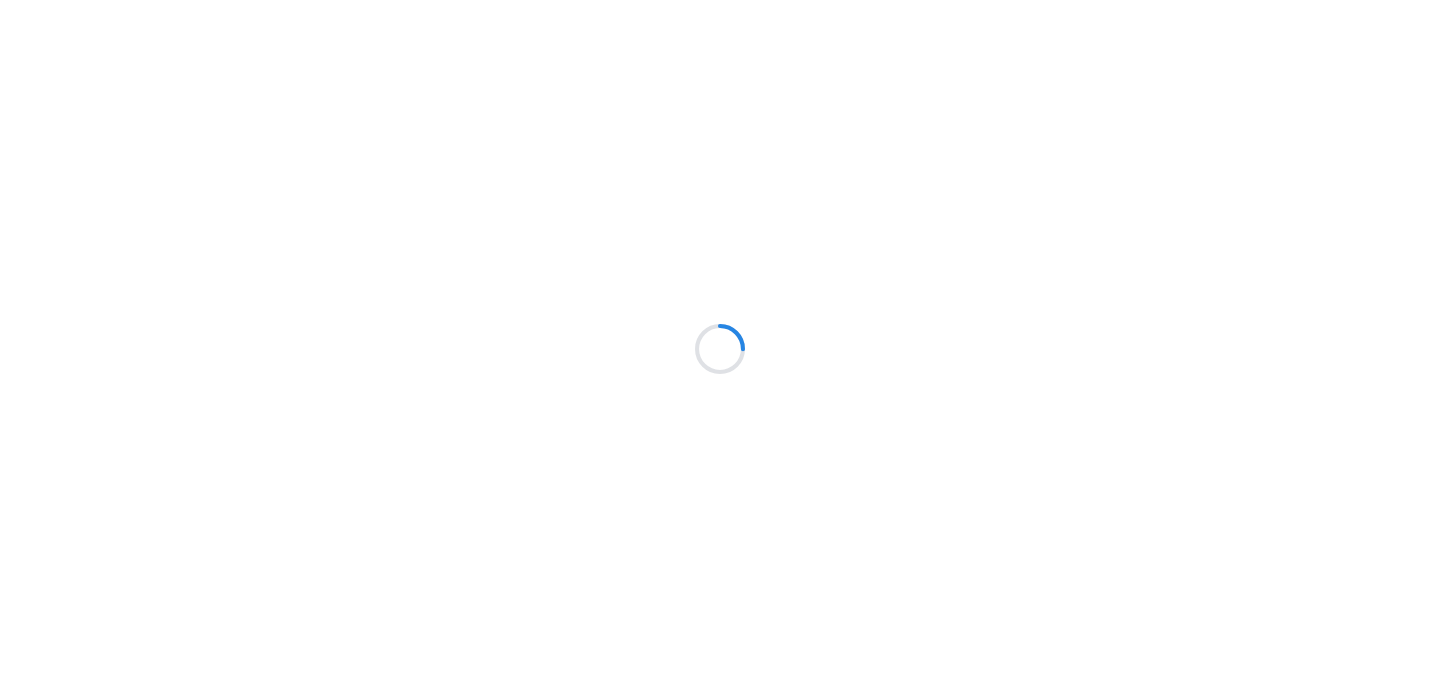 scroll, scrollTop: 0, scrollLeft: 0, axis: both 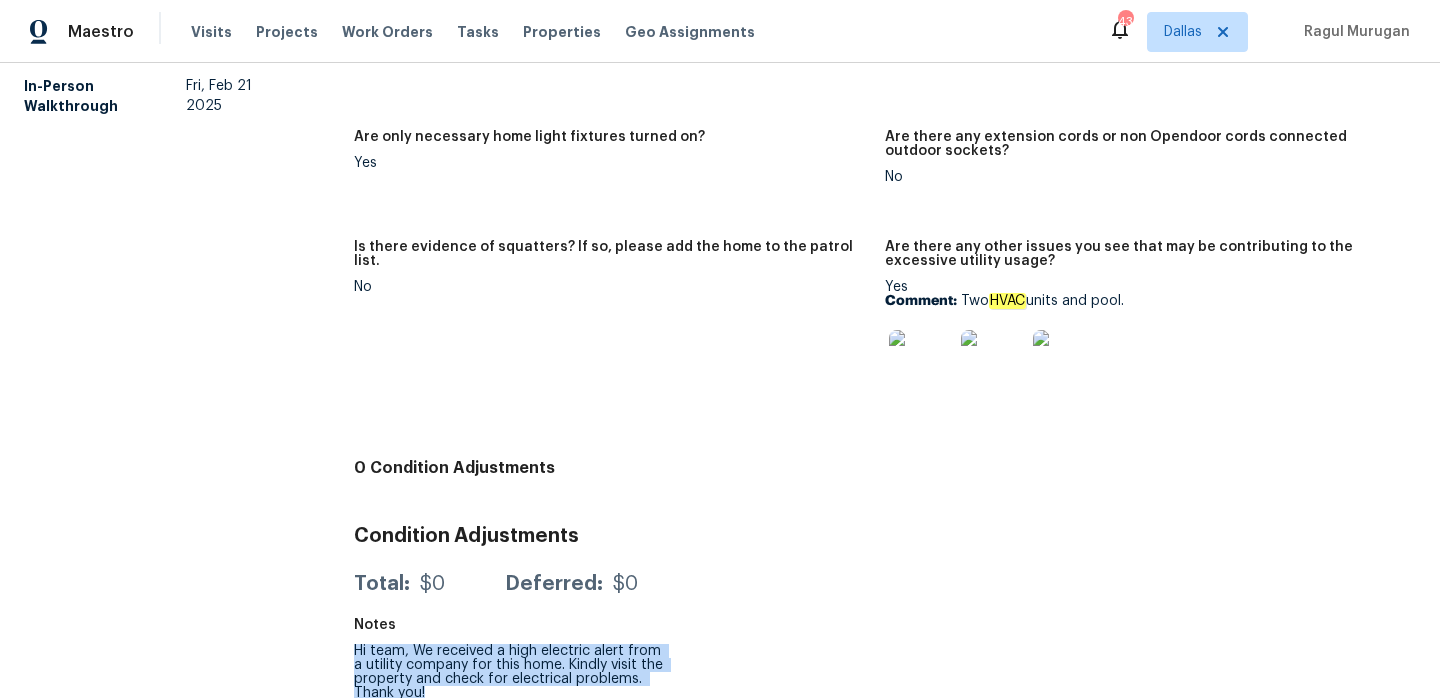 drag, startPoint x: 432, startPoint y: 677, endPoint x: 351, endPoint y: 639, distance: 89.470665 